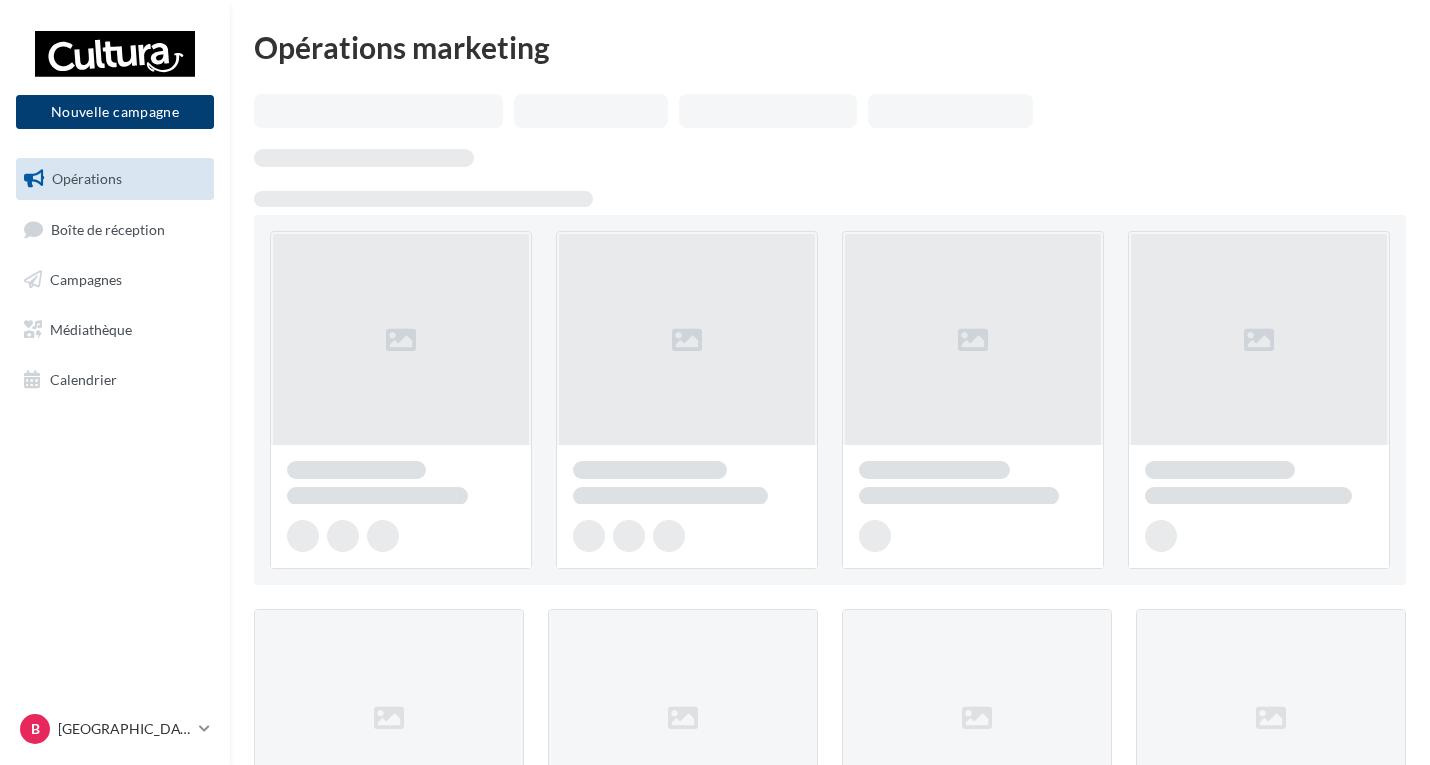 scroll, scrollTop: 0, scrollLeft: 0, axis: both 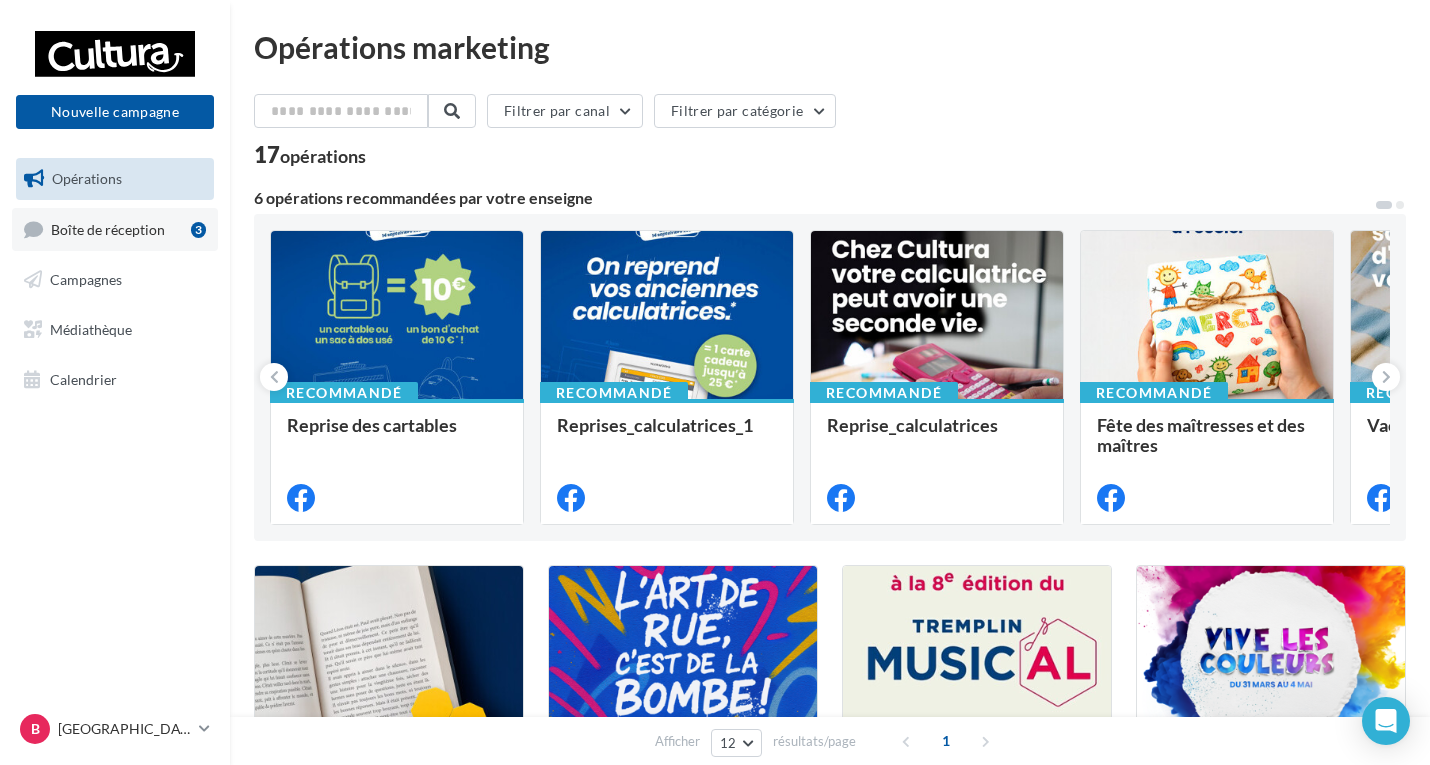 click on "Boîte de réception
3" at bounding box center [115, 229] 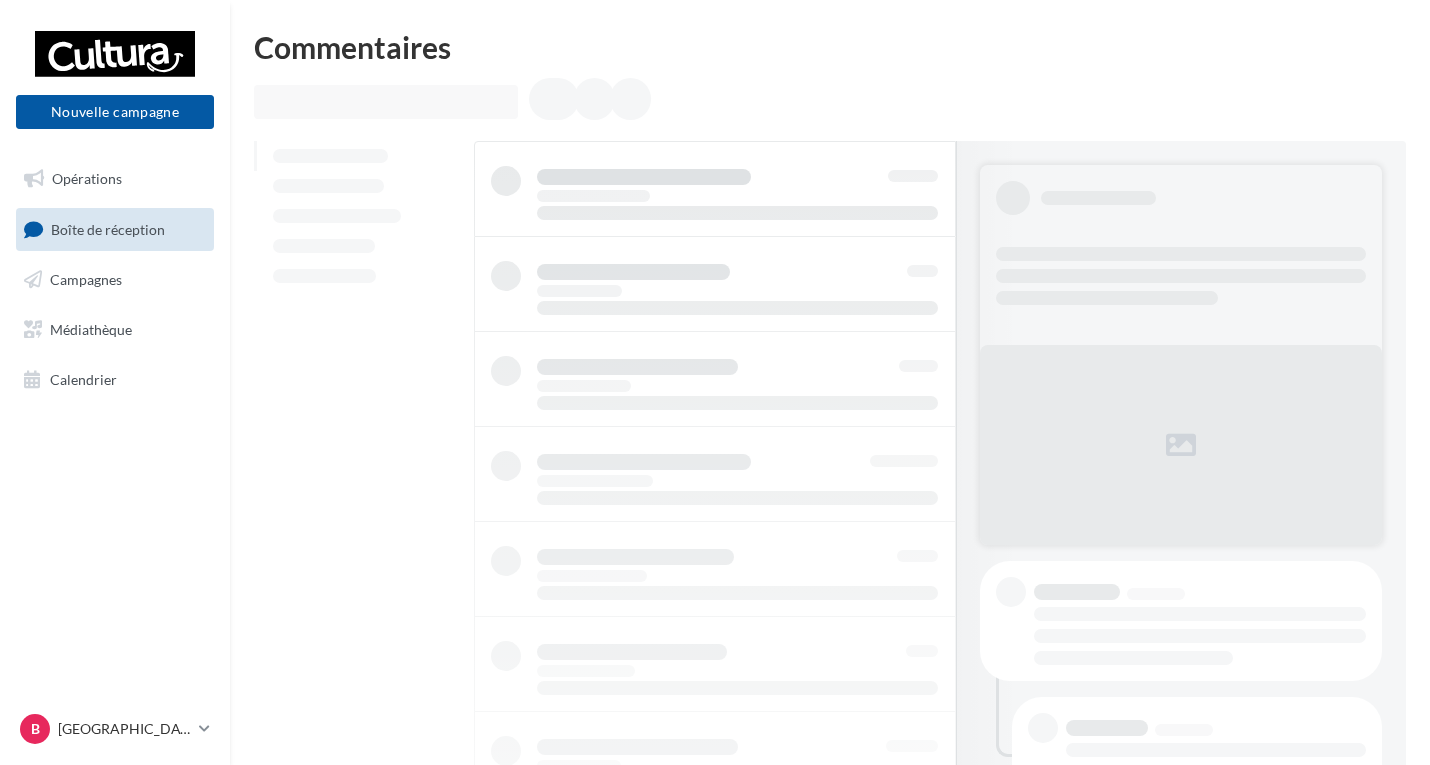 scroll, scrollTop: 0, scrollLeft: 0, axis: both 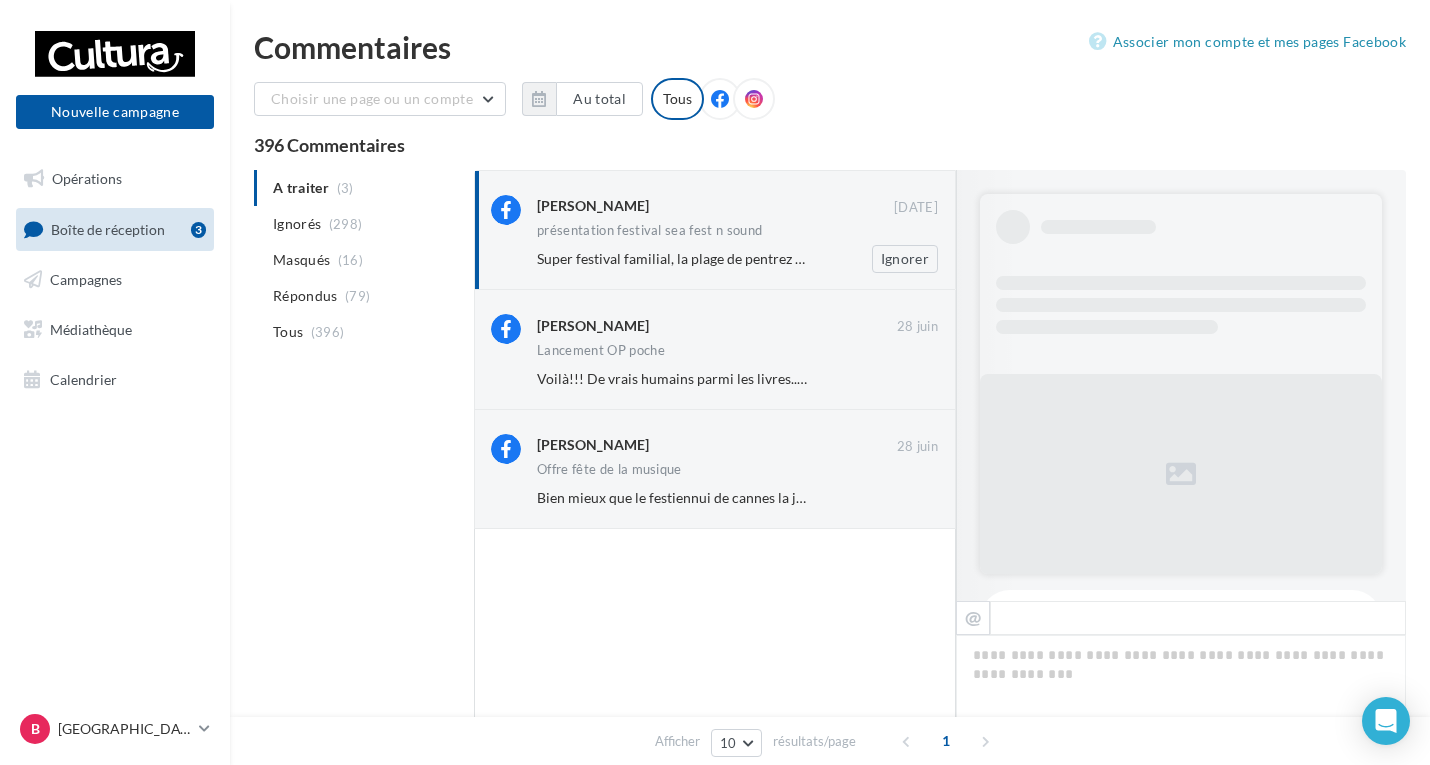 click on "présentation festival sea fest n sound" at bounding box center [649, 230] 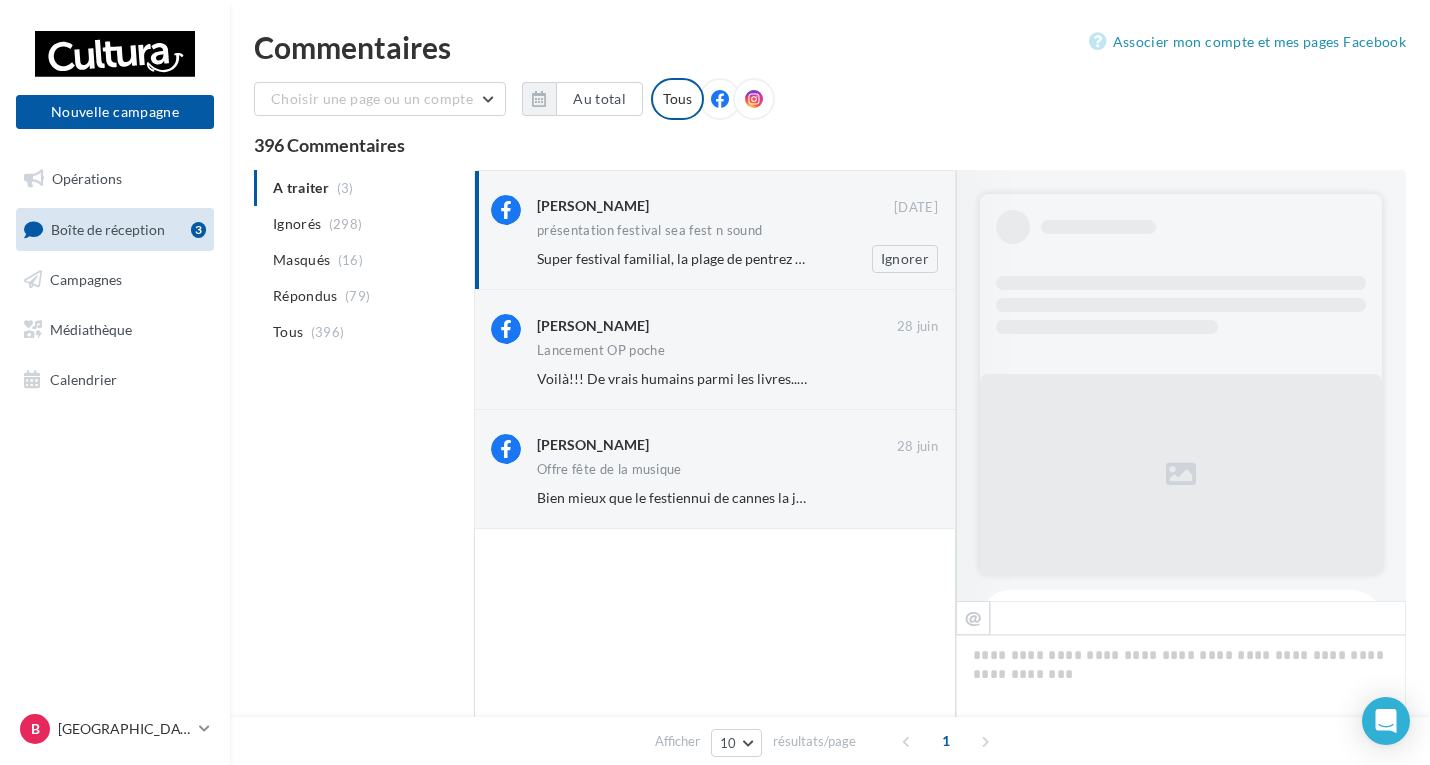 click on "Valérie Fuentes" at bounding box center [715, 207] 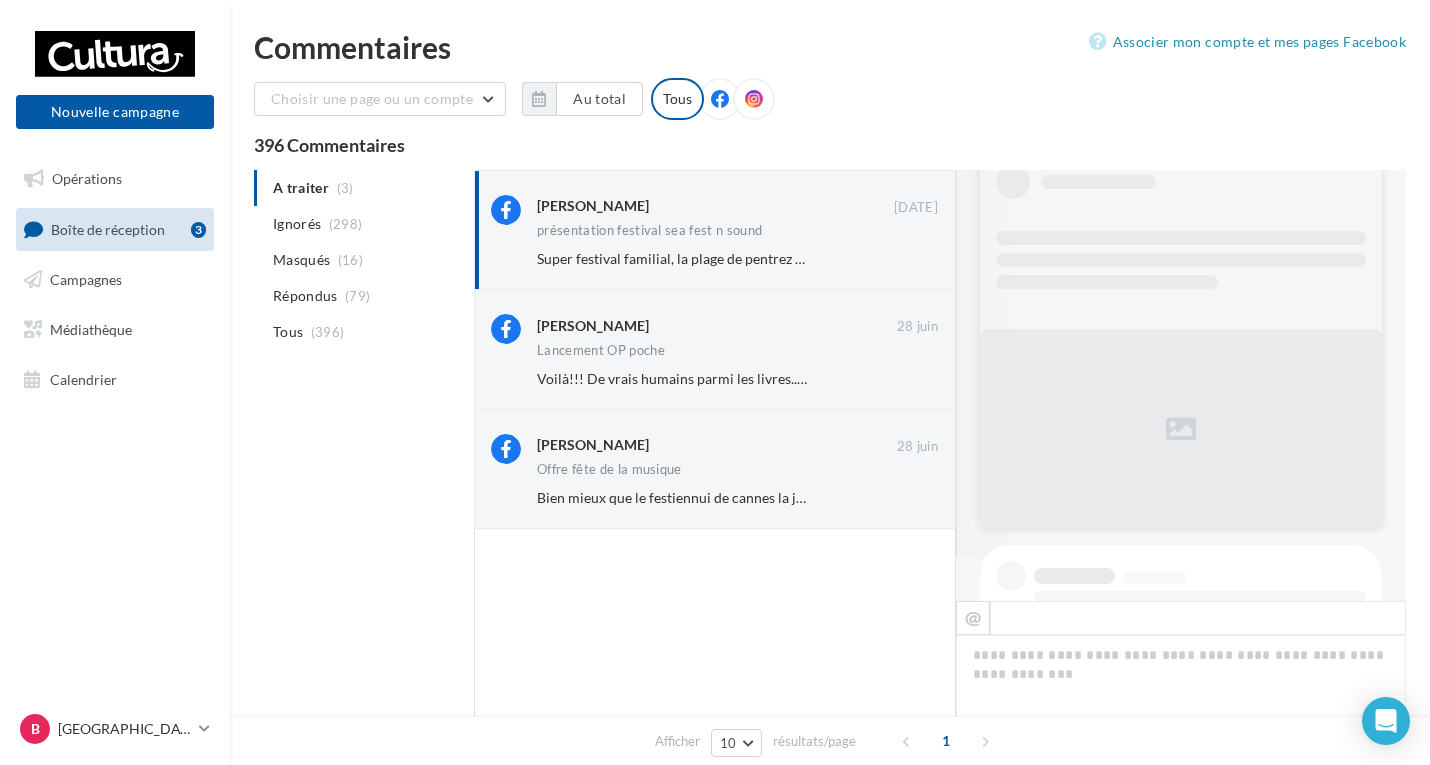 scroll, scrollTop: 0, scrollLeft: 0, axis: both 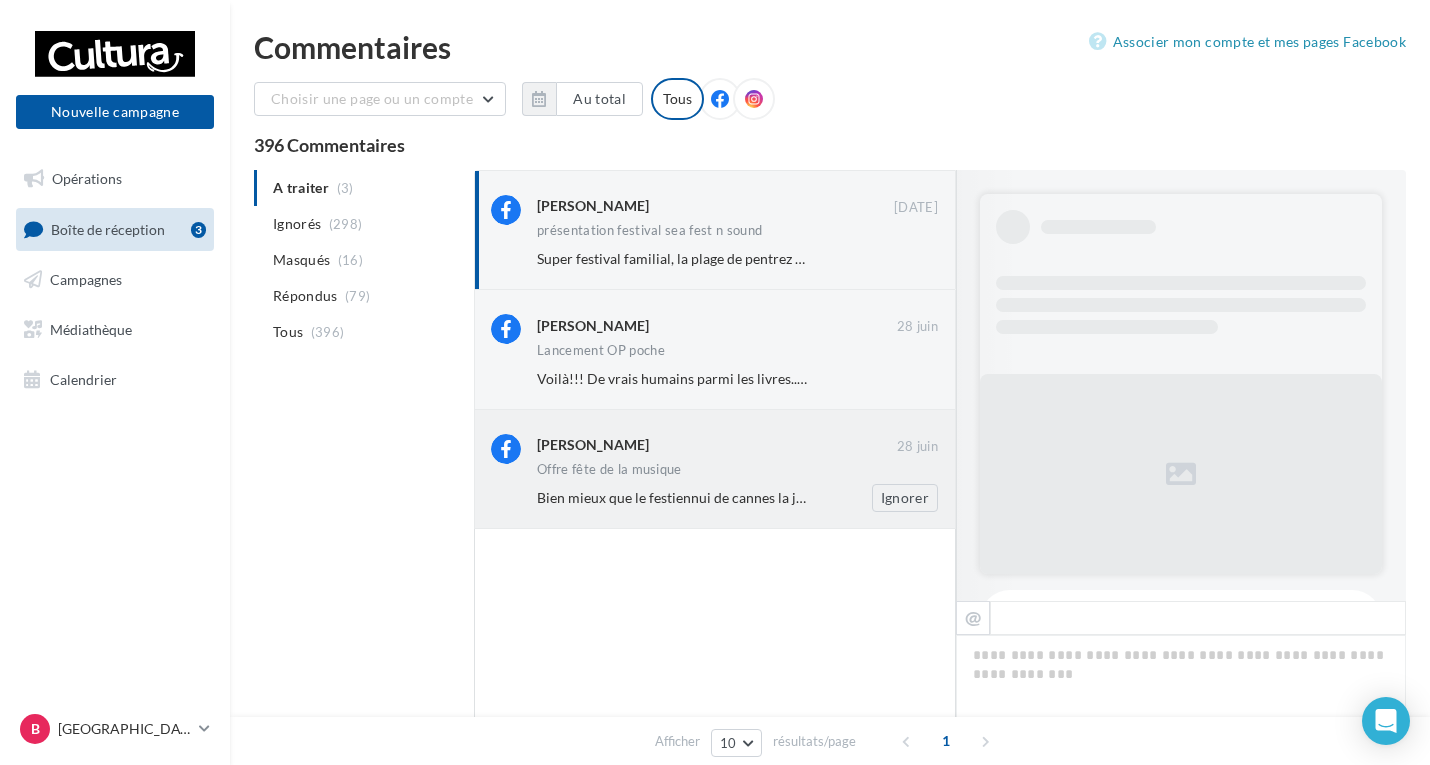 click on "Offre fête de la musique" at bounding box center [737, 471] 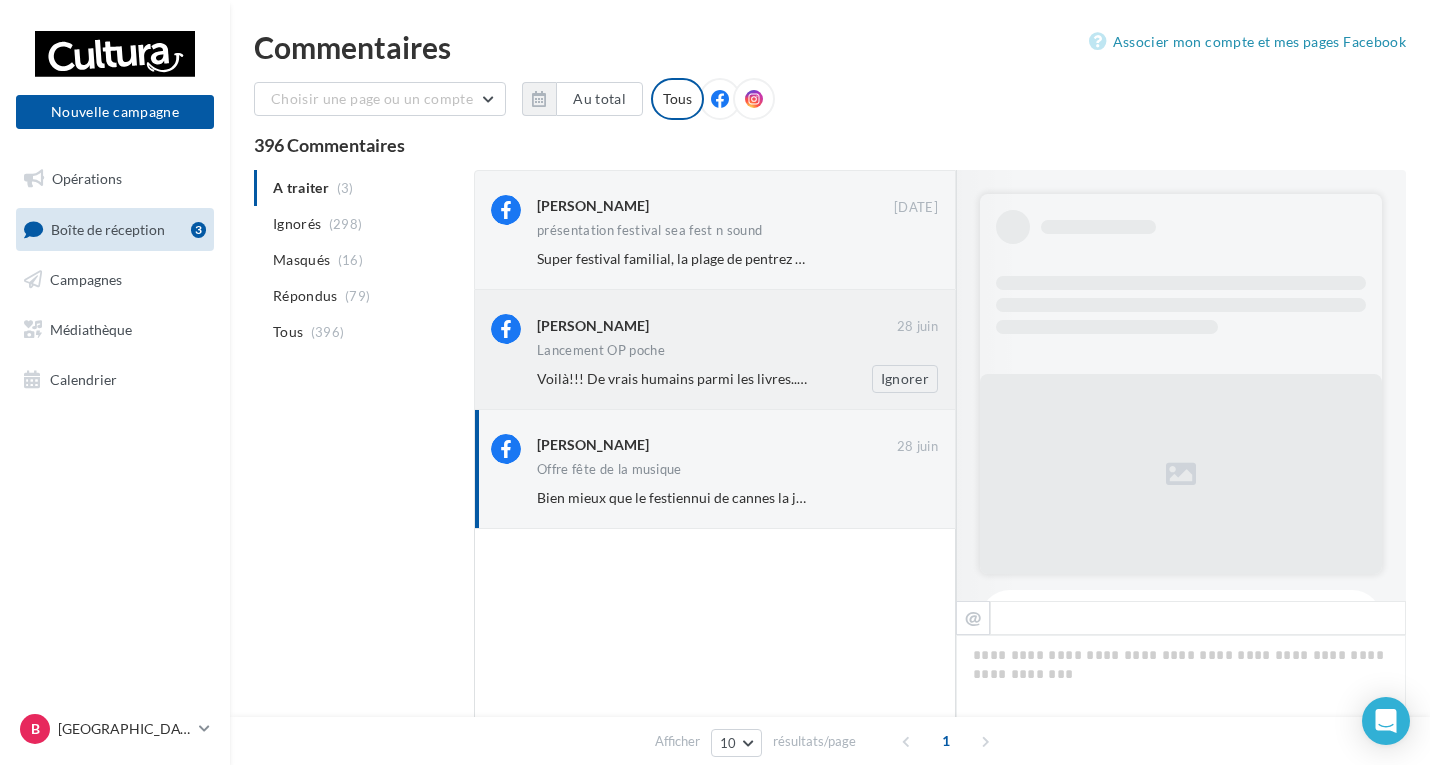 click on "Haldenby Patrick" at bounding box center [717, 326] 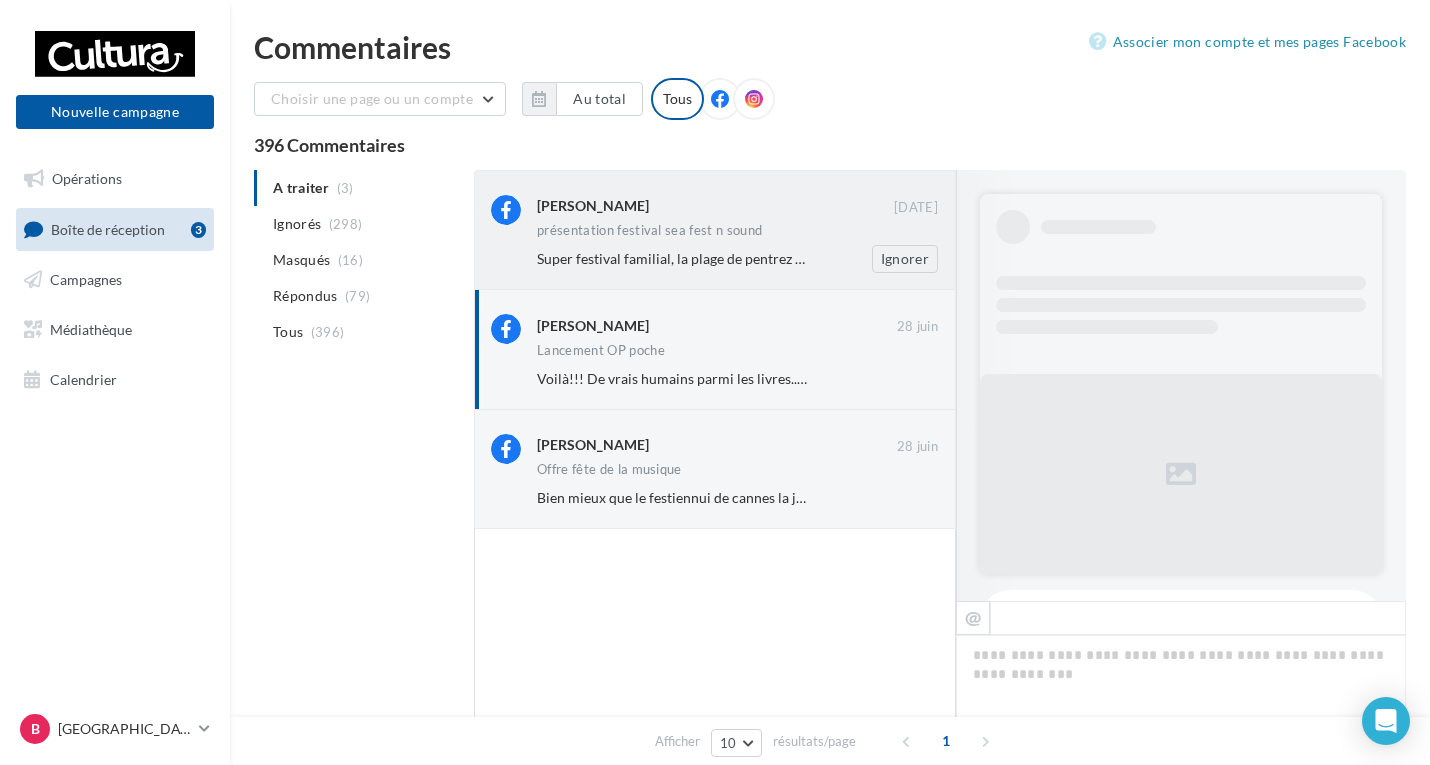 click on "Super festival familial,   la plage de pentrez avec son coucher de soleil 🥰... très bonne programmation encore cette année." at bounding box center (907, 258) 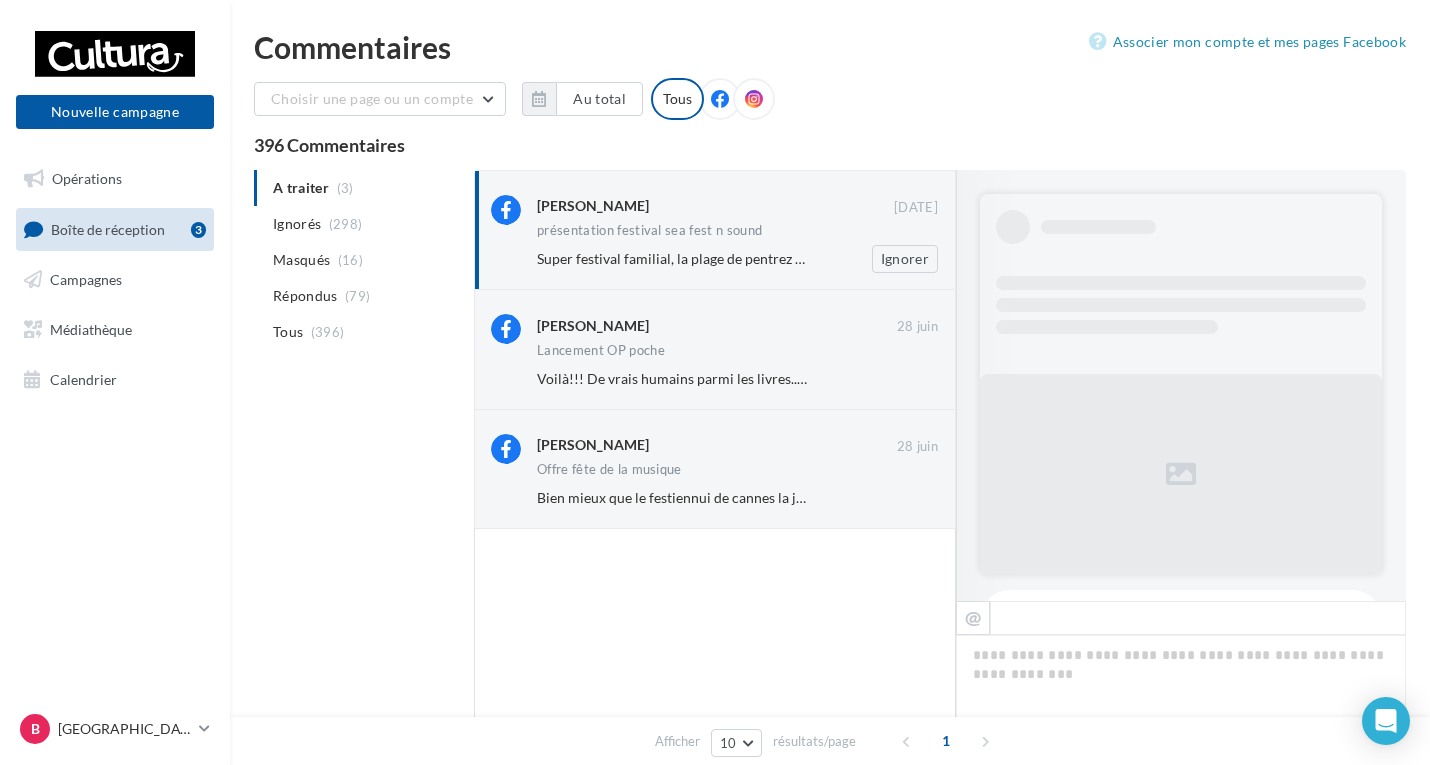 click on "Valérie Fuentes" at bounding box center (593, 206) 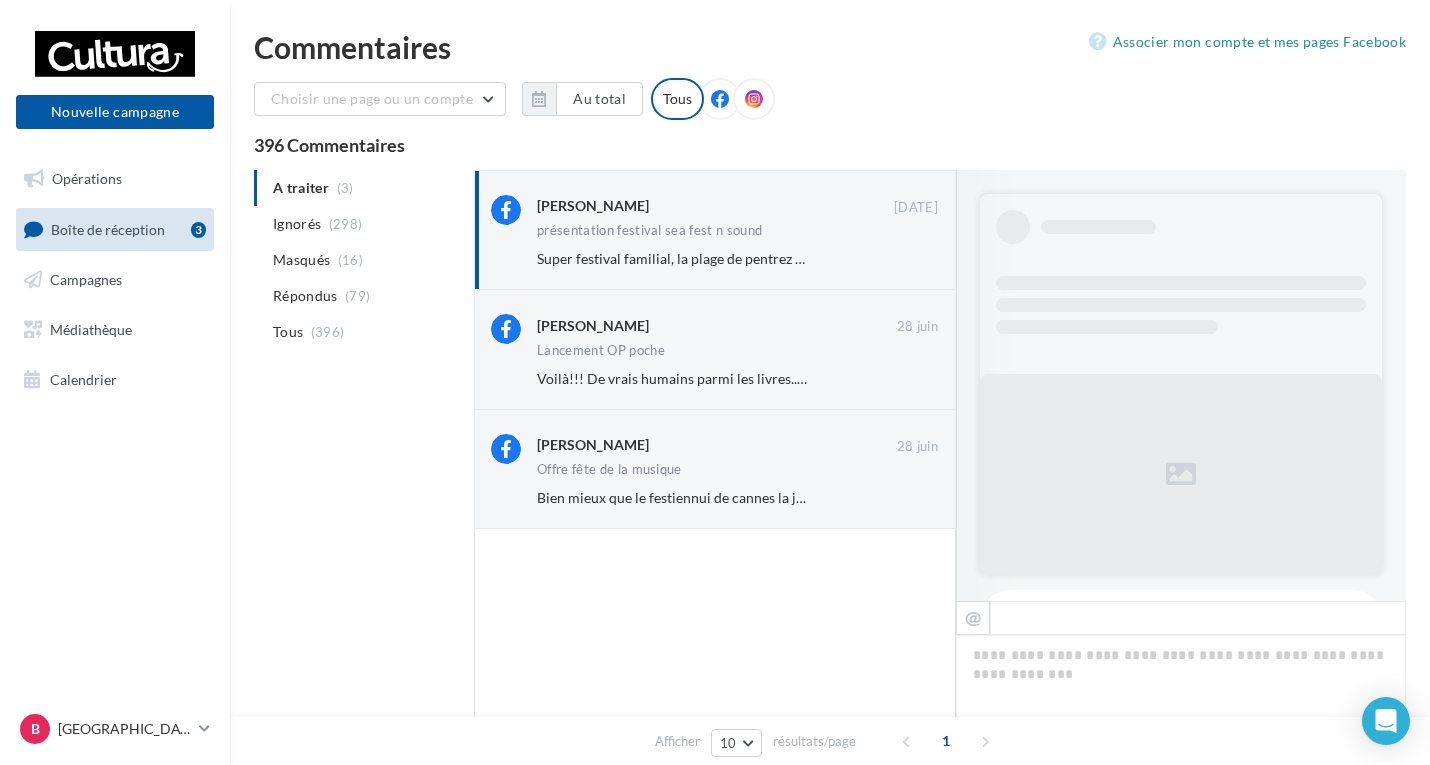 drag, startPoint x: 591, startPoint y: 206, endPoint x: 321, endPoint y: 445, distance: 360.58426 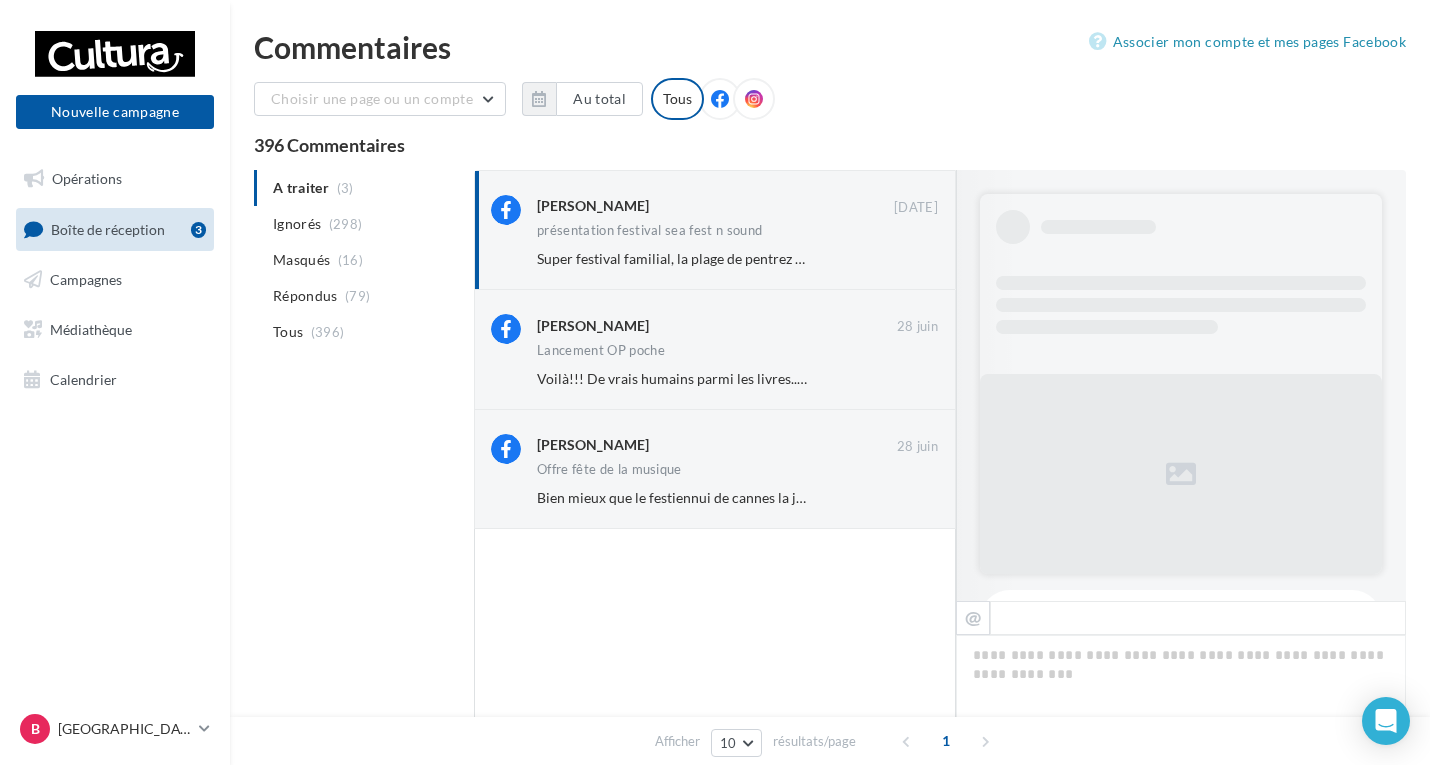 click on "A traiter
(3)
Ignorés
(298)
Masqués
(16)
Répondus
(79)
Tous
(396)" at bounding box center [360, 260] 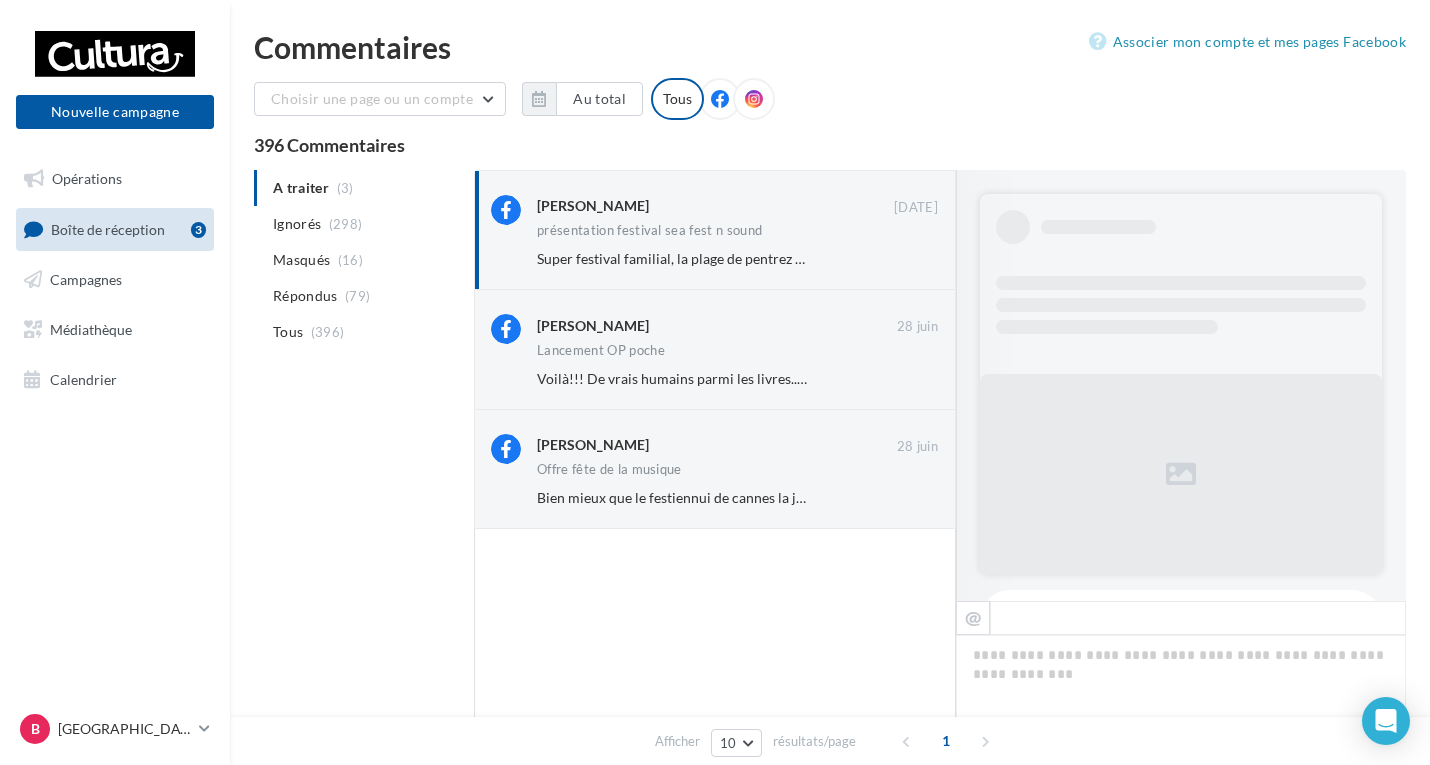 click on "Boîte de réception" at bounding box center [108, 228] 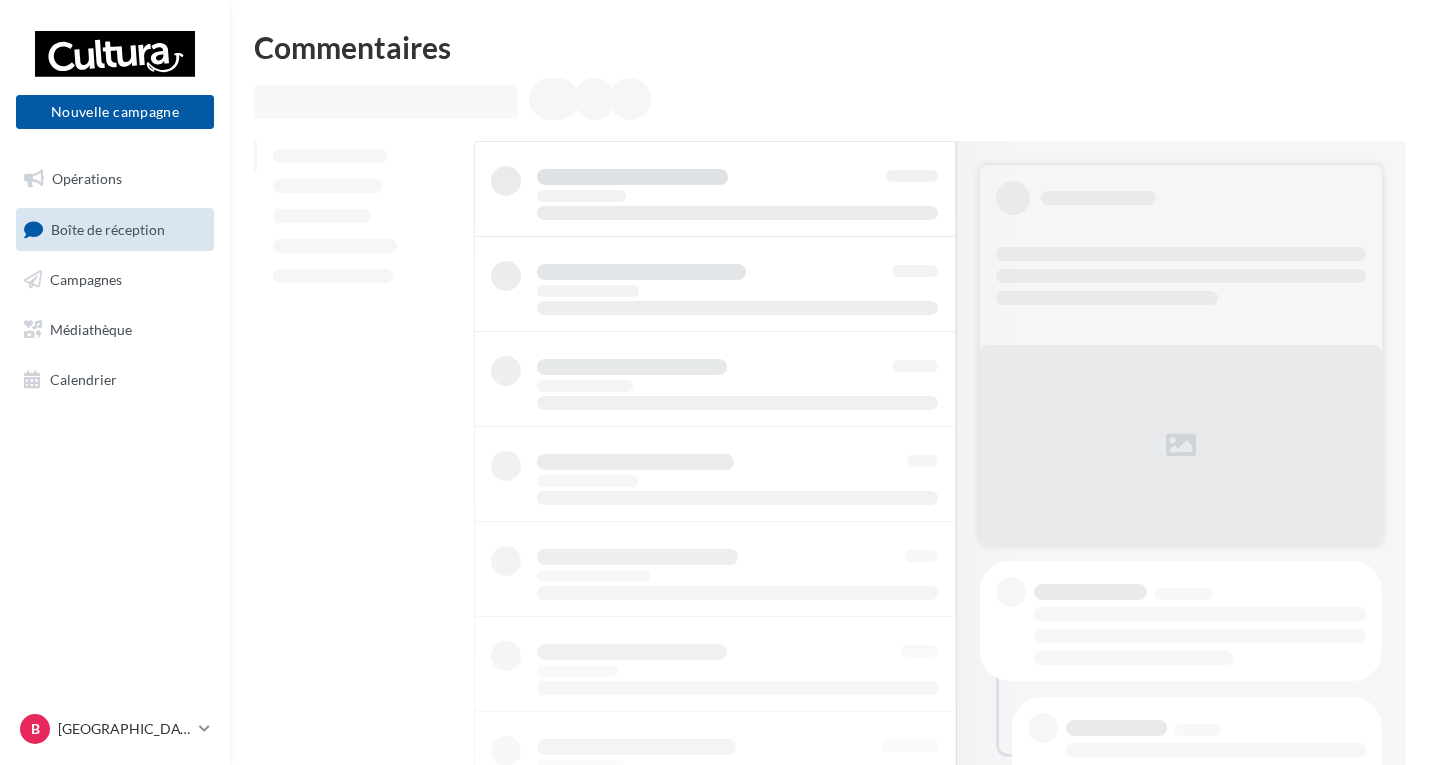 scroll, scrollTop: 0, scrollLeft: 0, axis: both 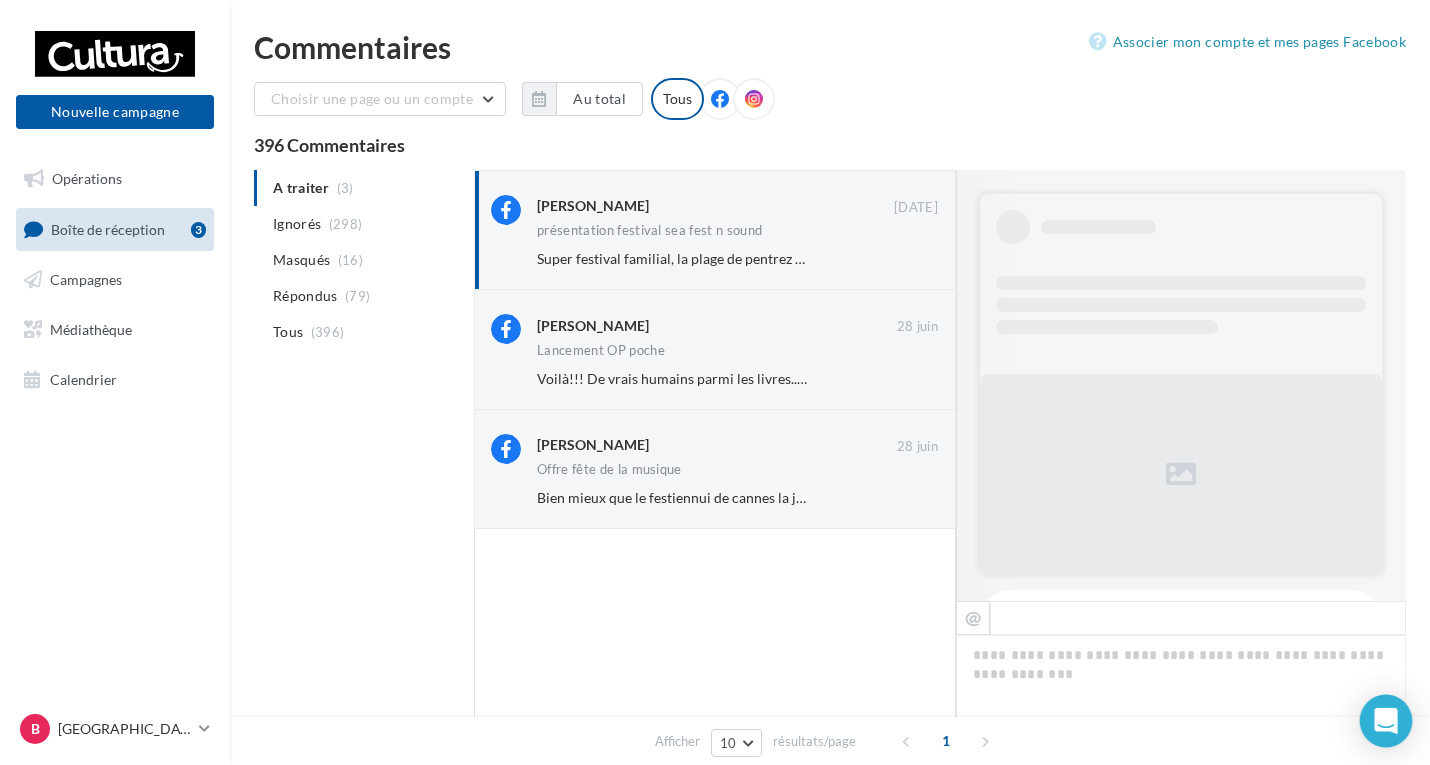 click 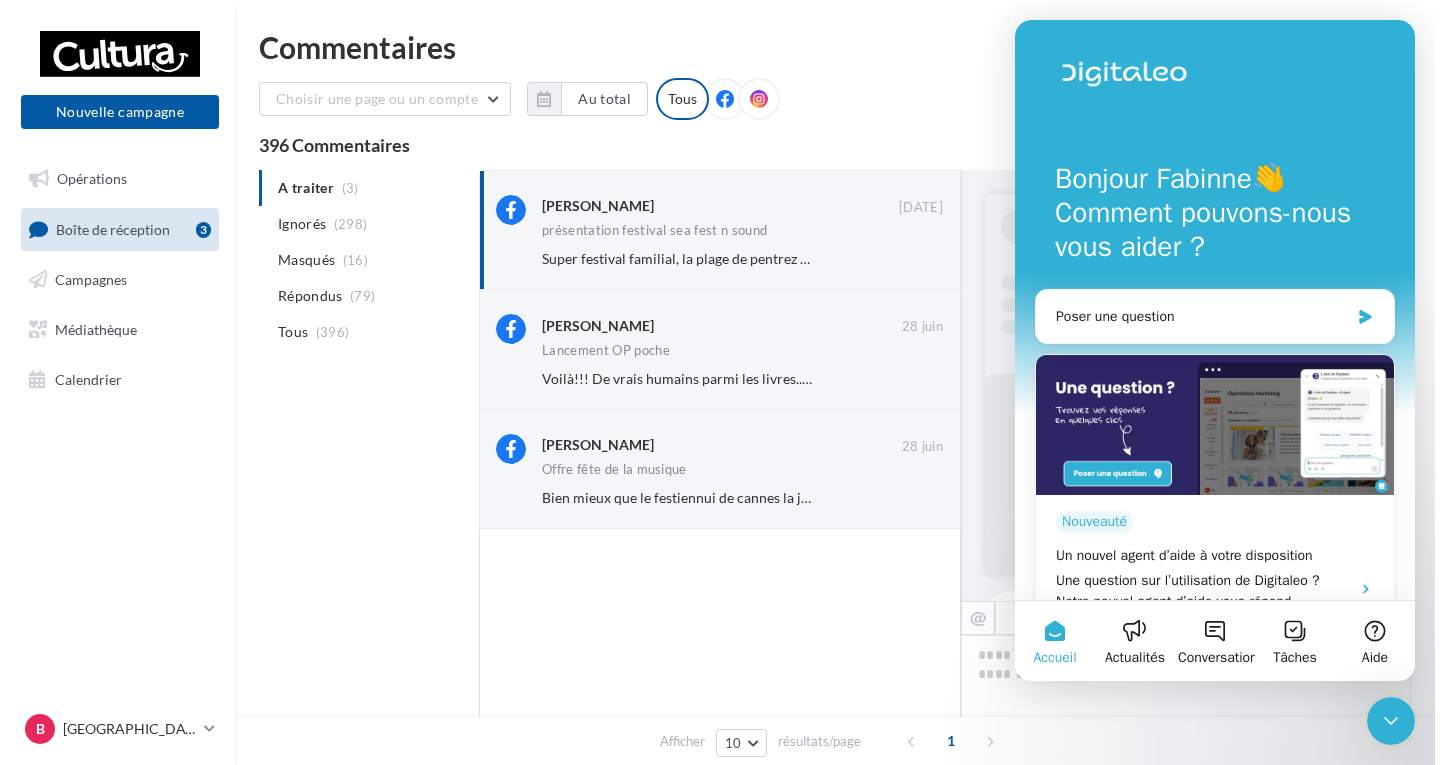 scroll, scrollTop: 0, scrollLeft: 0, axis: both 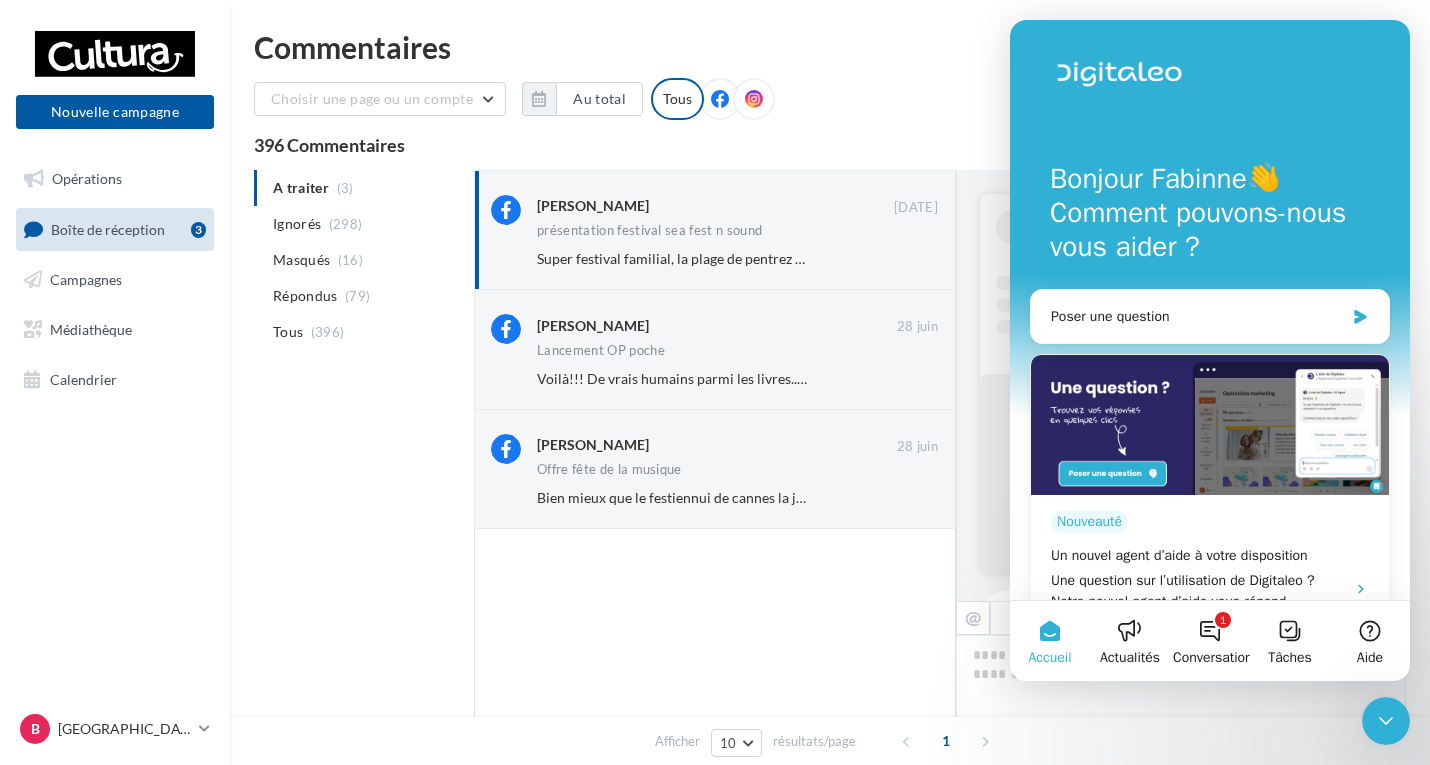 click on "Commentaires
Associer mon compte et mes pages Facebook
Choisir une page ou un compte
Cultura Brest
(Brest)
leplongeoir_culturabrest
Au total
Réinitialiser
Tous
396 Commentaires
A traiter
(3)
Ignorés
(298)
Masqués
(16)
Répondus
(79)
Tous
(396)
Valérie Fuentes
30 juin" at bounding box center (830, 449) 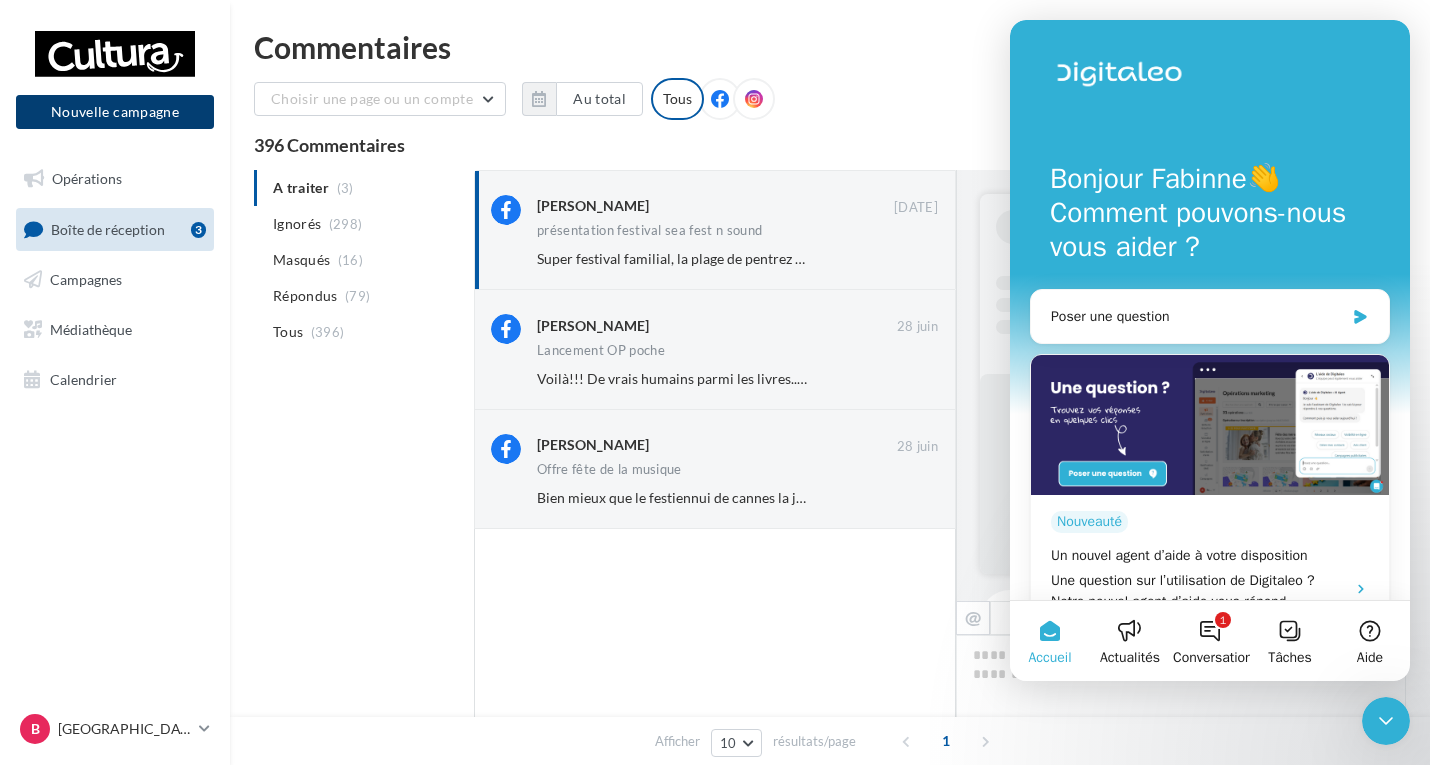 click on "Nouvelle campagne" at bounding box center (115, 112) 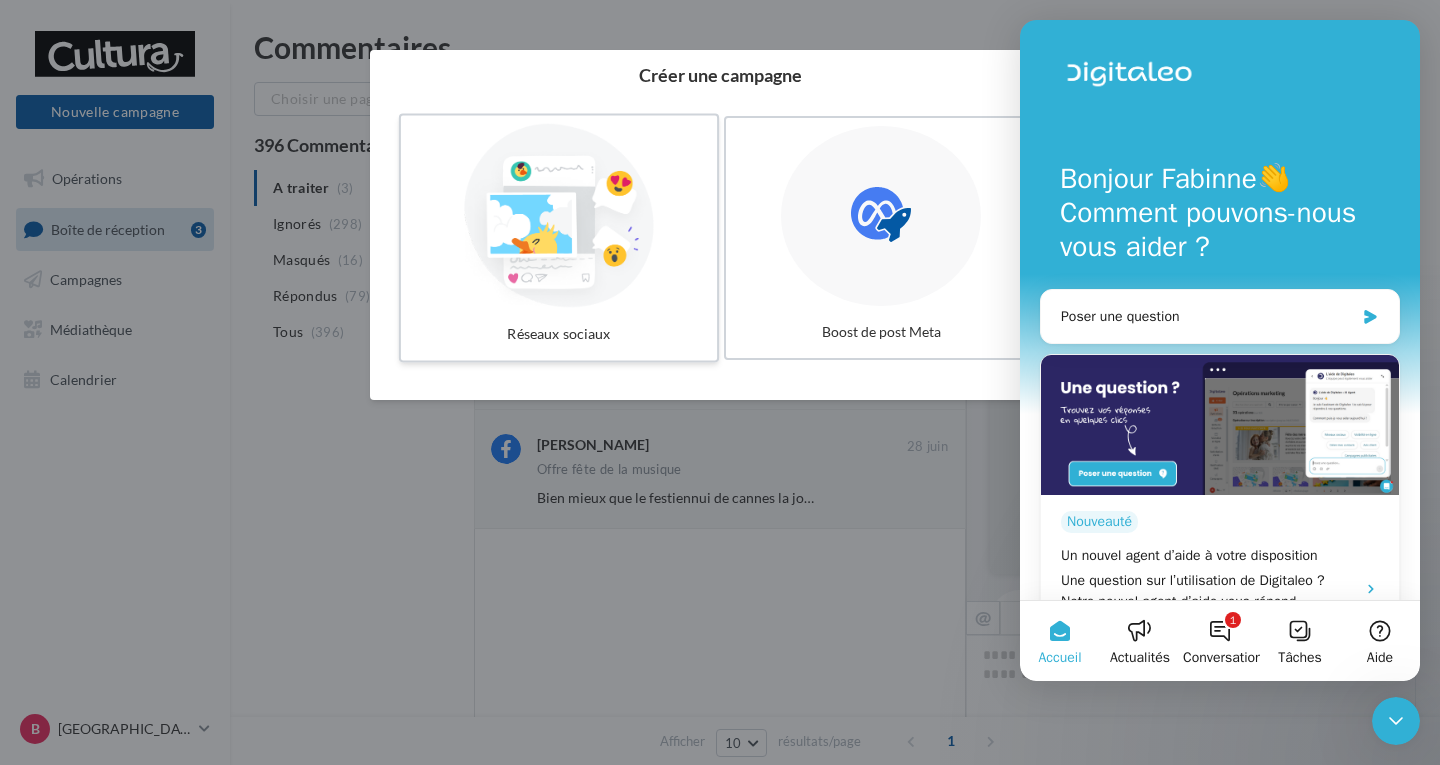 click at bounding box center (559, 216) 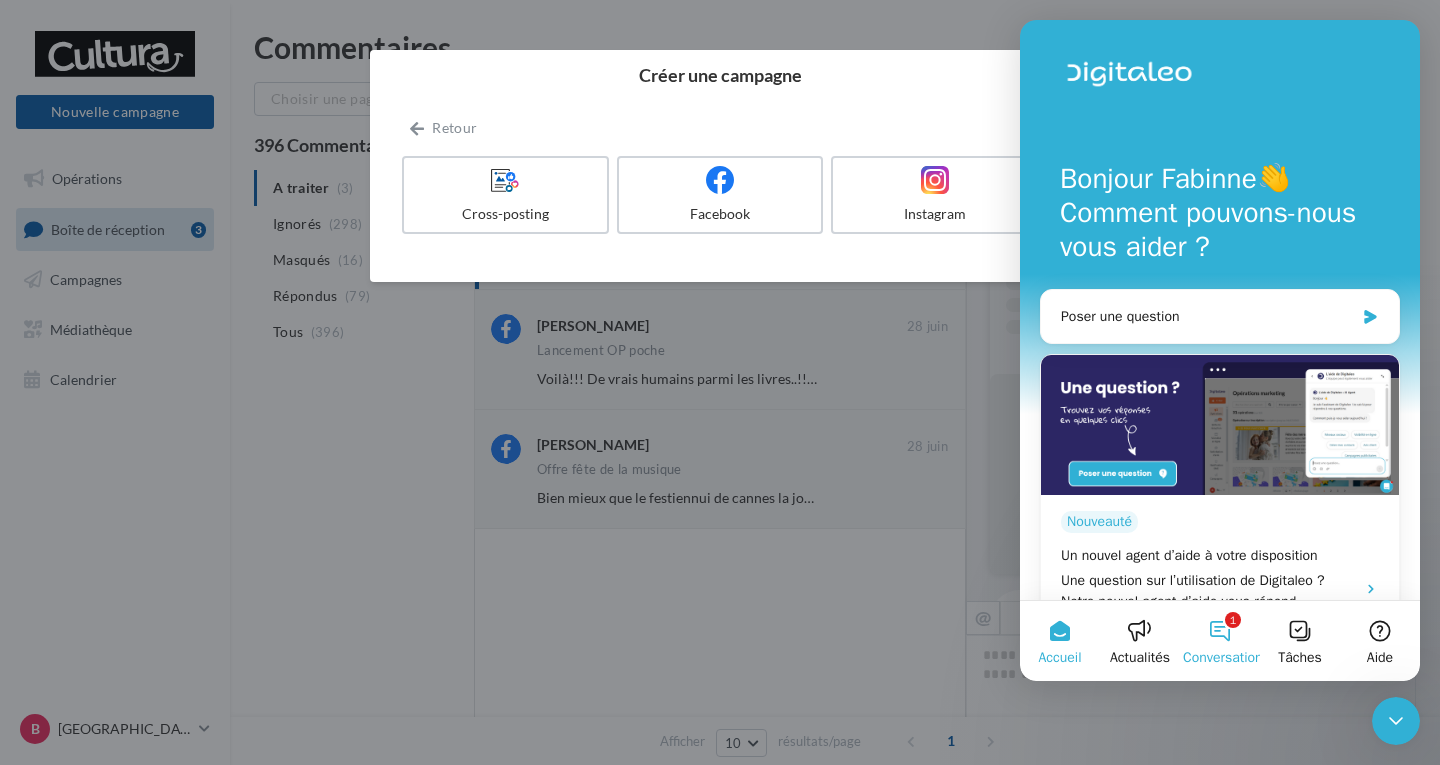 click on "1 Conversations" at bounding box center (1220, 641) 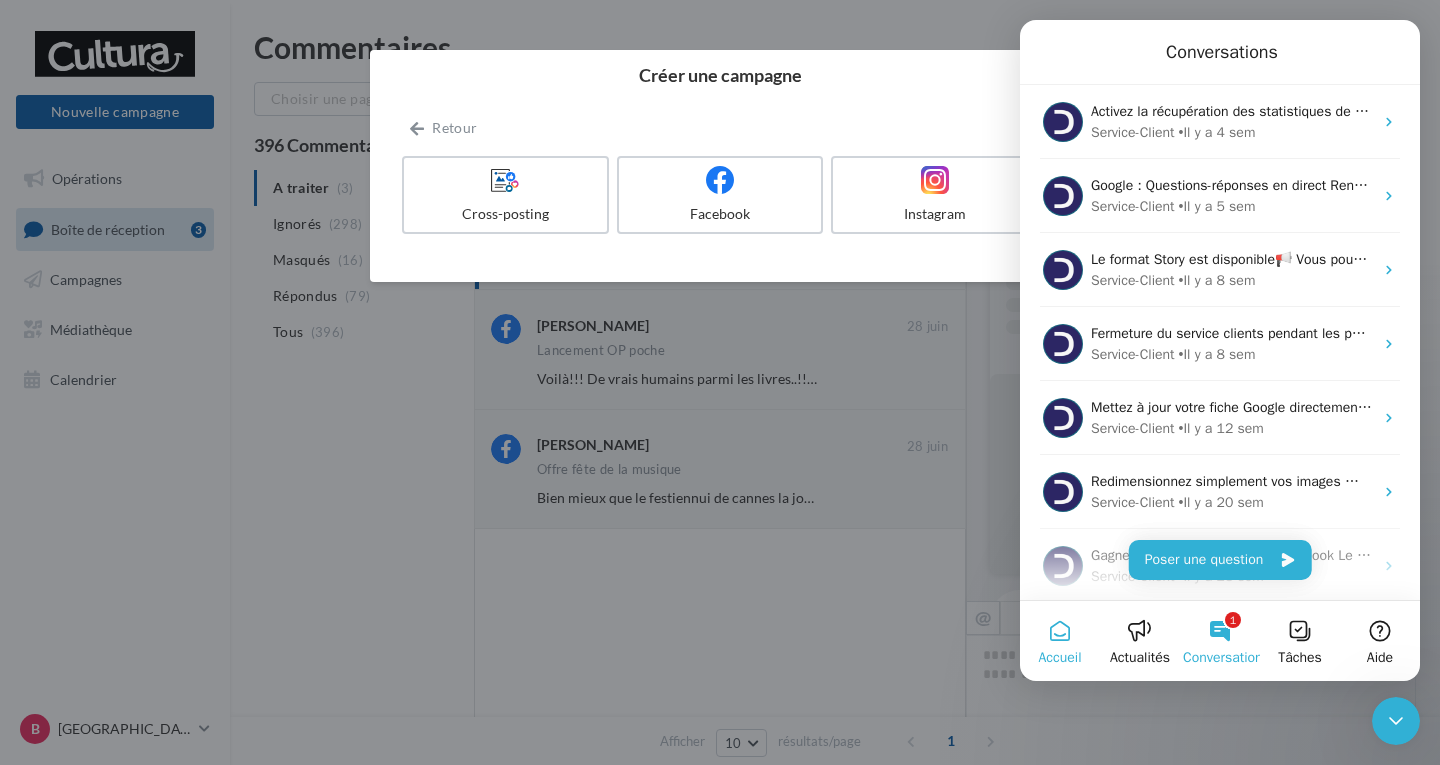 click on "Accueil" at bounding box center [1060, 641] 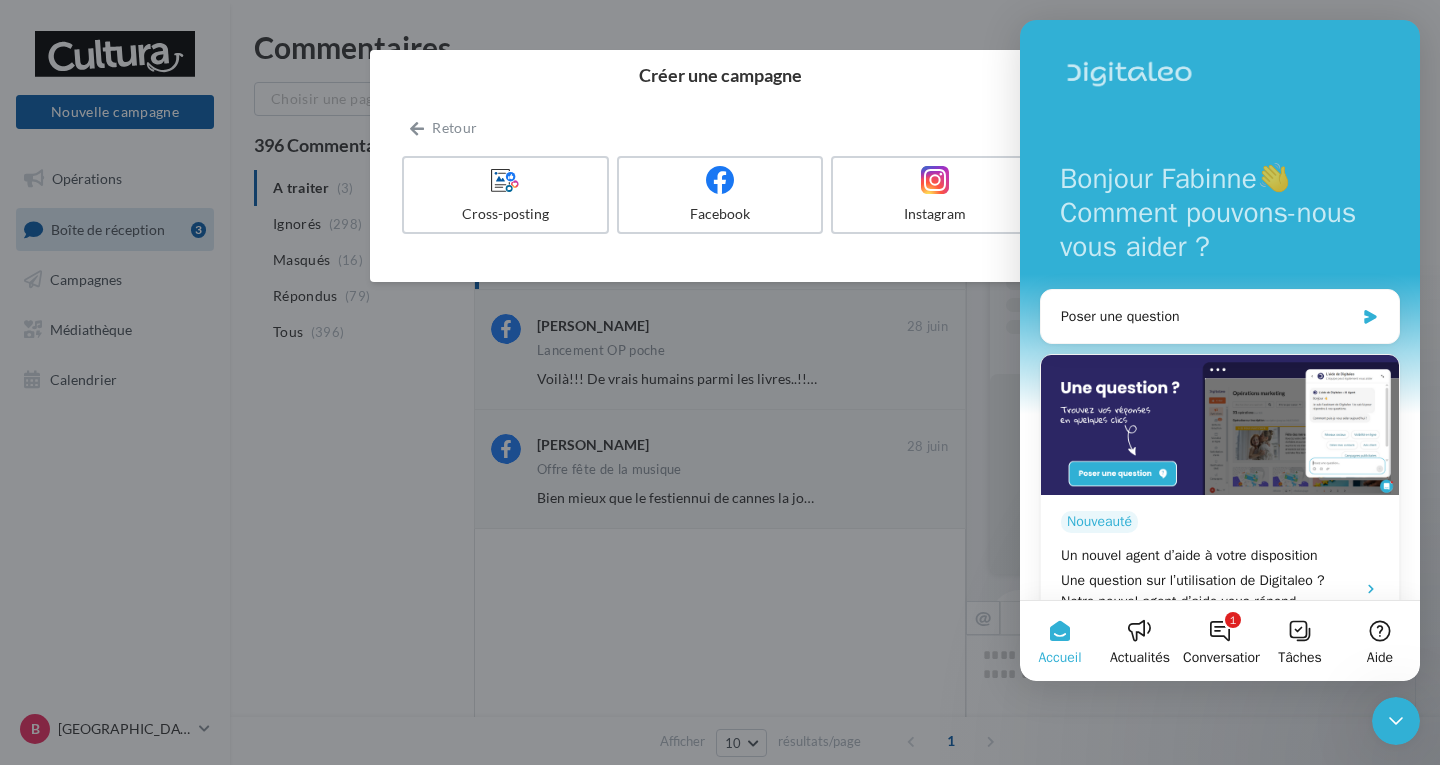 scroll, scrollTop: 347, scrollLeft: 0, axis: vertical 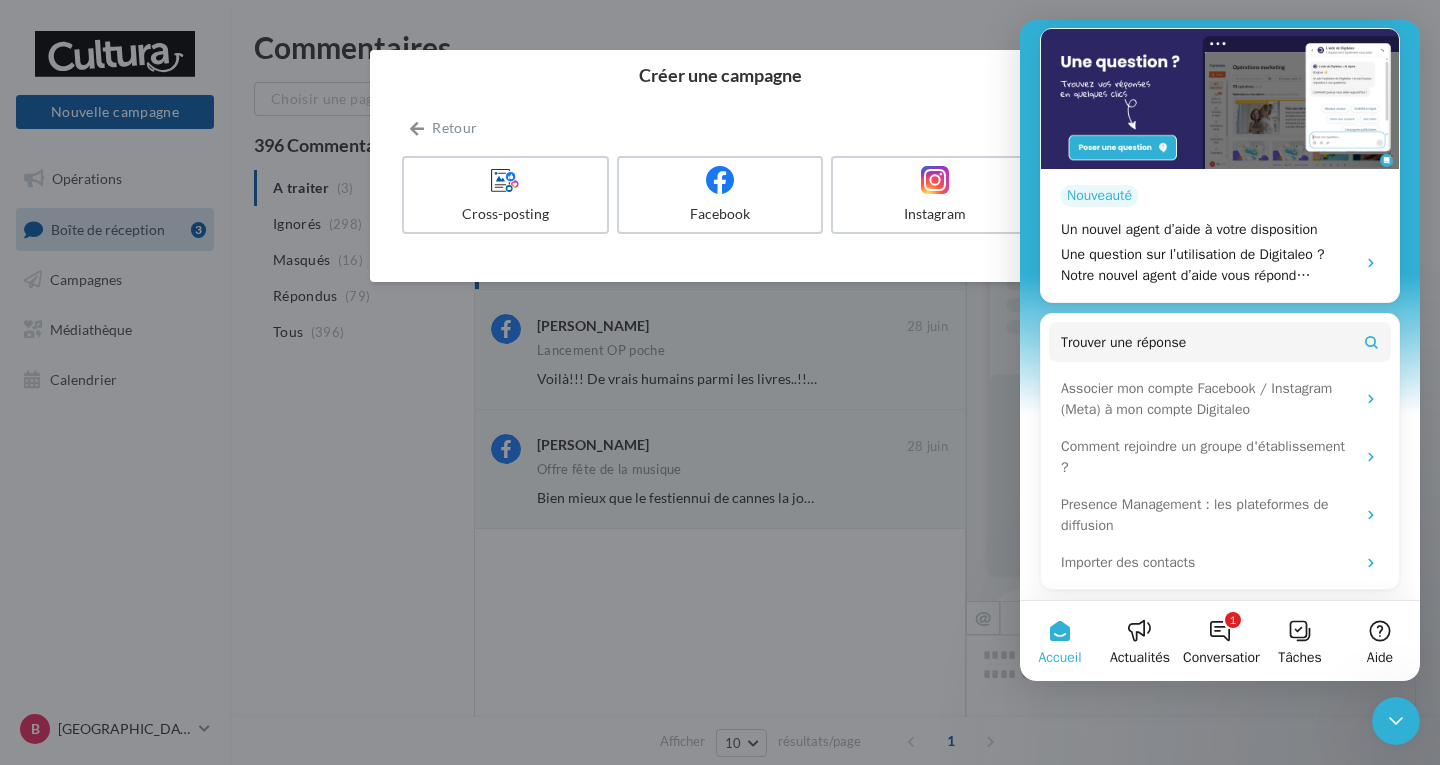 click 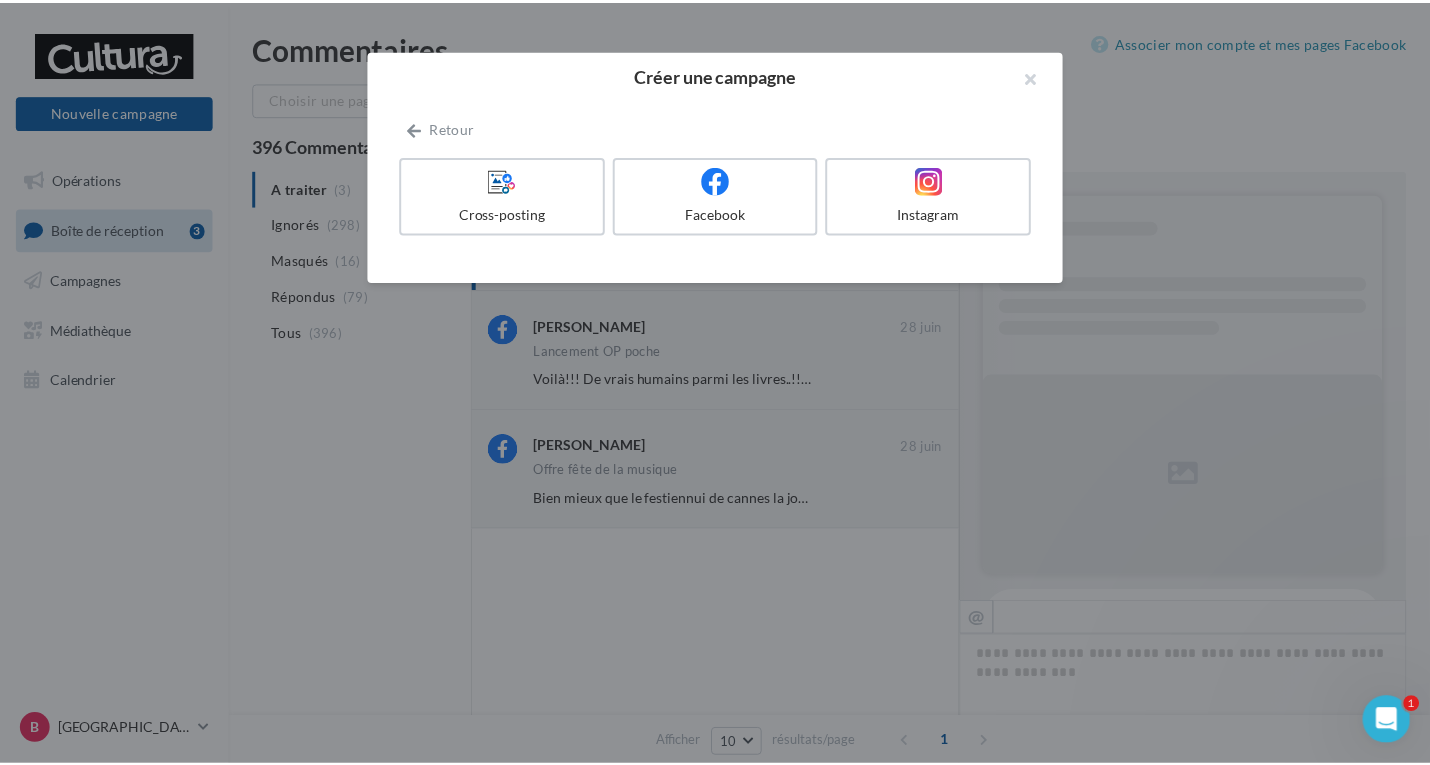 scroll, scrollTop: 0, scrollLeft: 0, axis: both 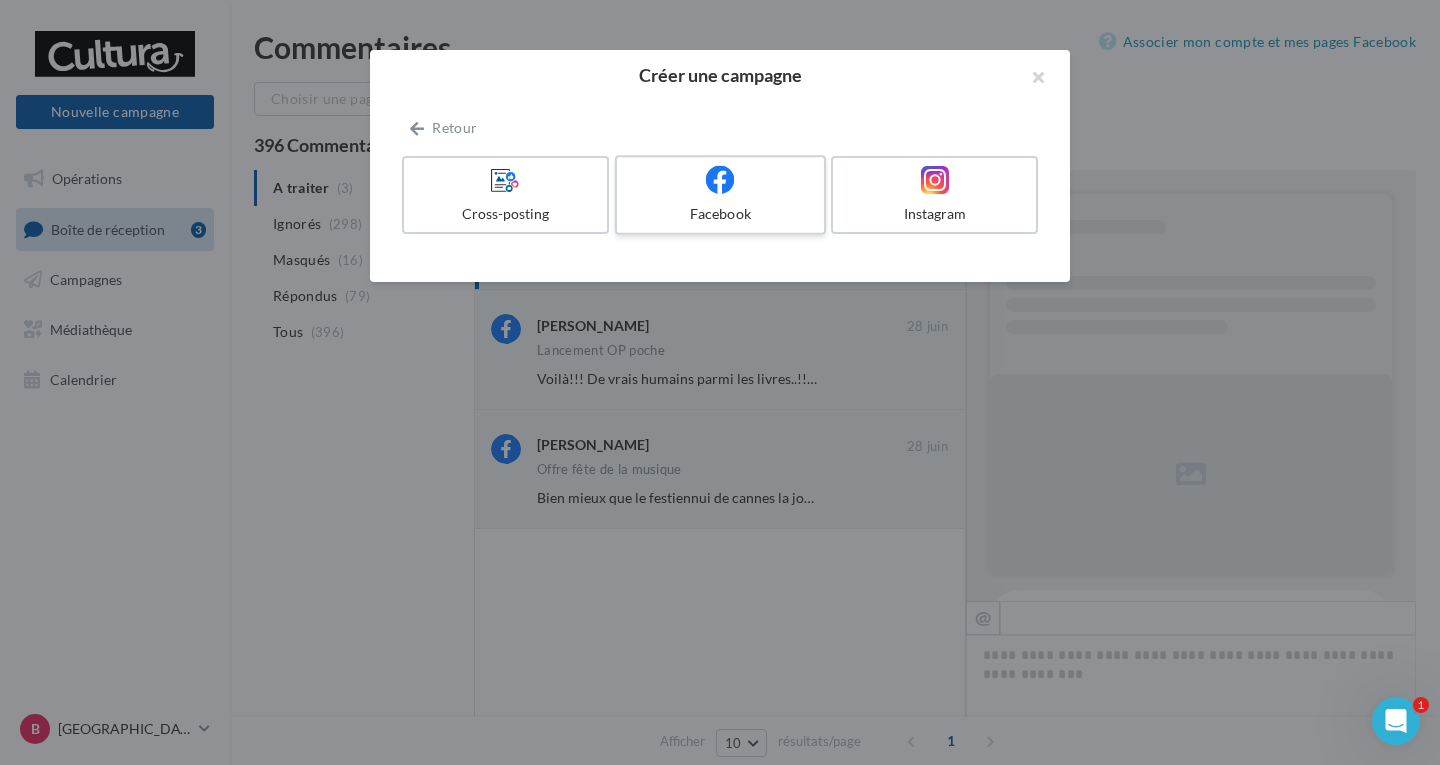 click on "Facebook" at bounding box center [720, 195] 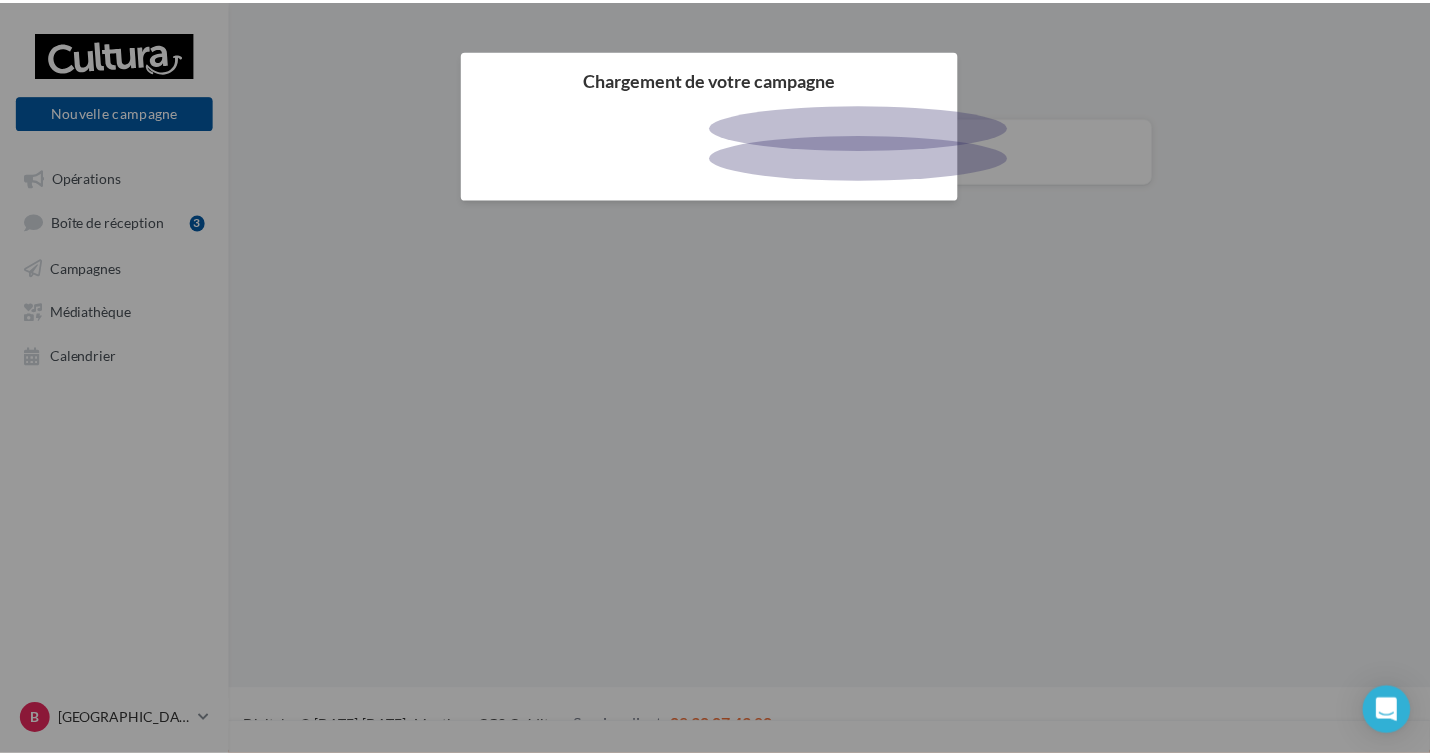 scroll, scrollTop: 0, scrollLeft: 0, axis: both 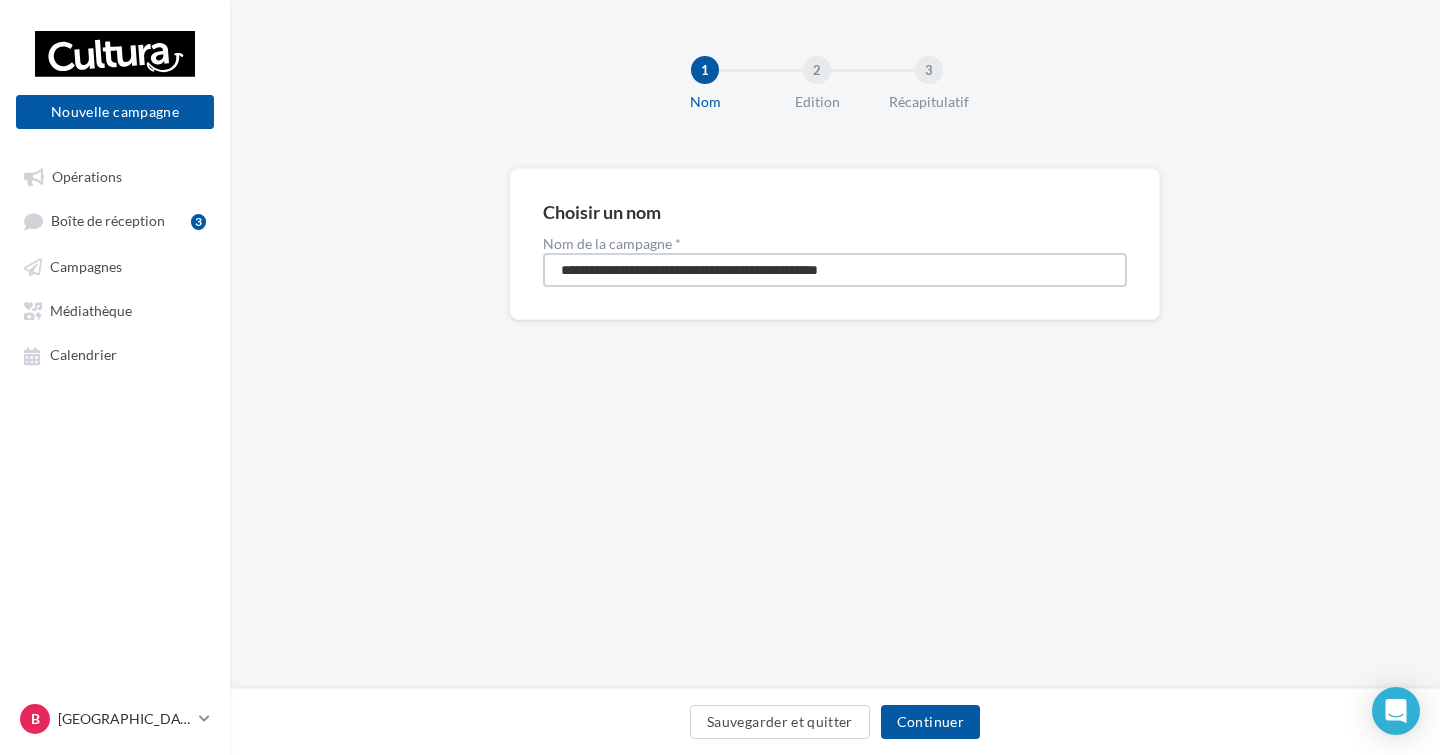 drag, startPoint x: 928, startPoint y: 261, endPoint x: 435, endPoint y: 222, distance: 494.5402 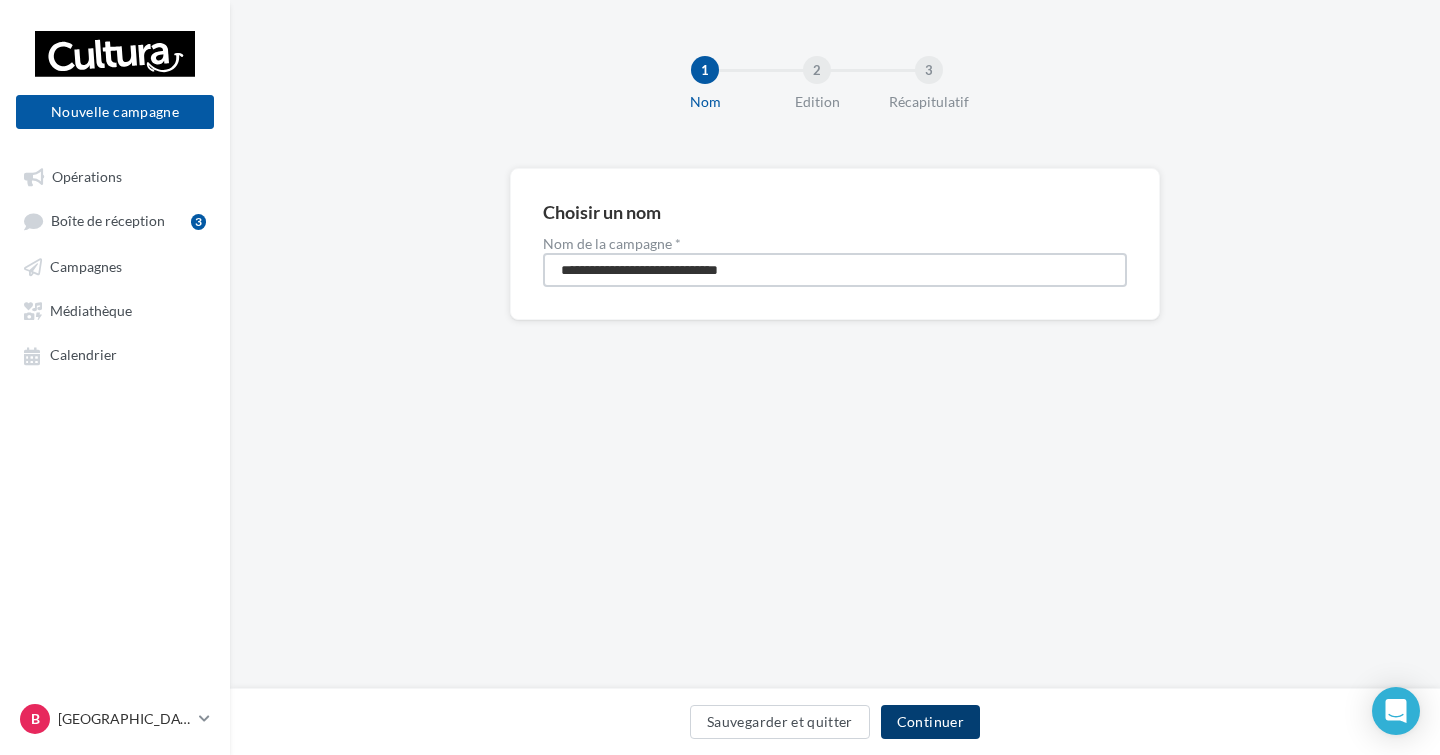 type on "**********" 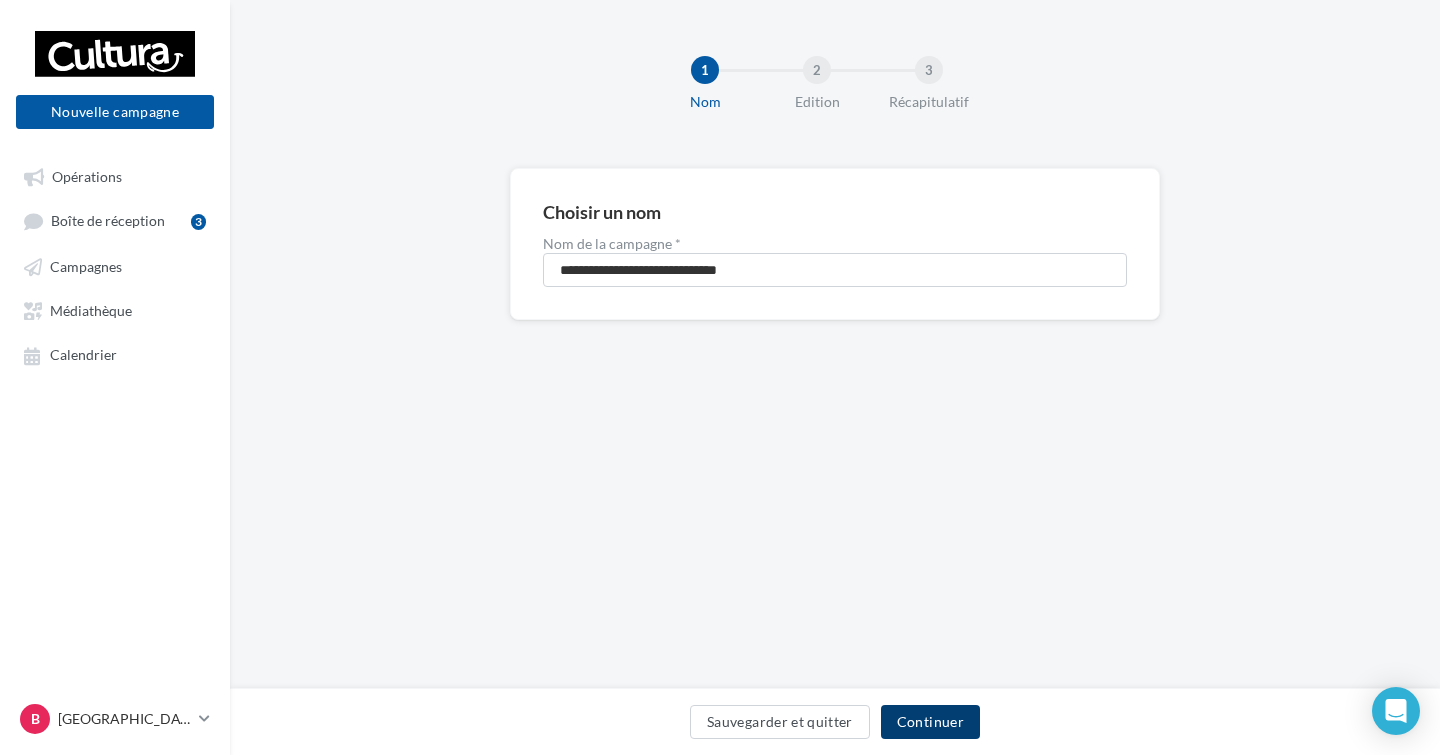 click on "Continuer" at bounding box center [930, 722] 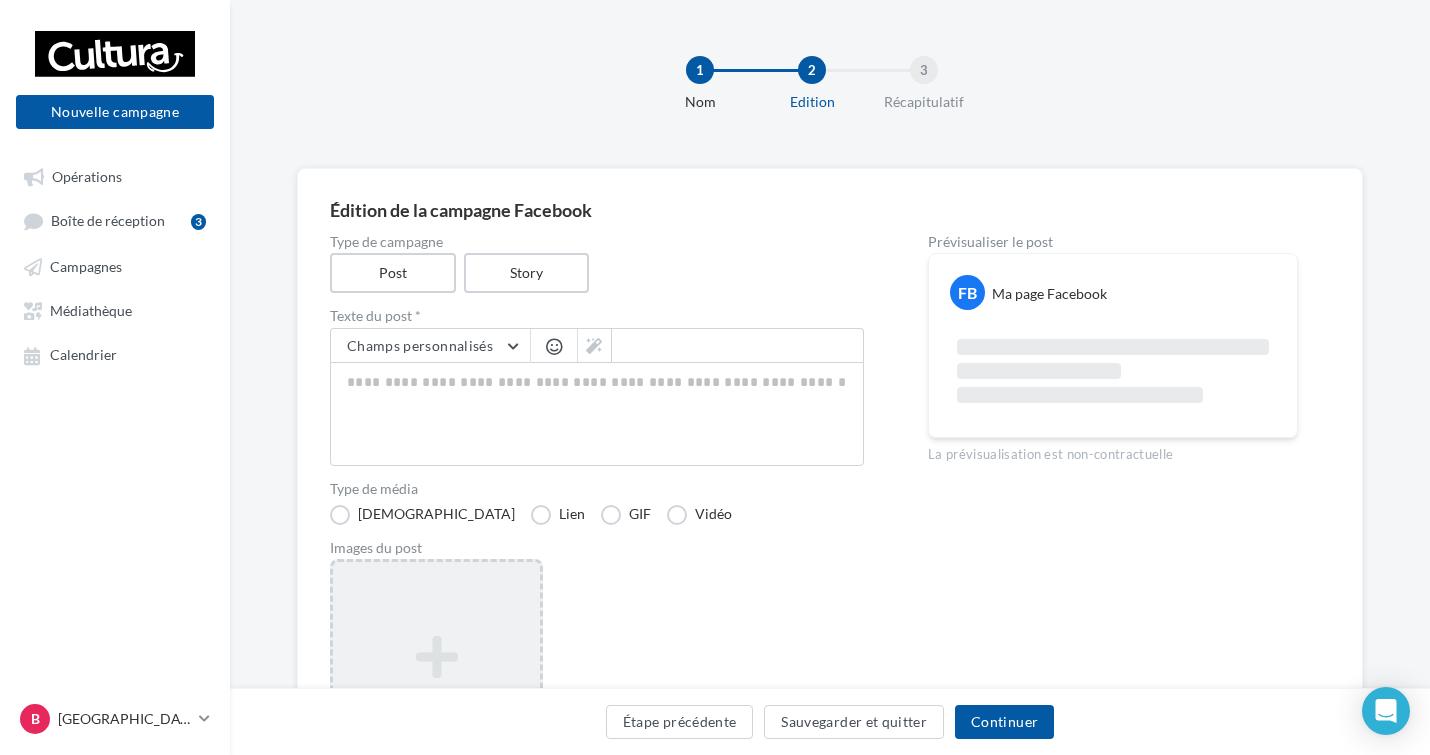 click at bounding box center (436, 657) 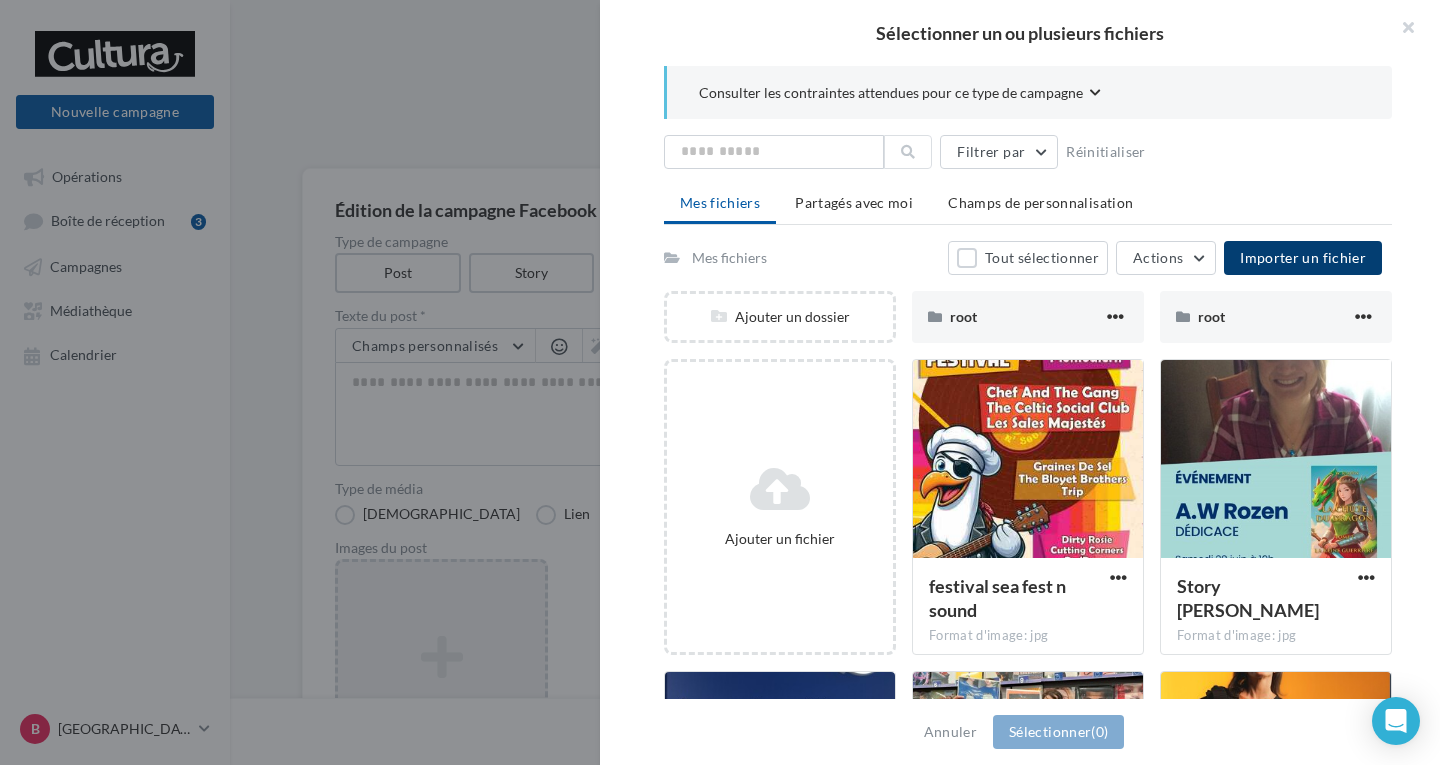 click on "Importer un fichier" at bounding box center (1303, 257) 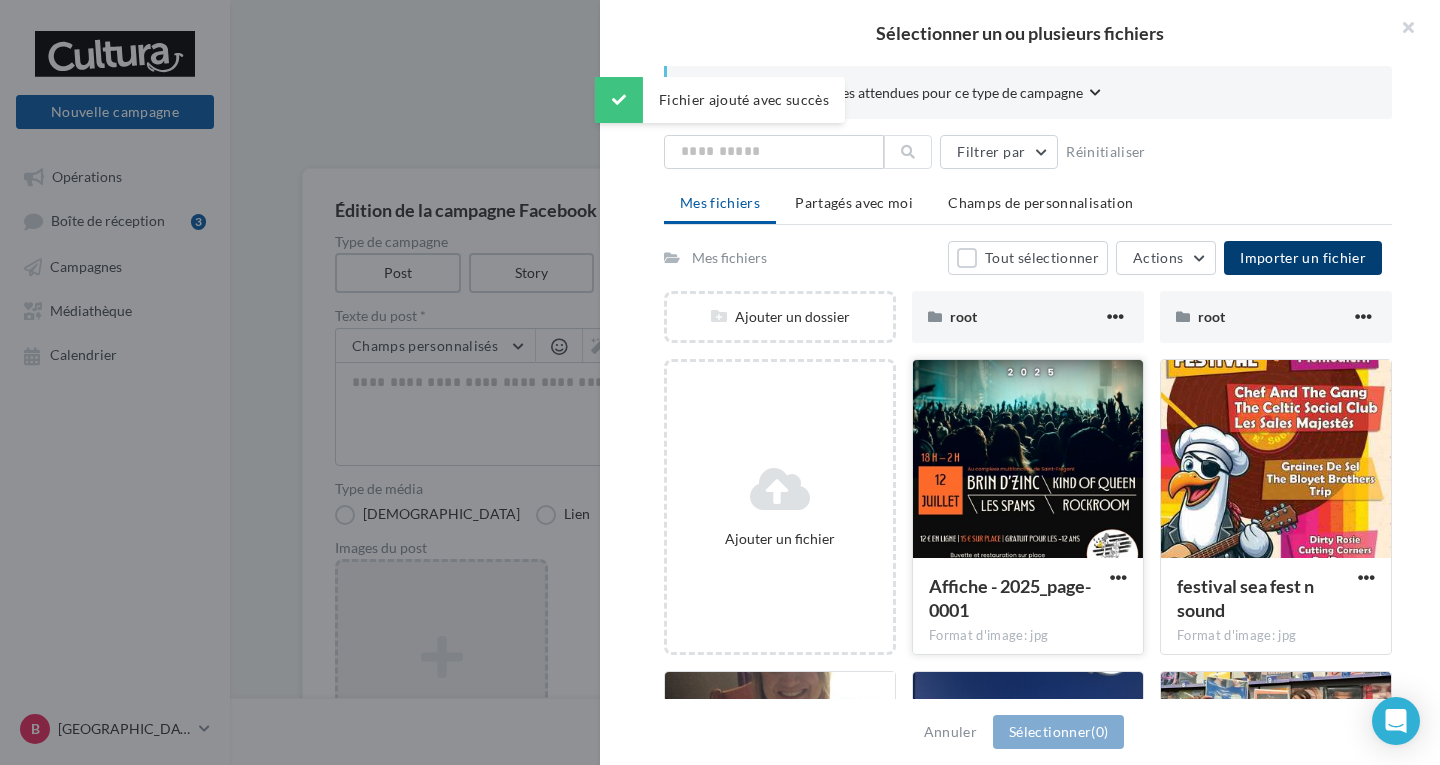 click at bounding box center [1028, 460] 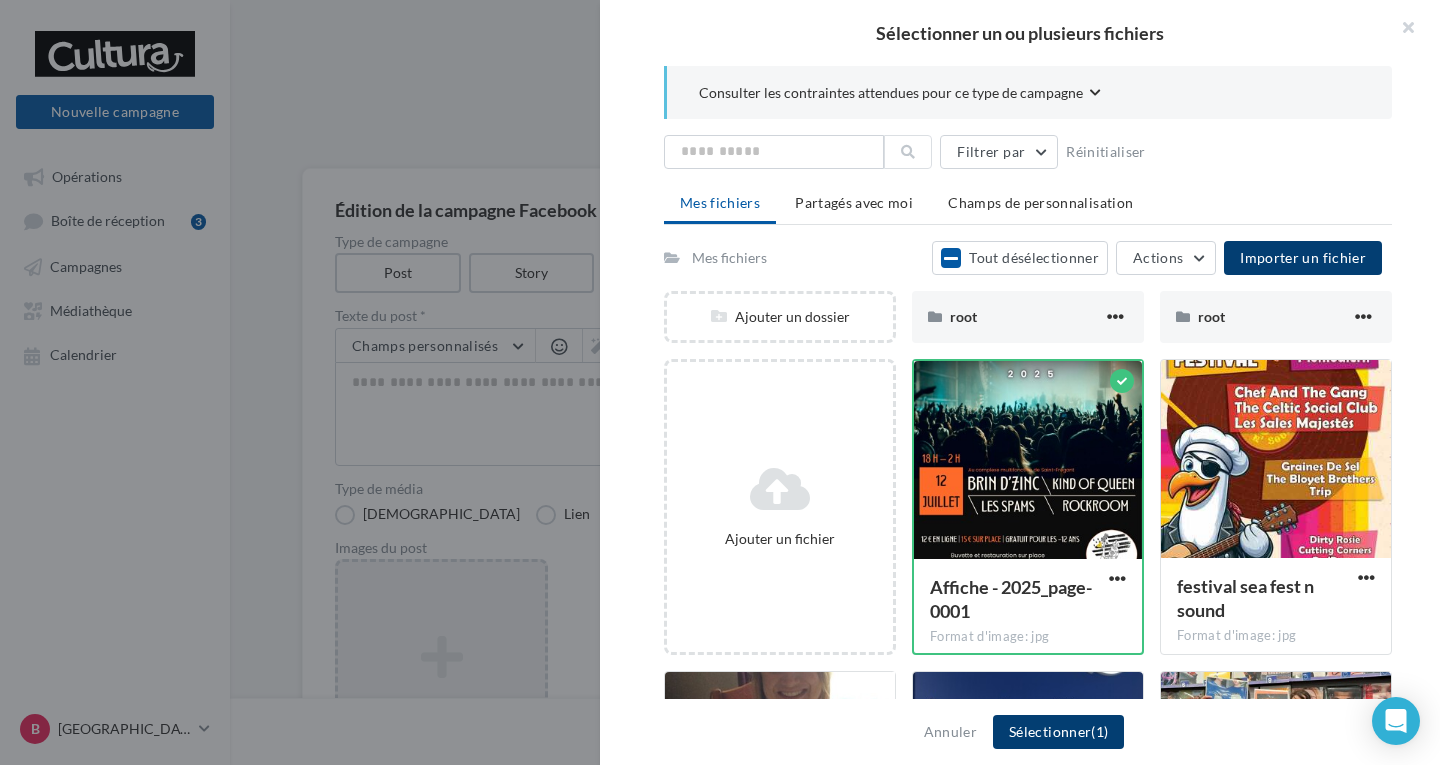 click on "Sélectionner   (1)" at bounding box center (1058, 732) 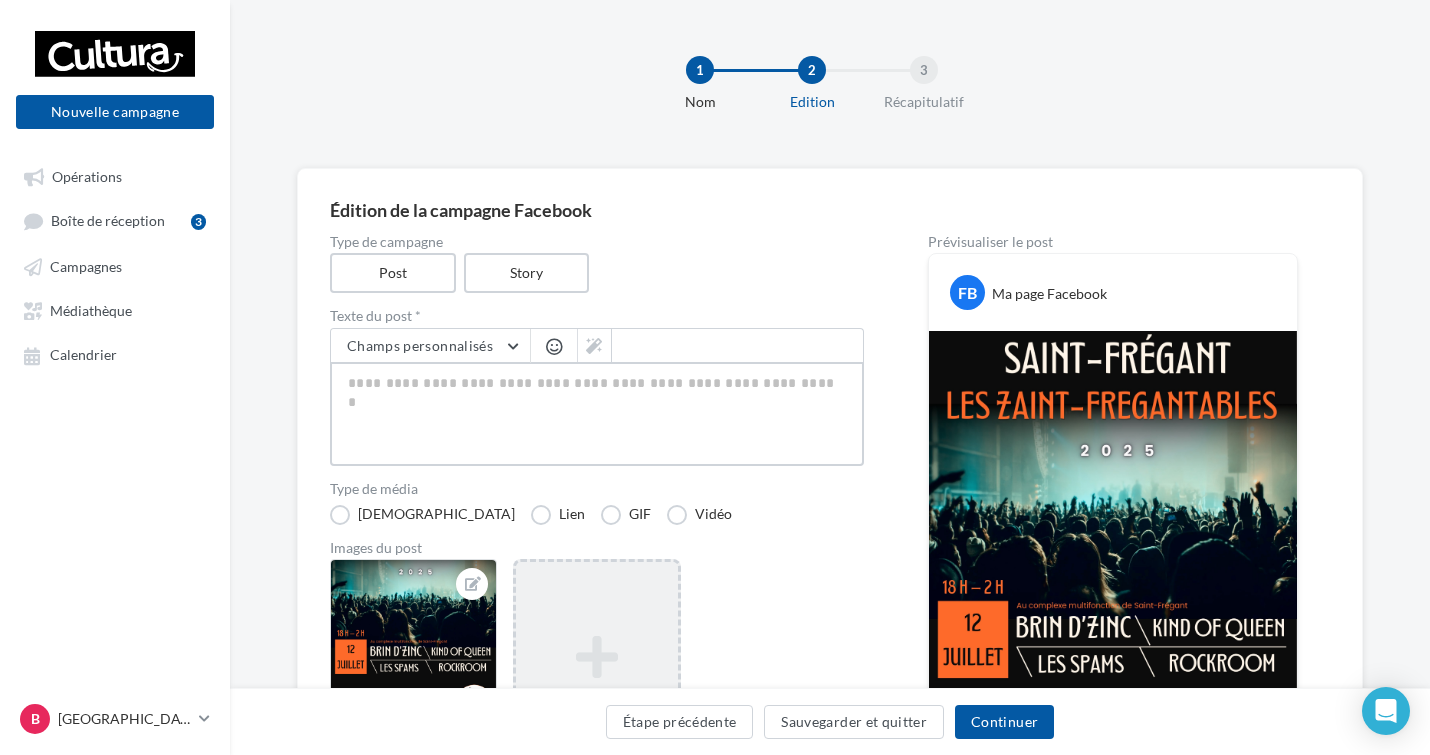 click at bounding box center (597, 414) 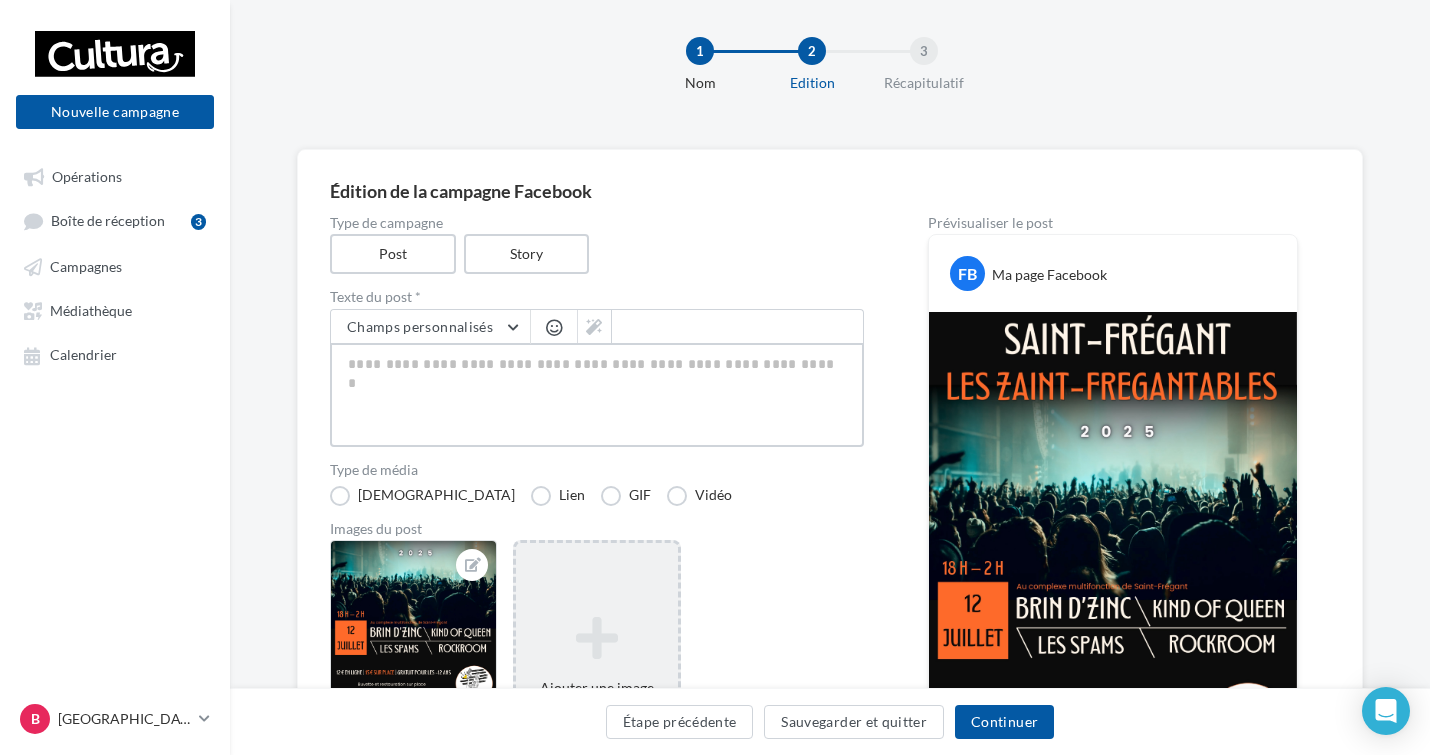 scroll, scrollTop: 0, scrollLeft: 0, axis: both 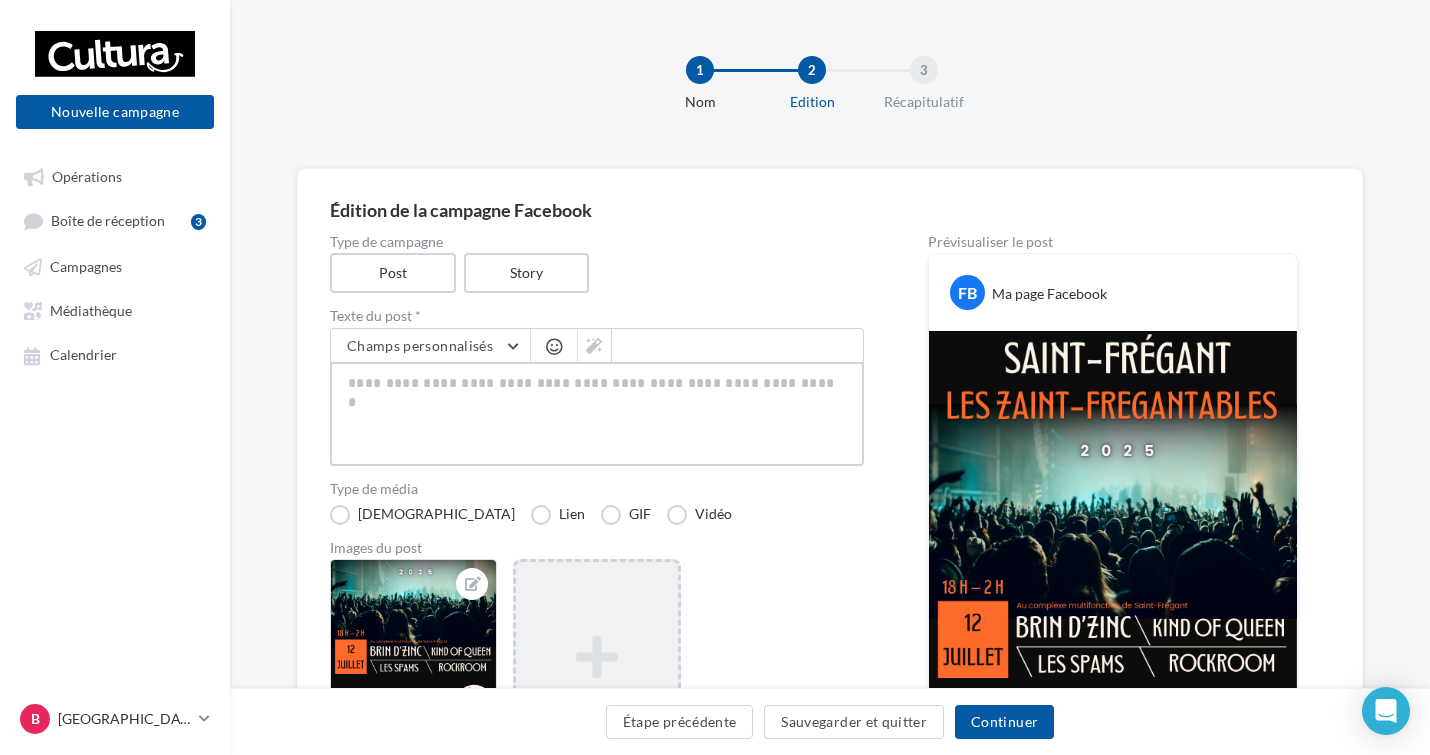 click at bounding box center (597, 414) 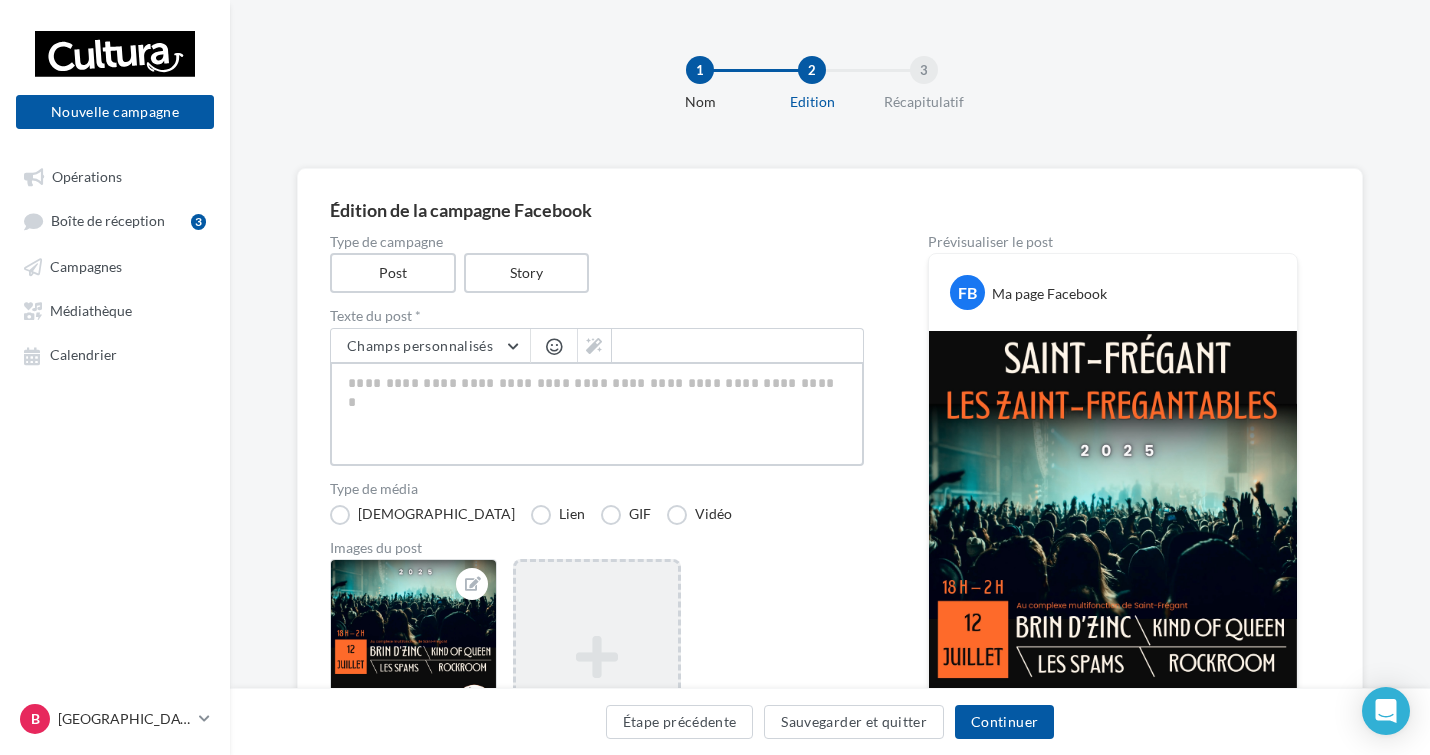 type on "*" 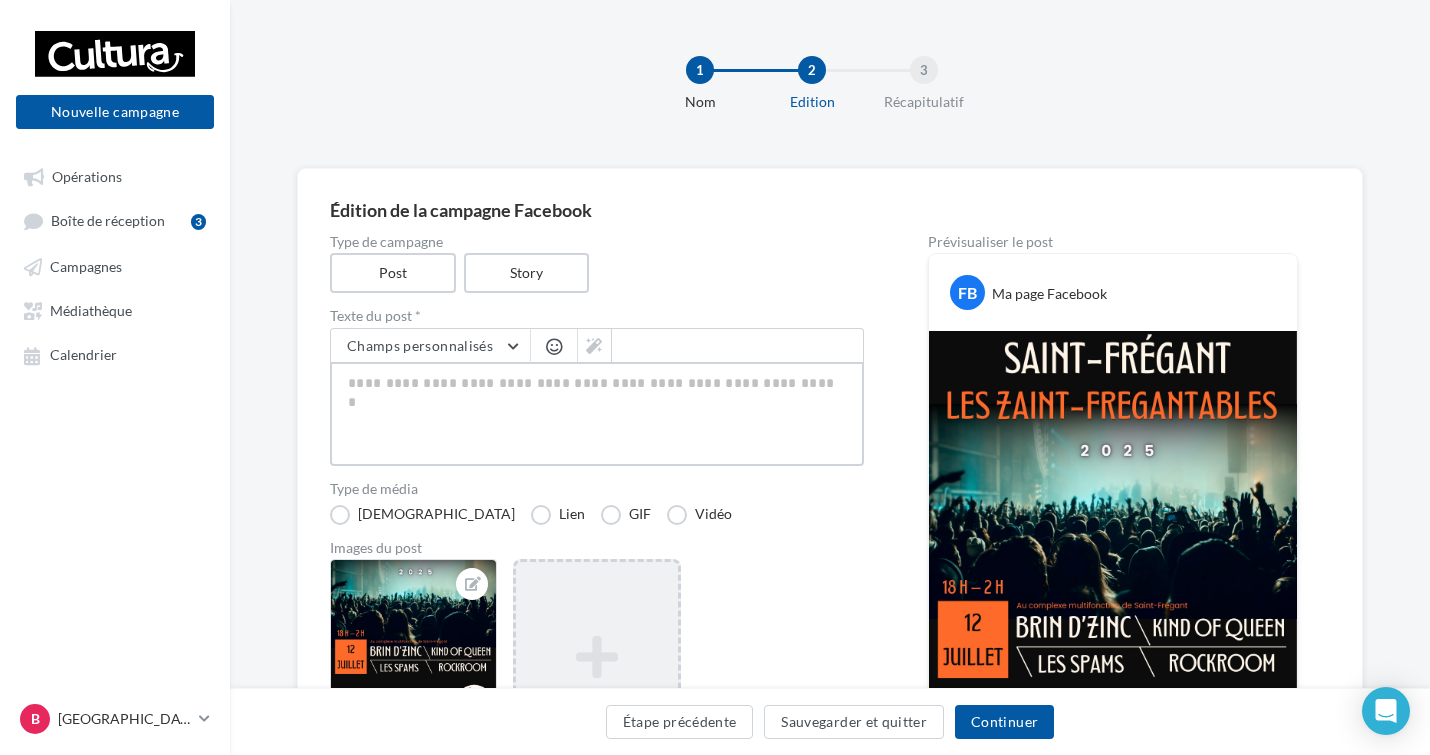 type on "*" 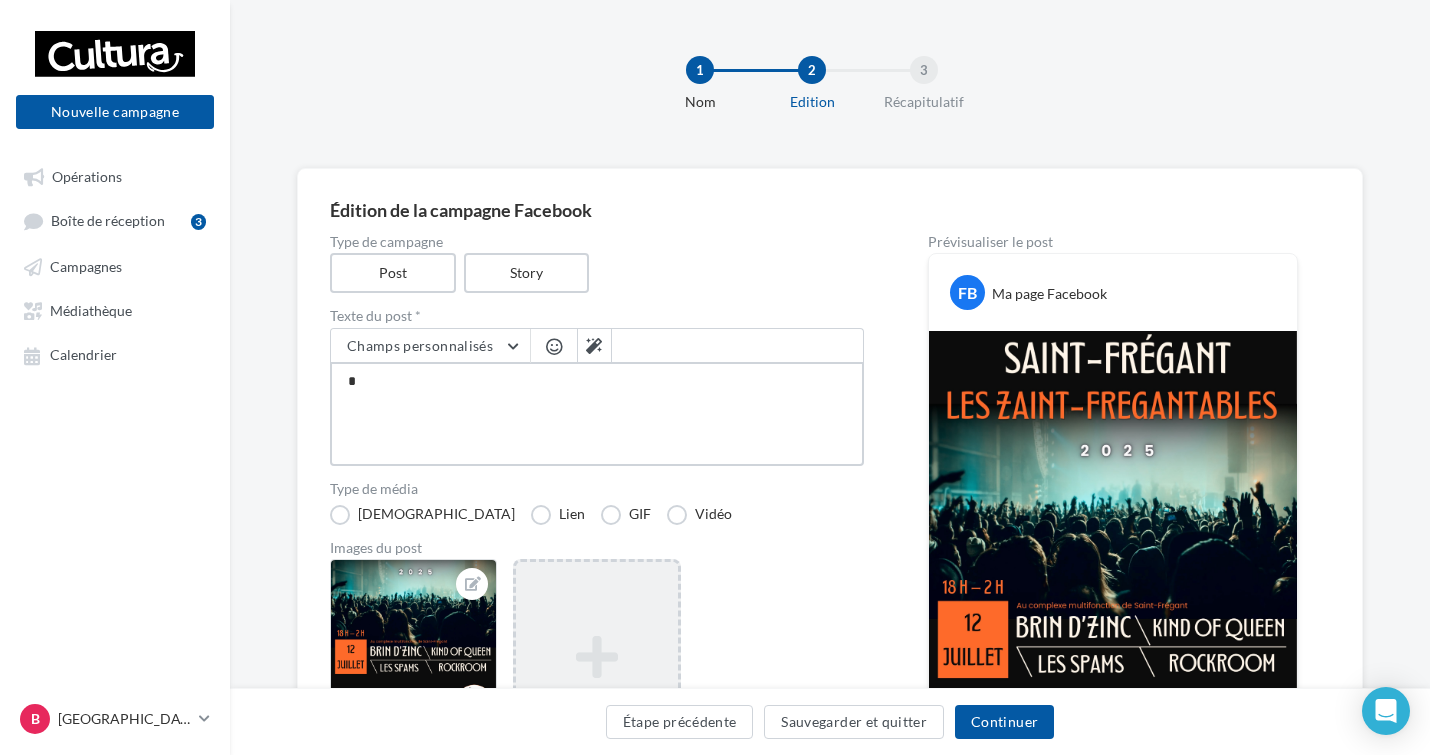 type on "*" 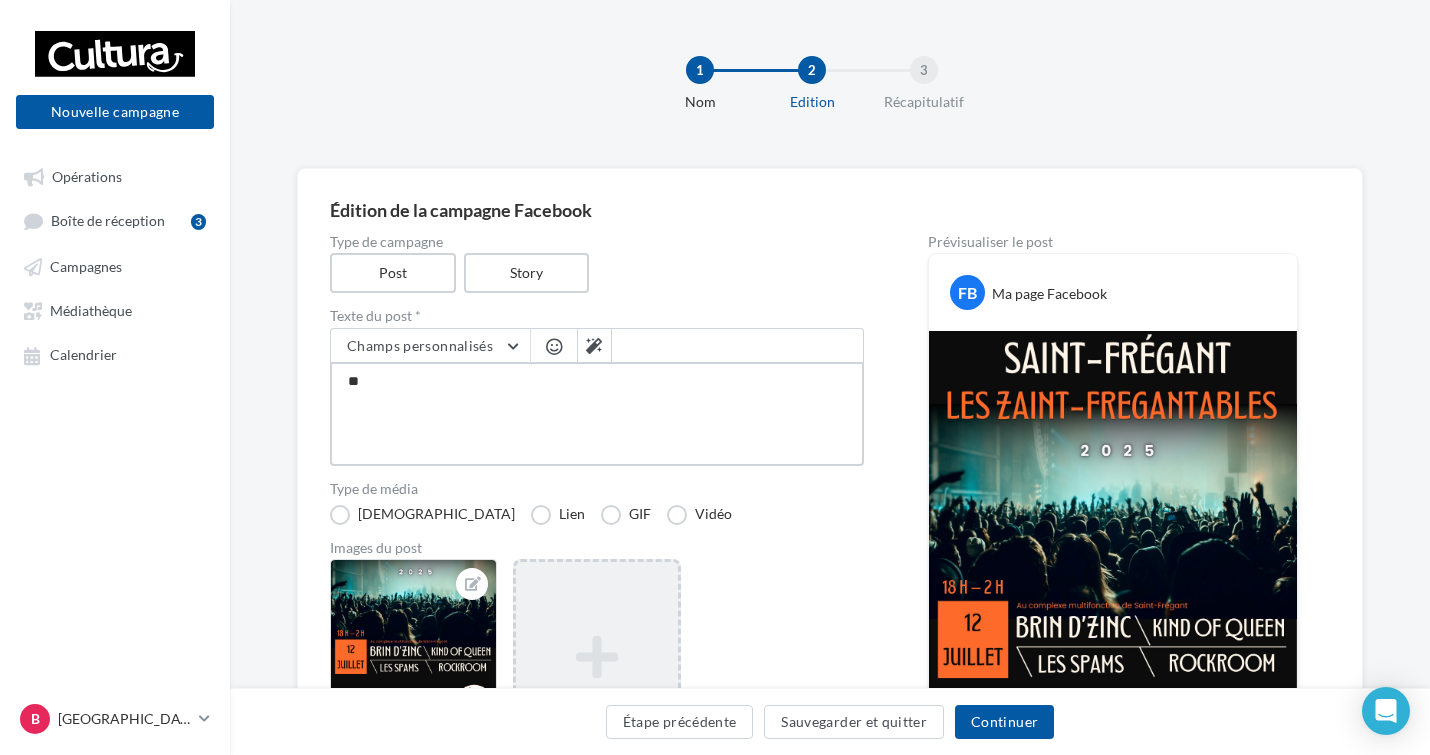 type on "***" 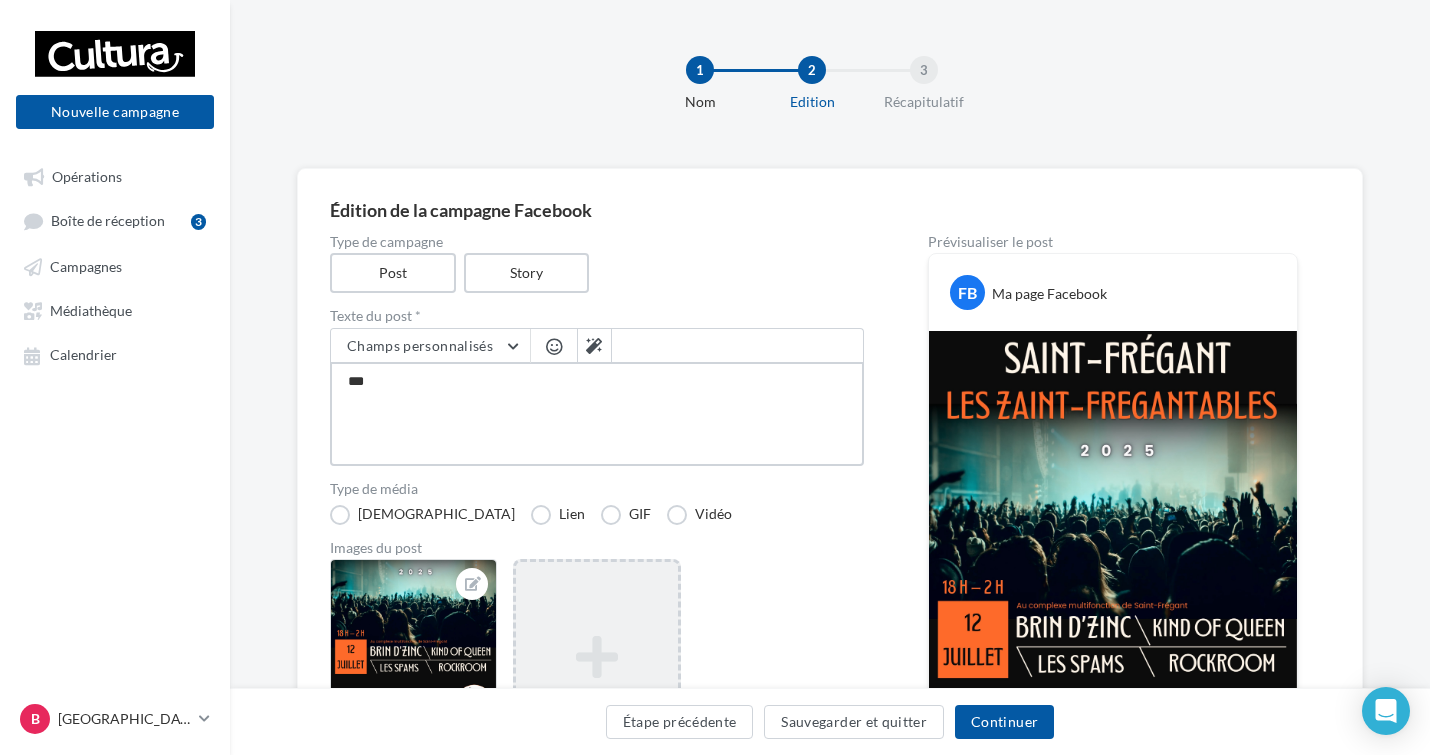 type on "****" 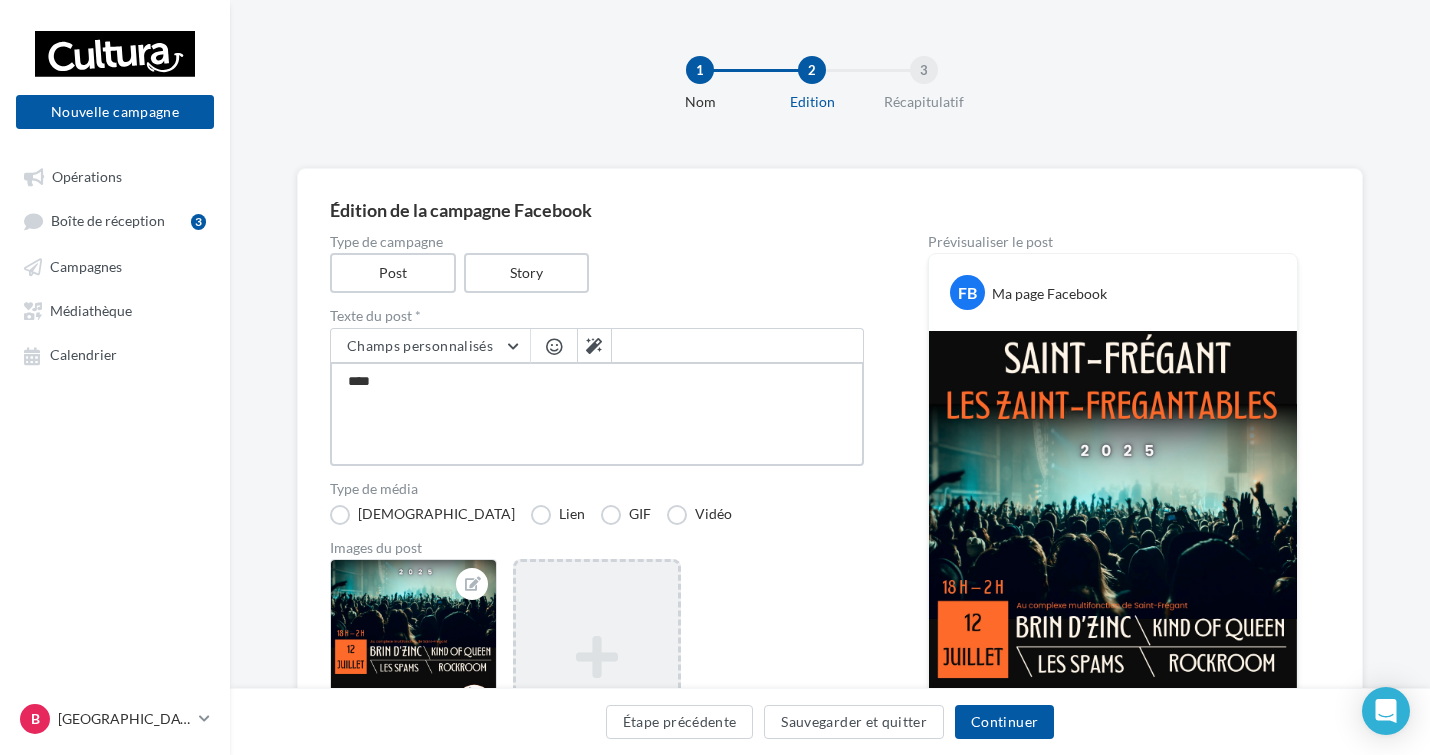 type on "****" 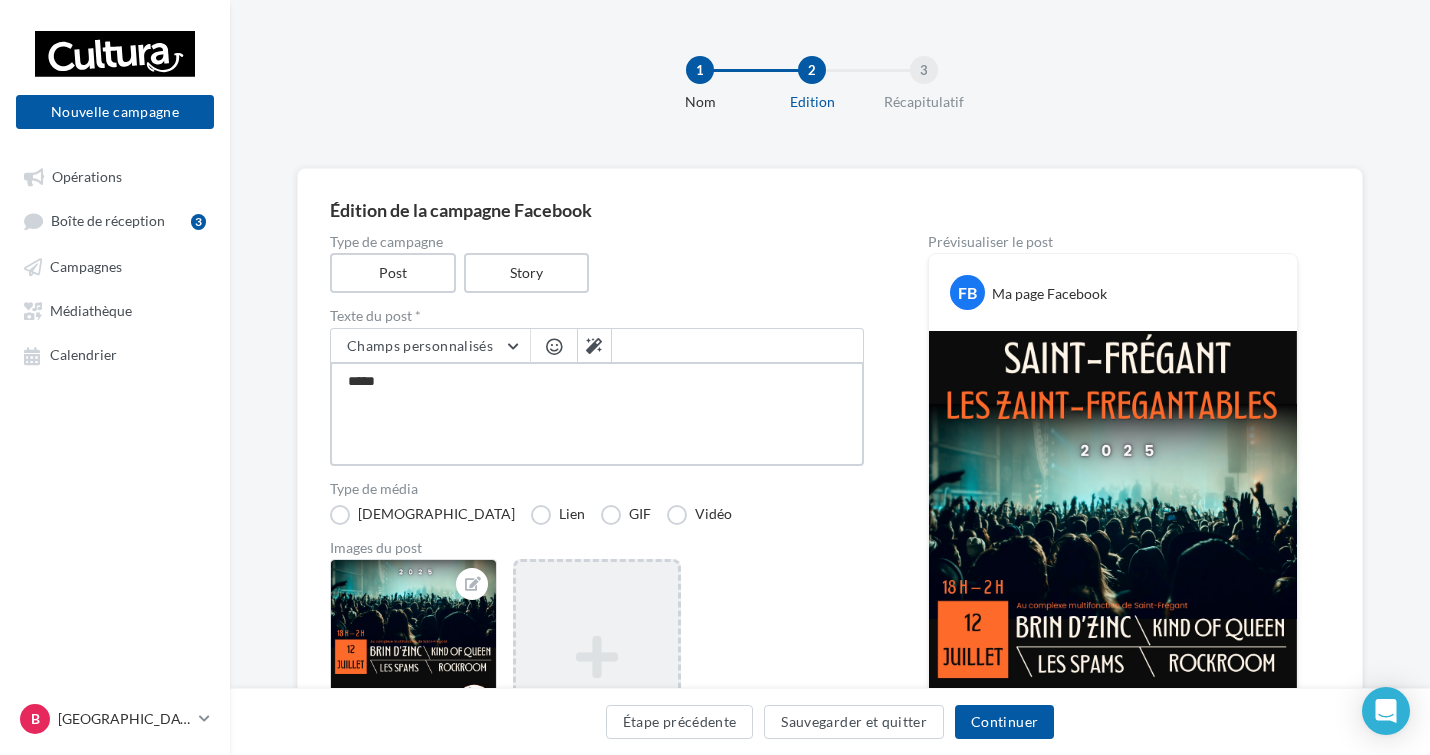 type on "******" 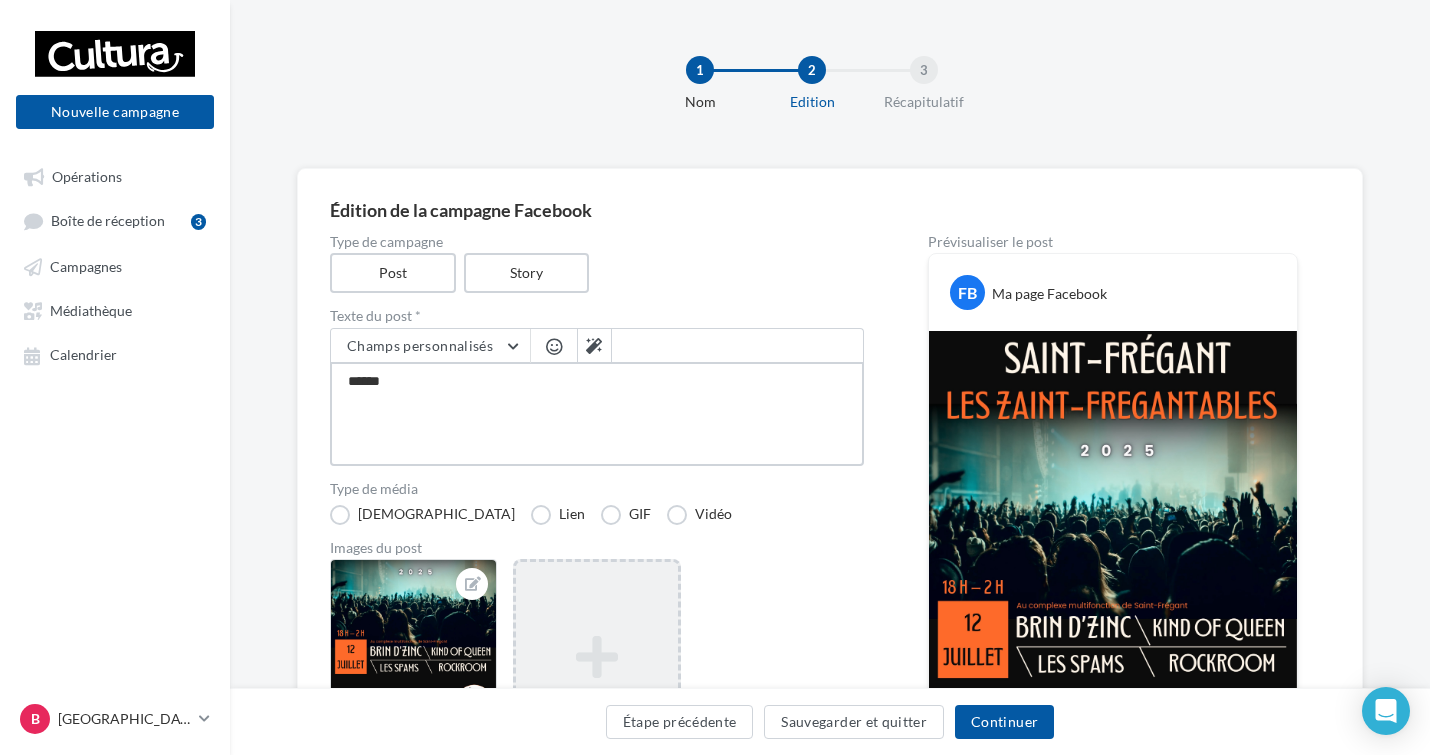 type on "*******" 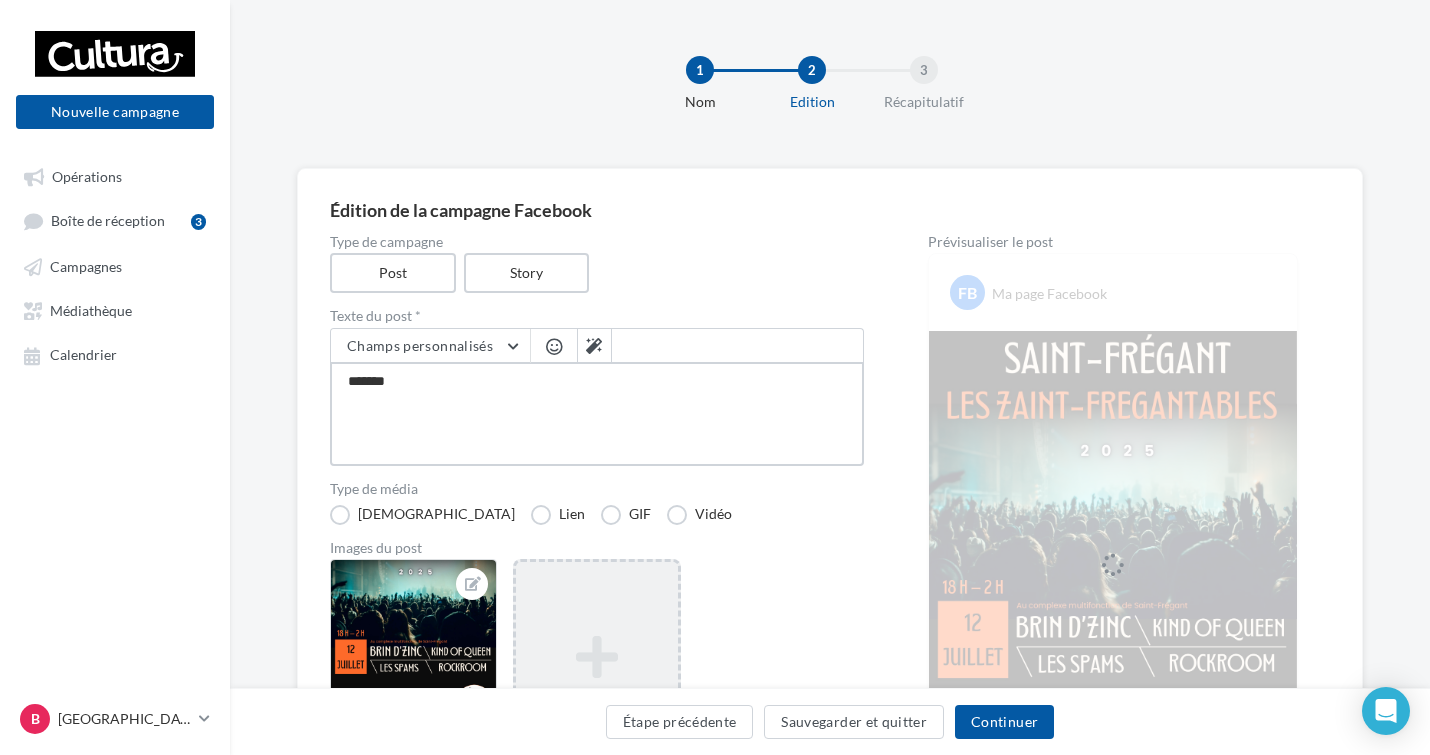 type on "********" 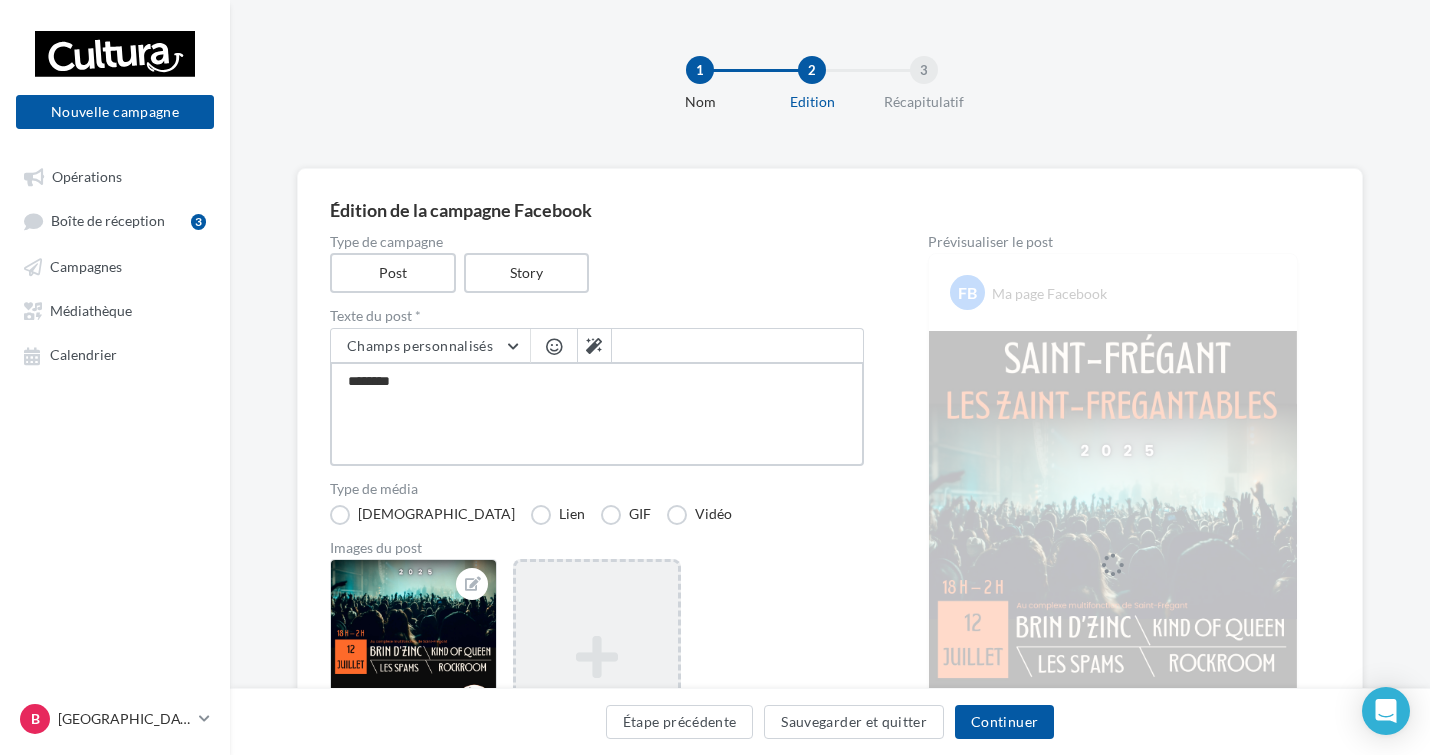 type on "*********" 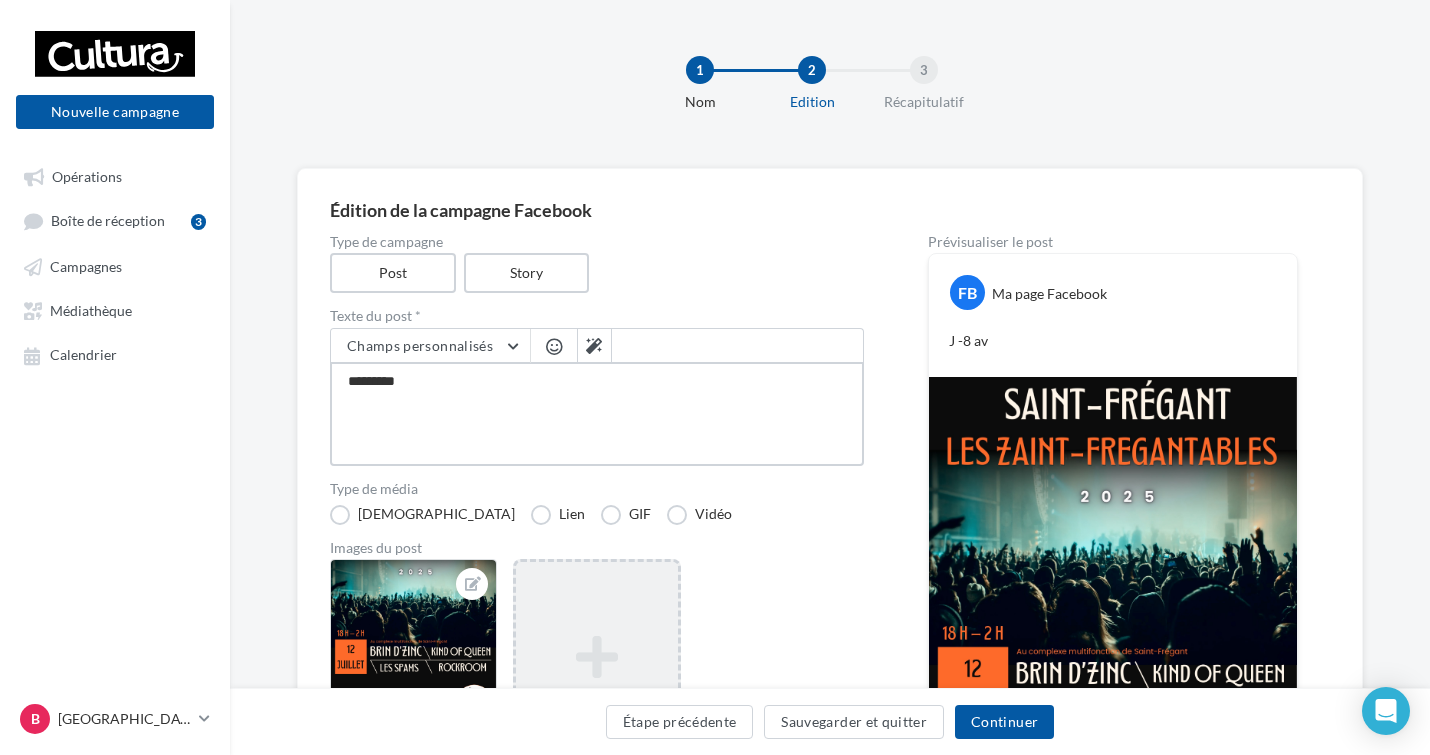 type on "**********" 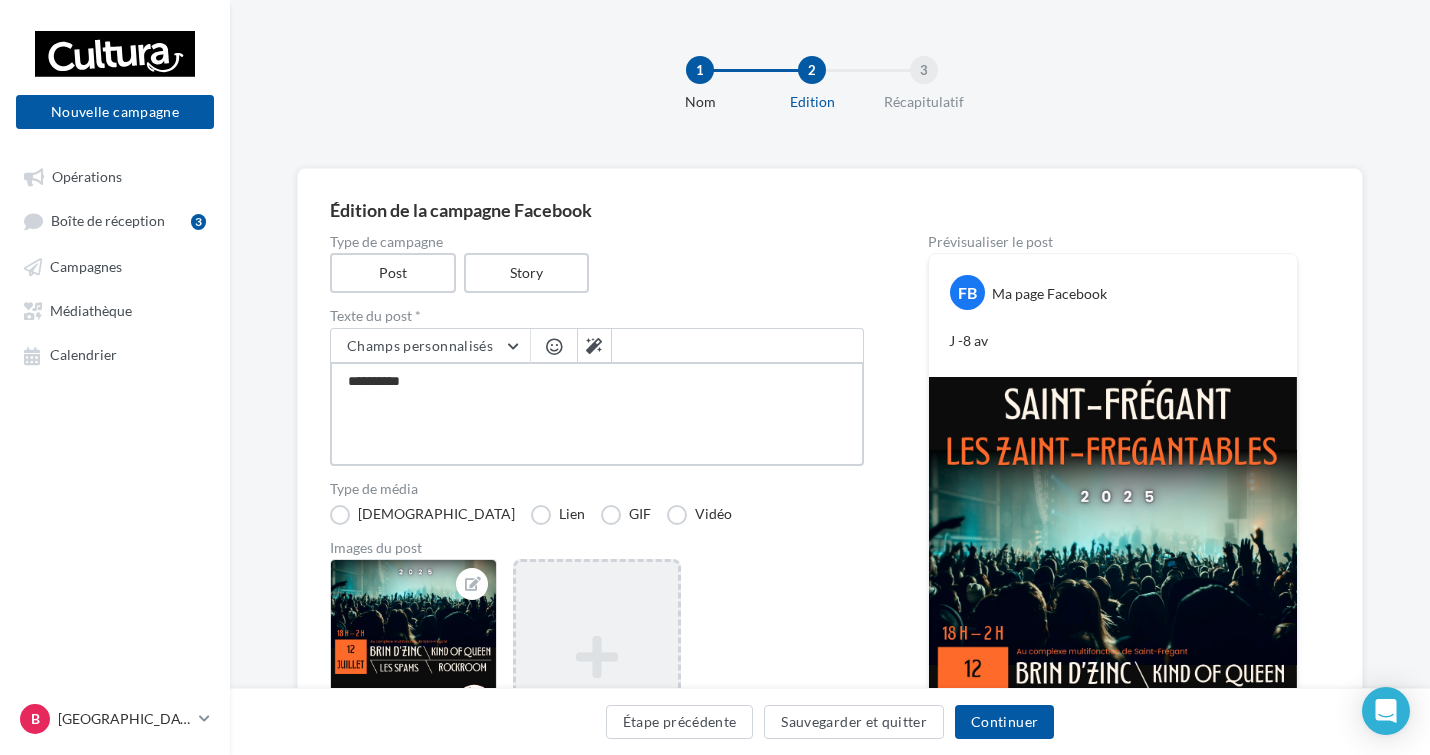 type on "*********" 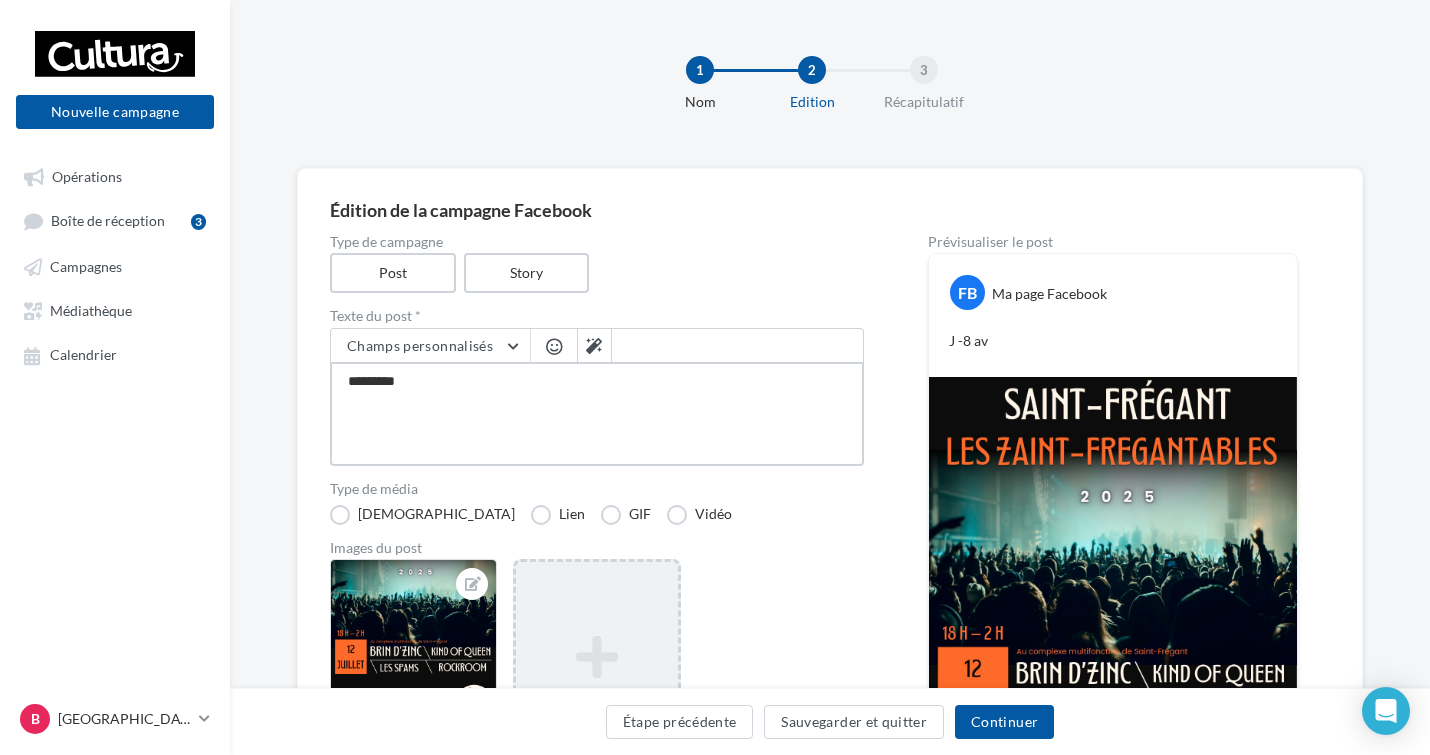 type on "********" 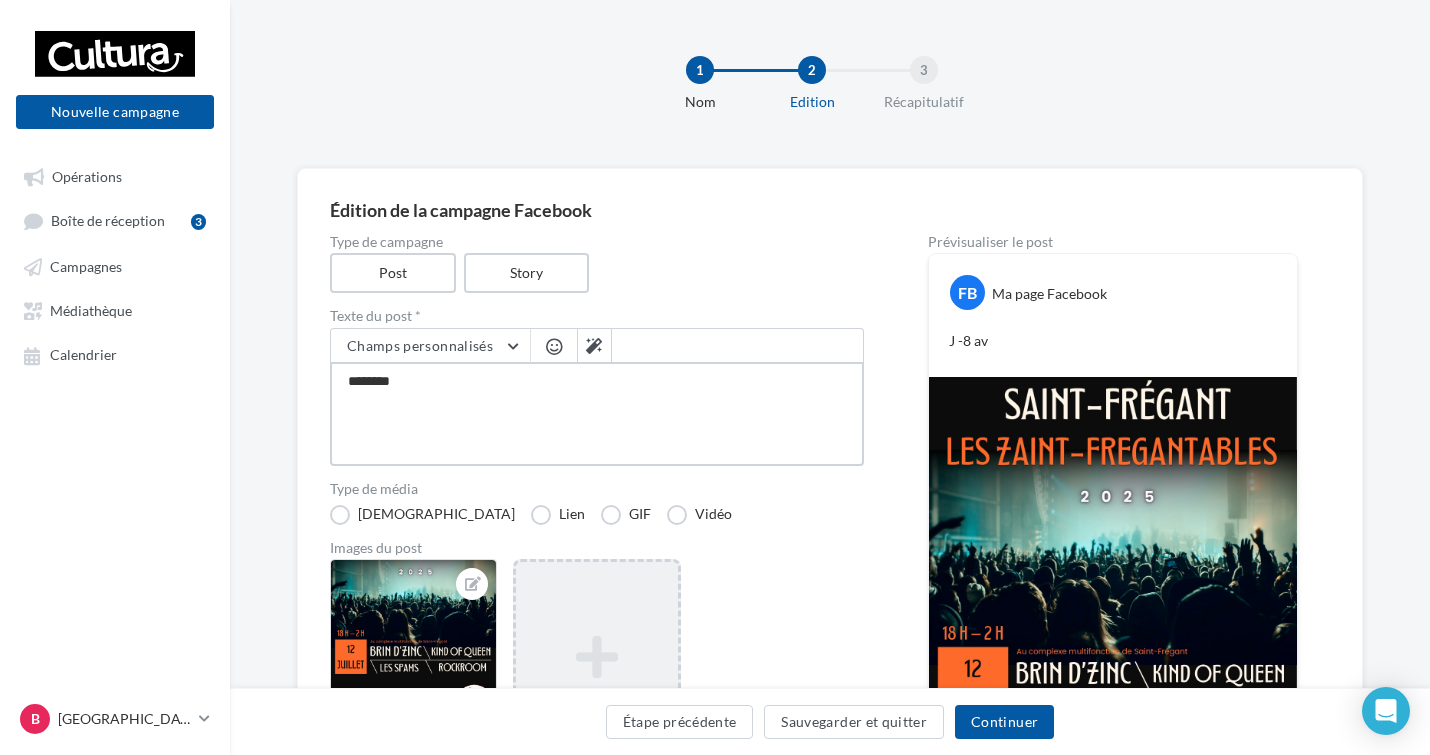 type on "*******" 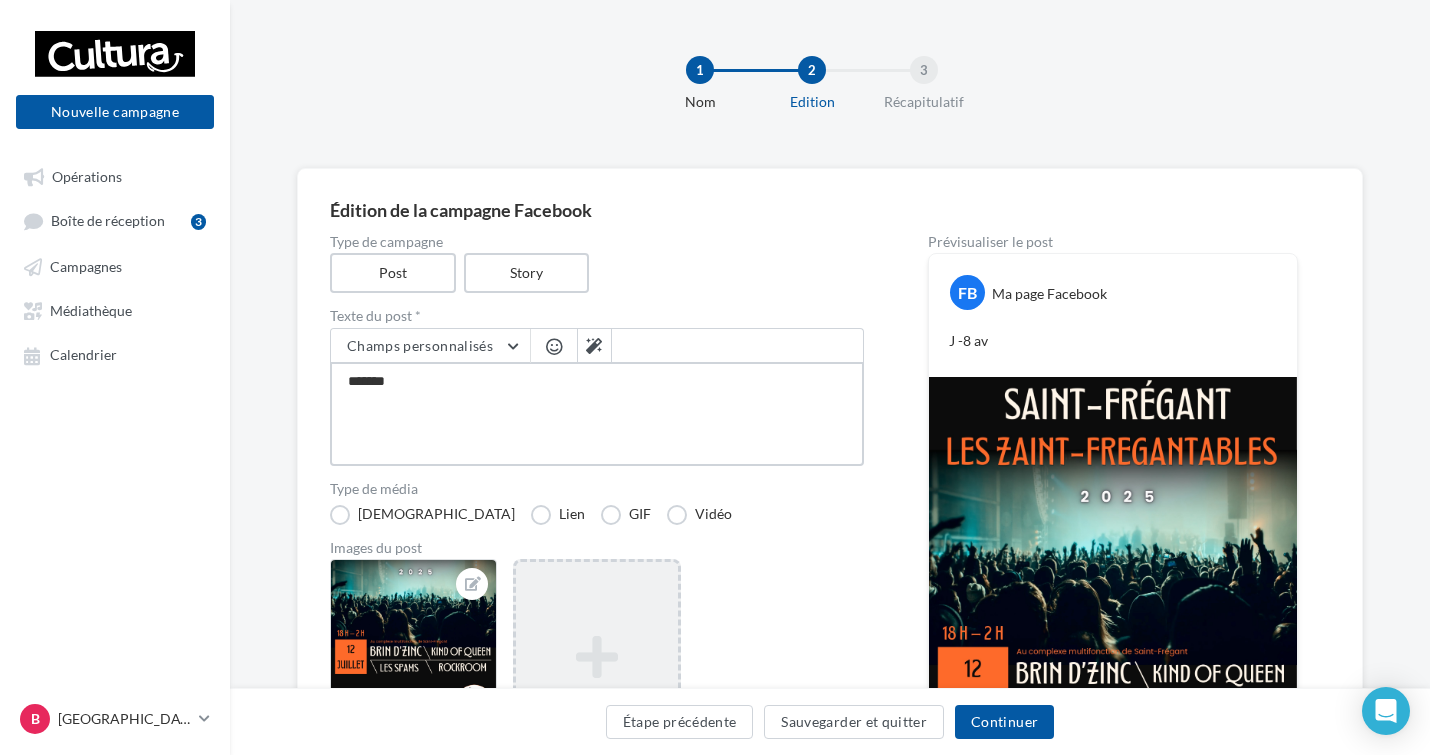 type on "******" 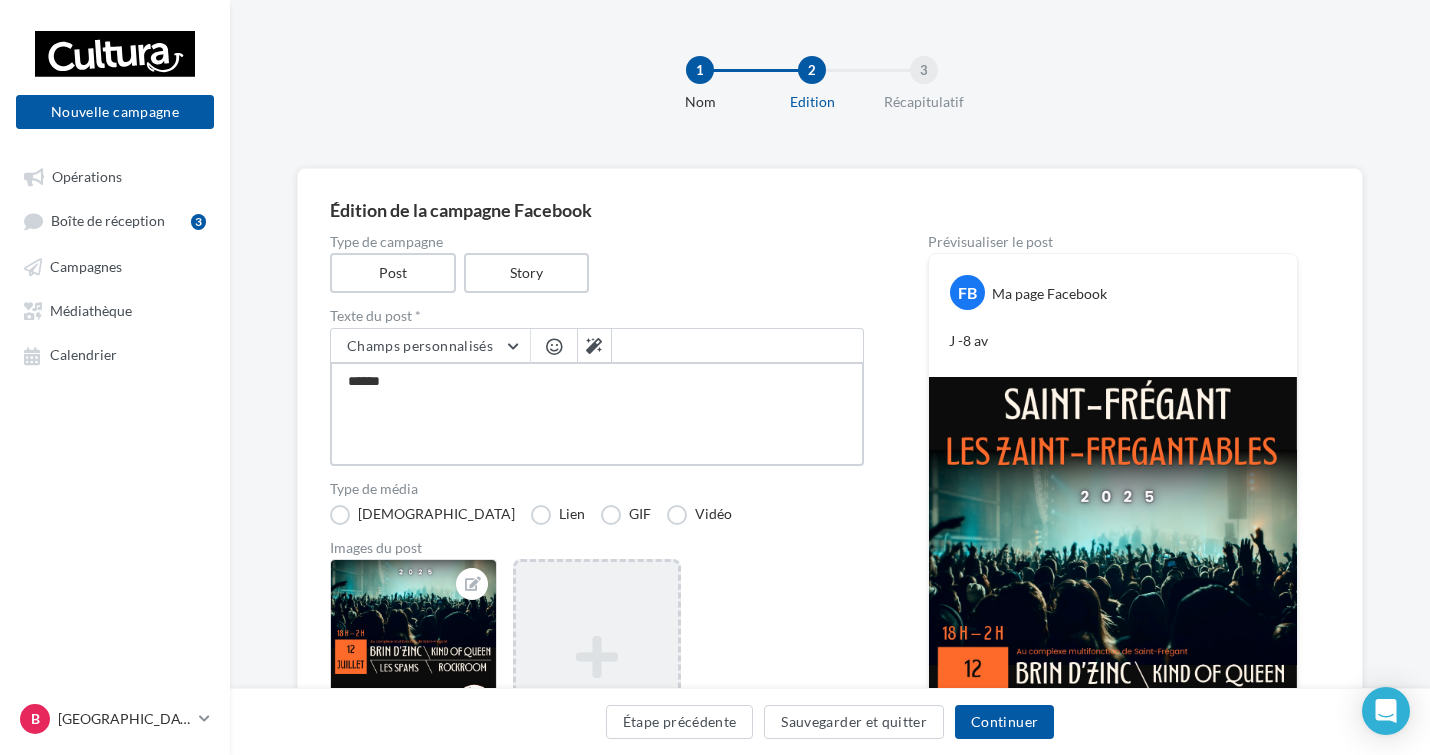 type on "****" 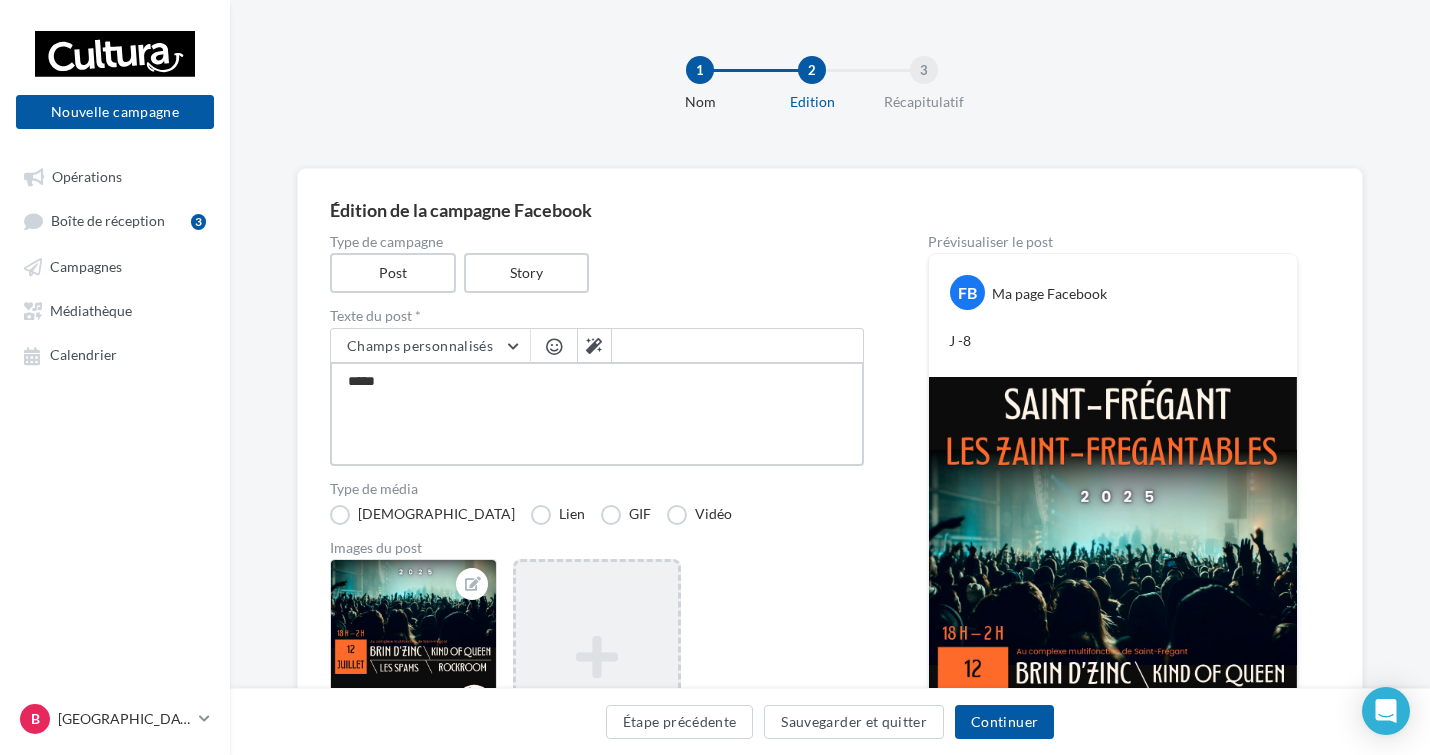 type on "****" 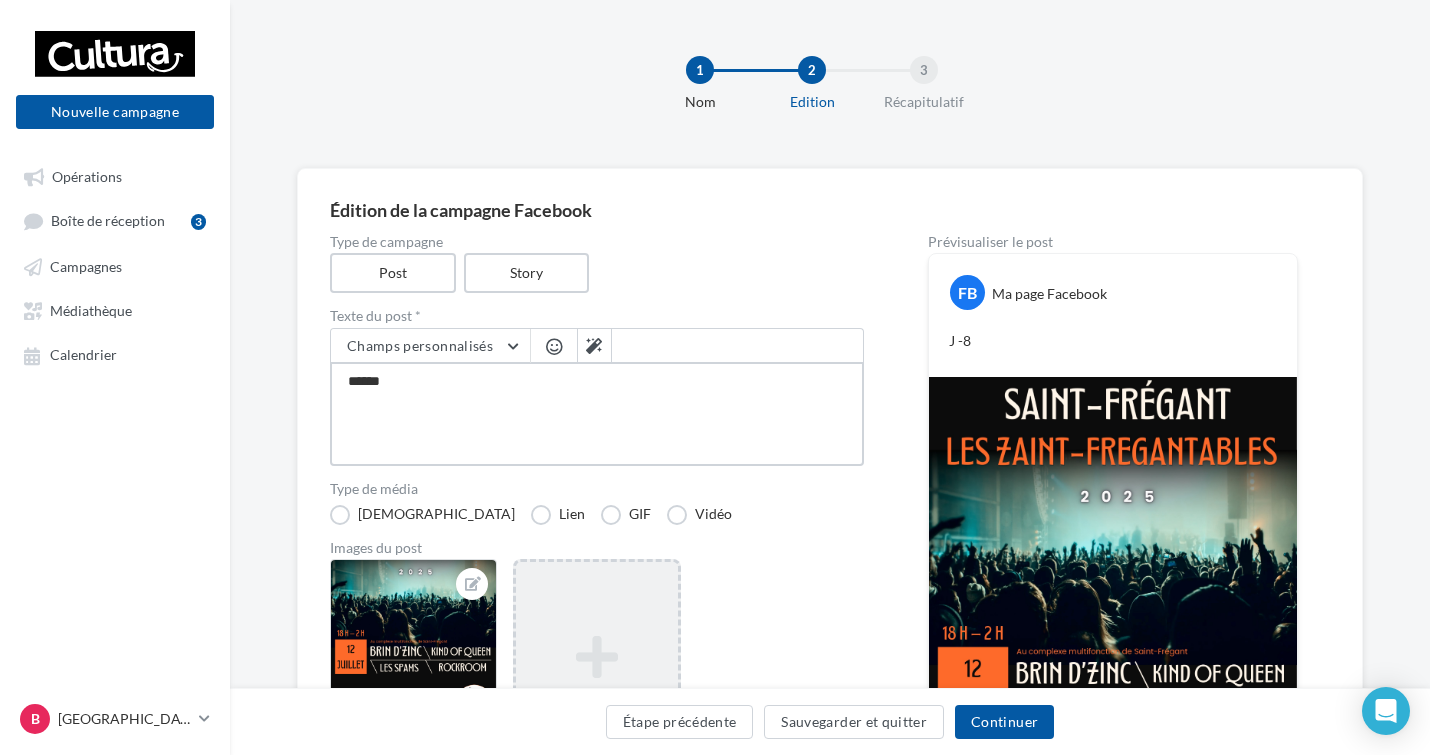 type on "****" 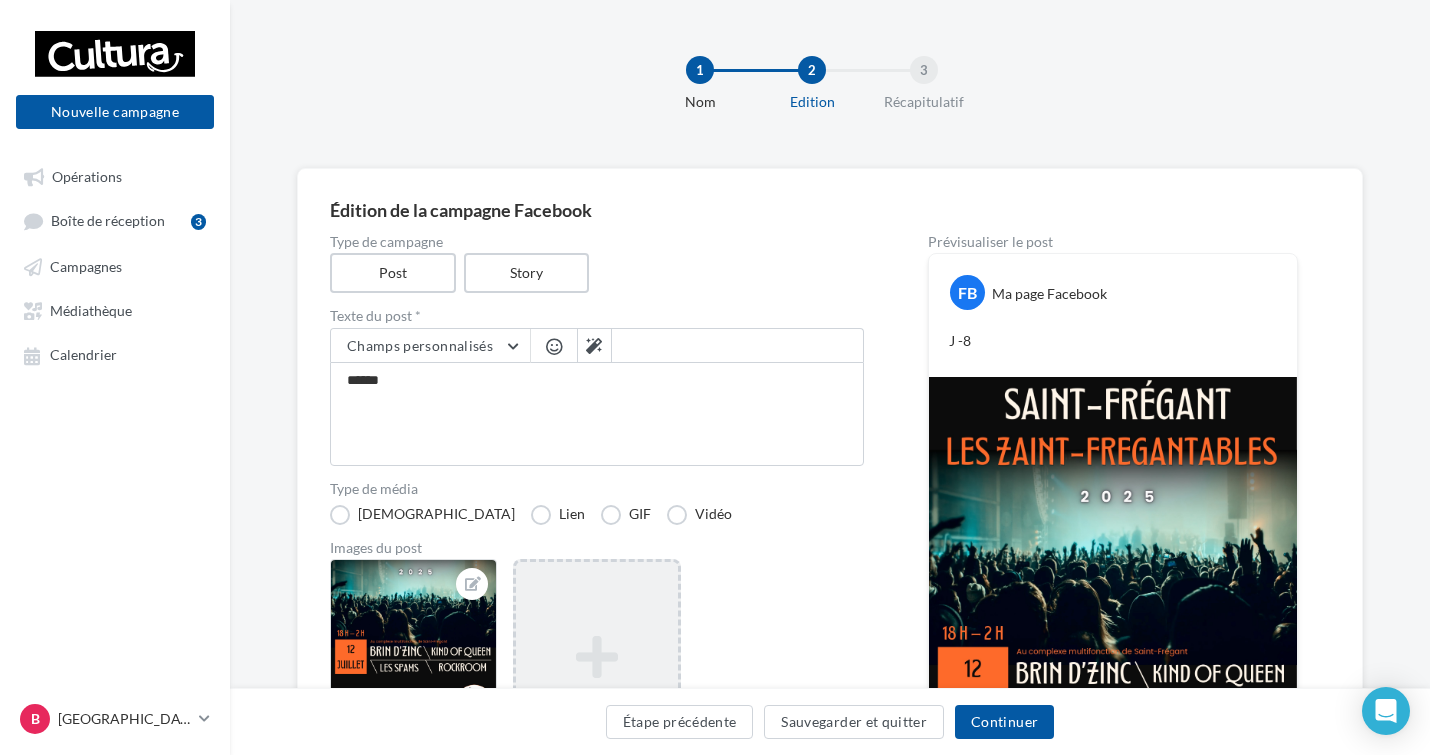 click at bounding box center (554, 346) 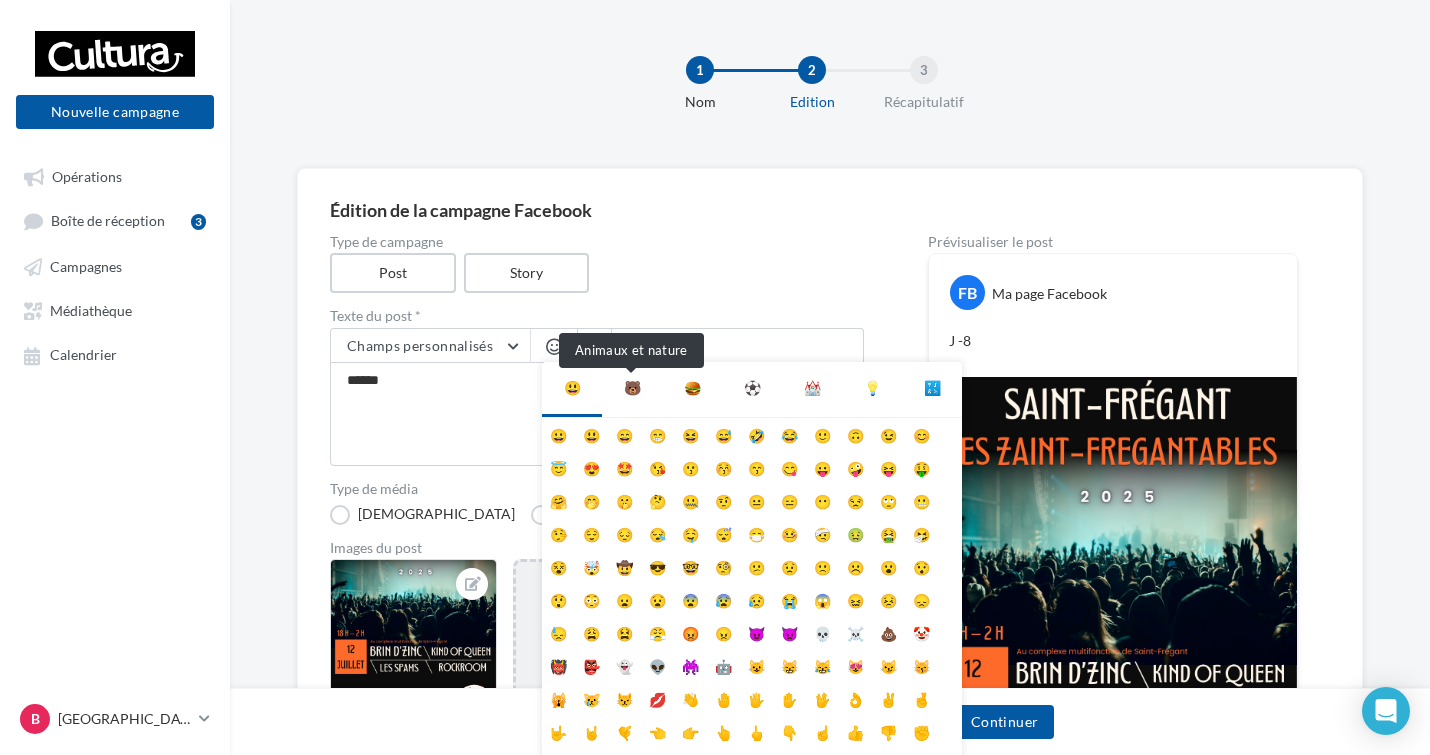 click on "🐻" at bounding box center [632, 388] 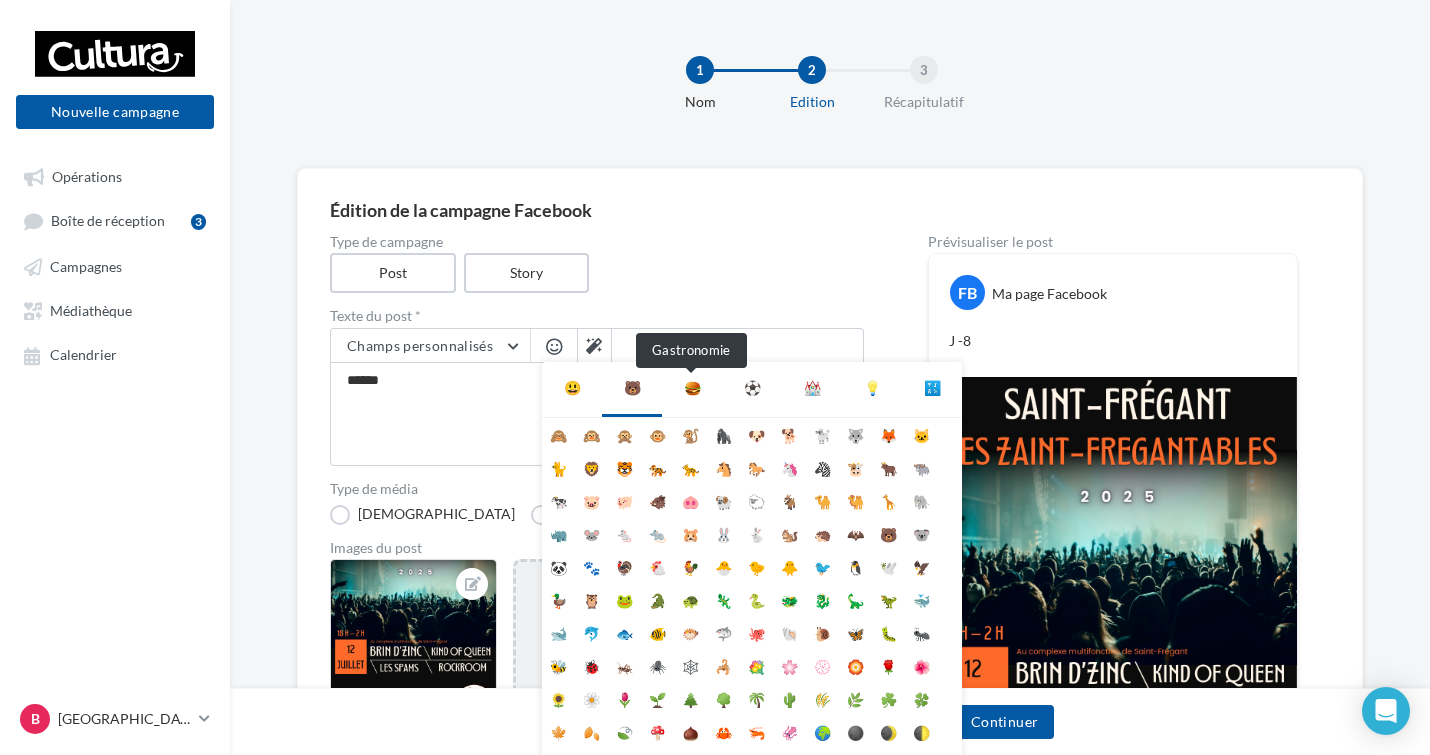 click on "🍔" at bounding box center (692, 388) 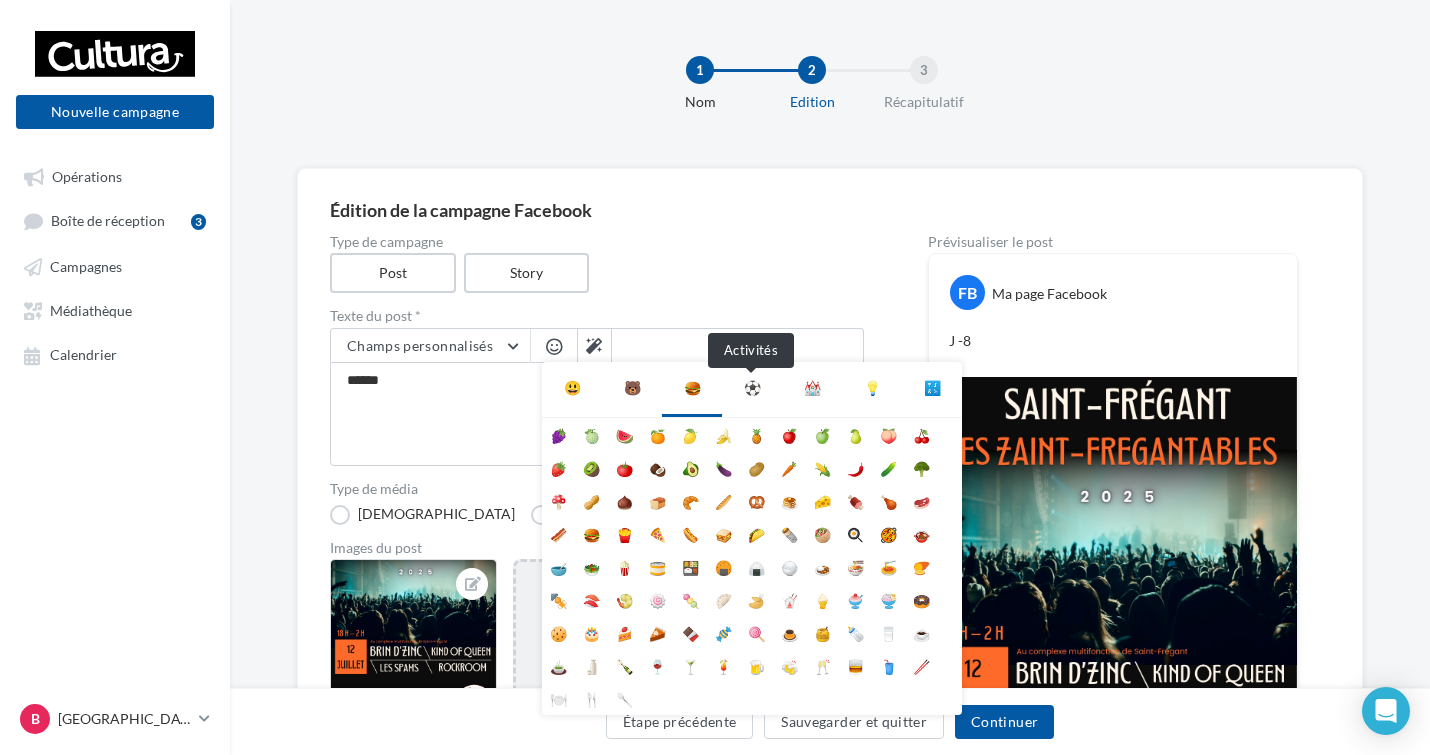 click on "⚽" at bounding box center (752, 388) 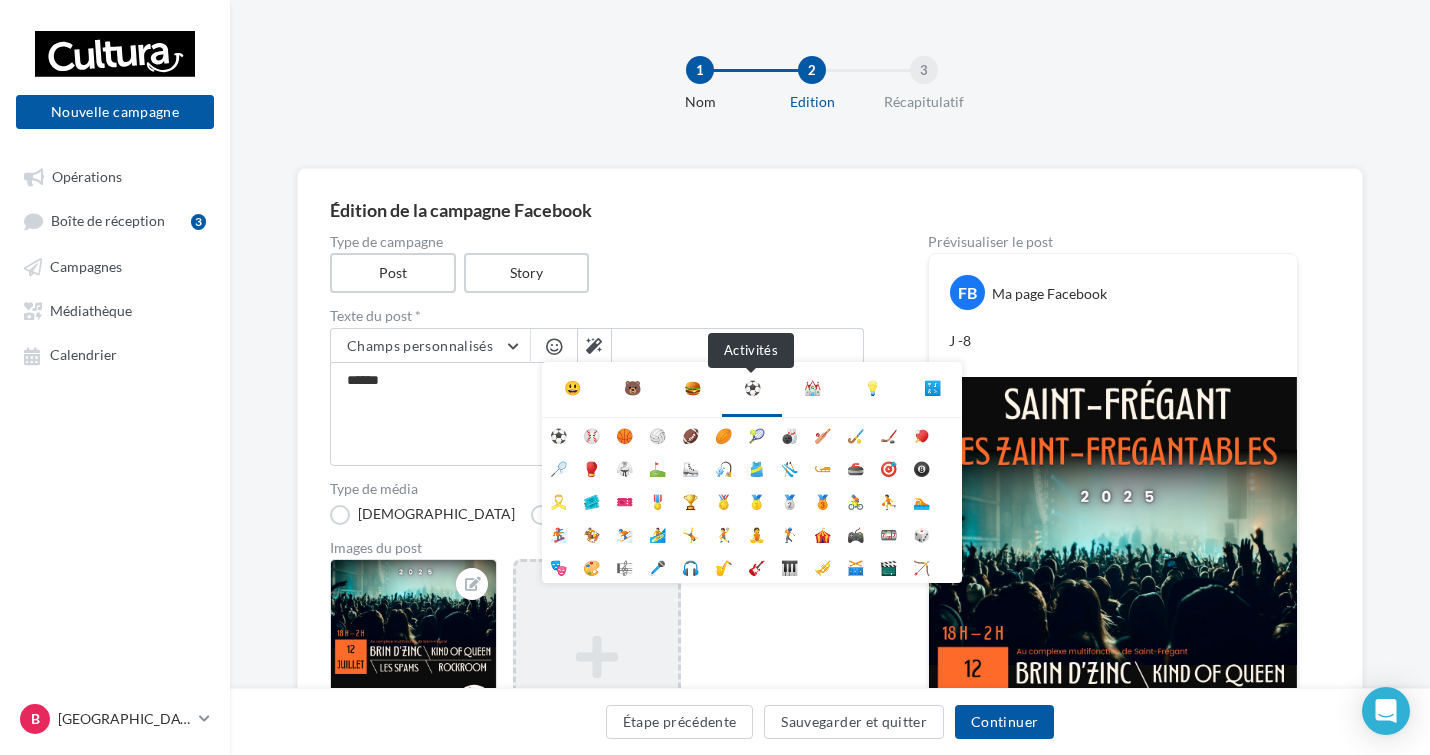 click on "⚽" at bounding box center [752, 388] 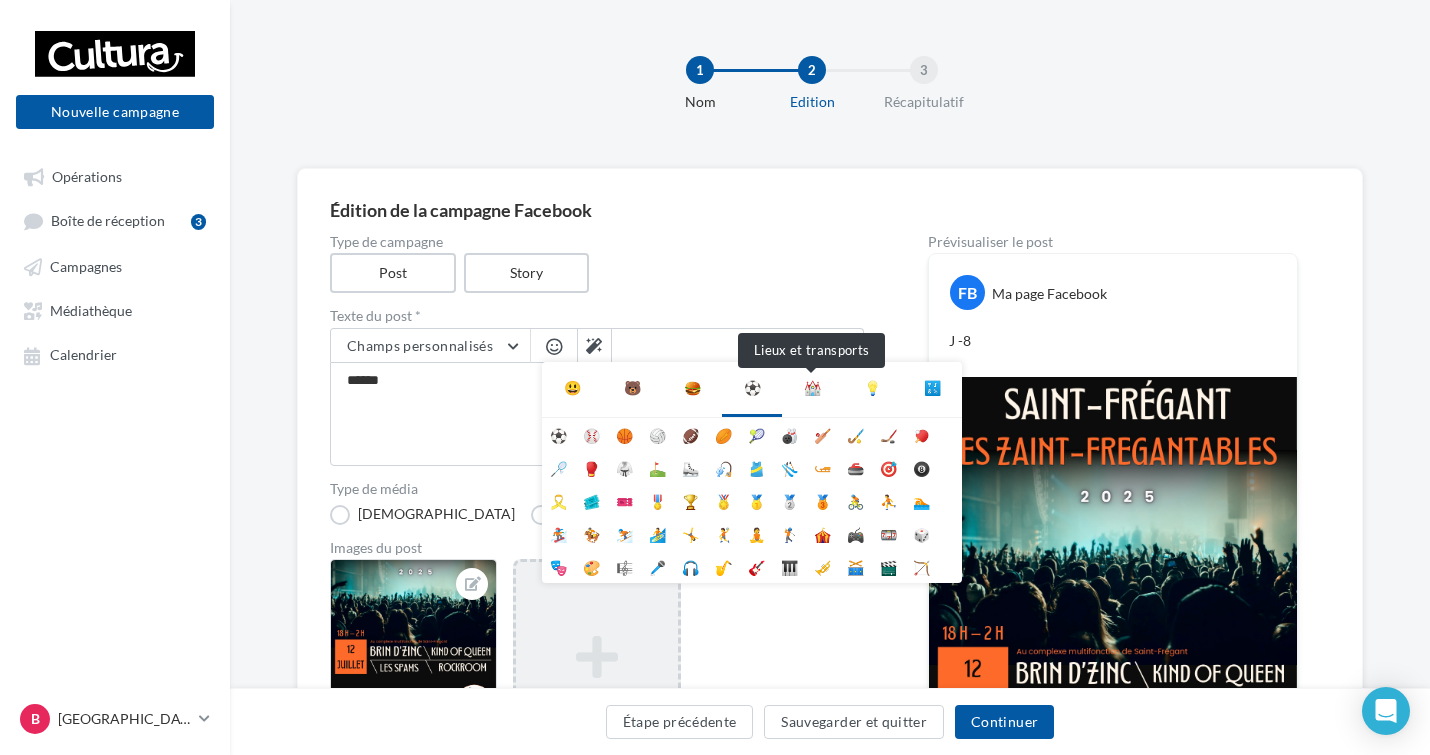 click on "⛪" at bounding box center (812, 388) 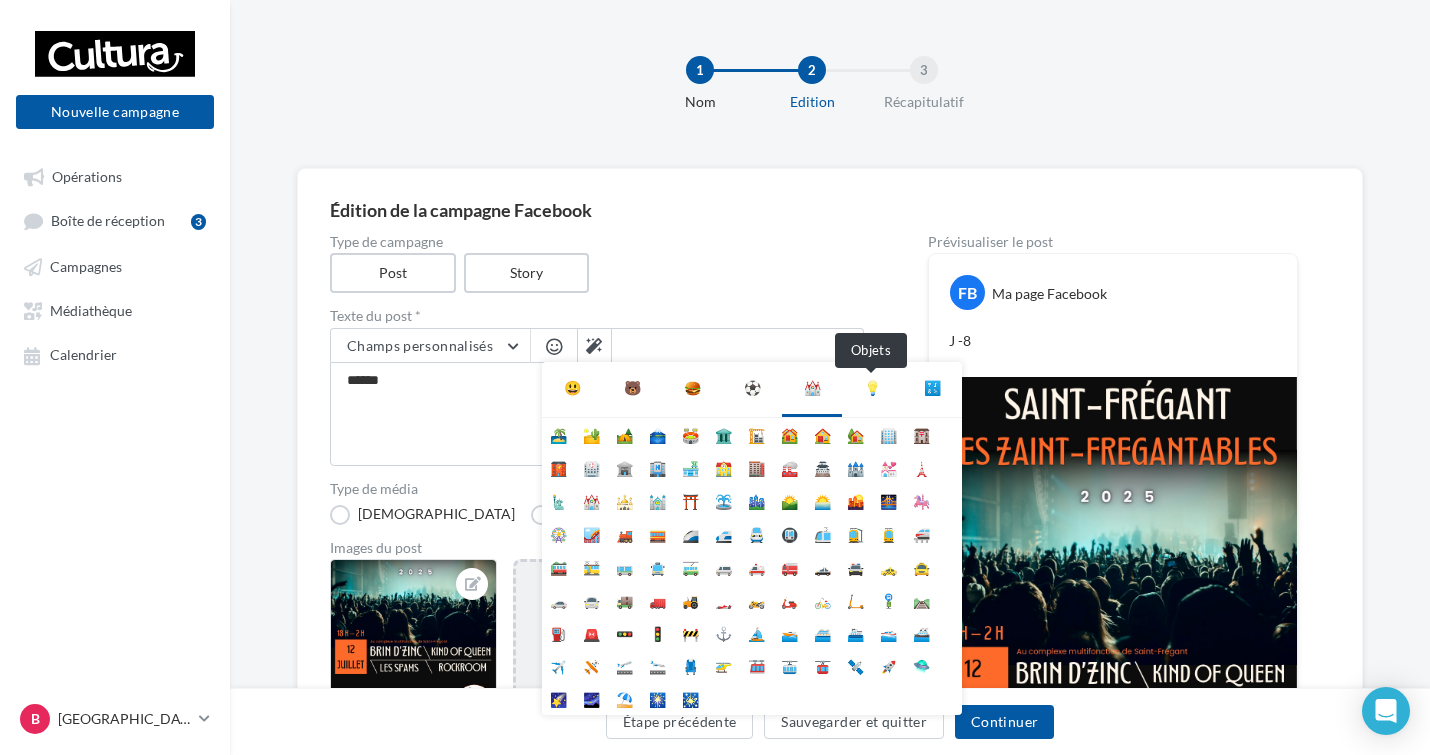 click on "💡" at bounding box center [872, 388] 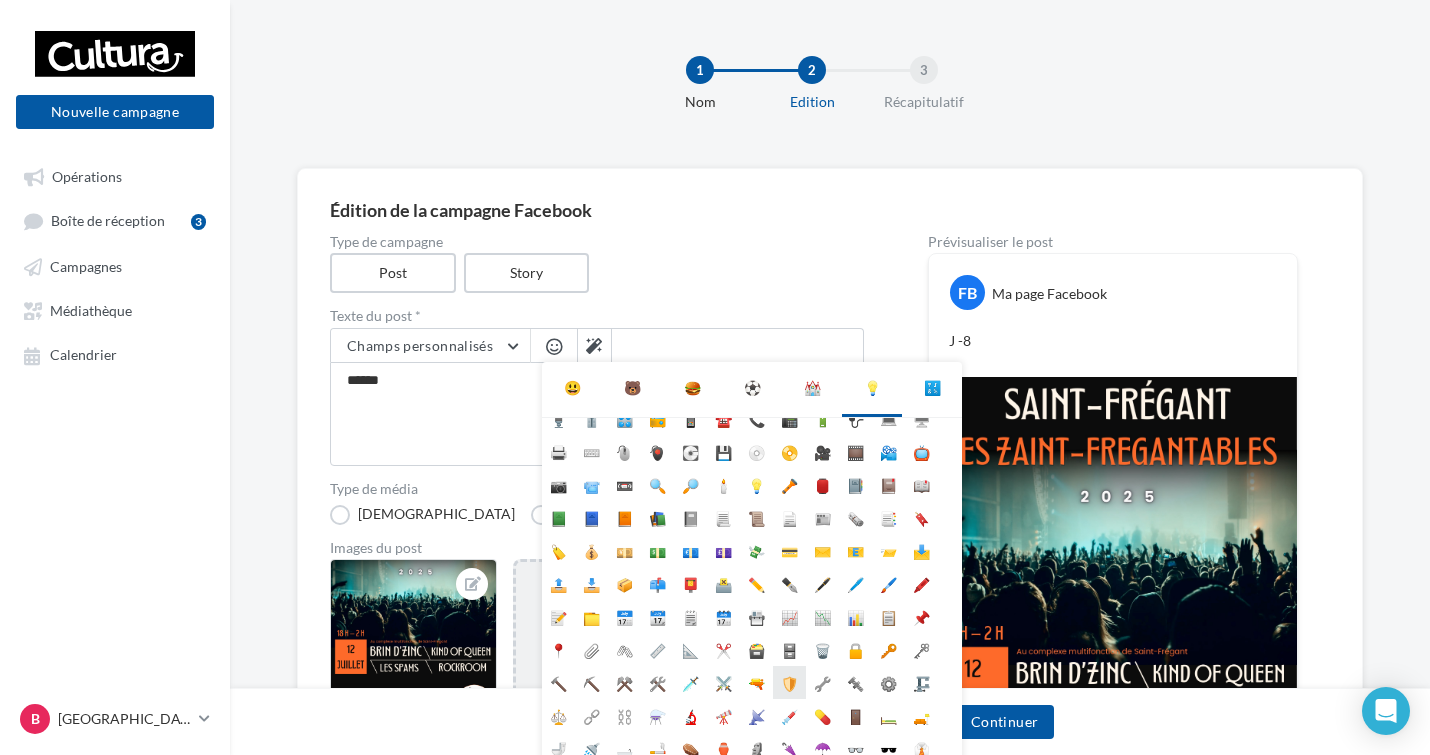 scroll, scrollTop: 100, scrollLeft: 0, axis: vertical 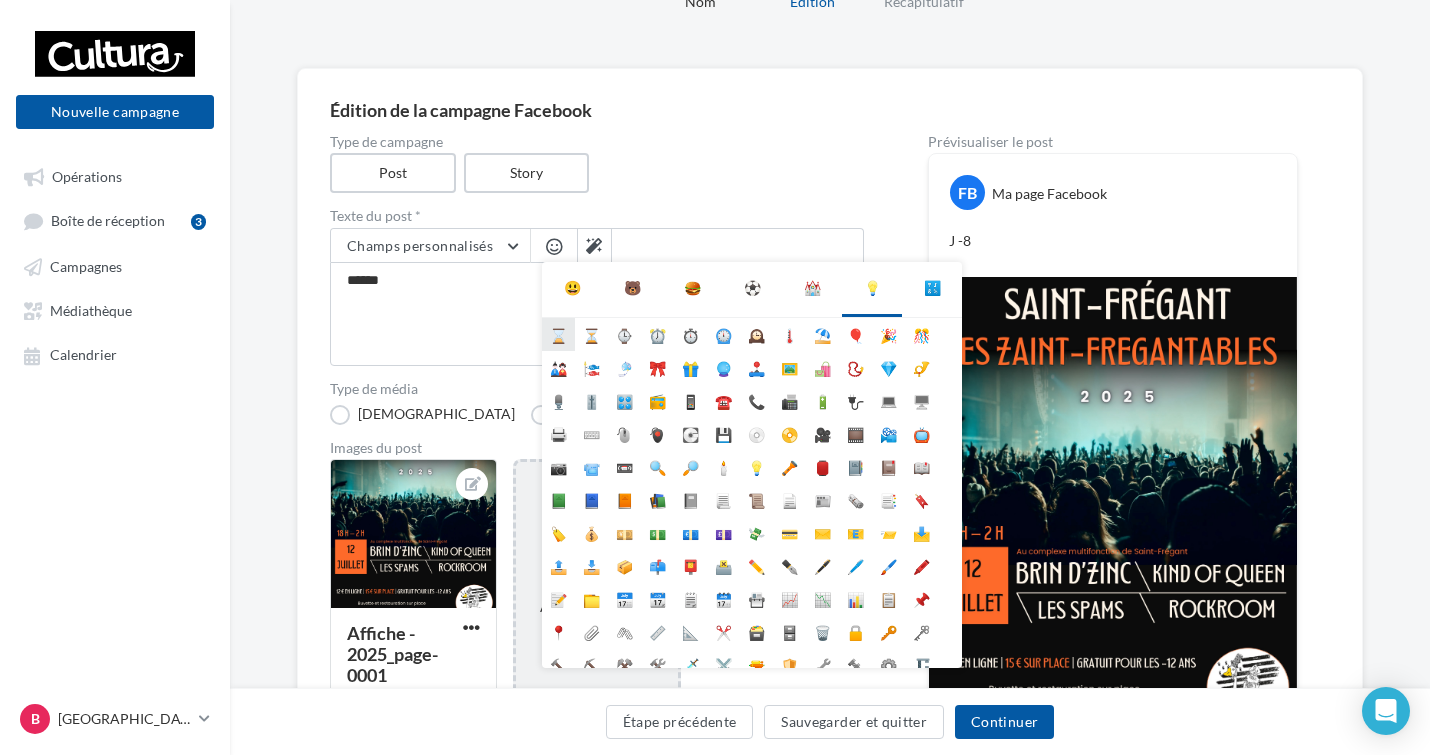 click on "⌛" at bounding box center (558, 334) 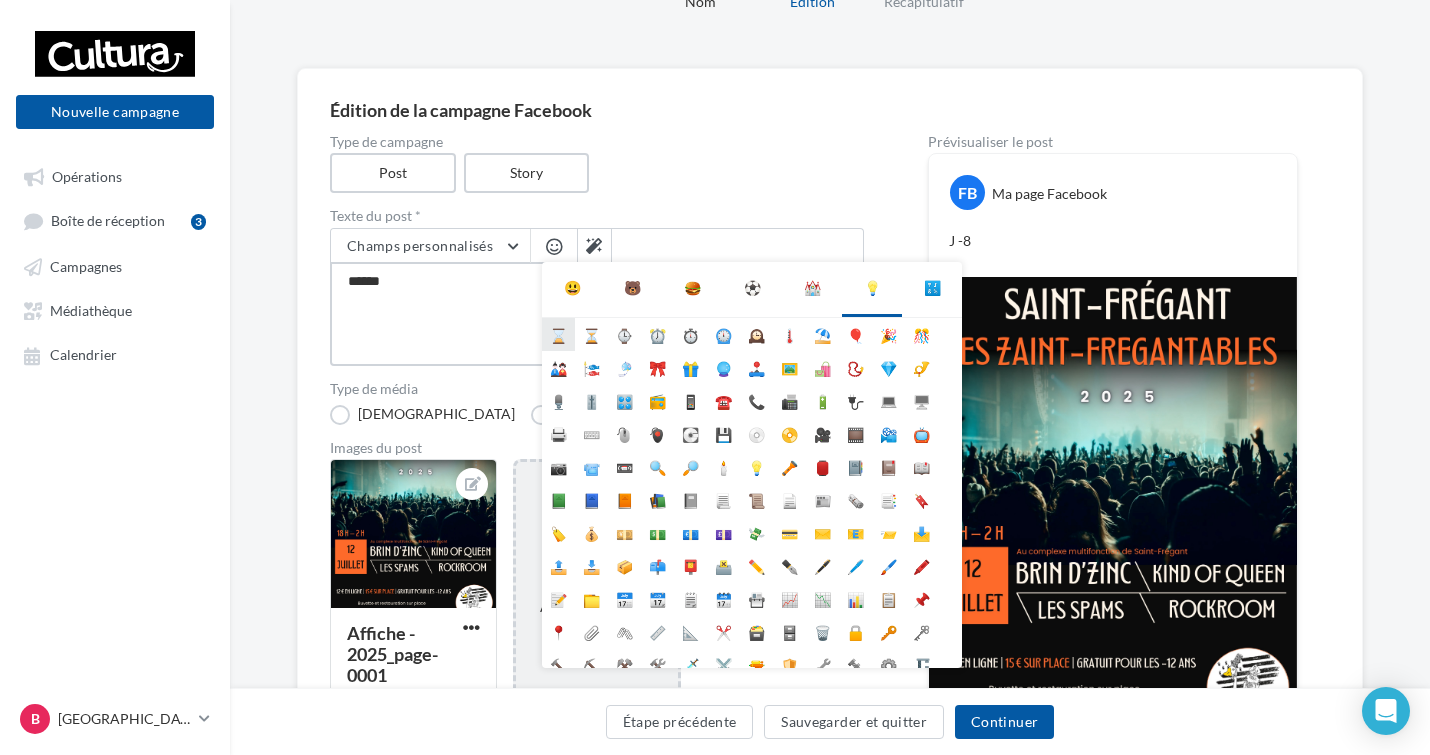 type on "********" 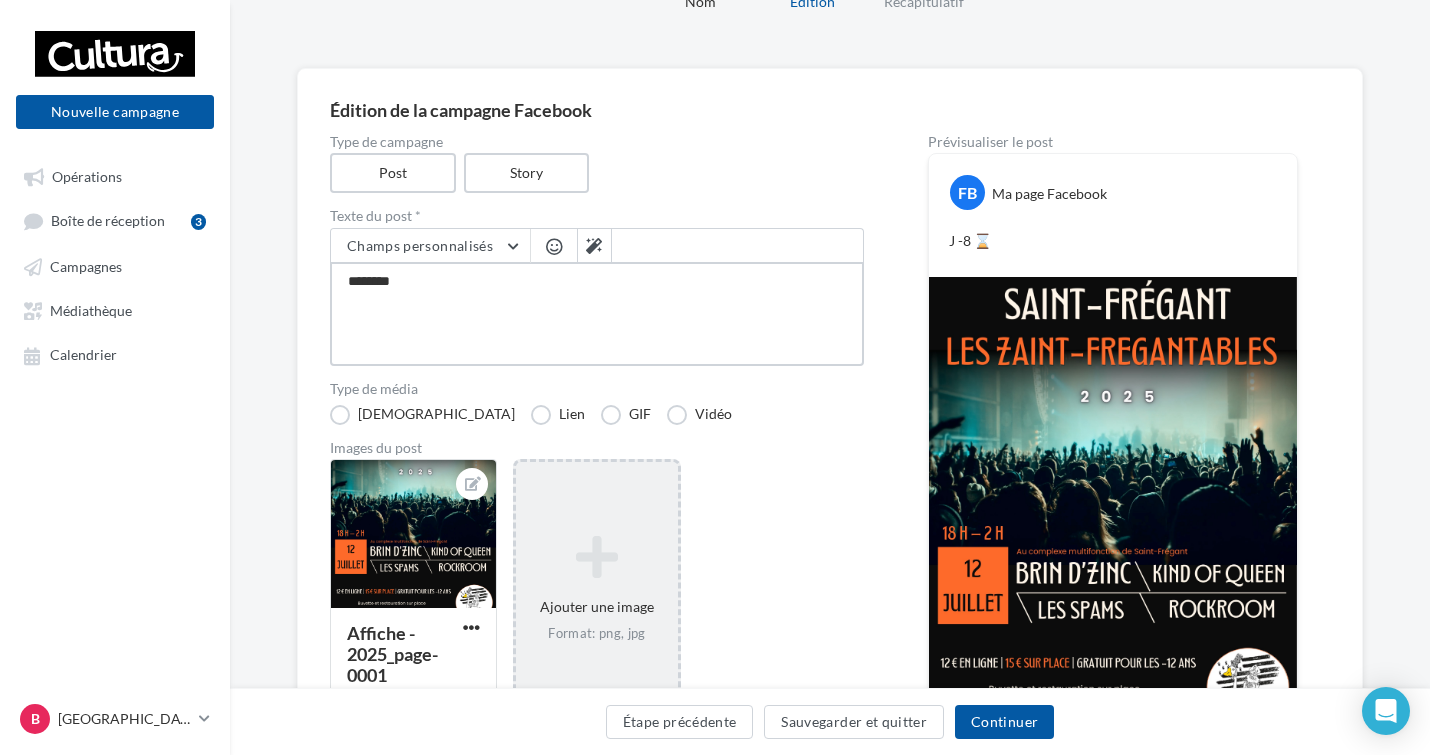 click on "********" at bounding box center [597, 314] 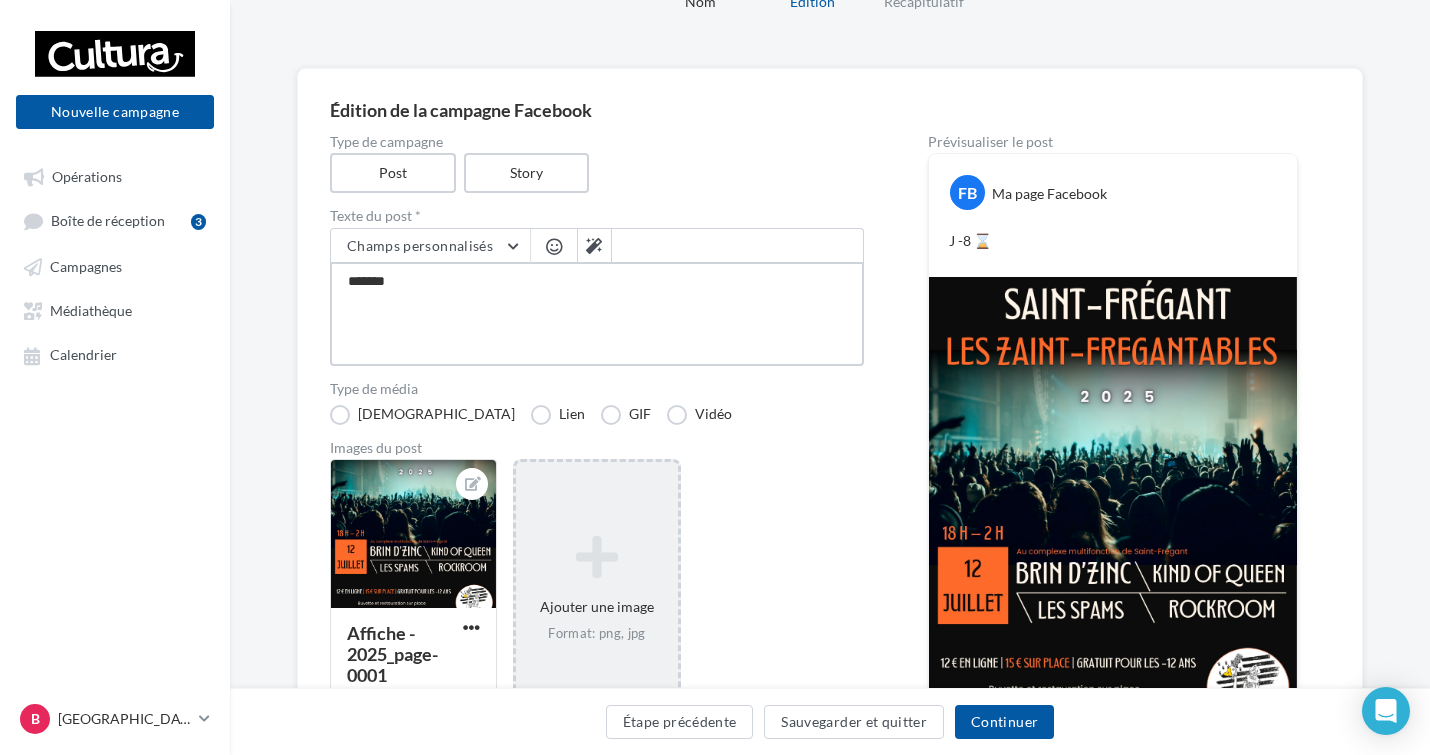 click on "*******" at bounding box center (597, 314) 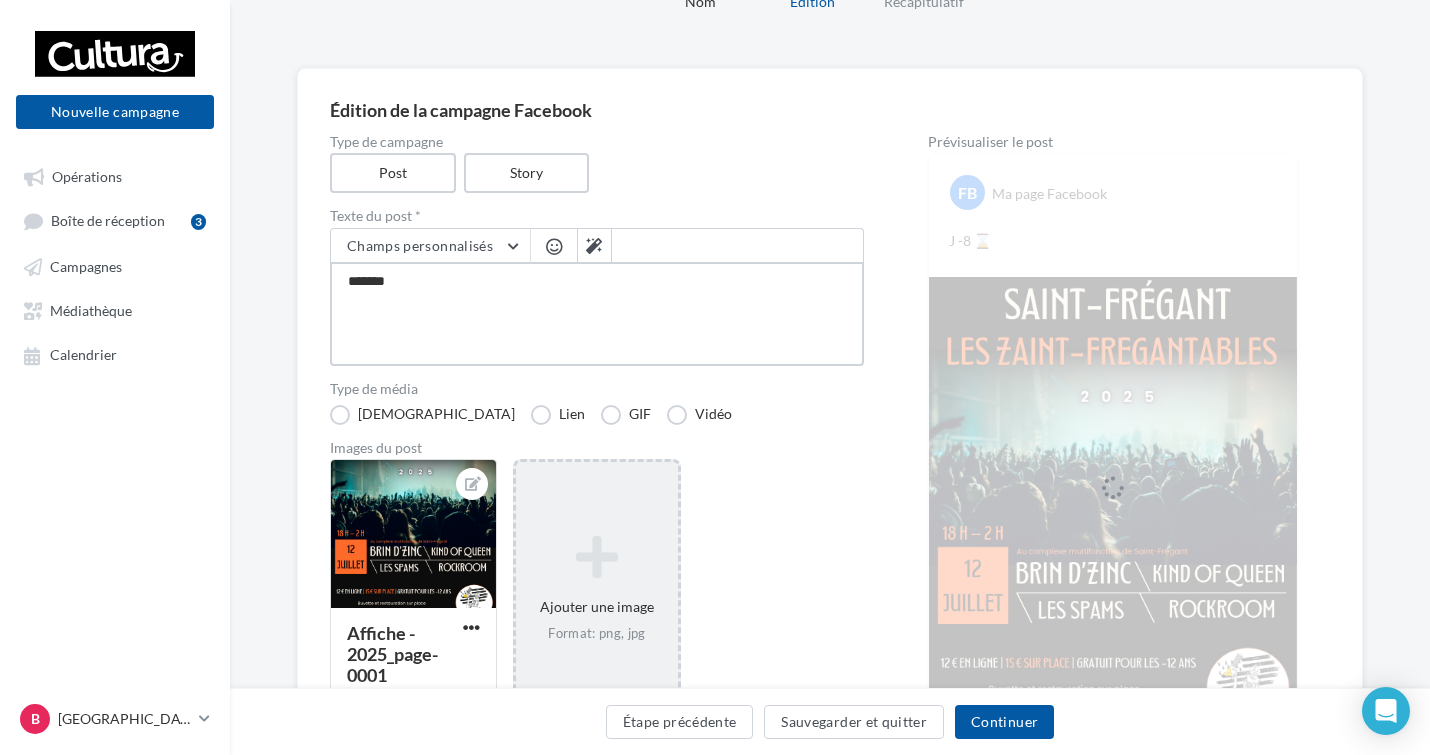 type on "*******" 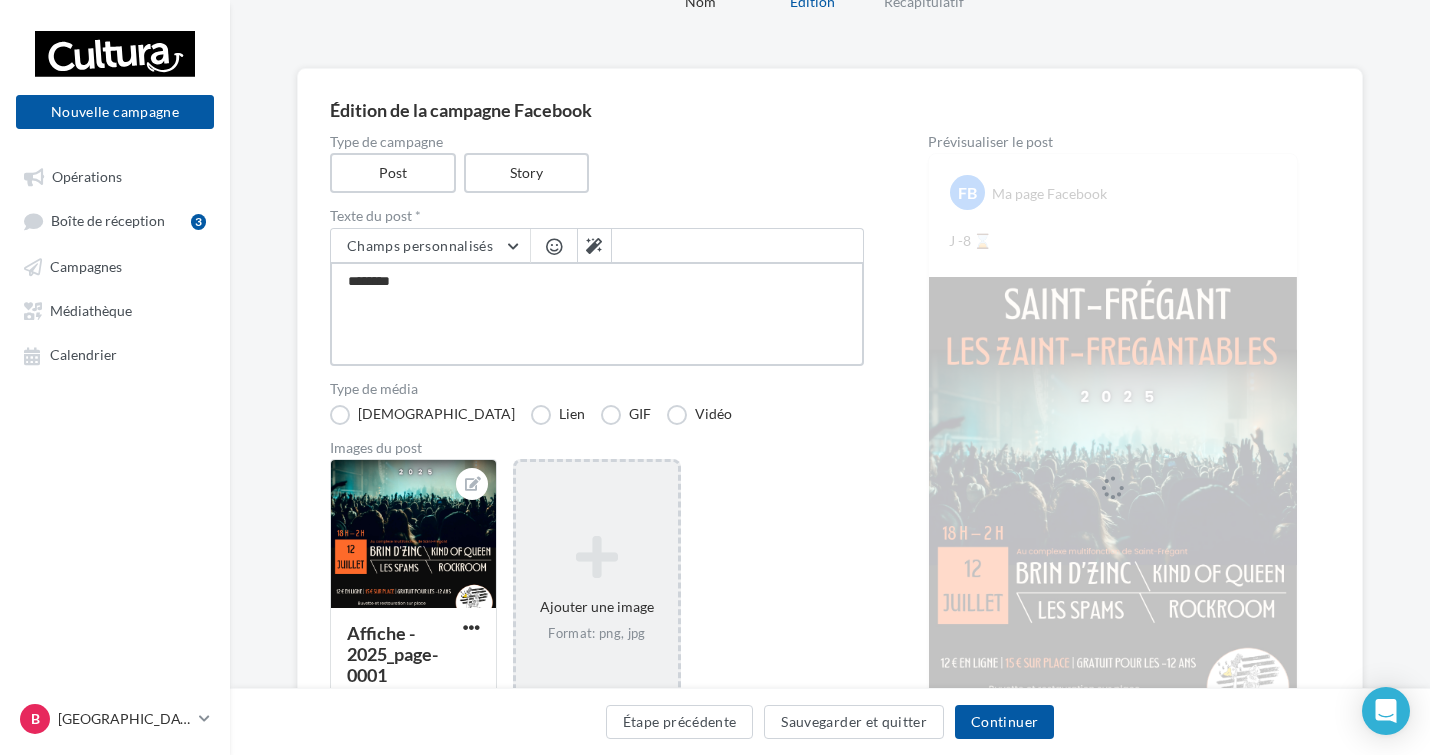 type on "*********" 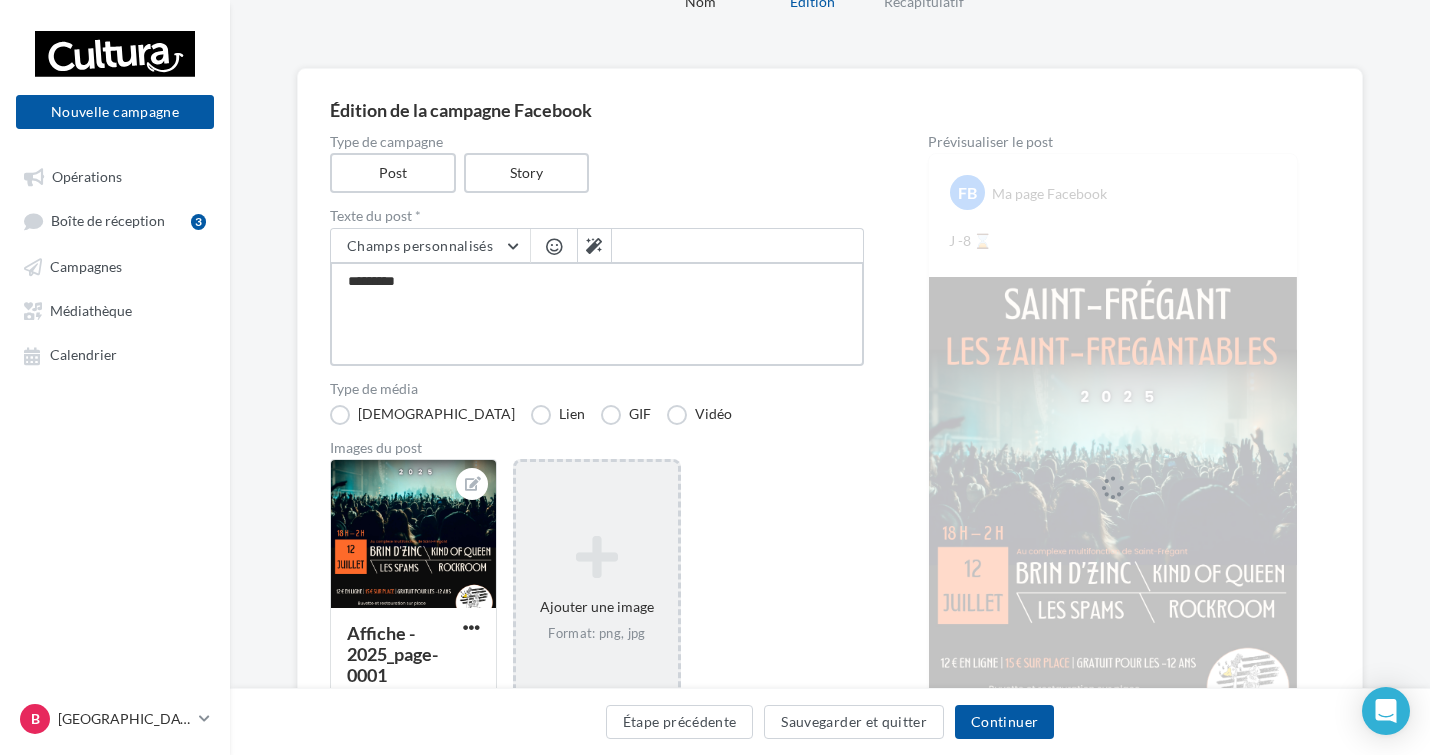 type on "**********" 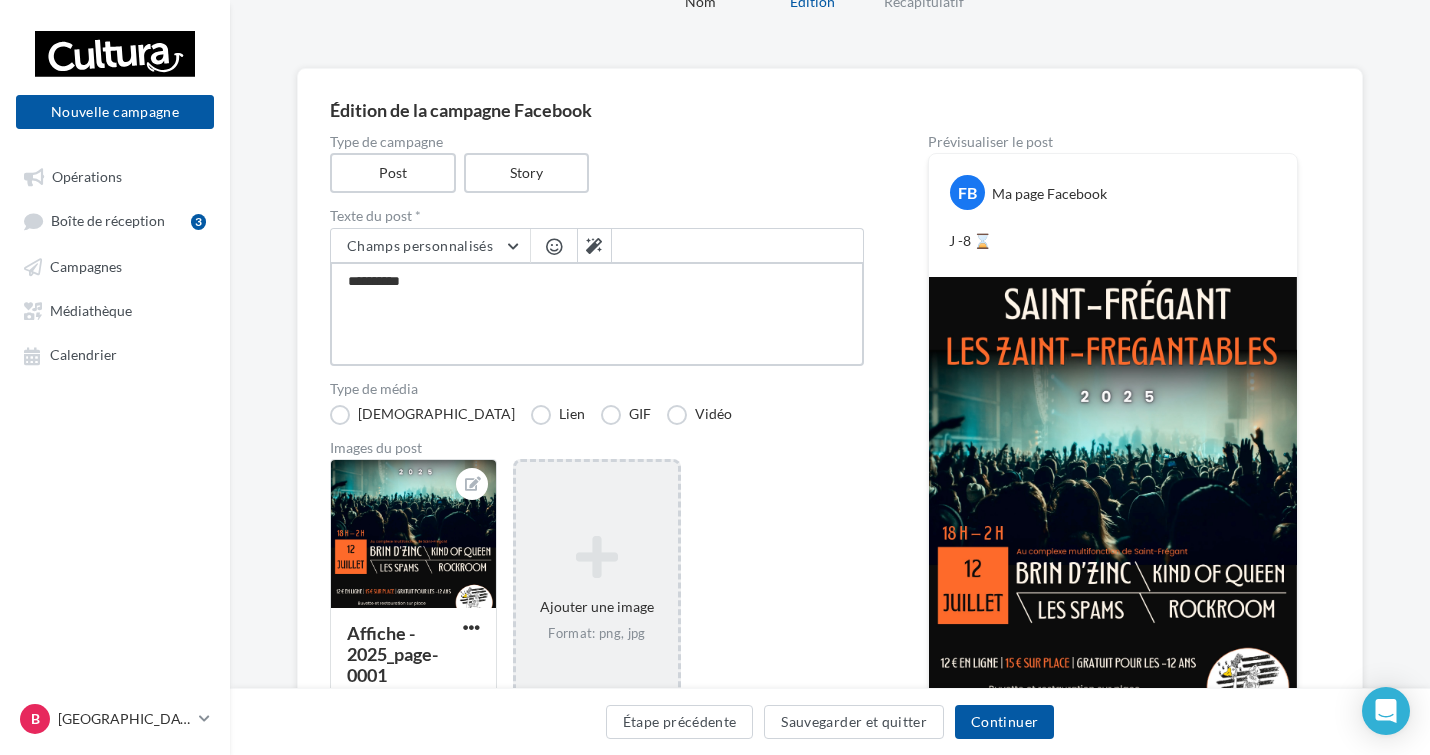 type on "**********" 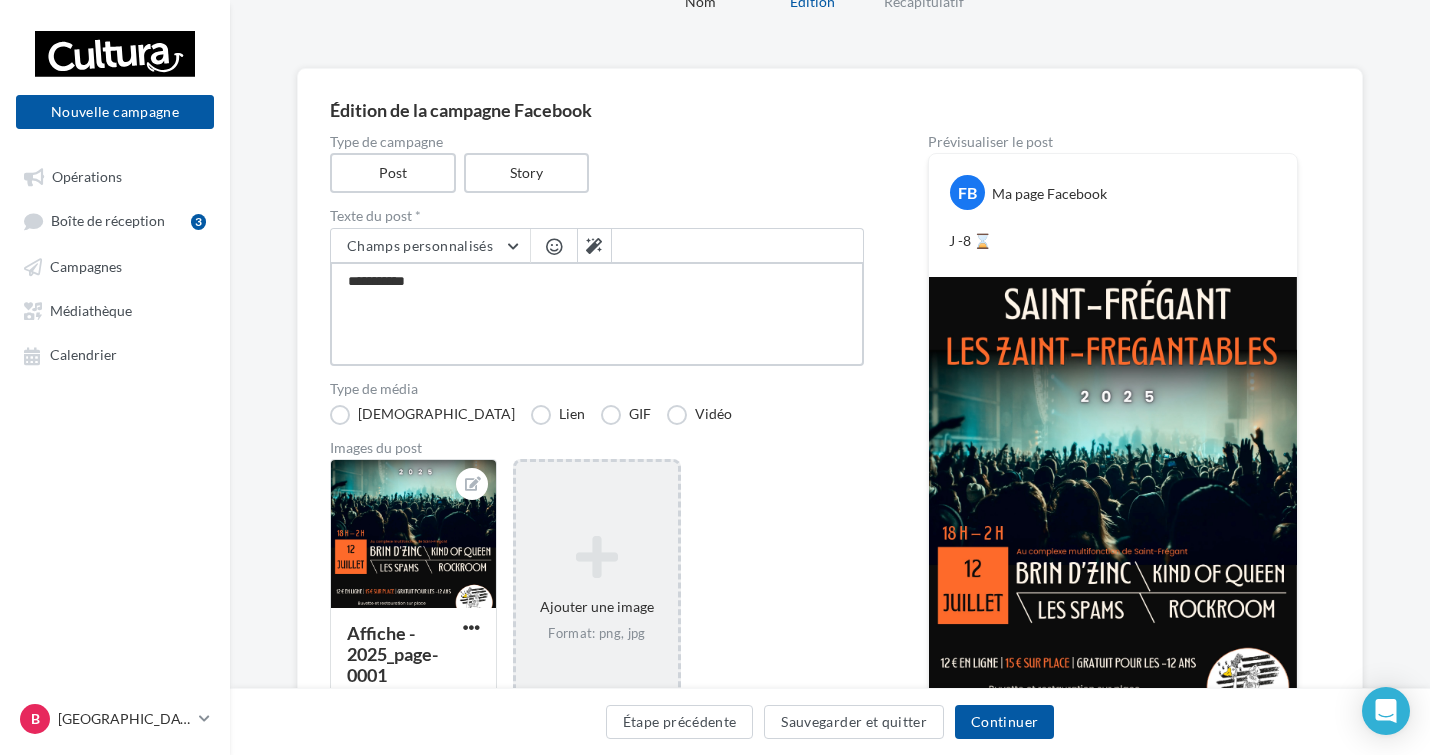 type on "**********" 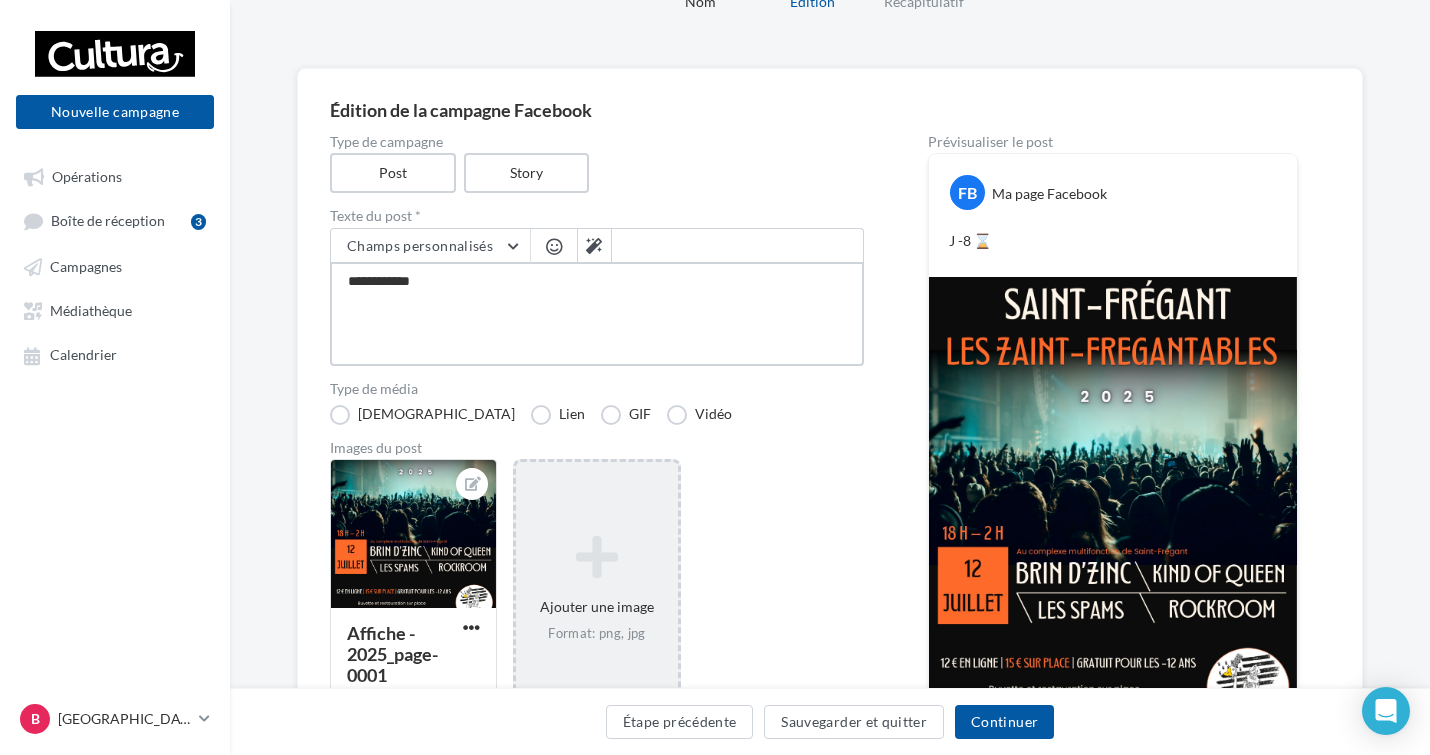 type on "**********" 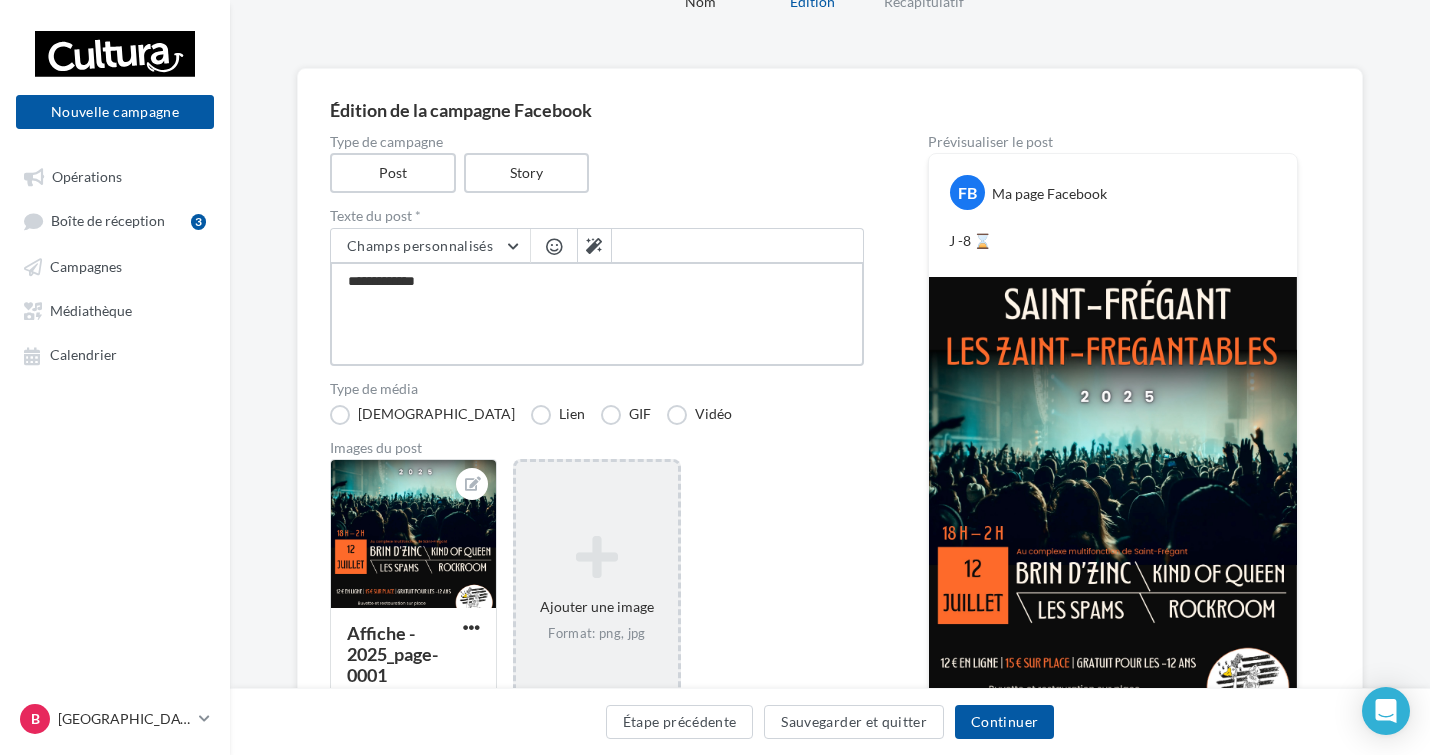 type on "**********" 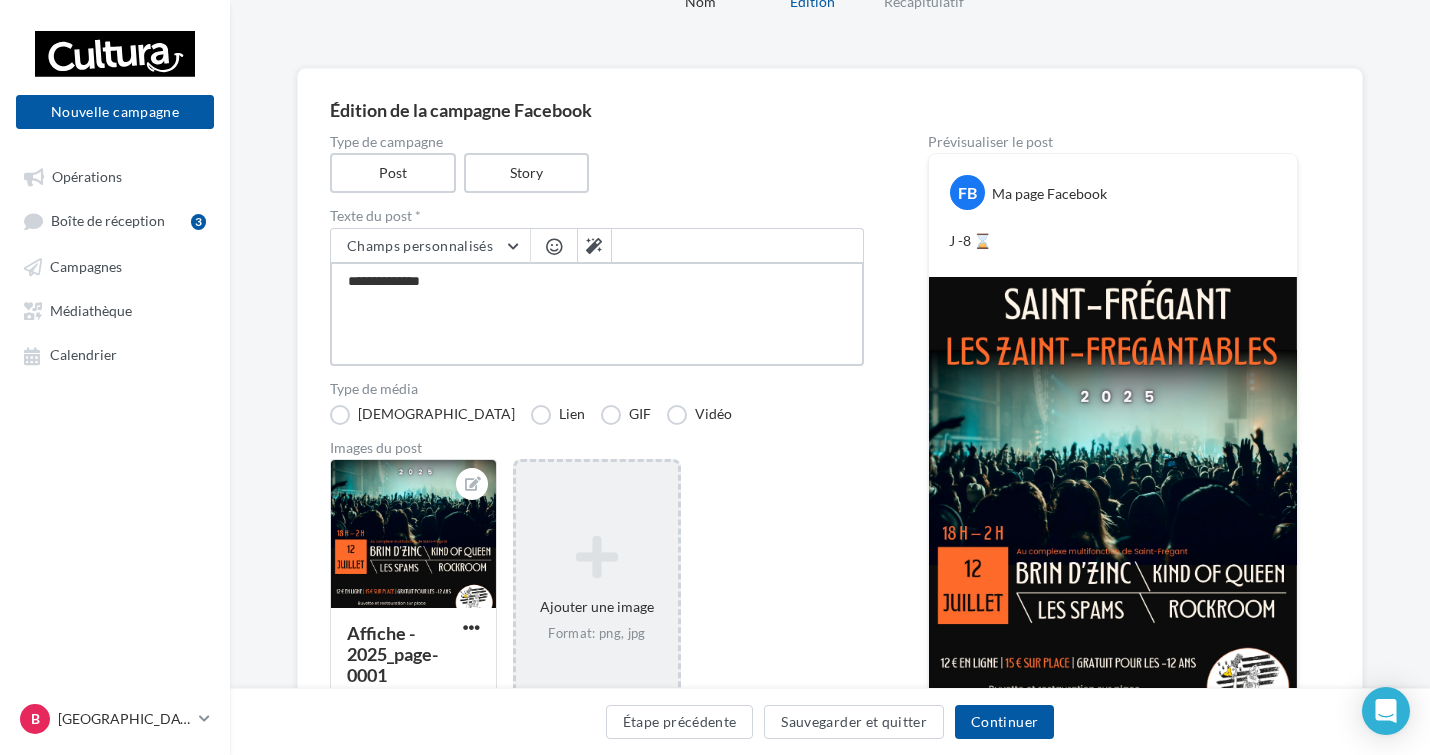 type on "**********" 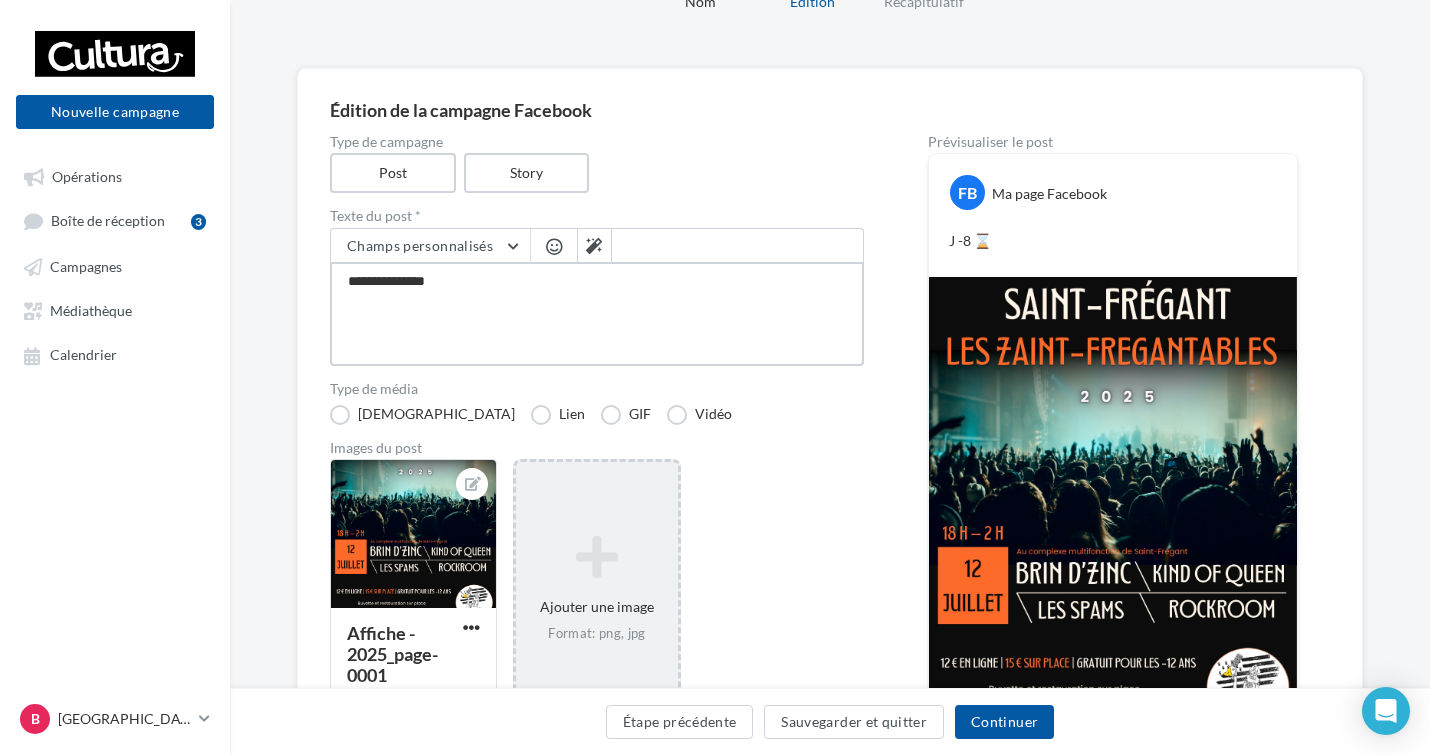 type on "**********" 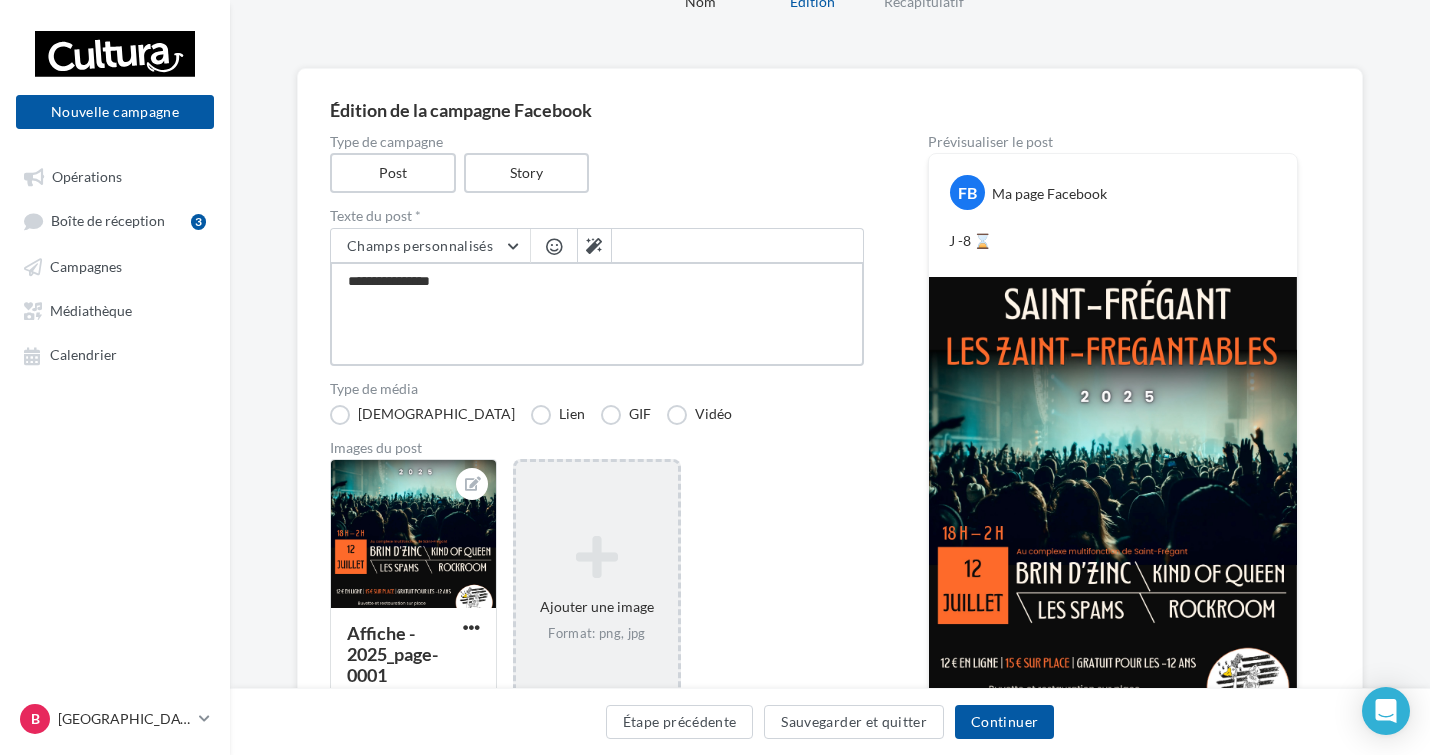 type on "**********" 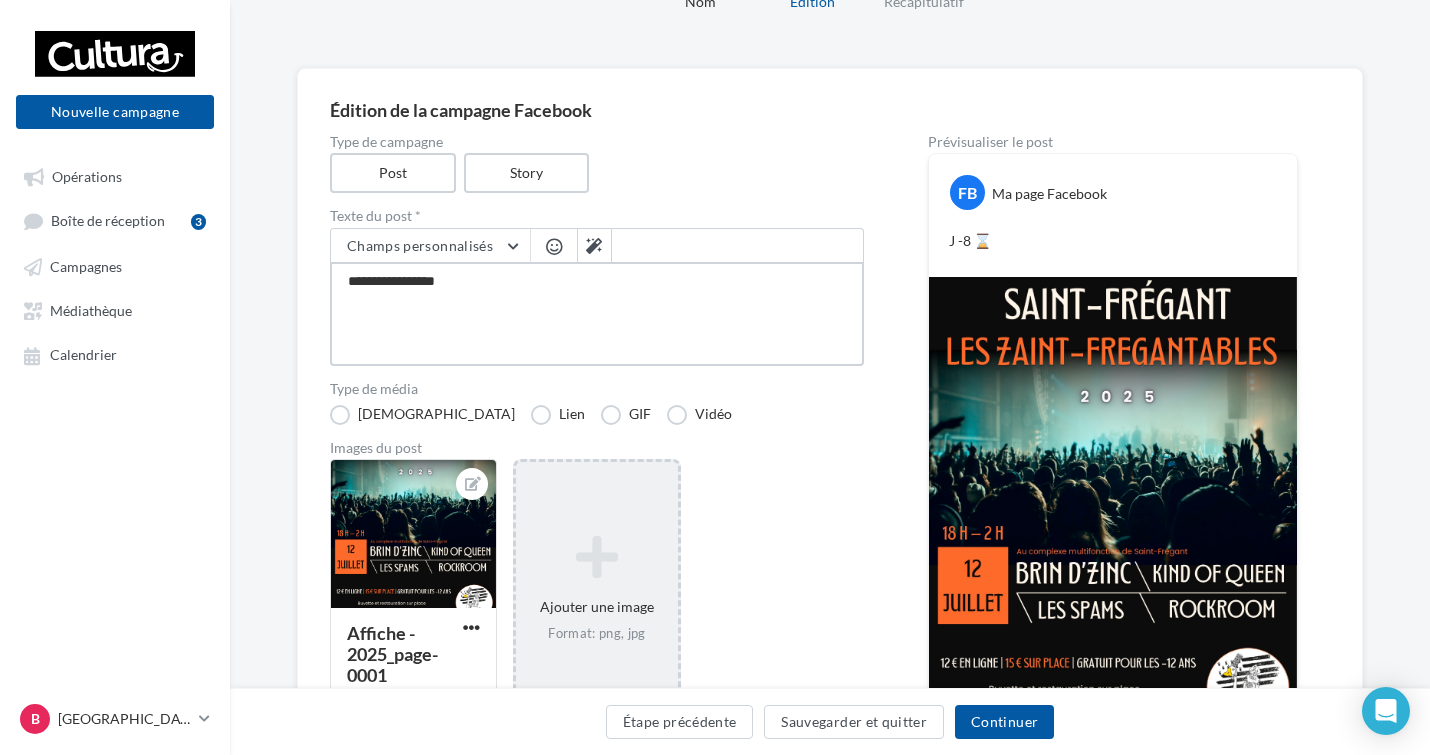 type on "**********" 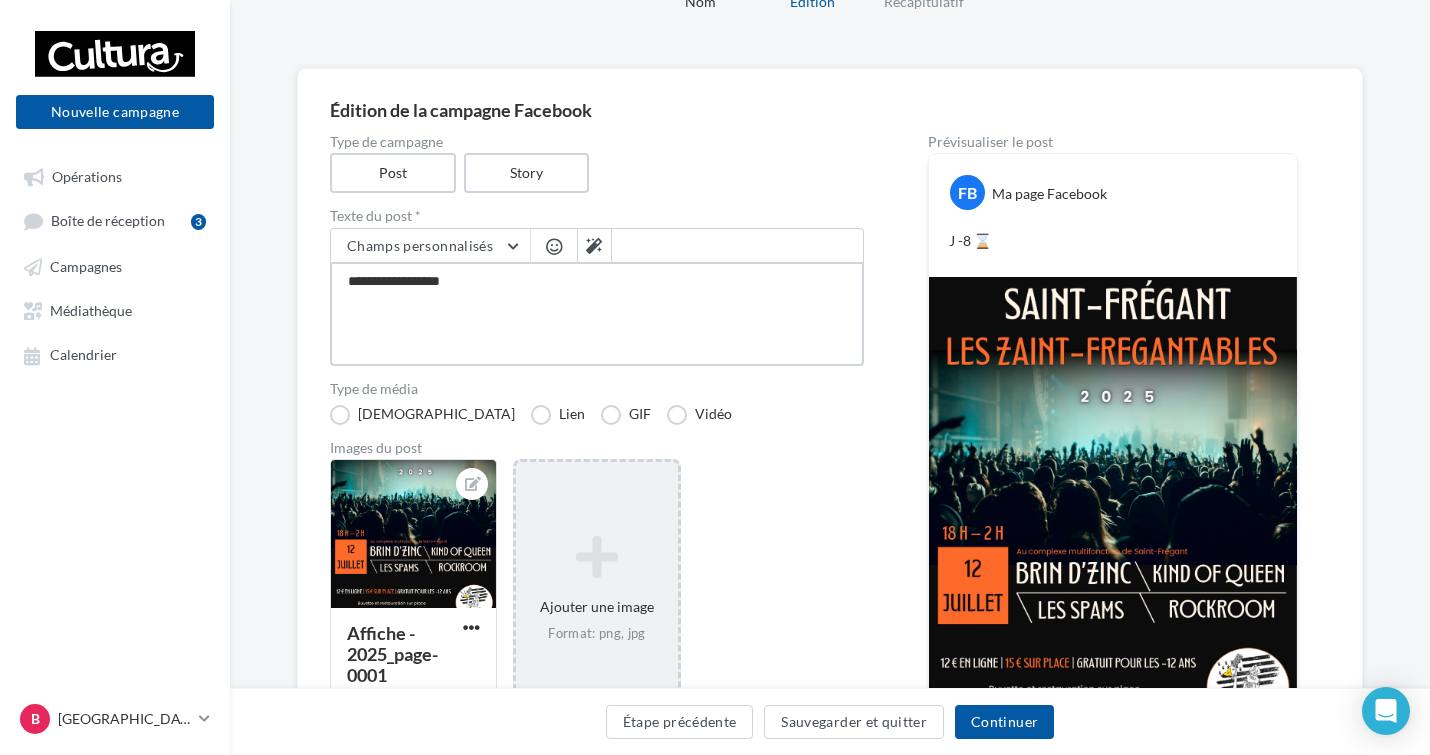 type on "**********" 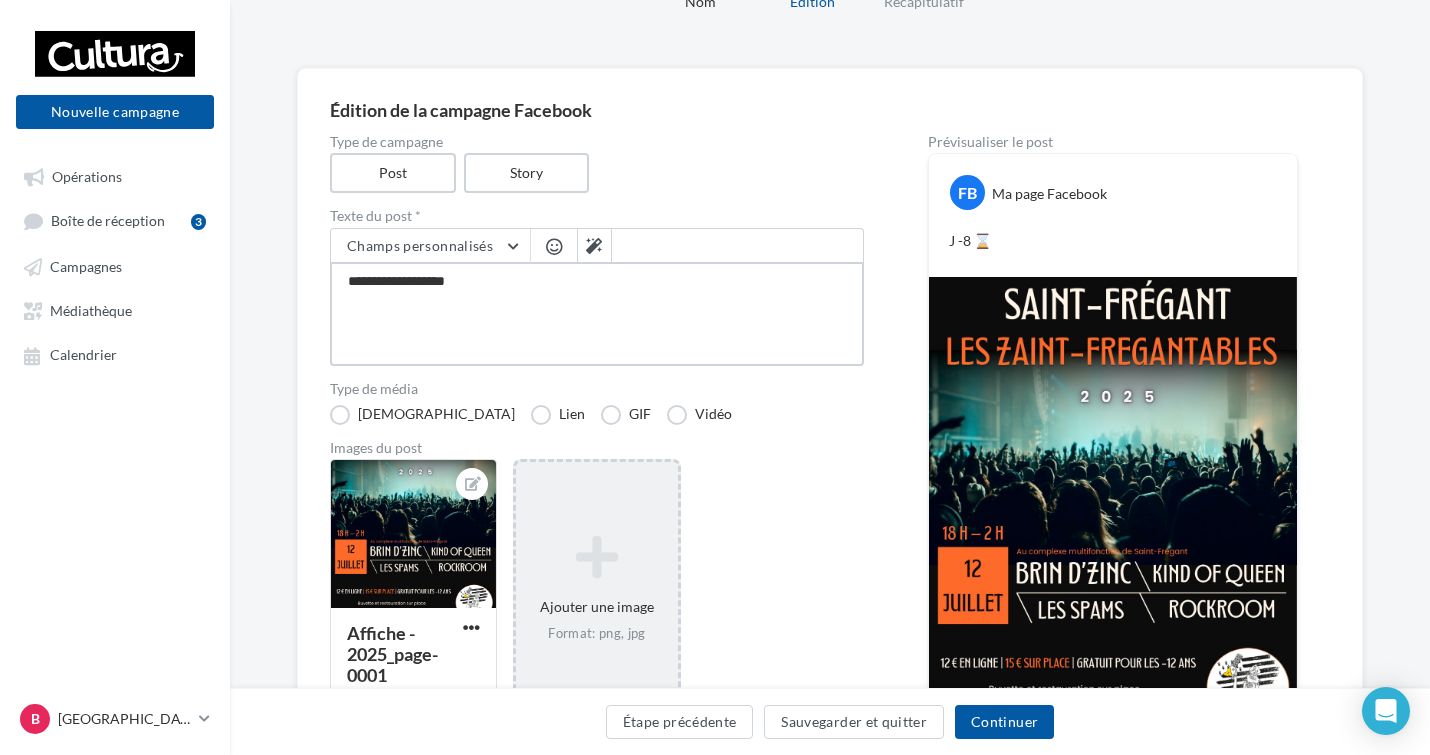 type on "**********" 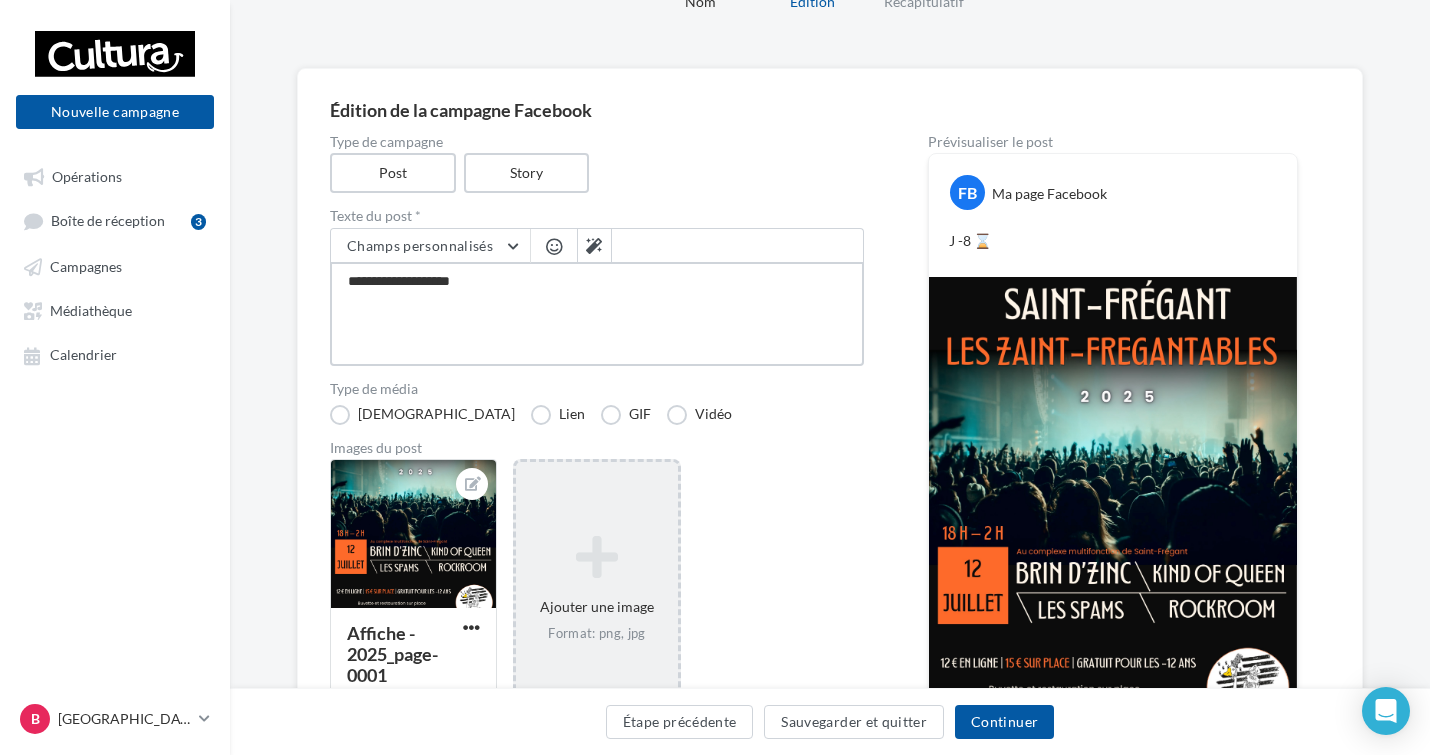 type on "**********" 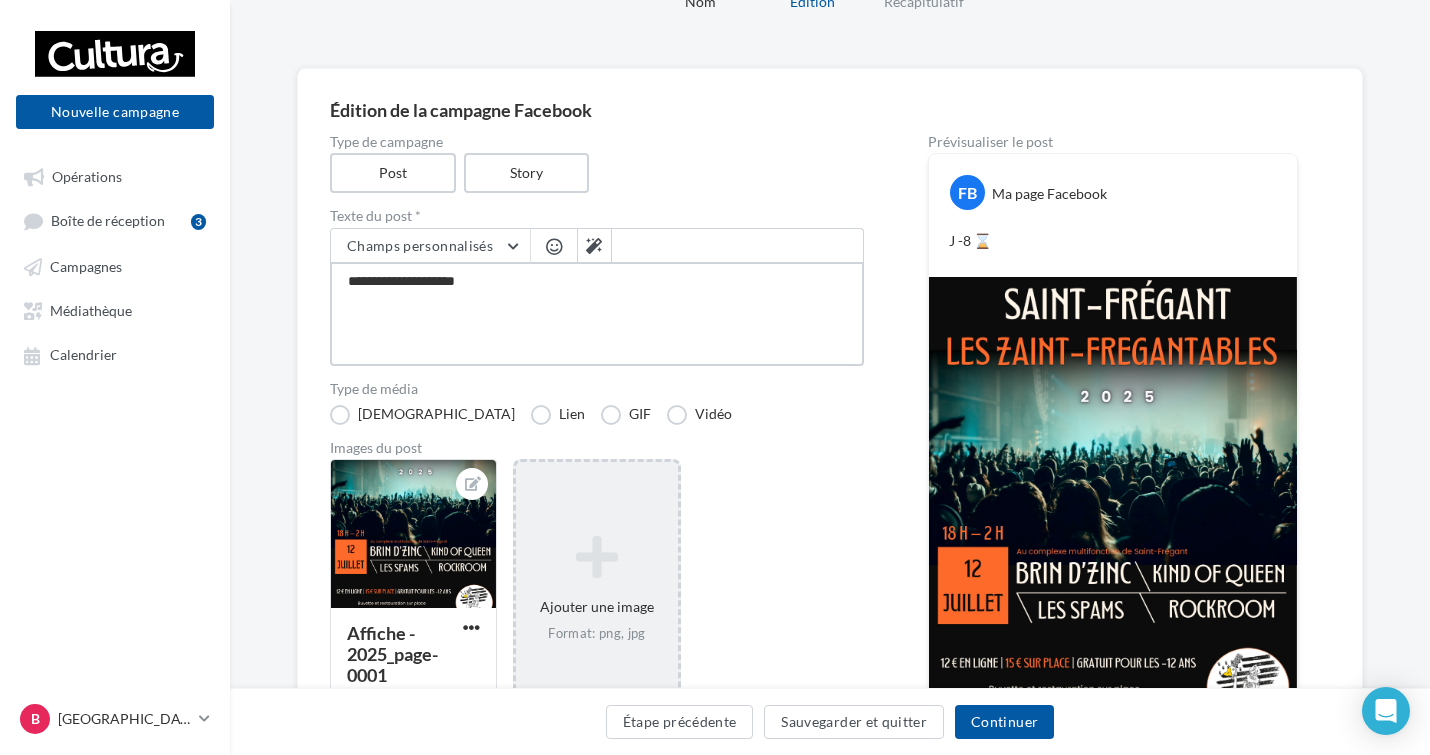 type on "**********" 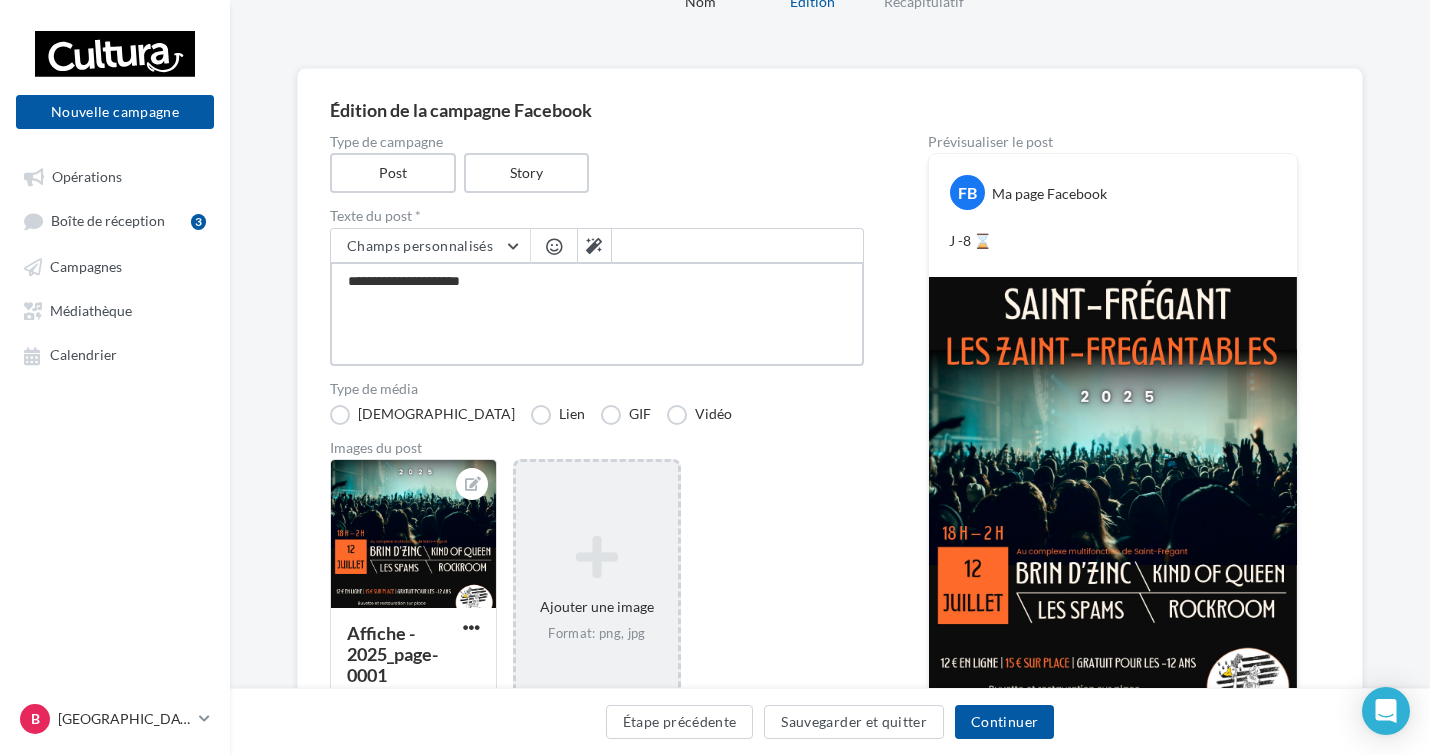 type on "**********" 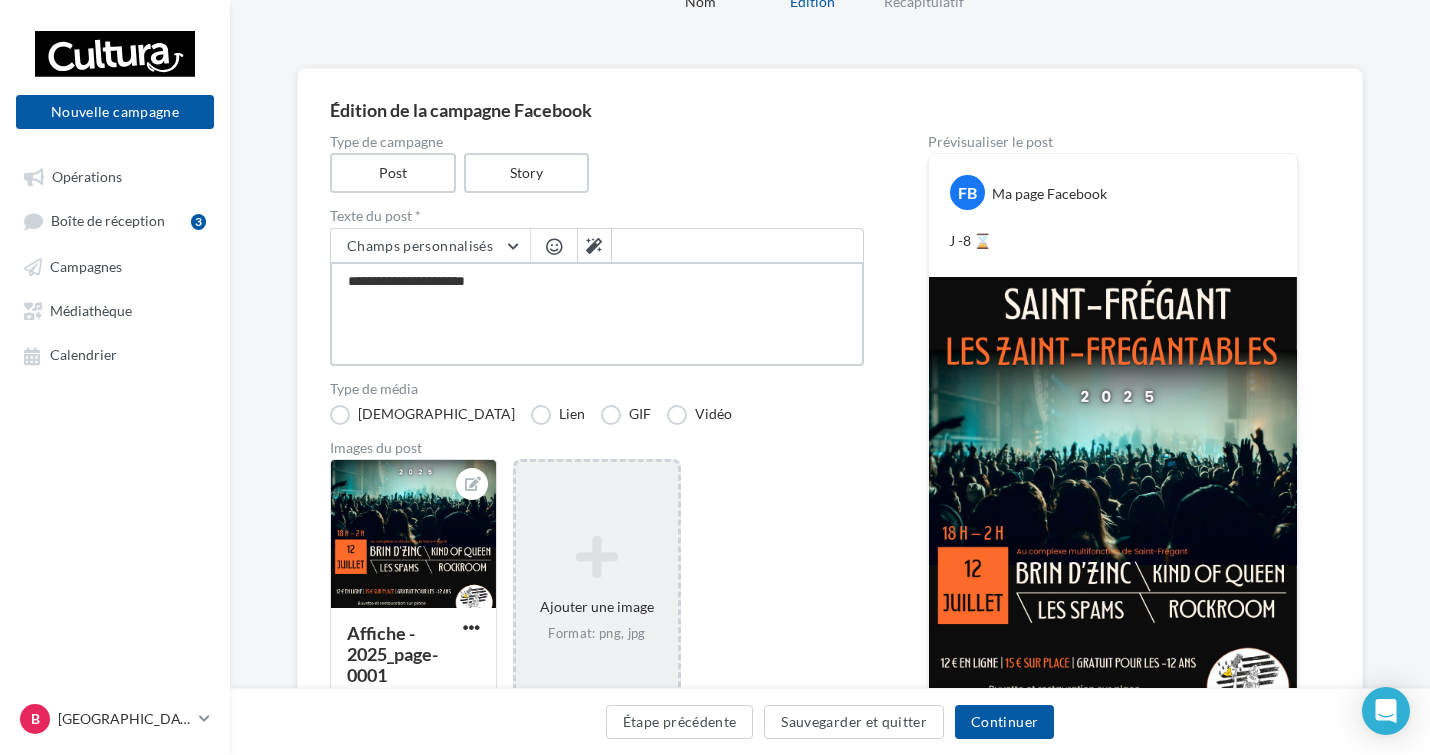 type on "**********" 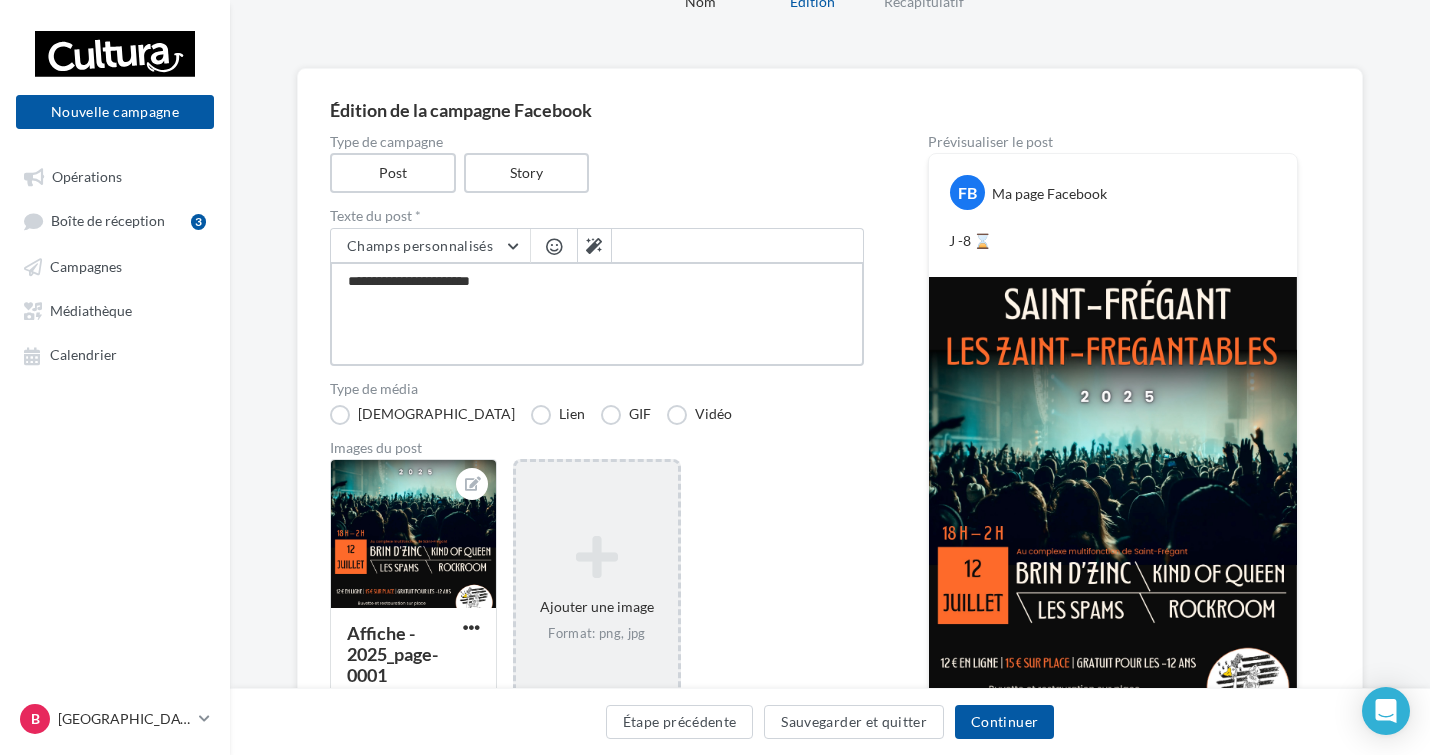 type on "**********" 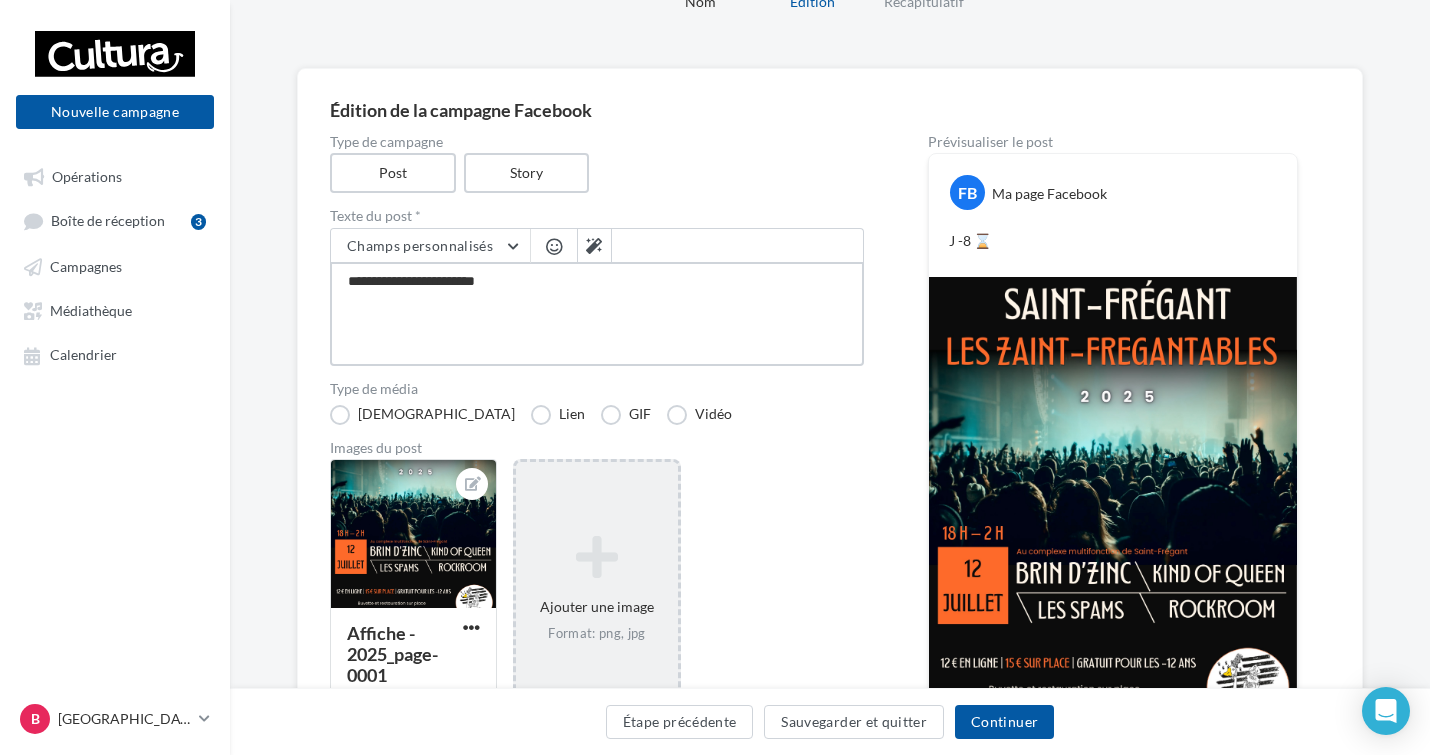 type on "**********" 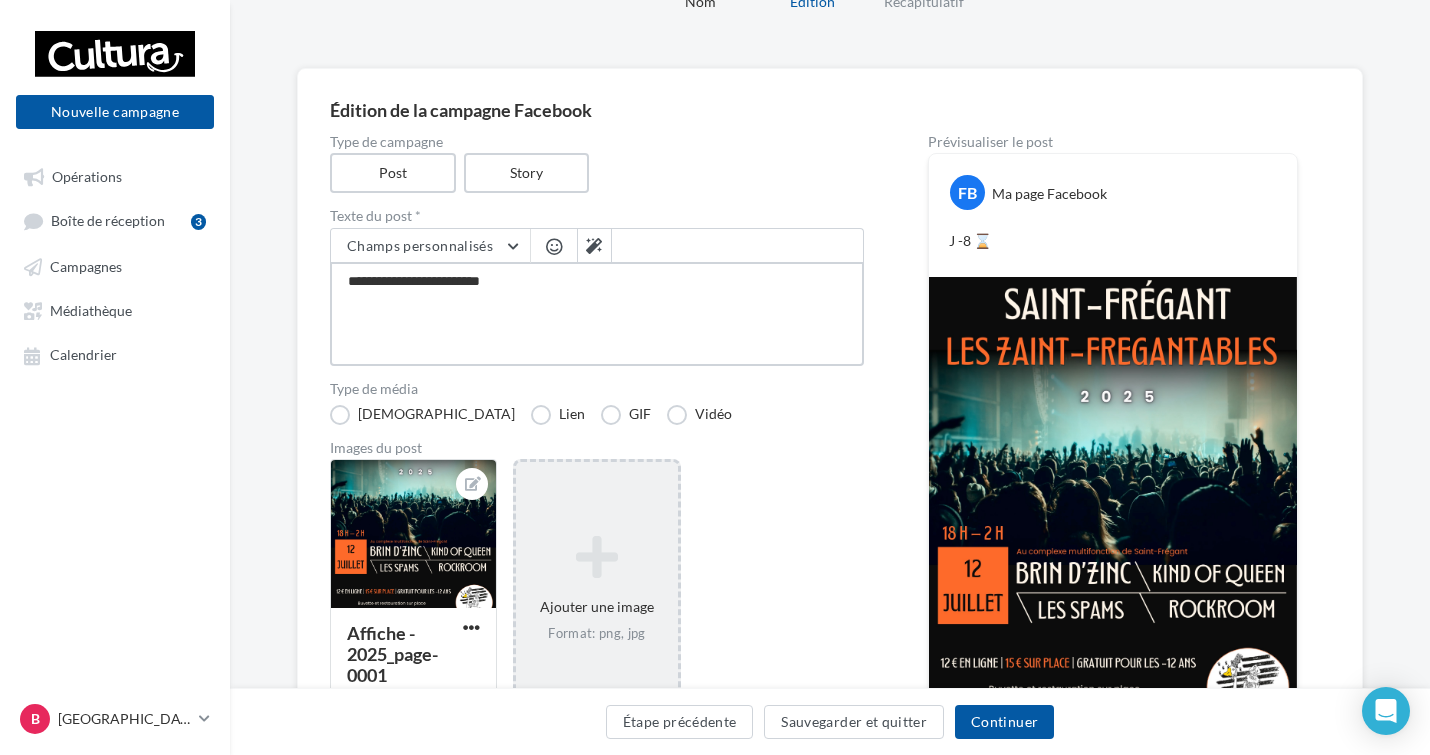 type on "**********" 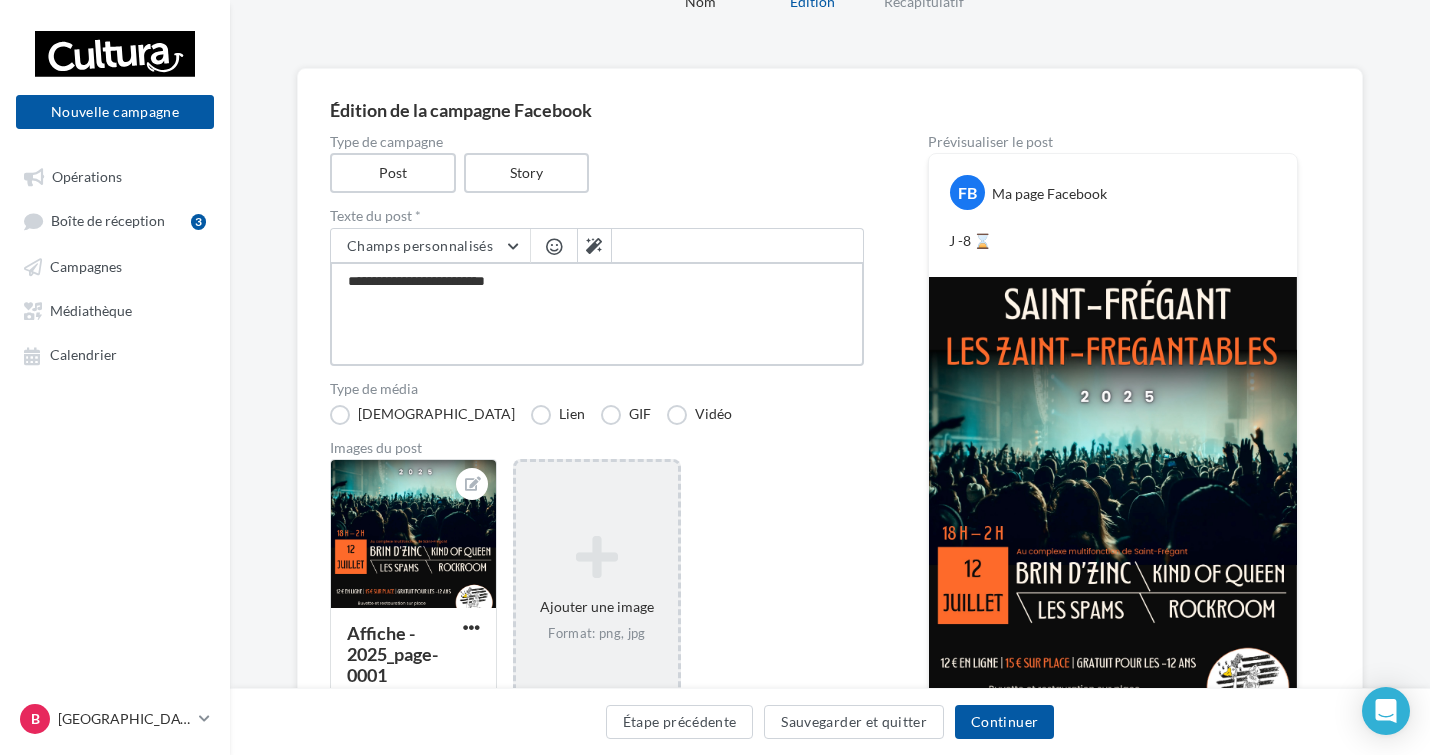 type on "**********" 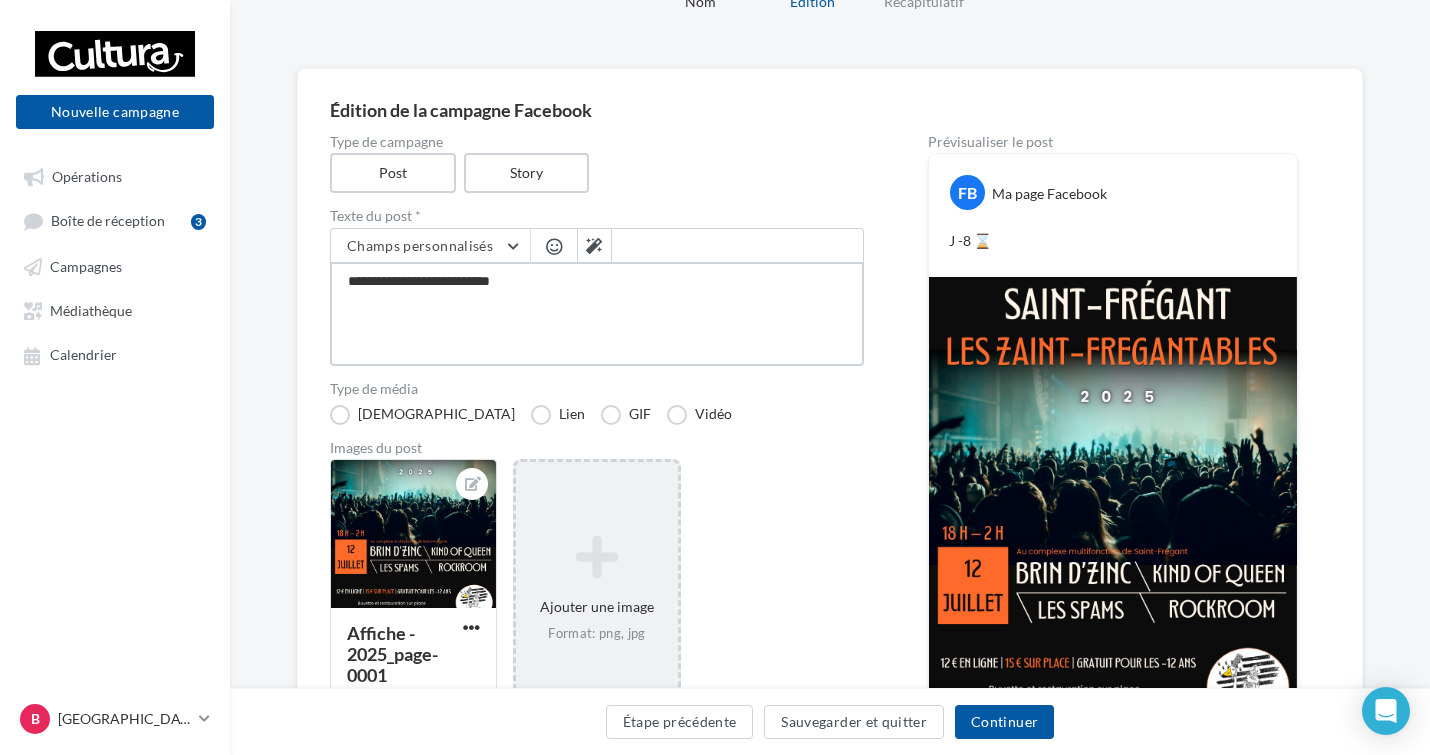 type on "**********" 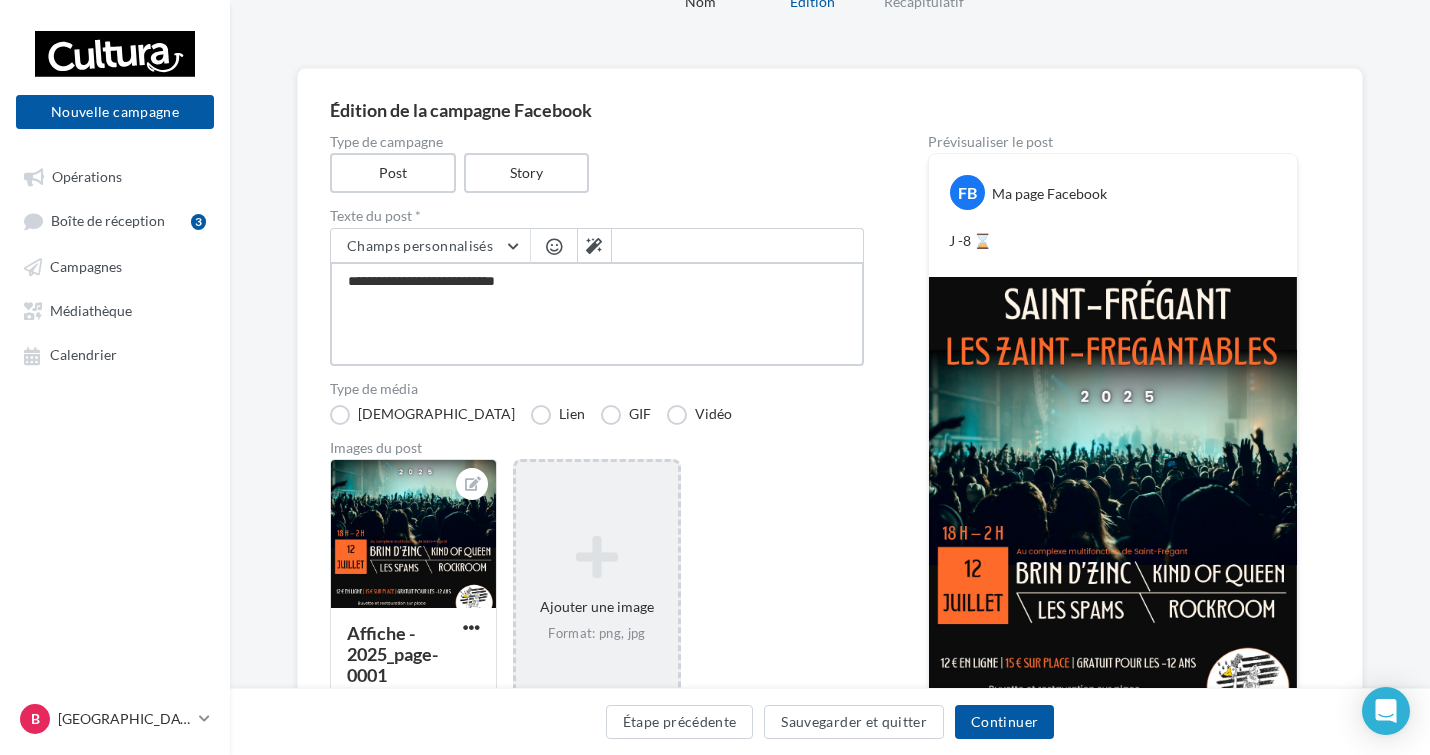 type on "**********" 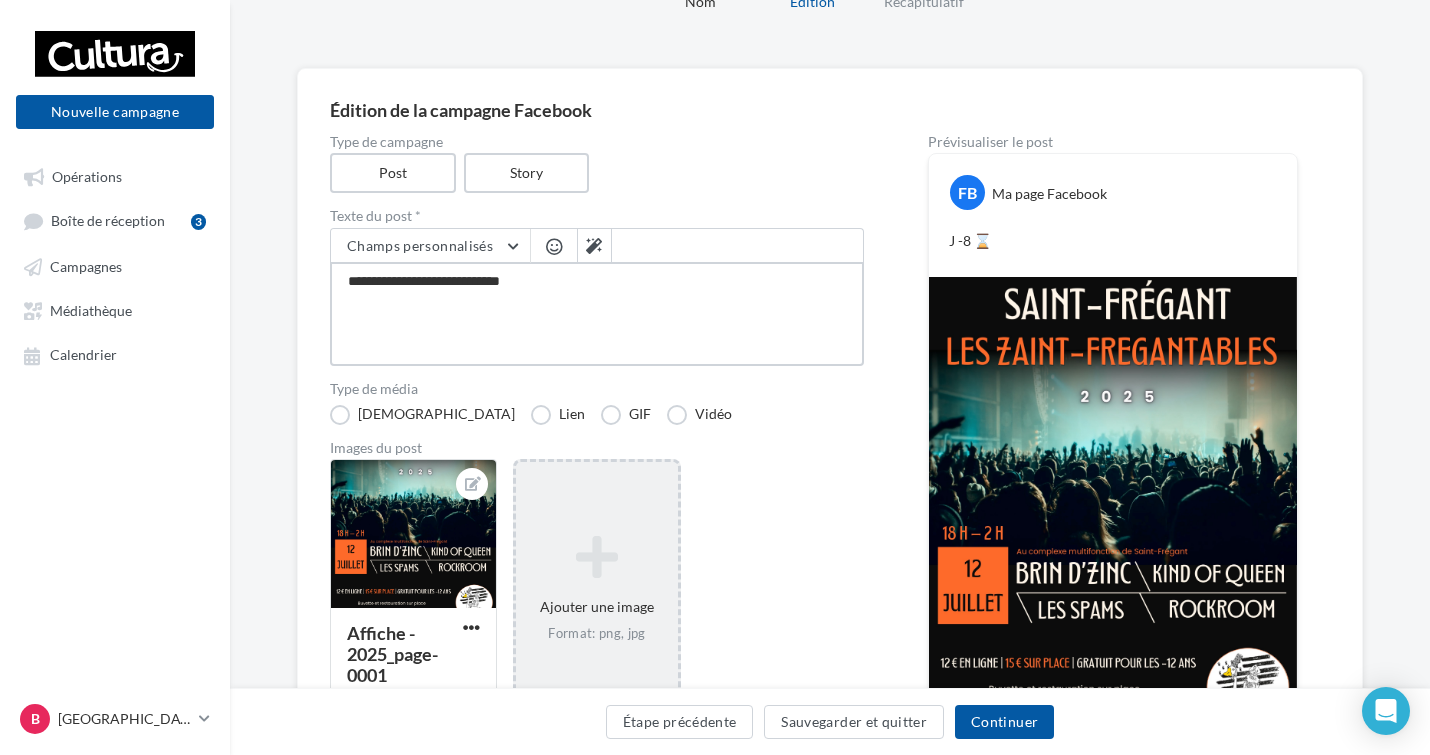 type on "**********" 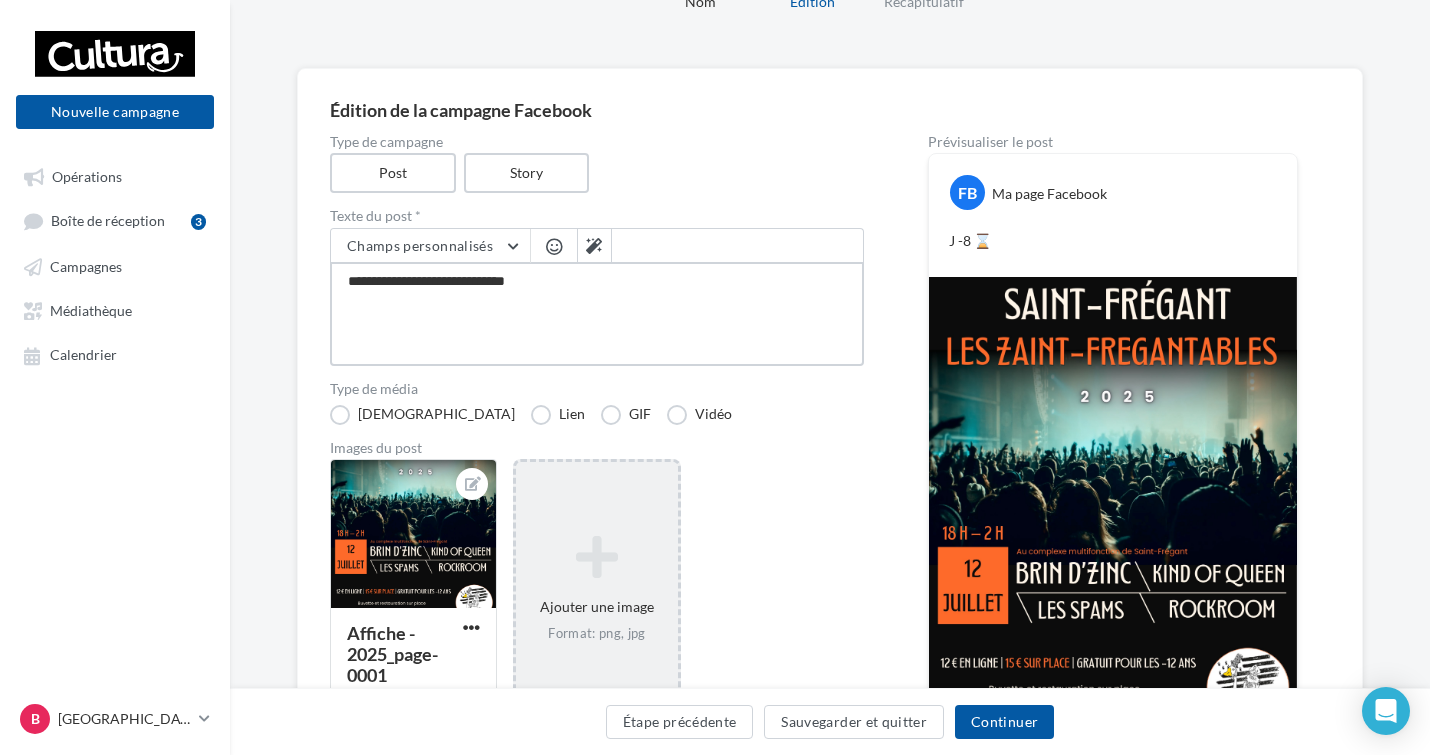 type on "**********" 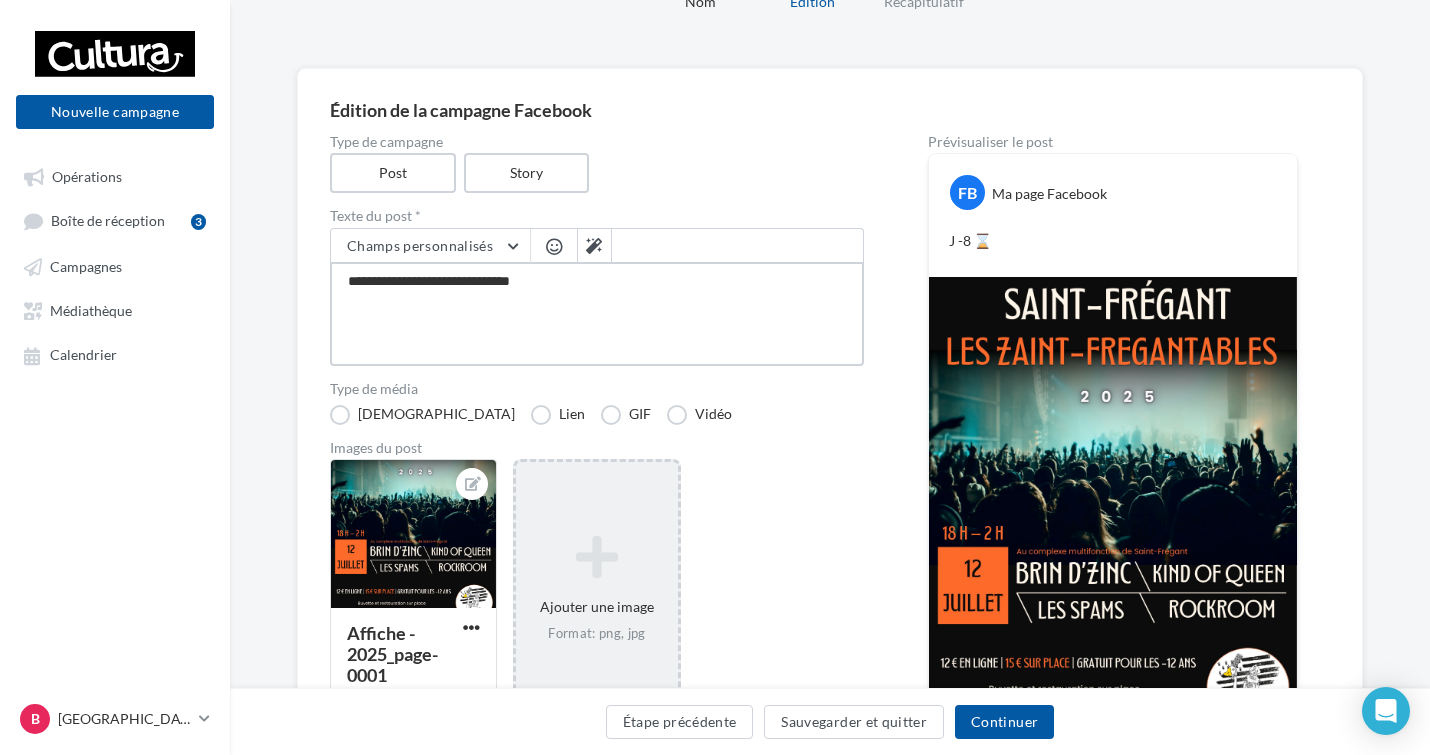type on "**********" 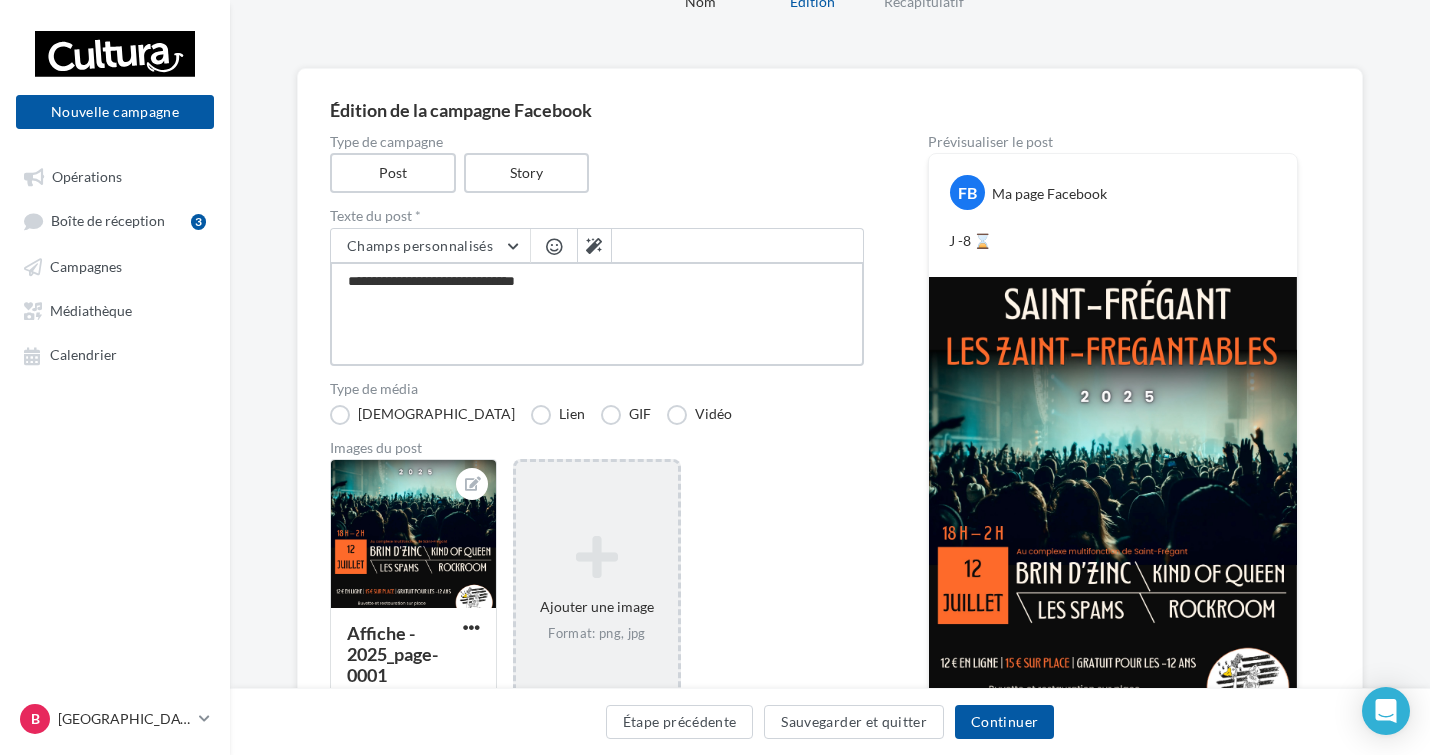 type on "**********" 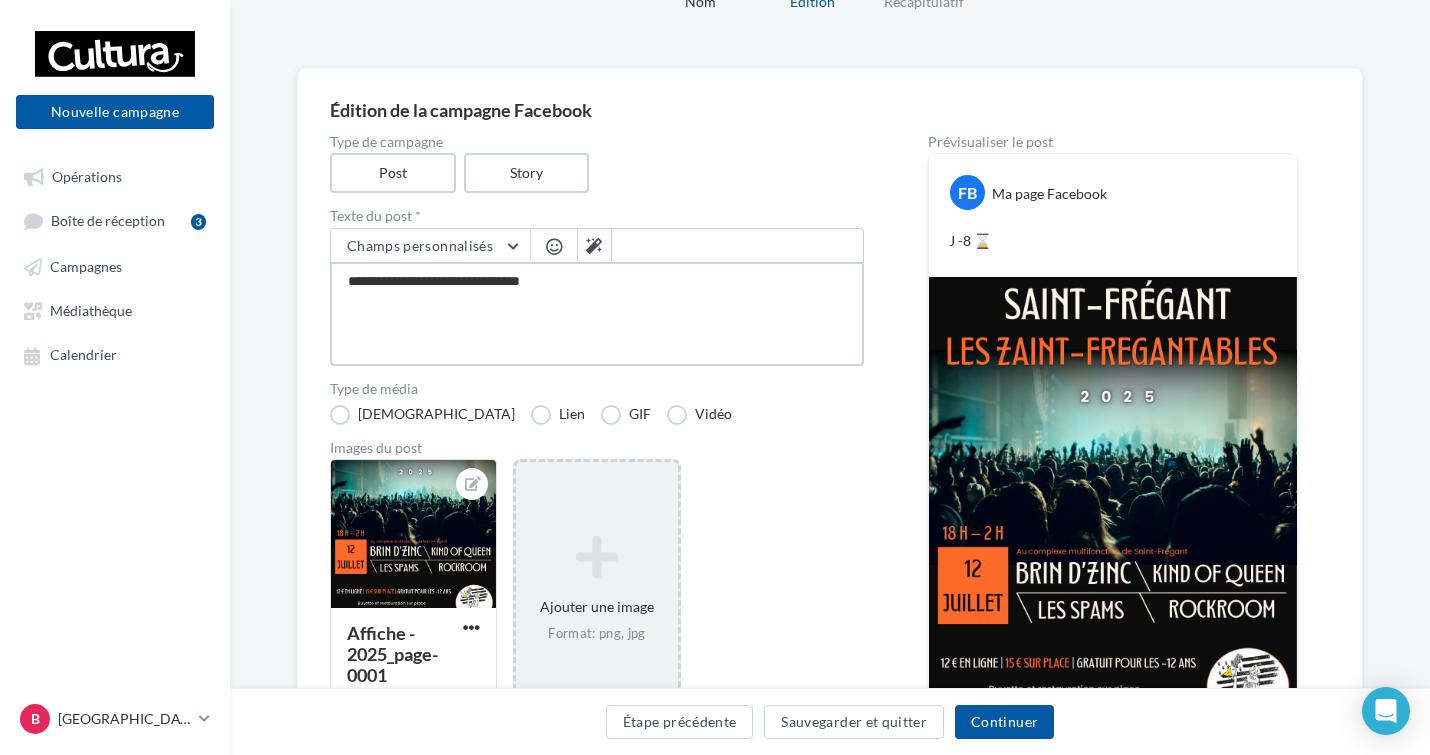type on "**********" 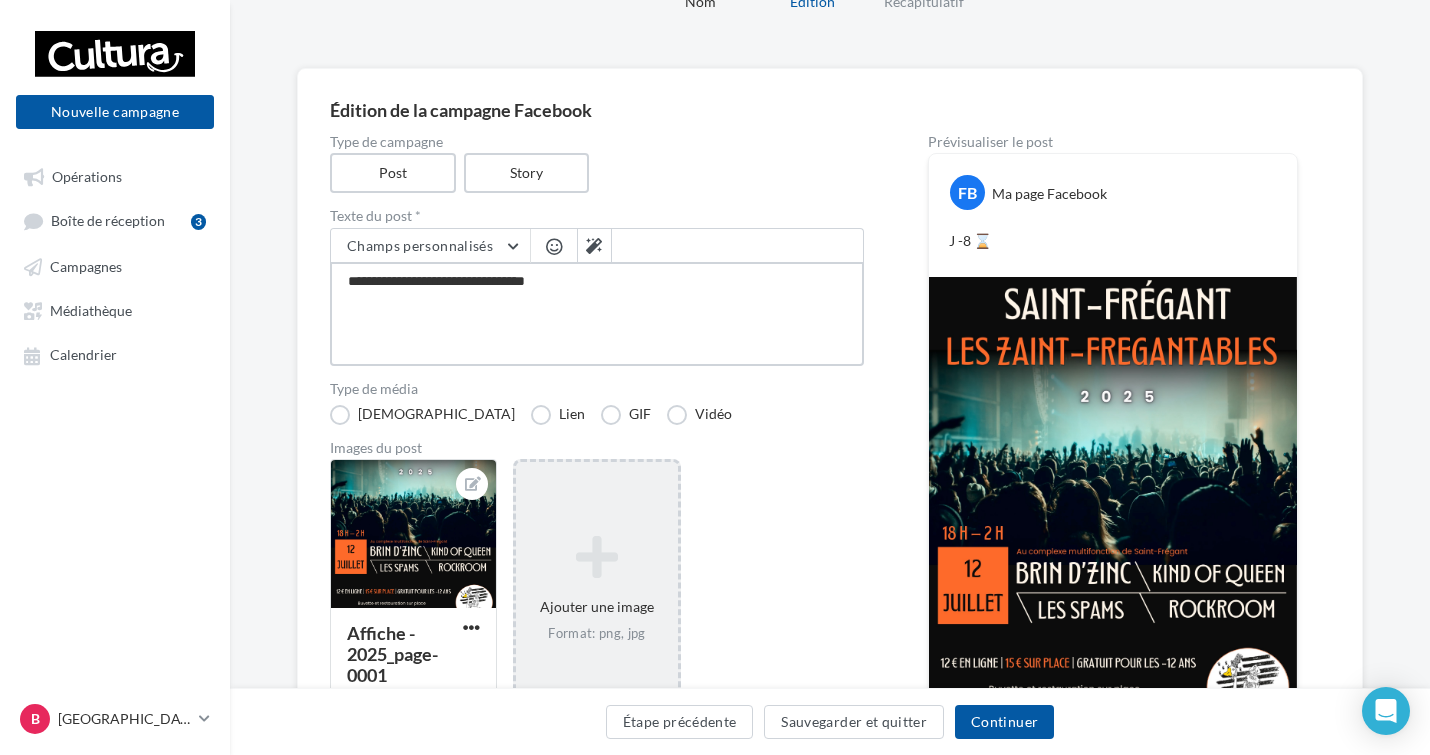 type on "**********" 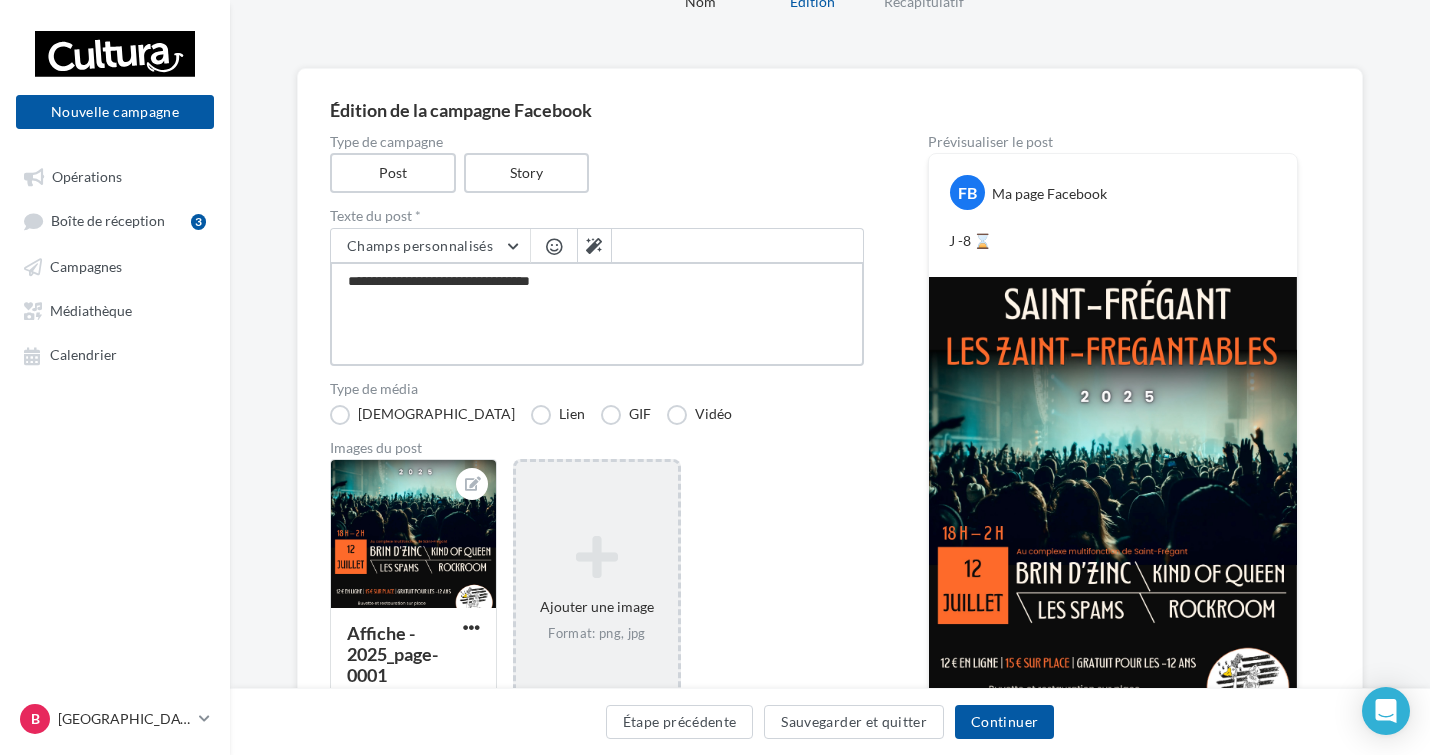 type on "**********" 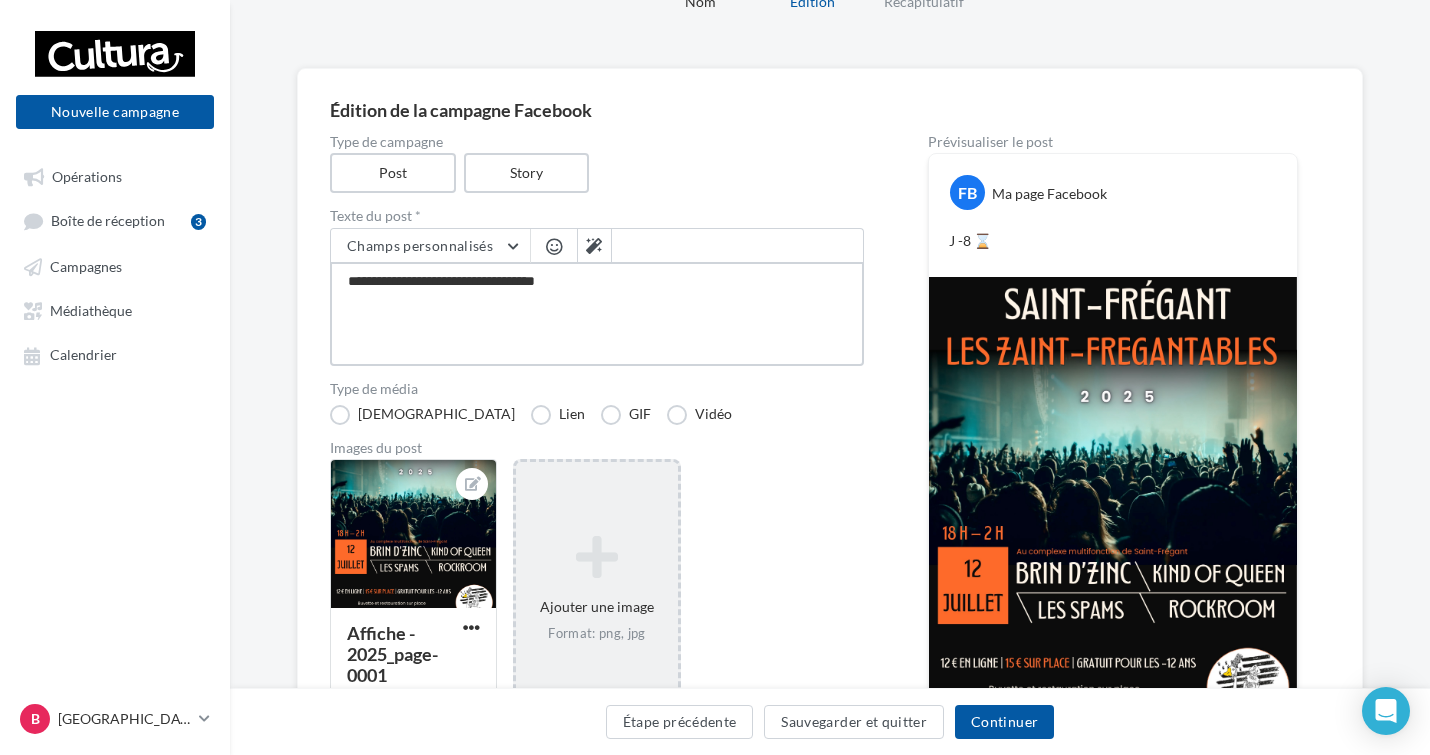 type on "**********" 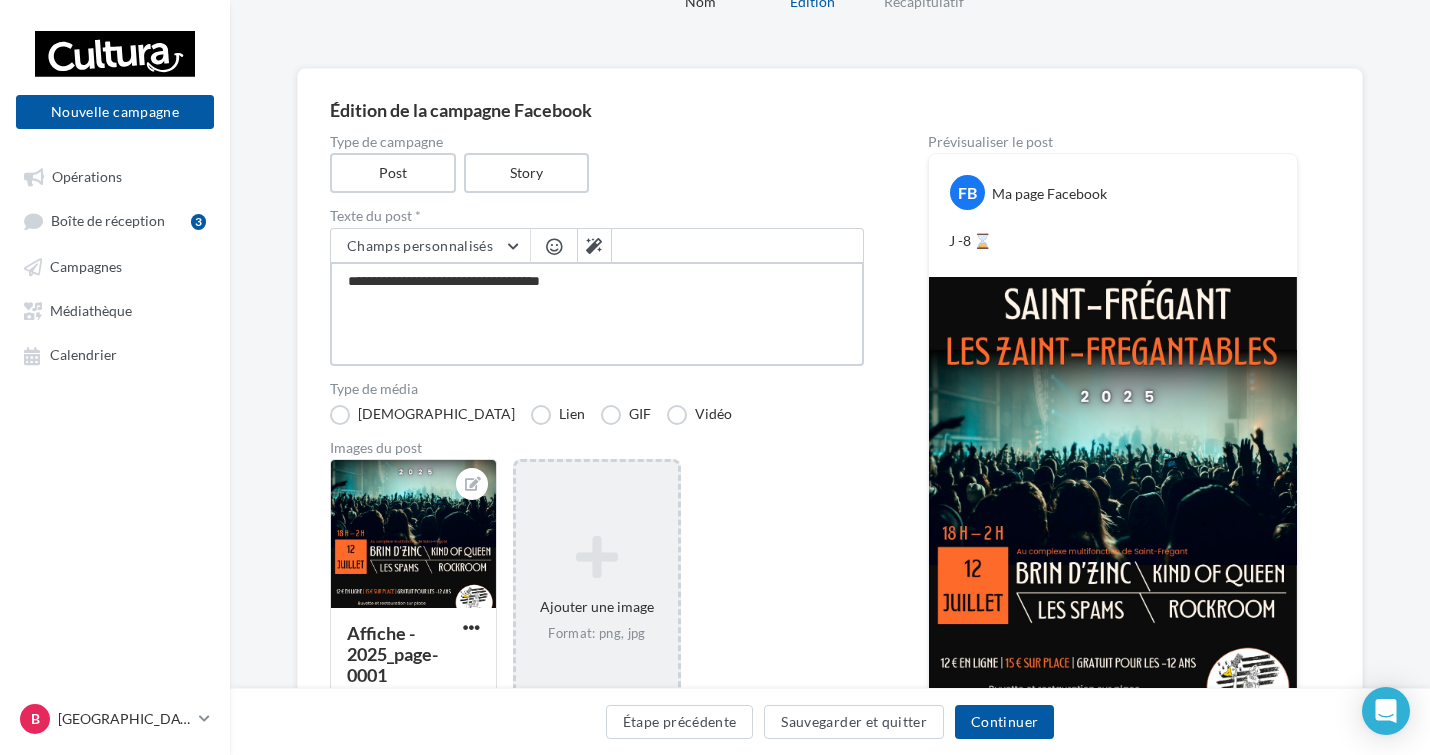 type on "**********" 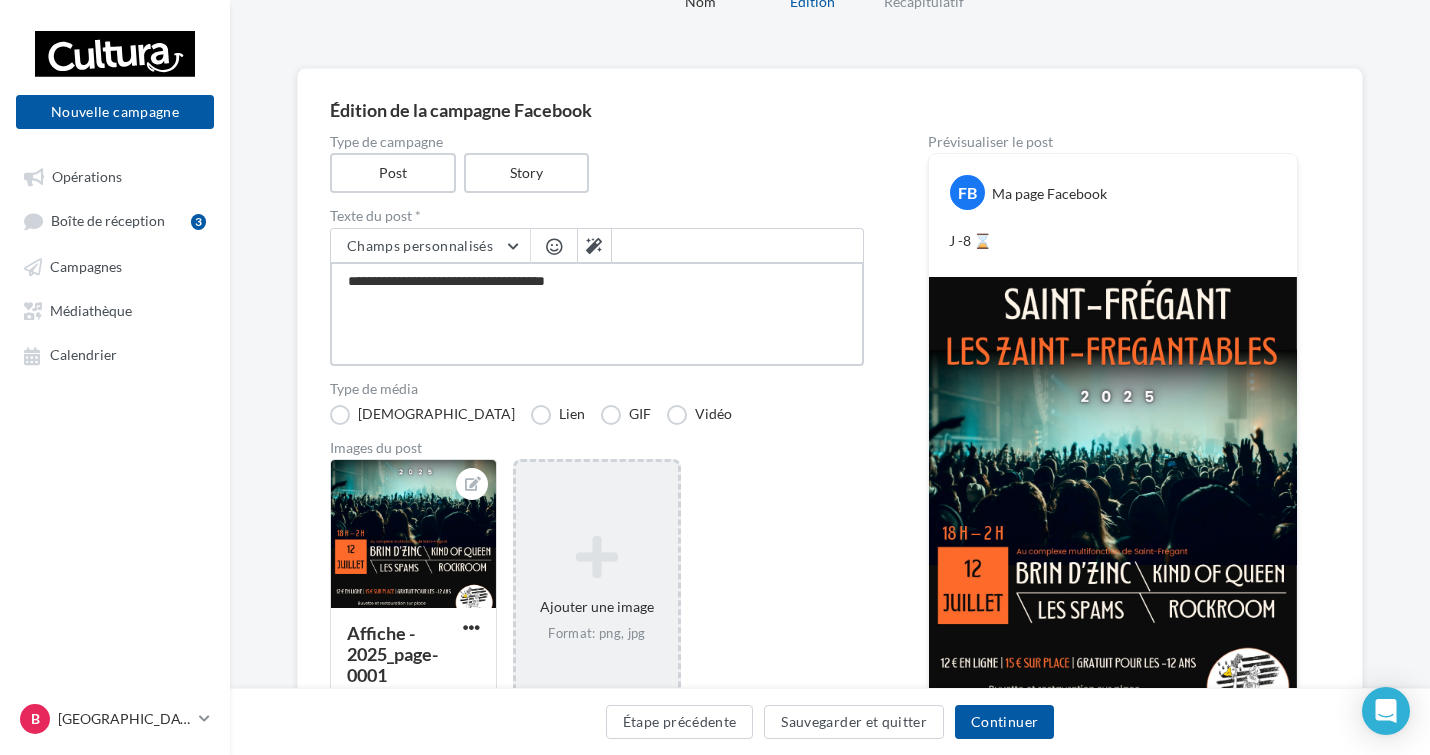 type on "**********" 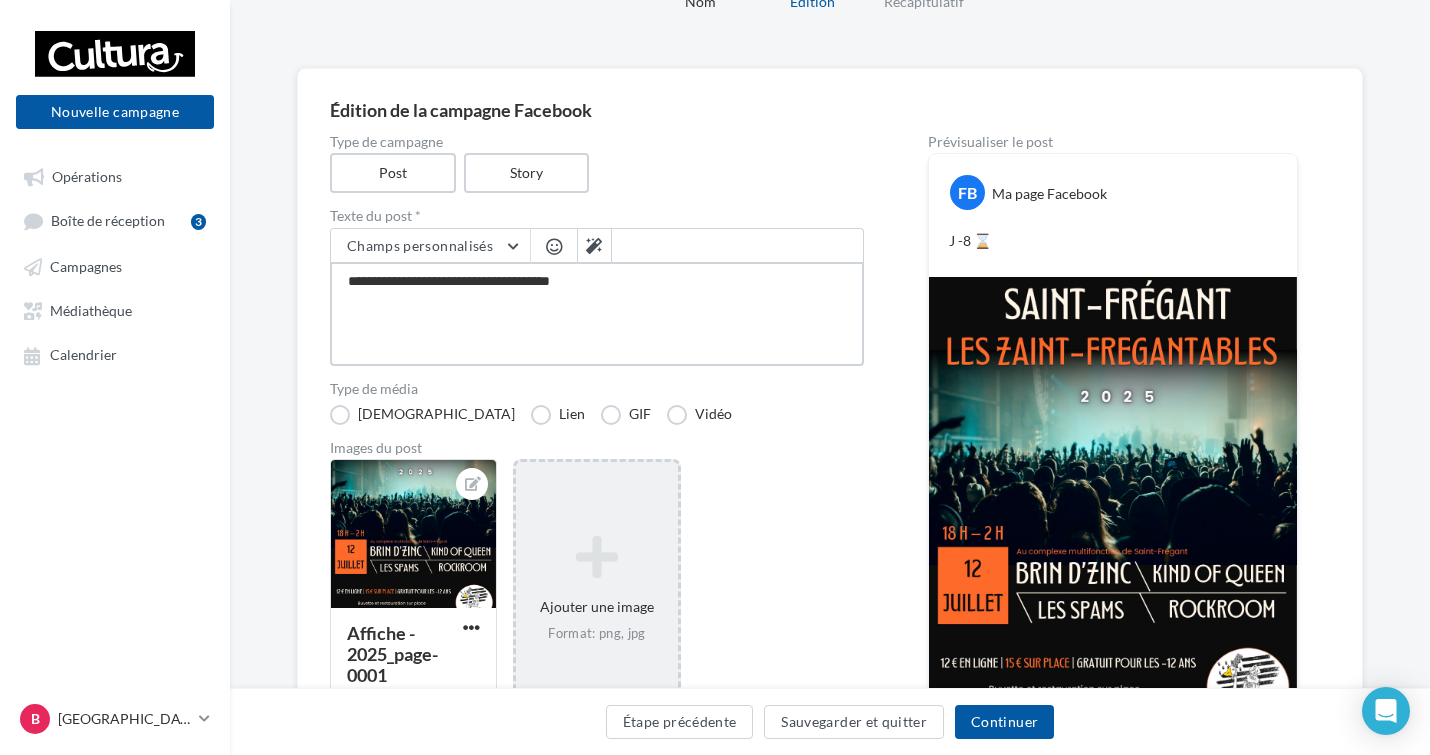 type on "**********" 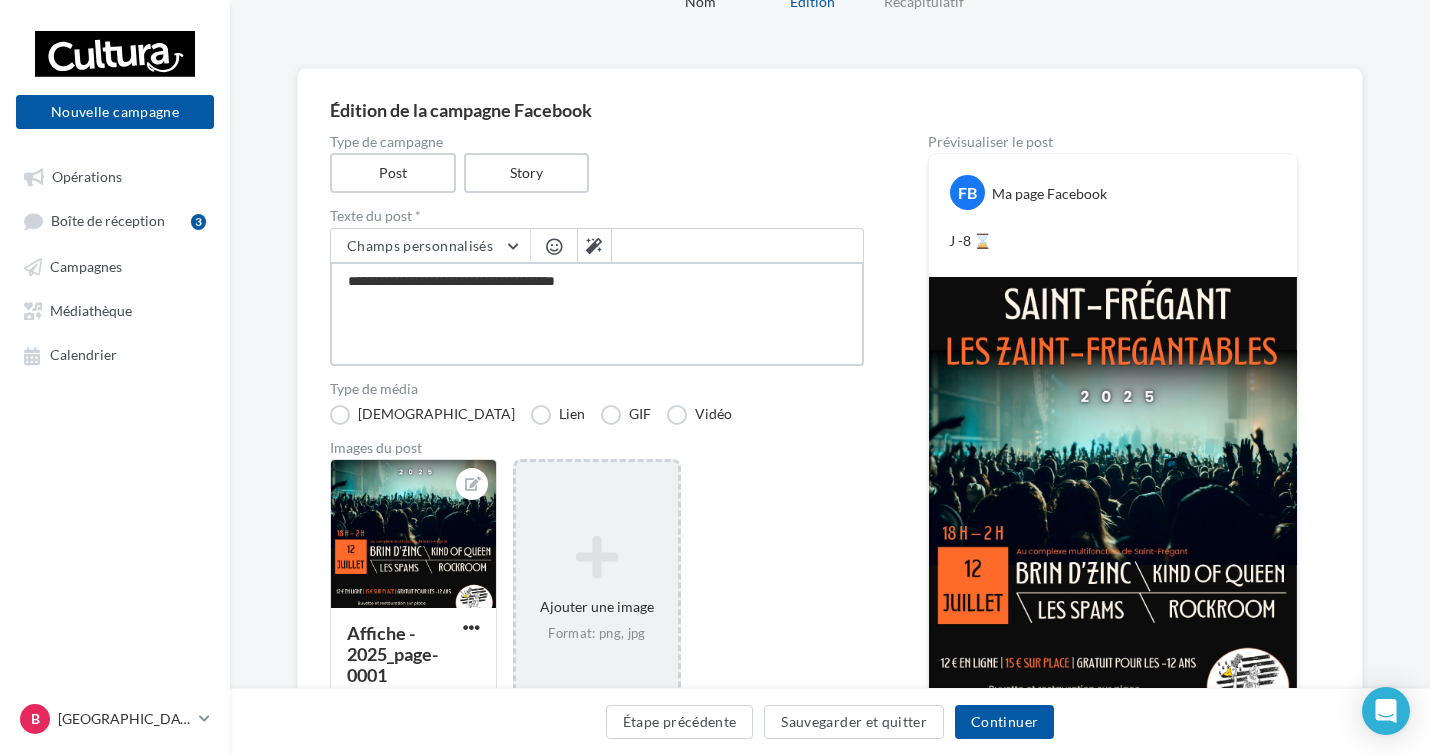 type on "**********" 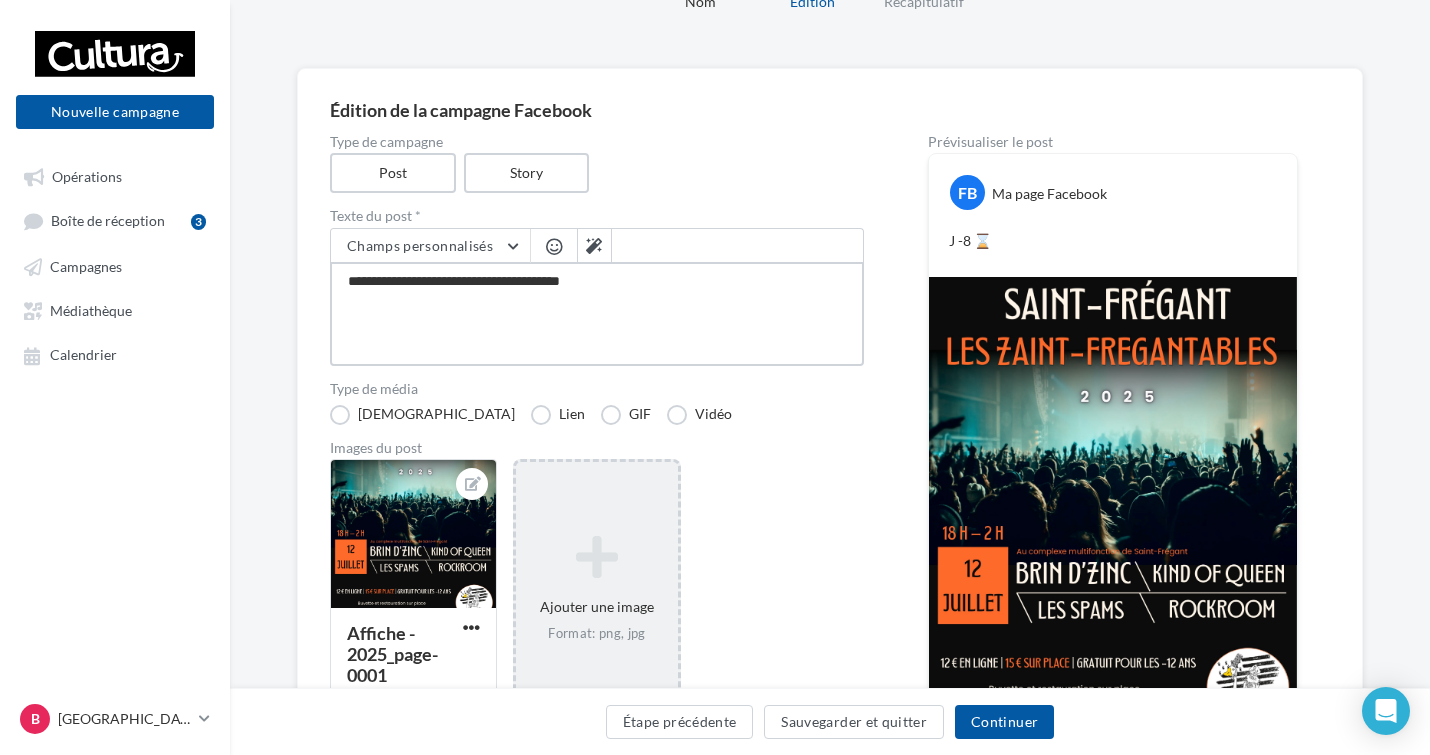 type on "**********" 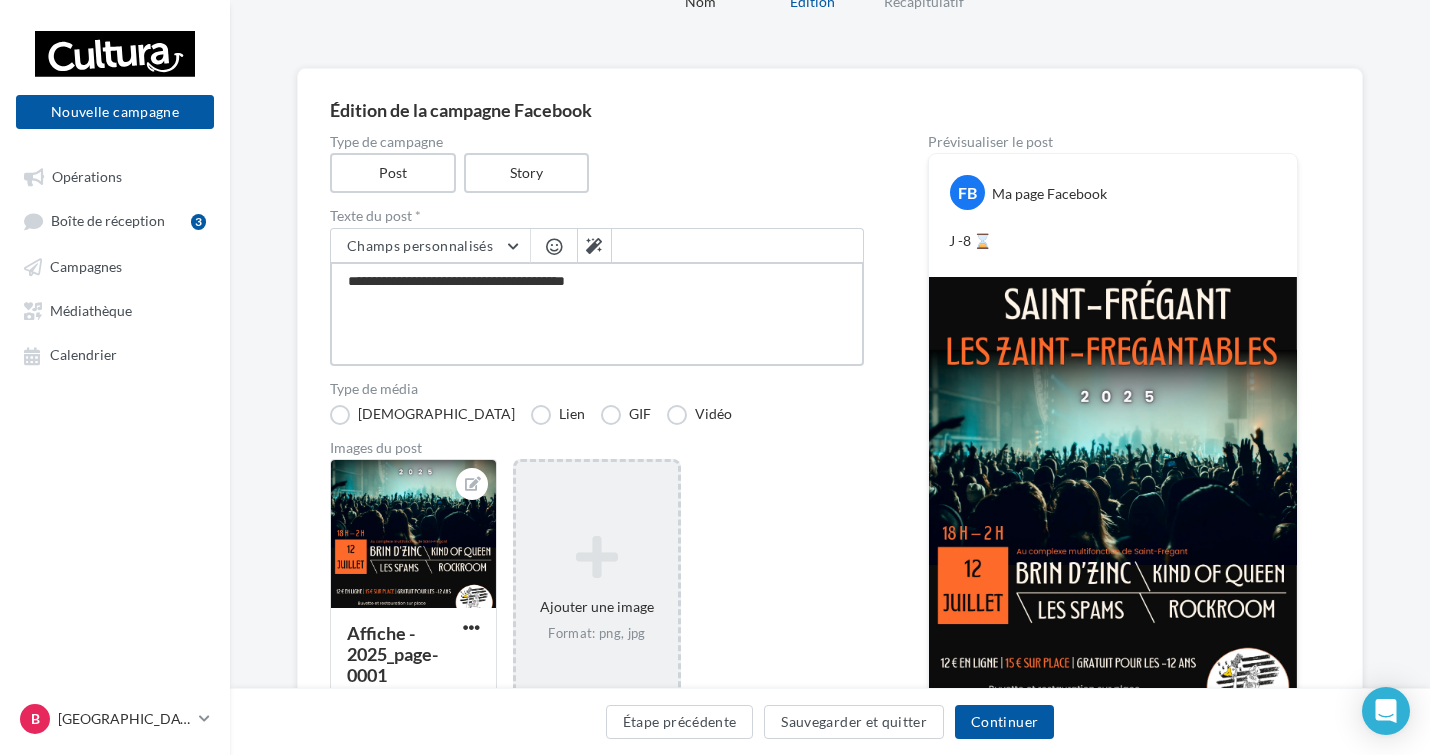 type on "**********" 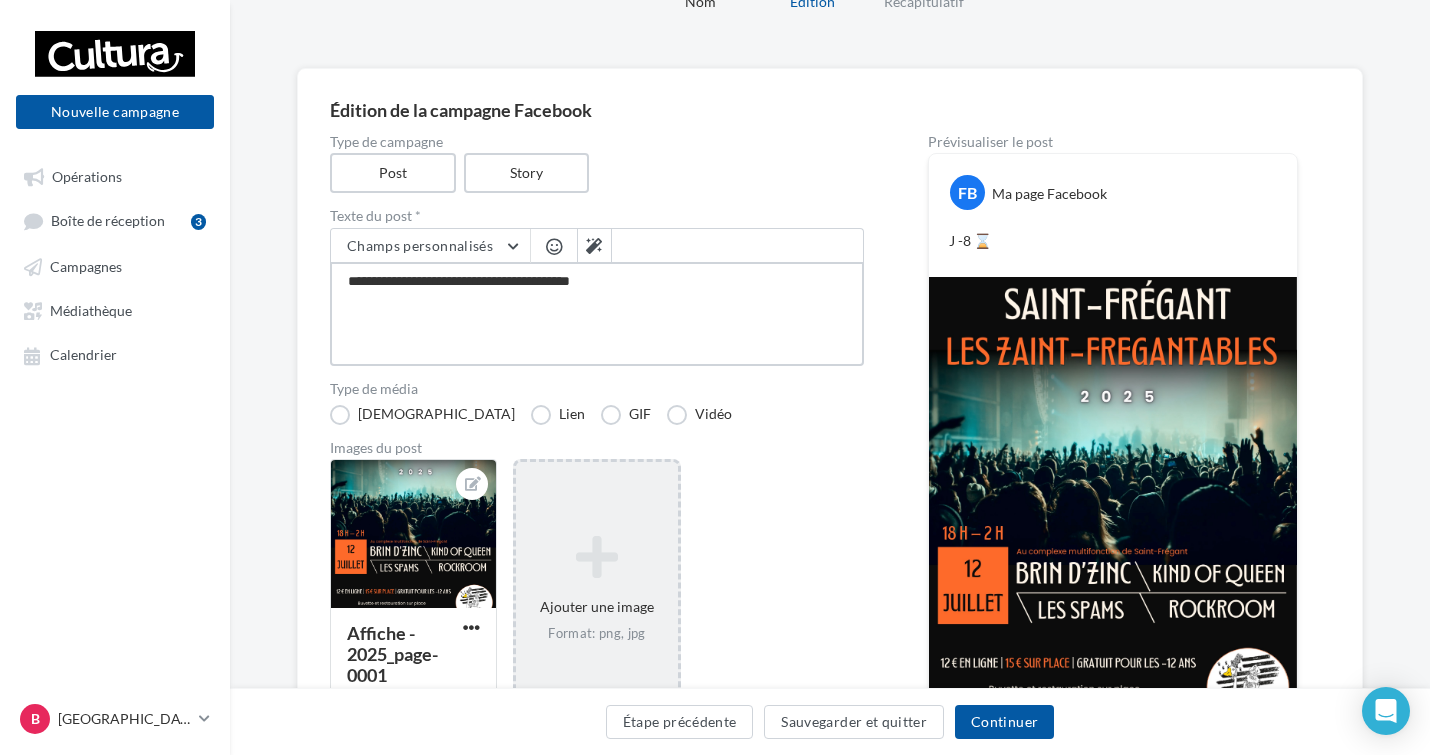 type on "**********" 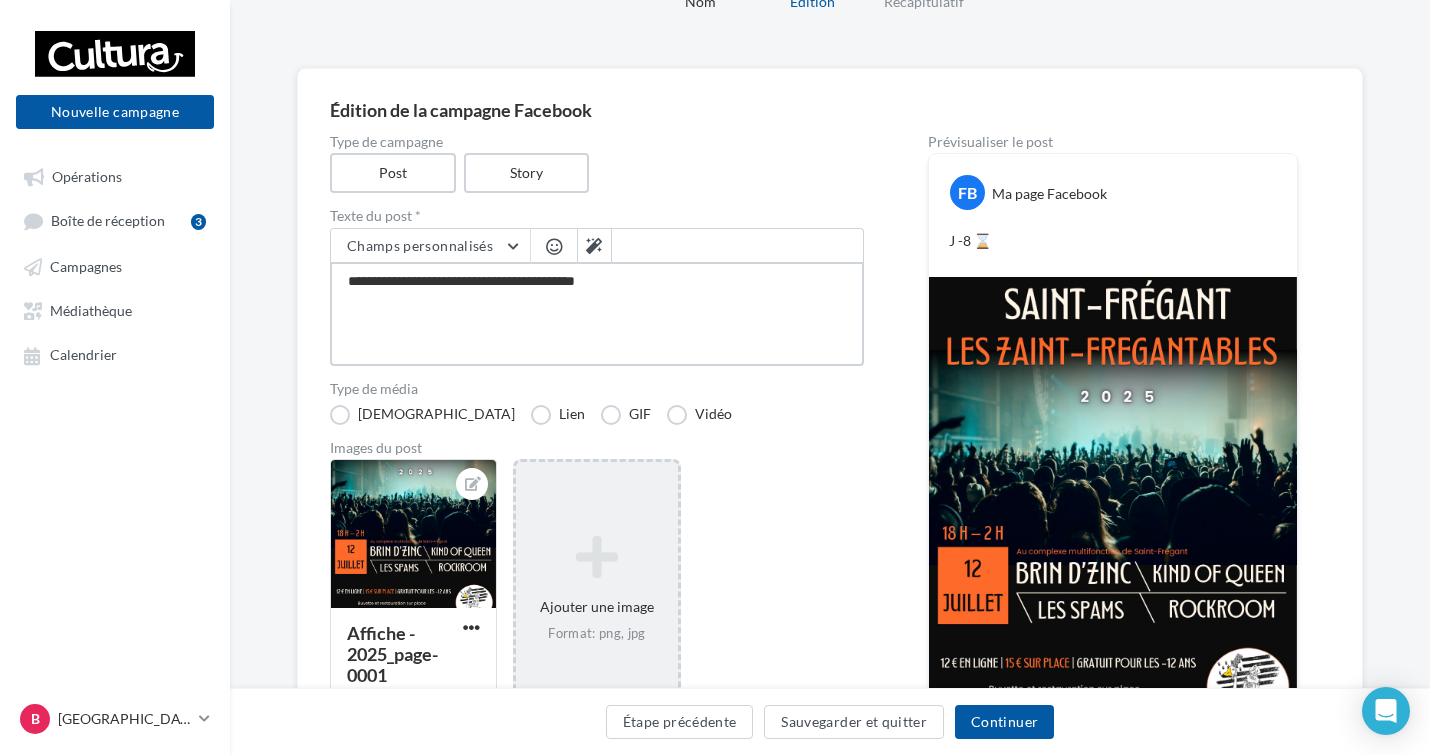 type on "**********" 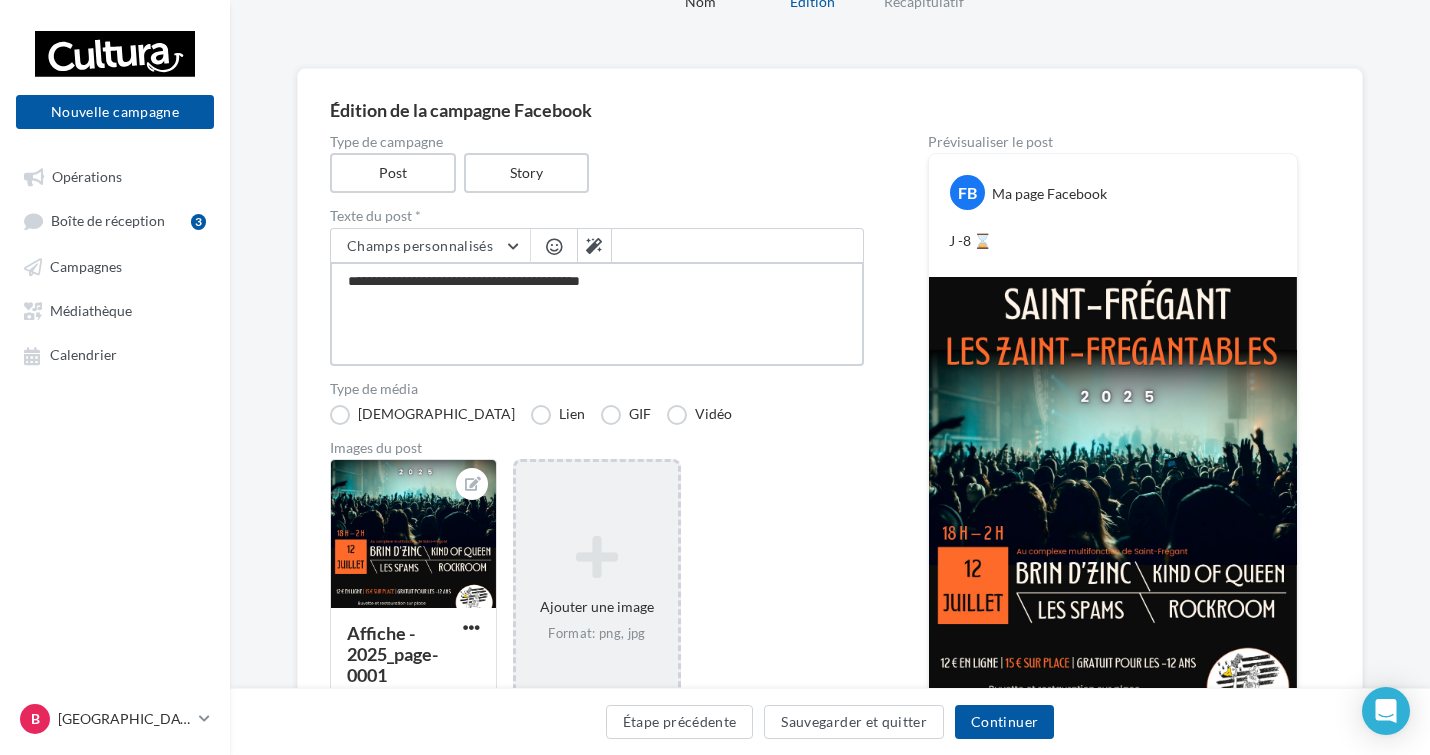 type on "**********" 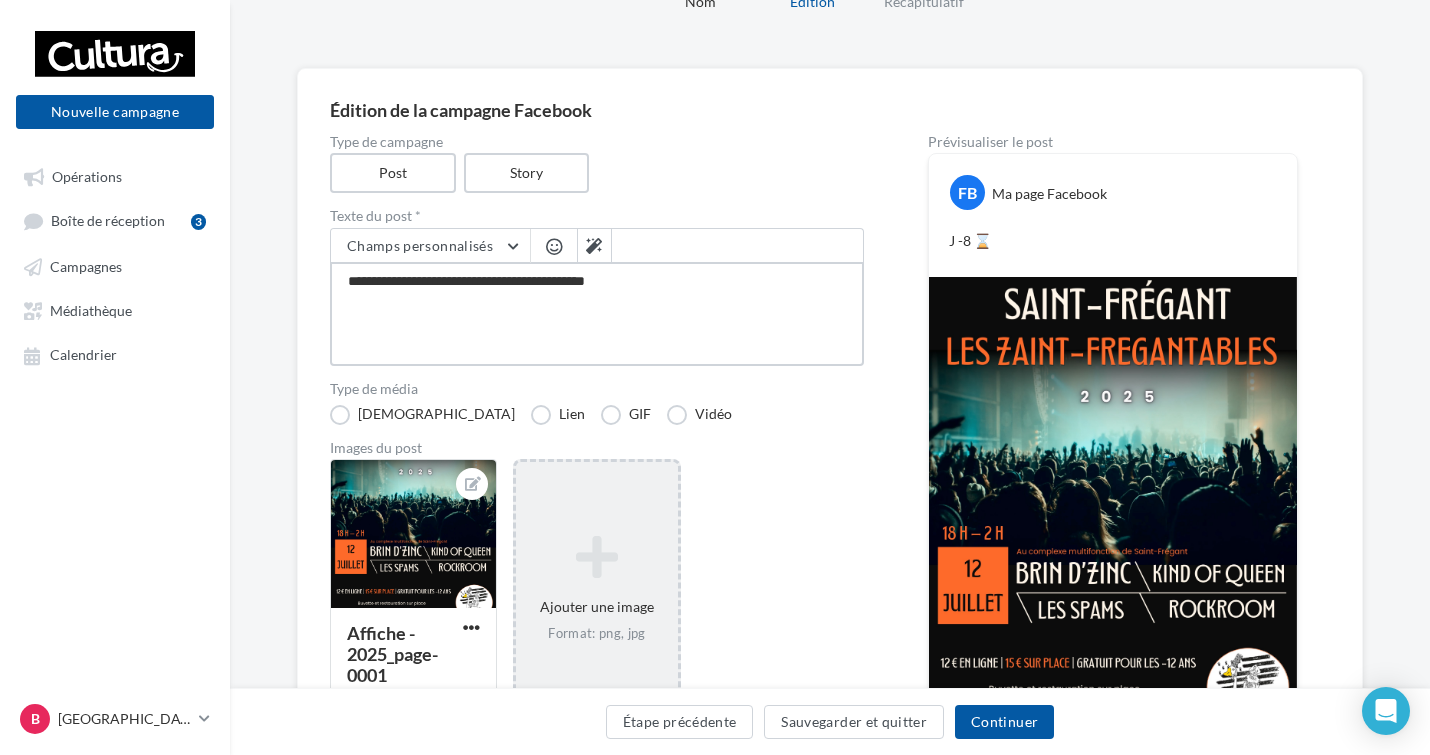 type on "**********" 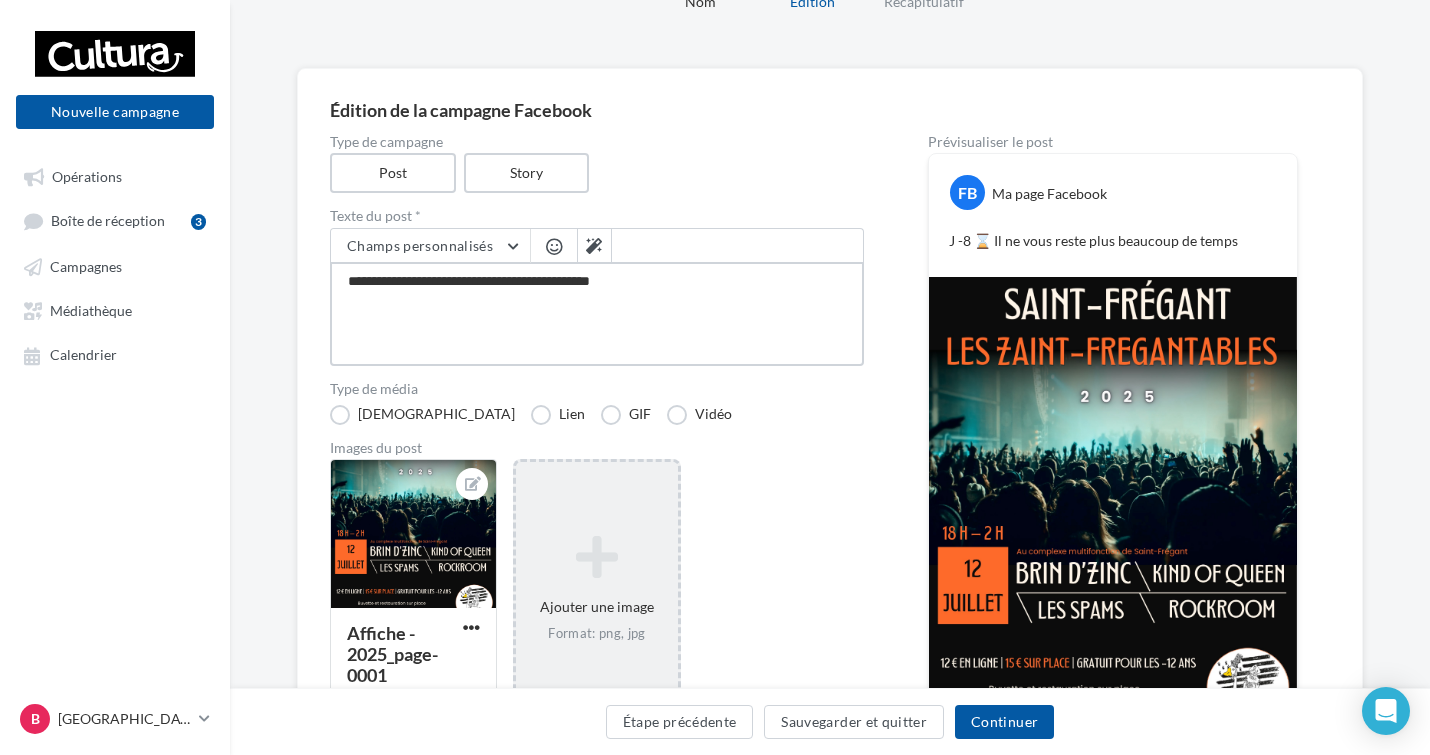 type on "**********" 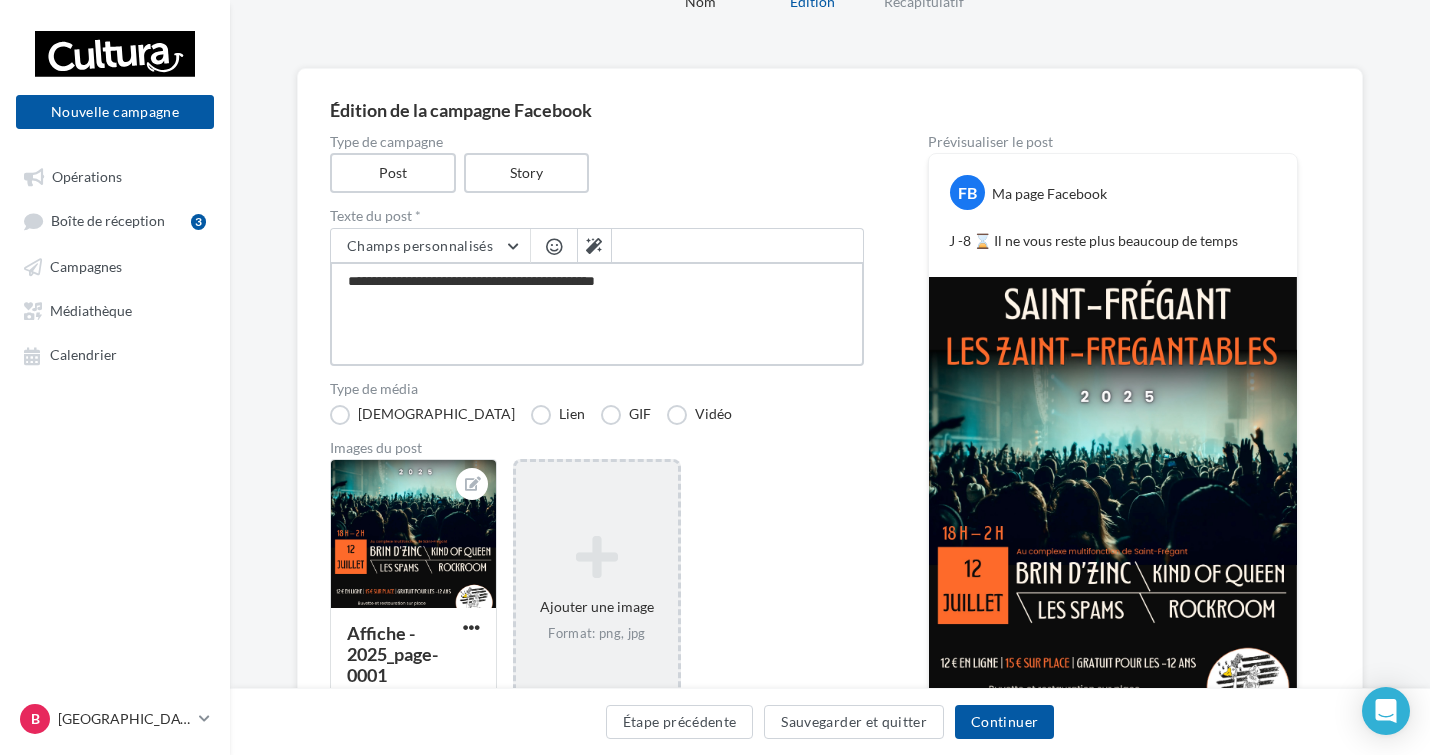 type on "**********" 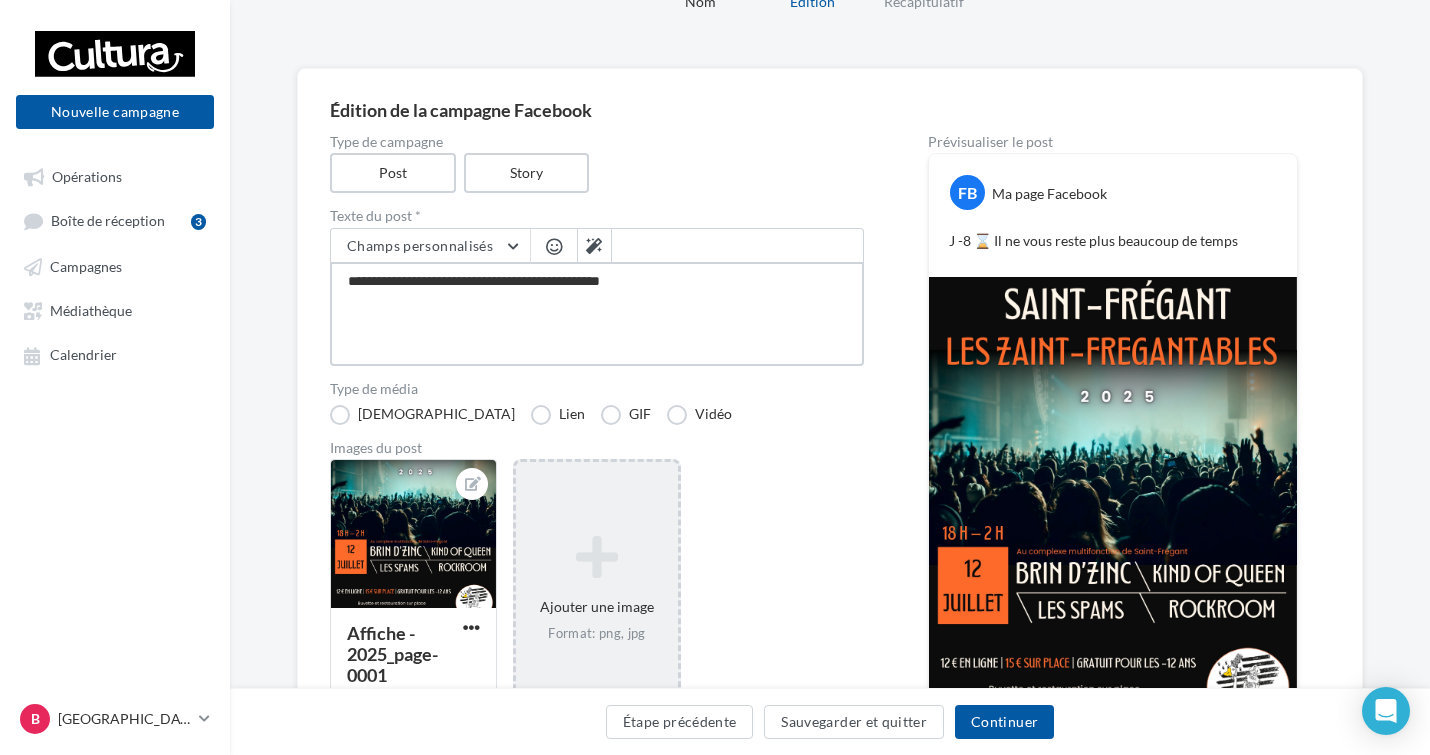 type on "**********" 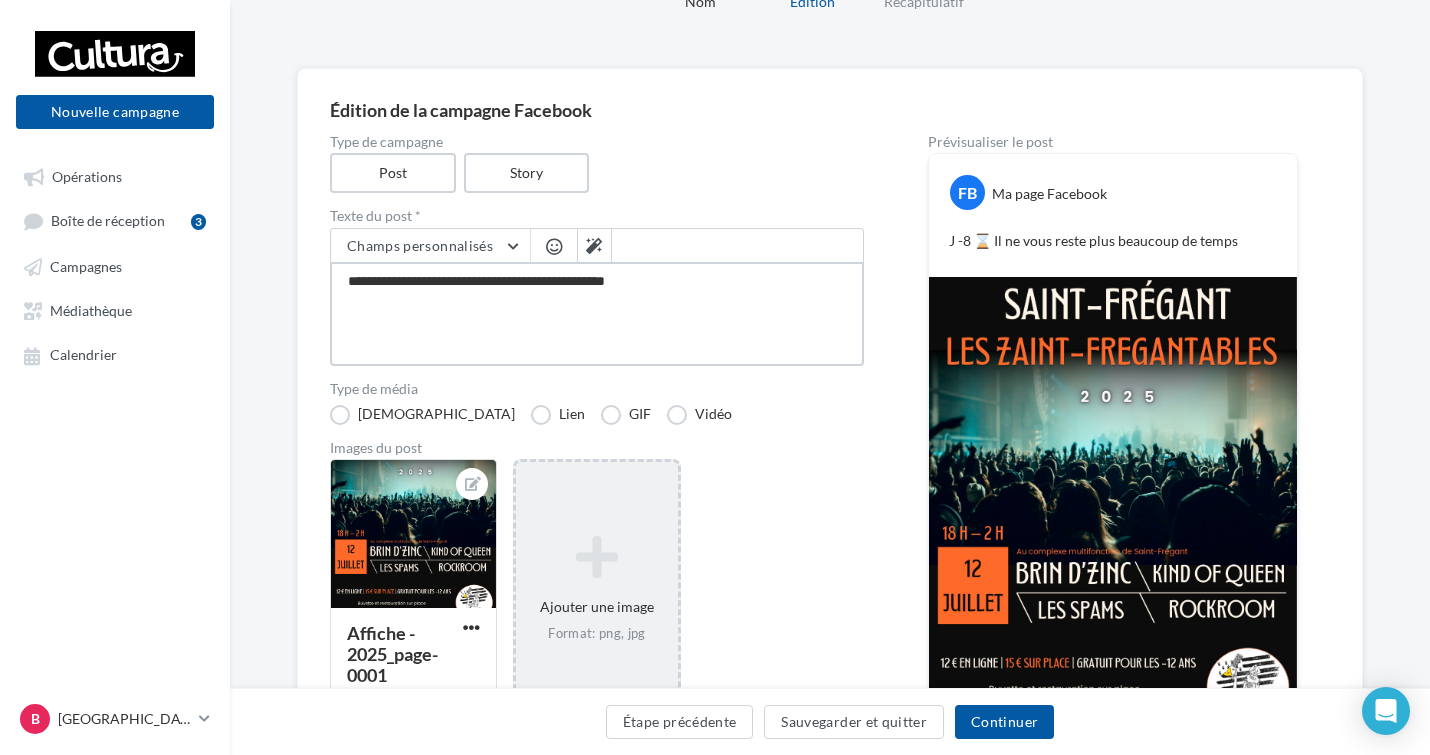 type on "**********" 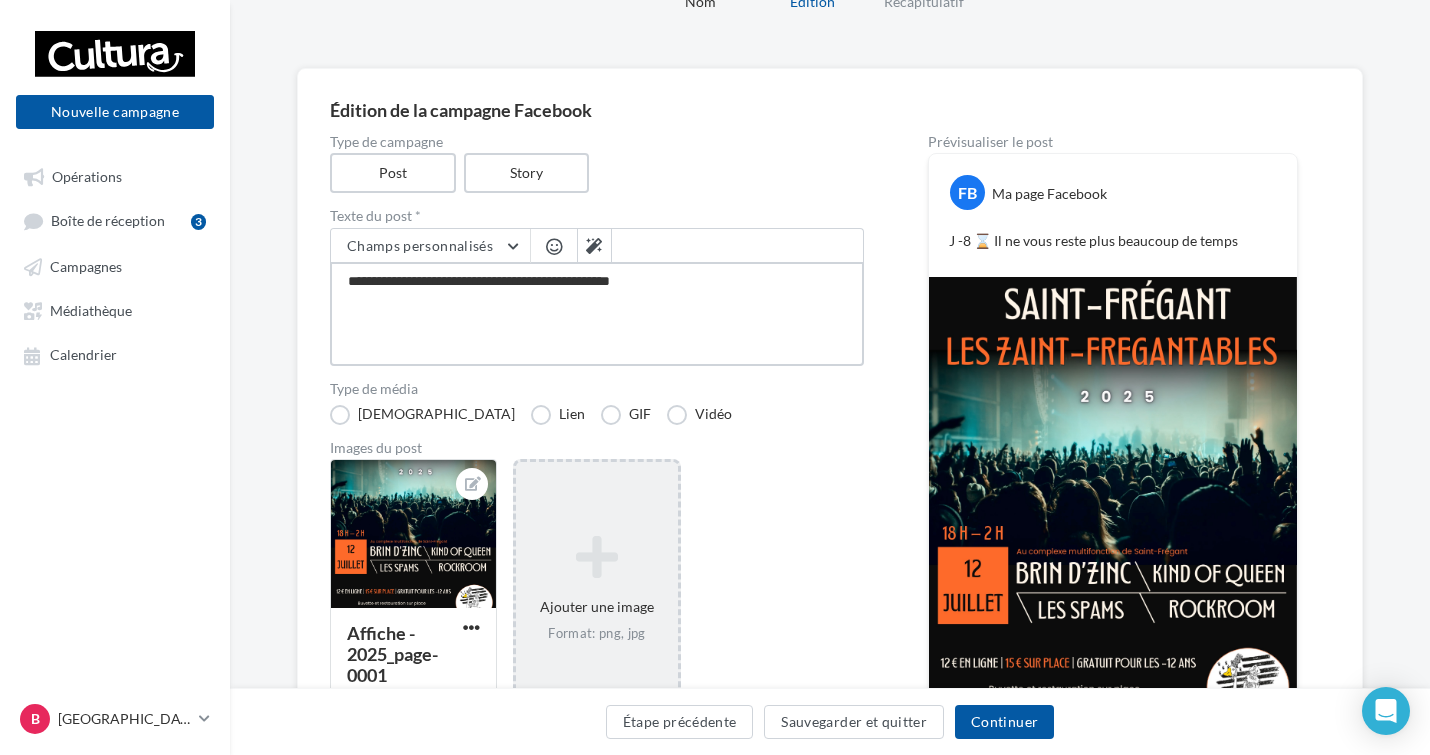 type on "**********" 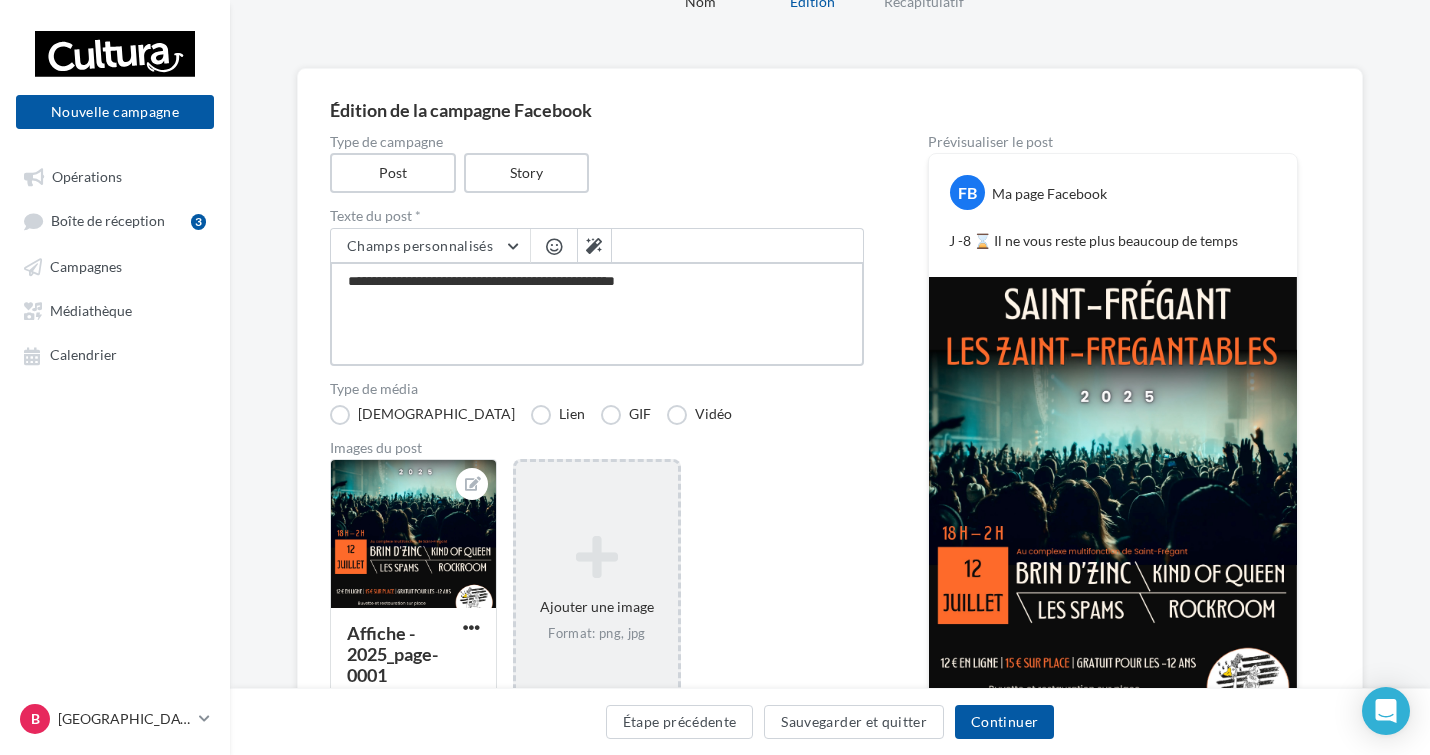 type on "**********" 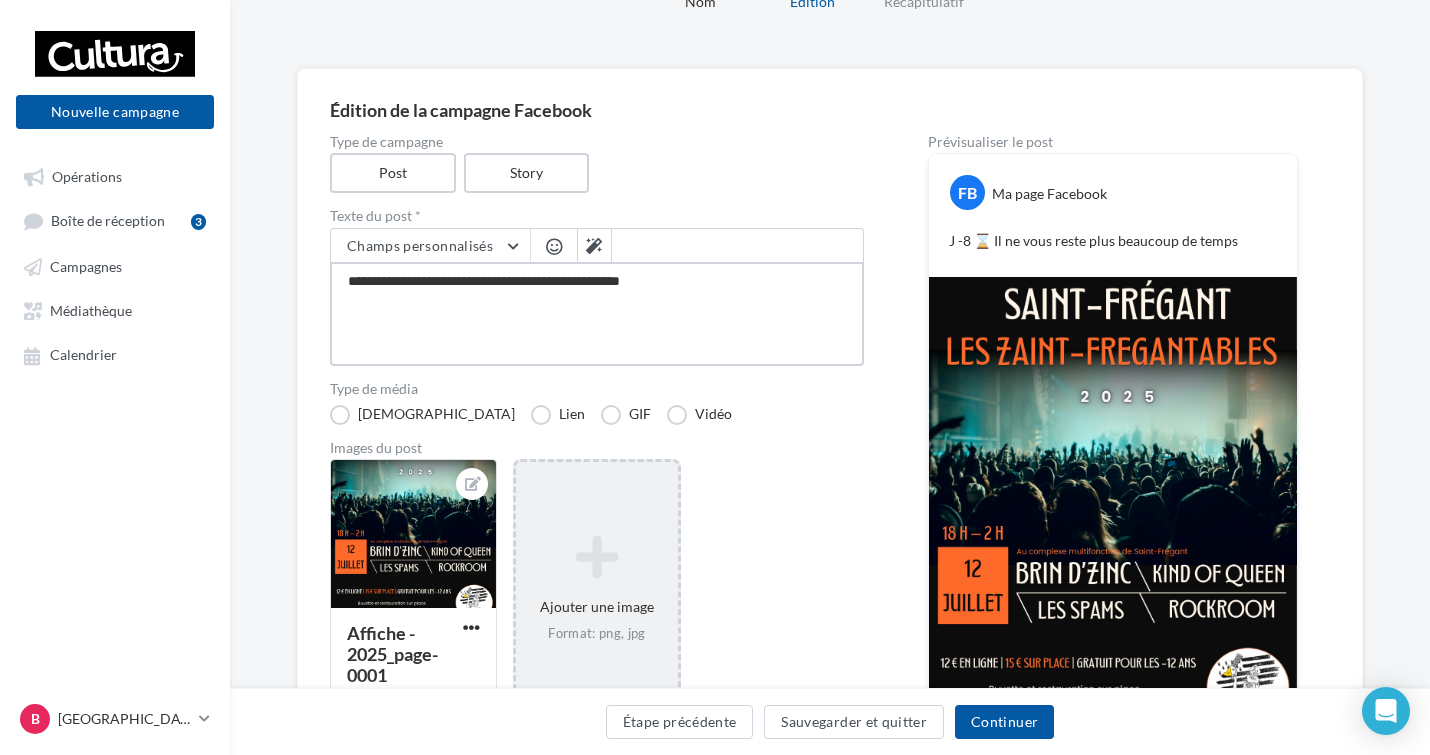 type on "**********" 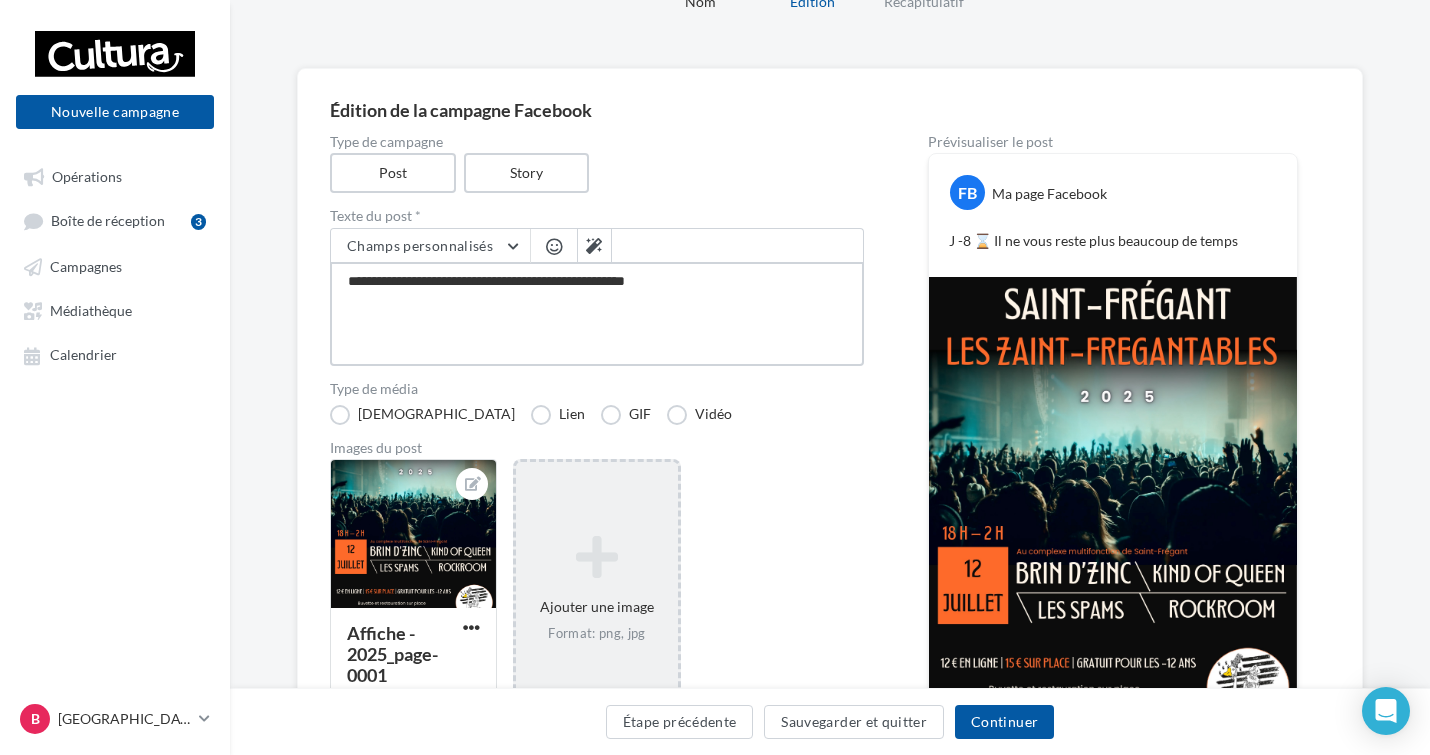 type on "**********" 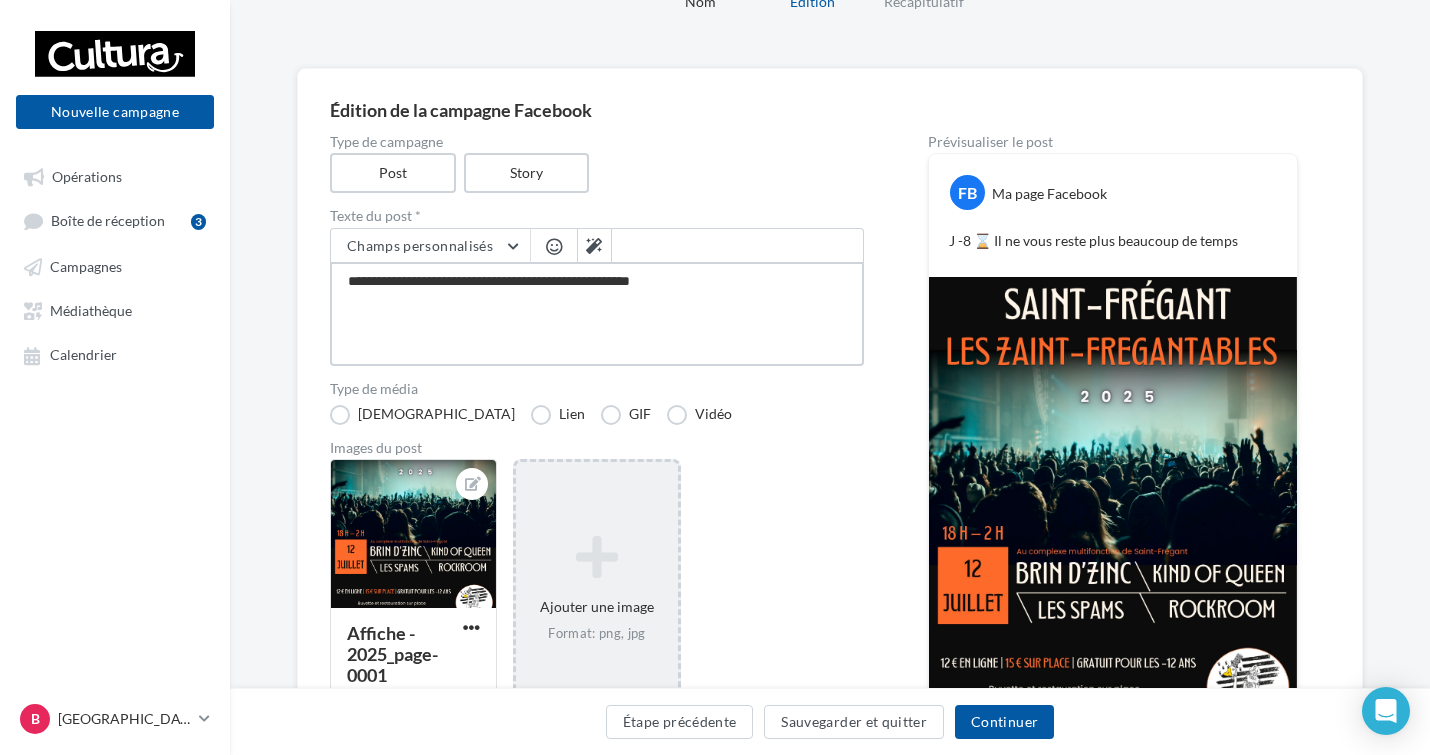 type on "**********" 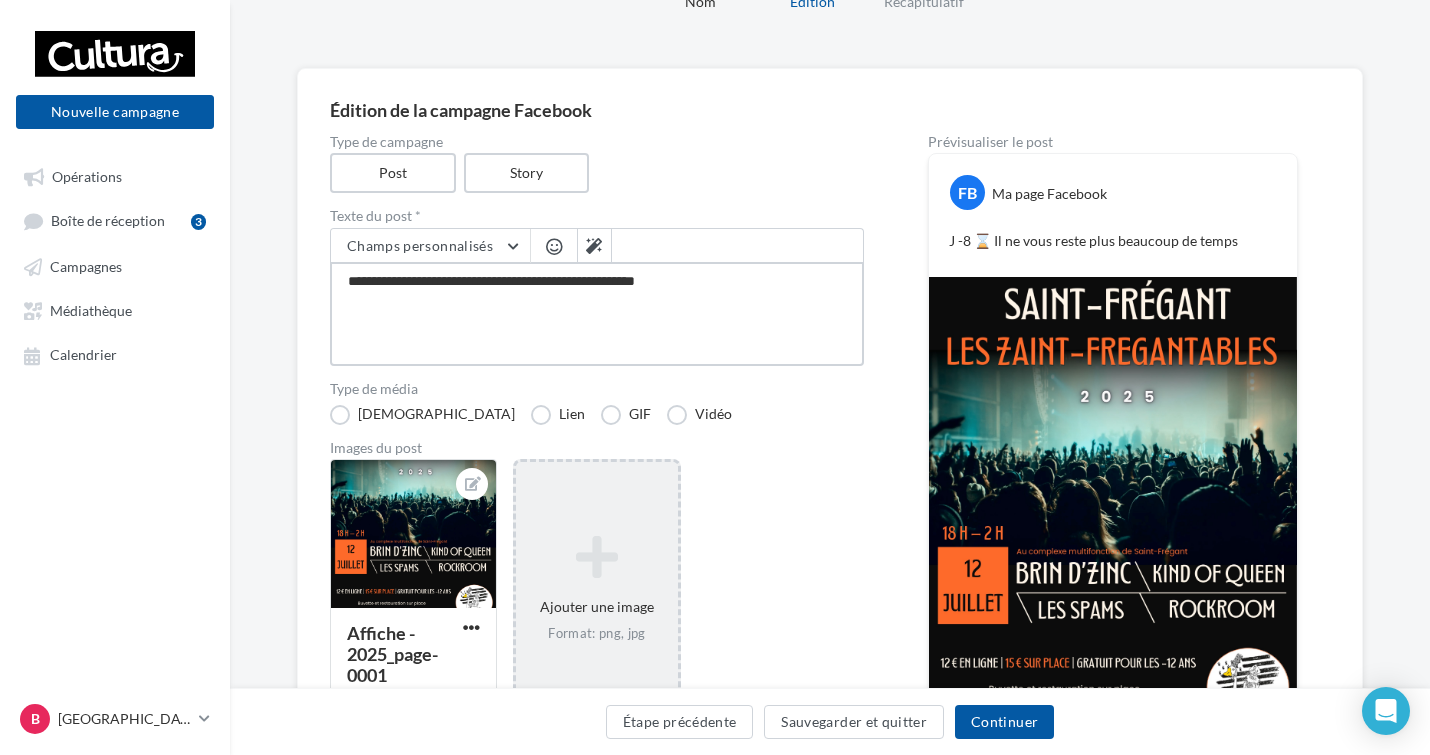 type on "**********" 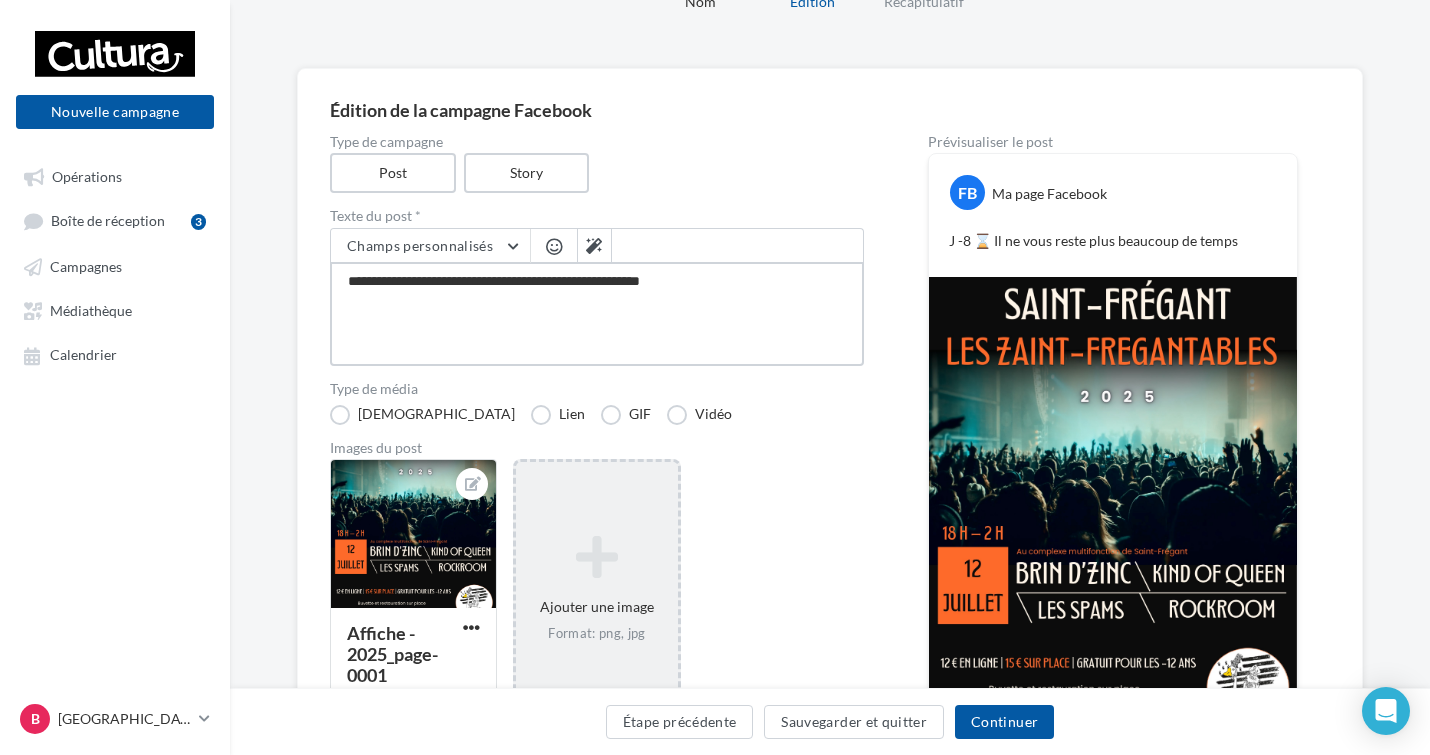 type on "**********" 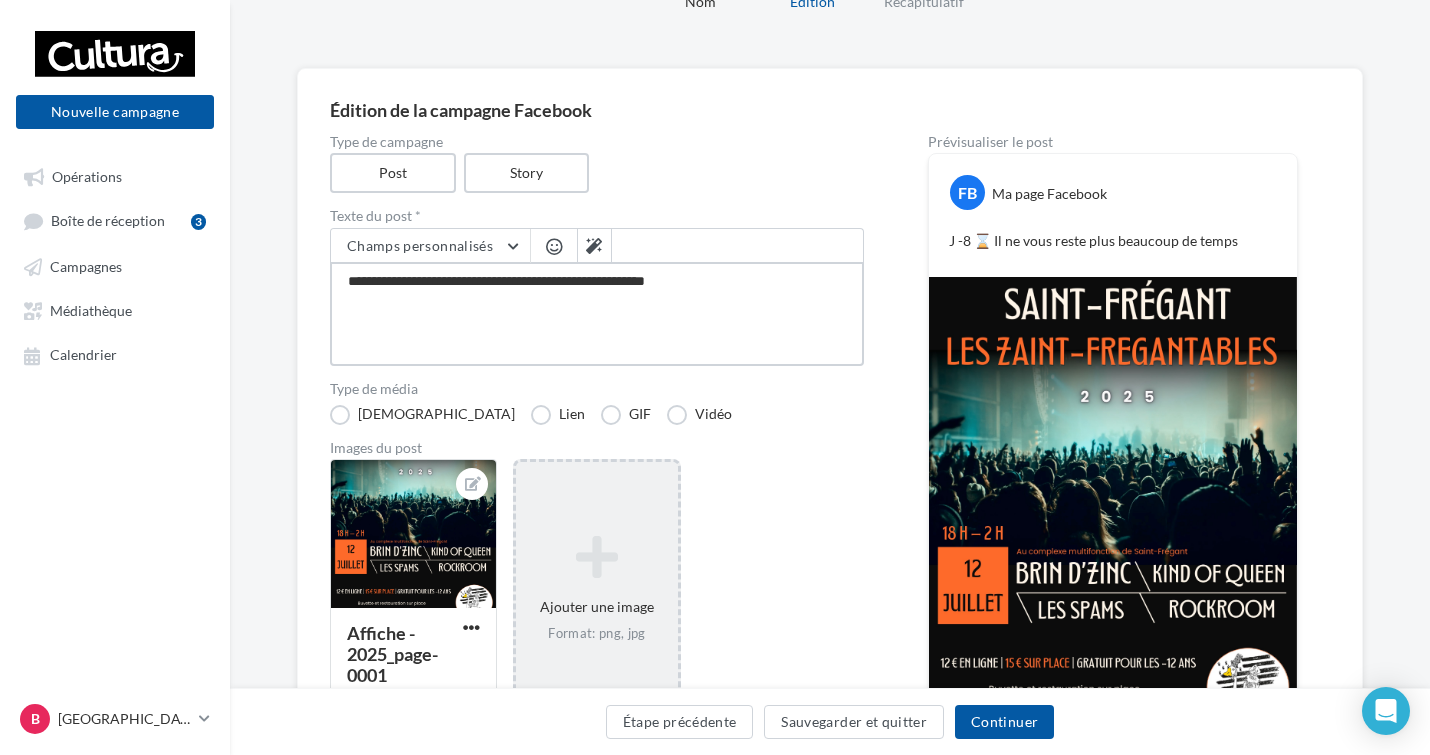 type on "**********" 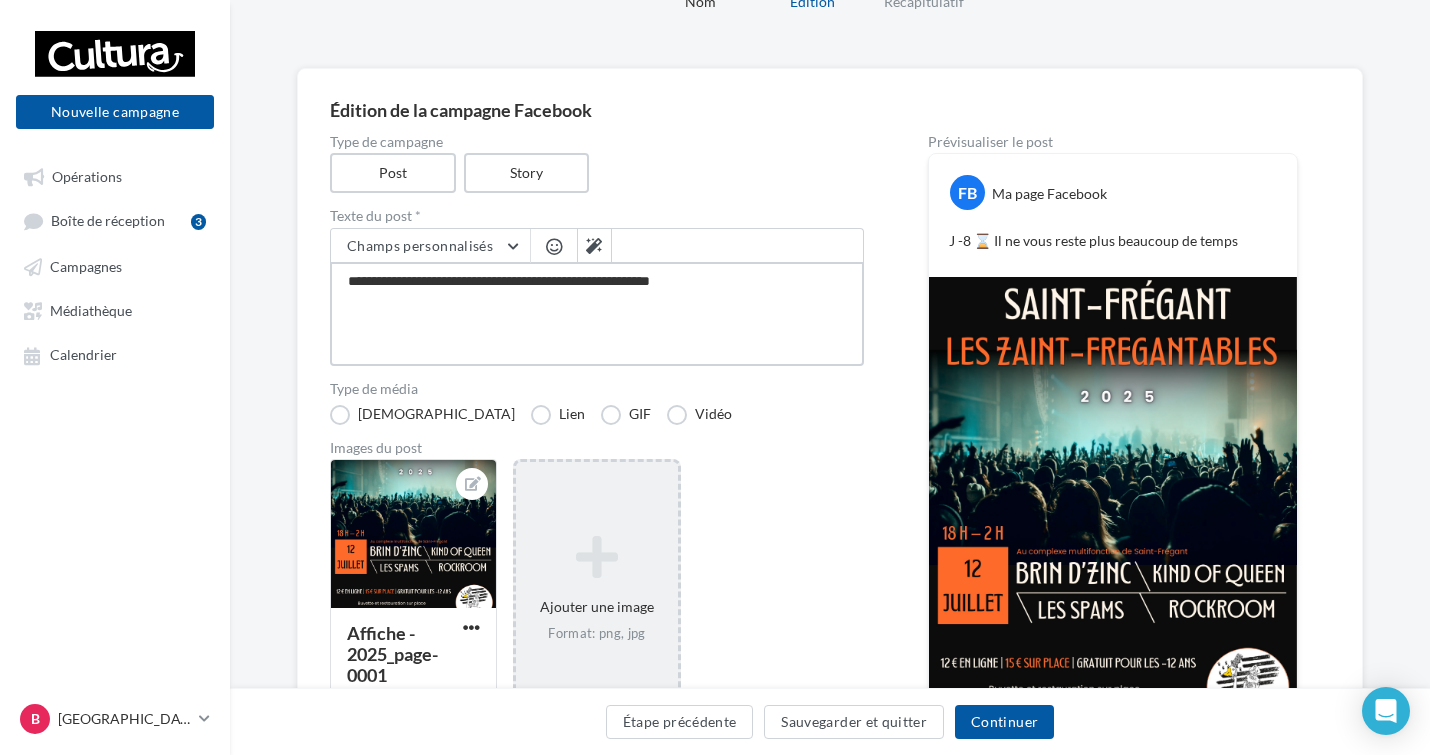 type on "**********" 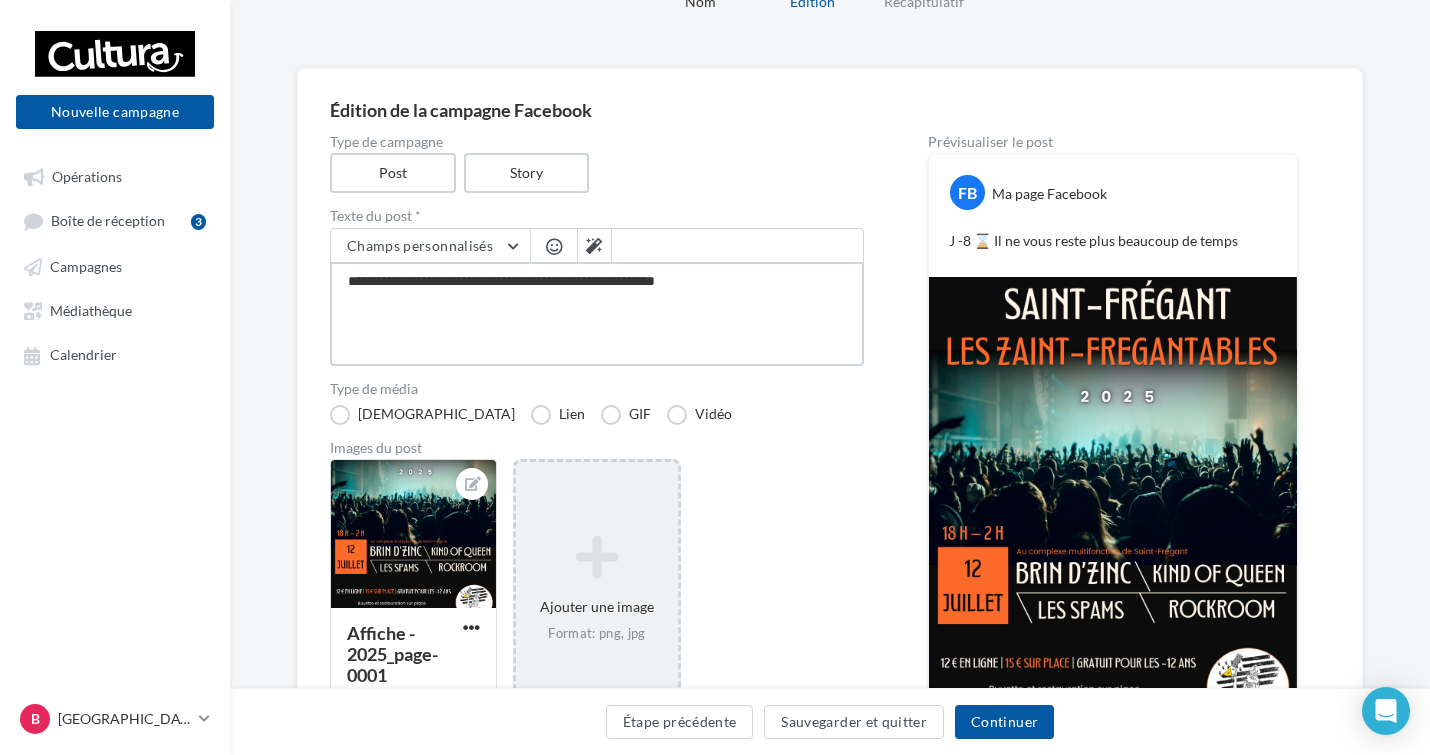type on "**********" 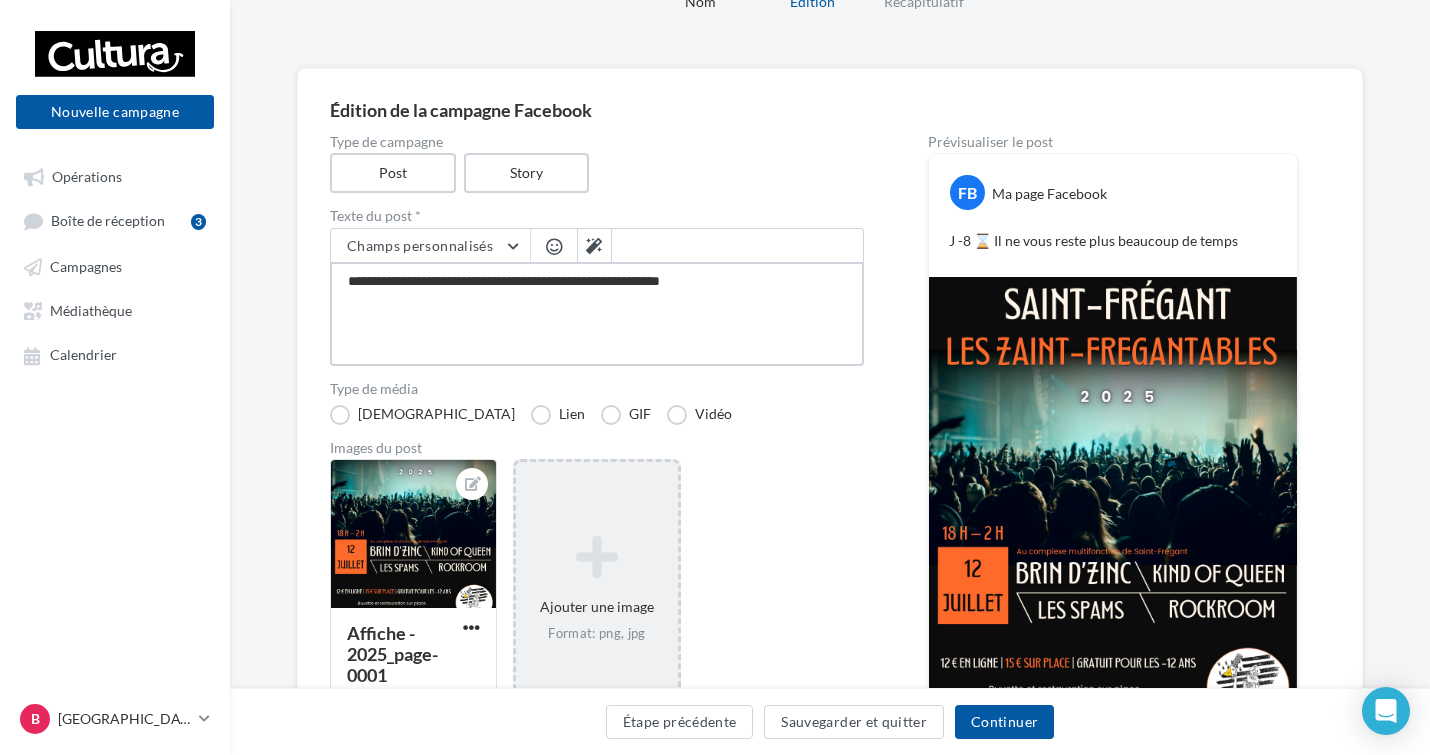type on "**********" 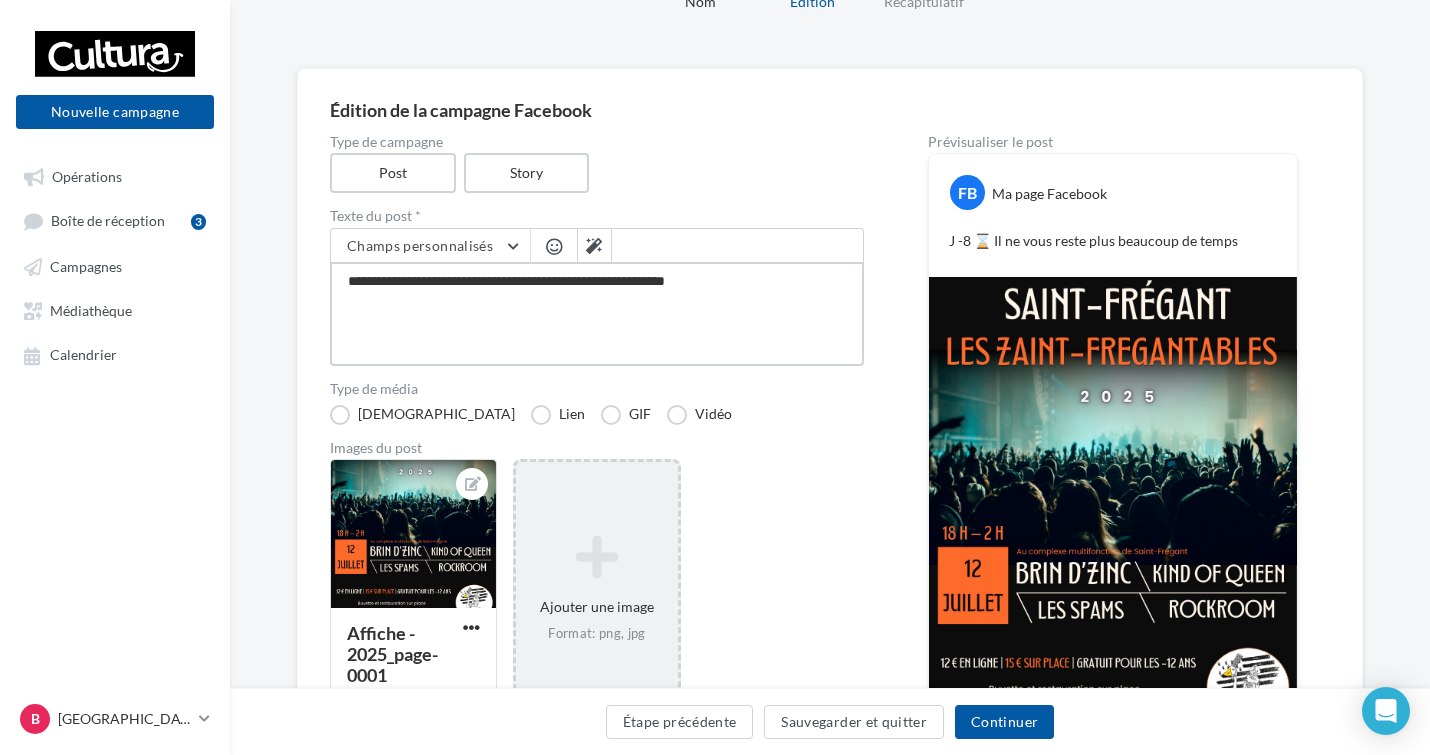 type on "**********" 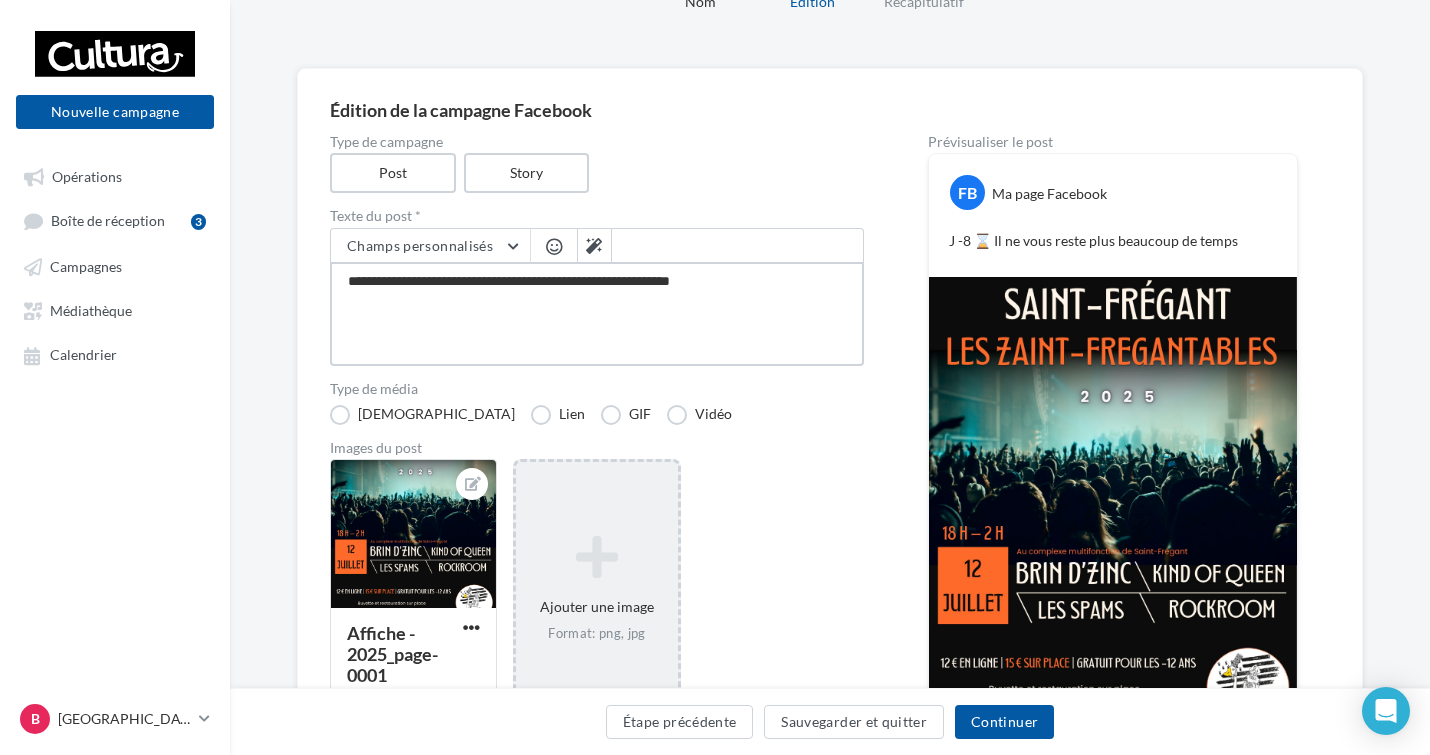 type on "**********" 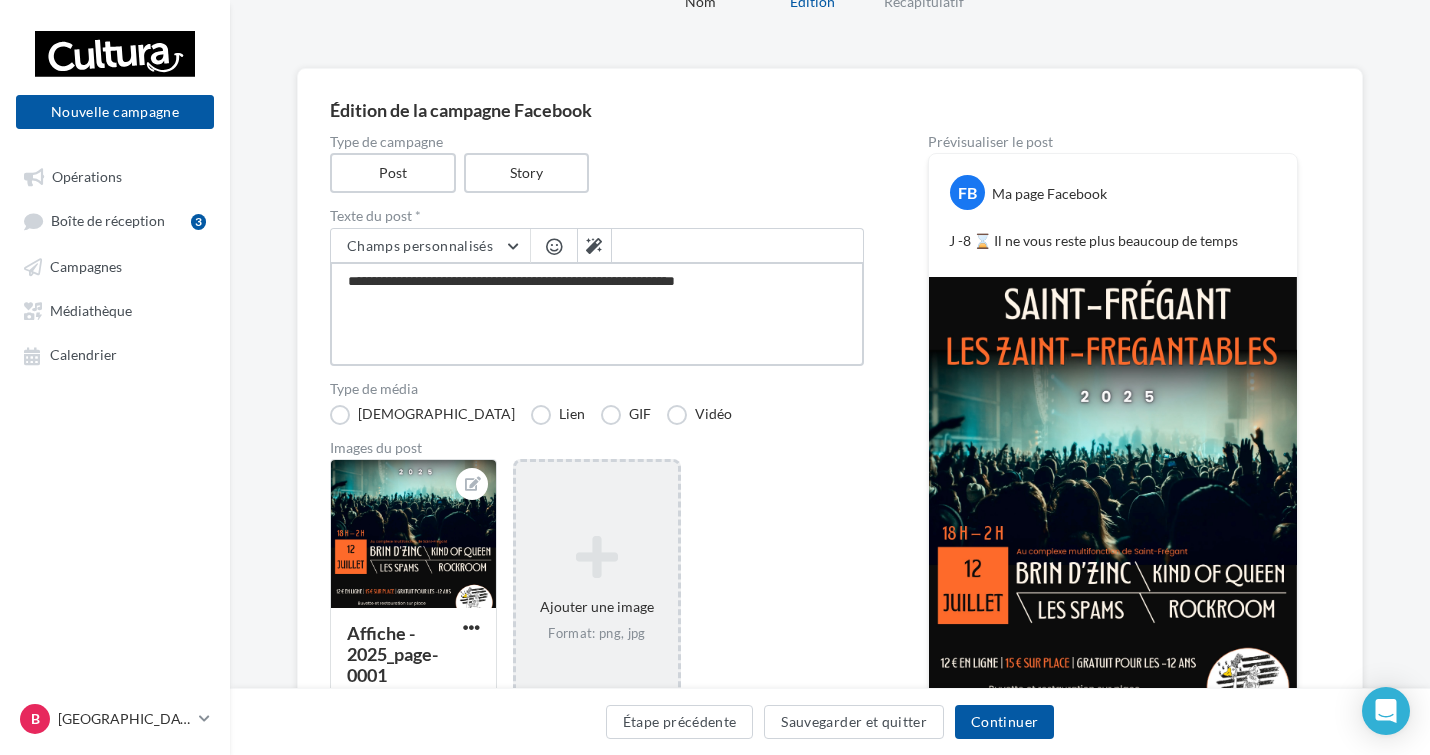 type on "**********" 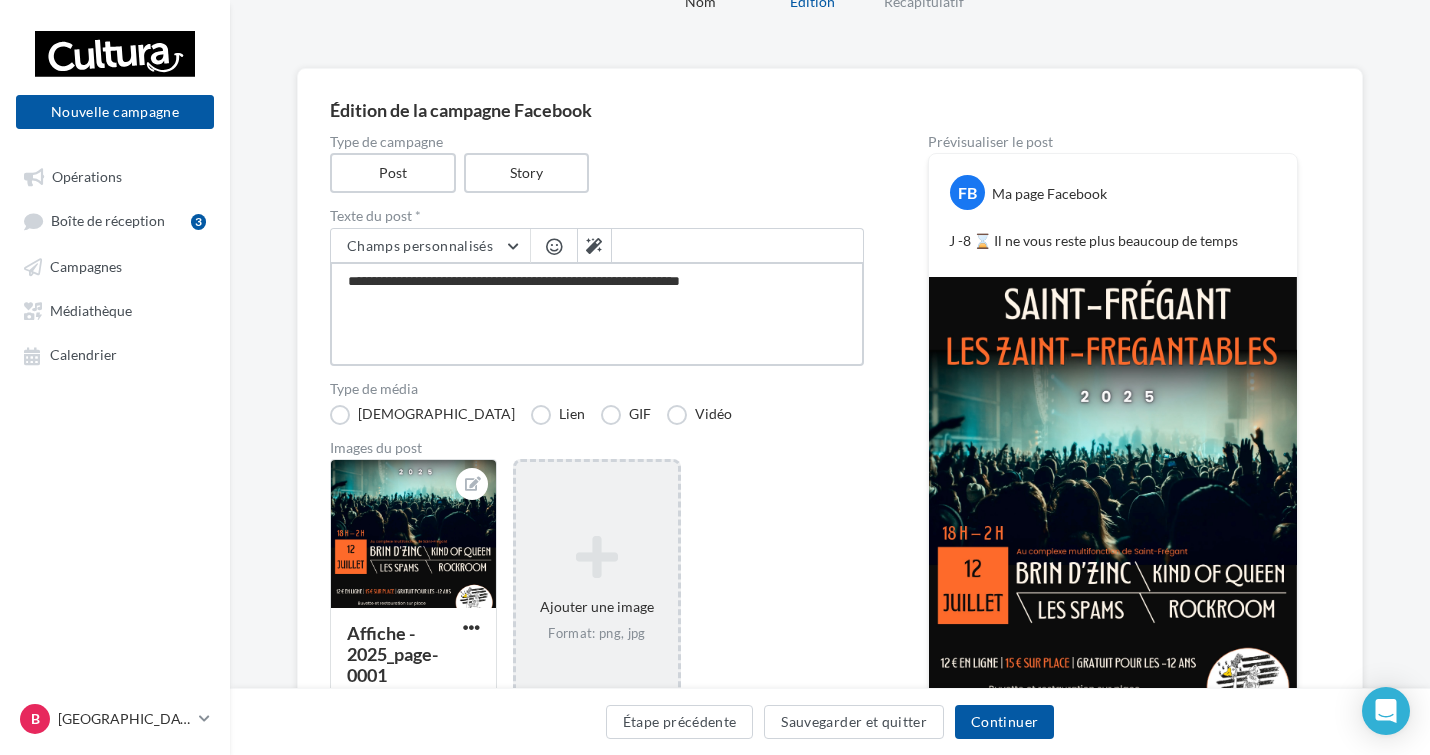 type on "**********" 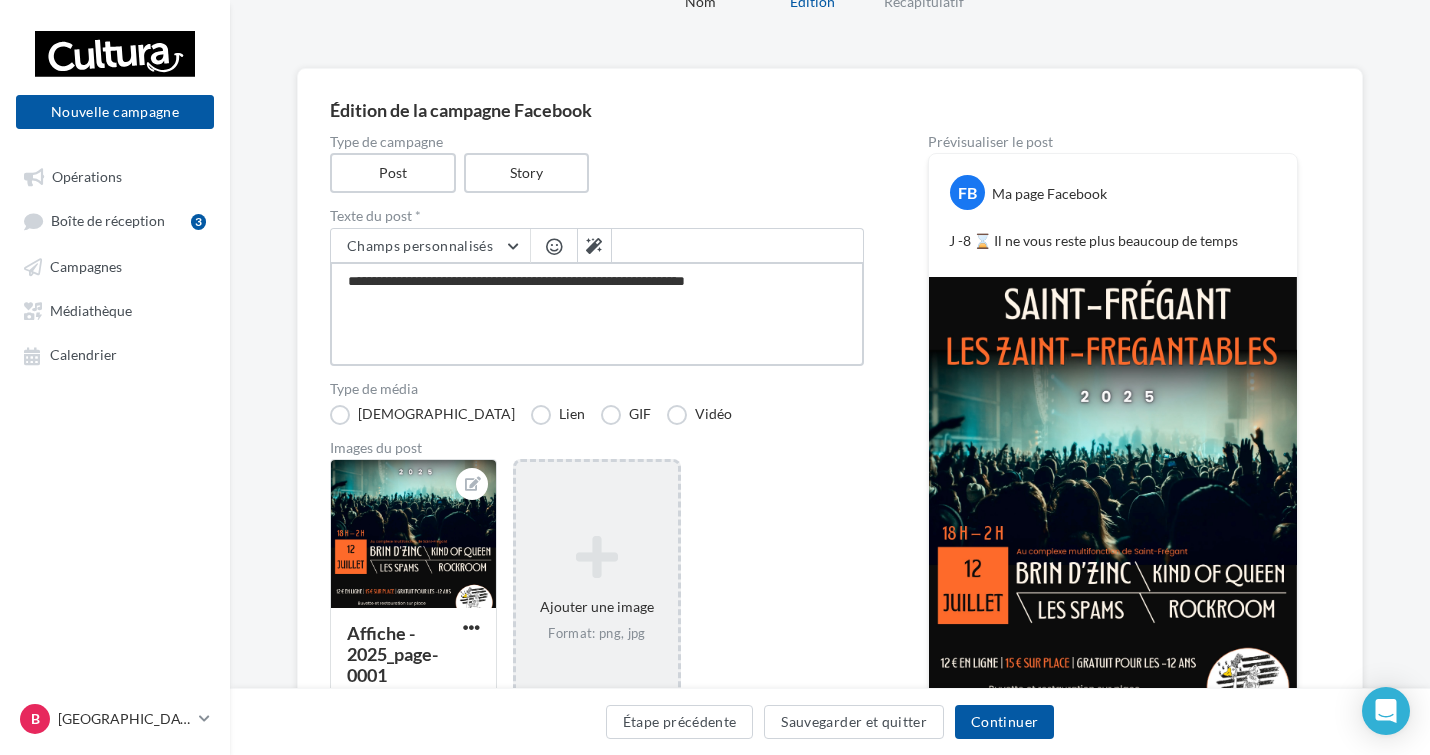 type on "**********" 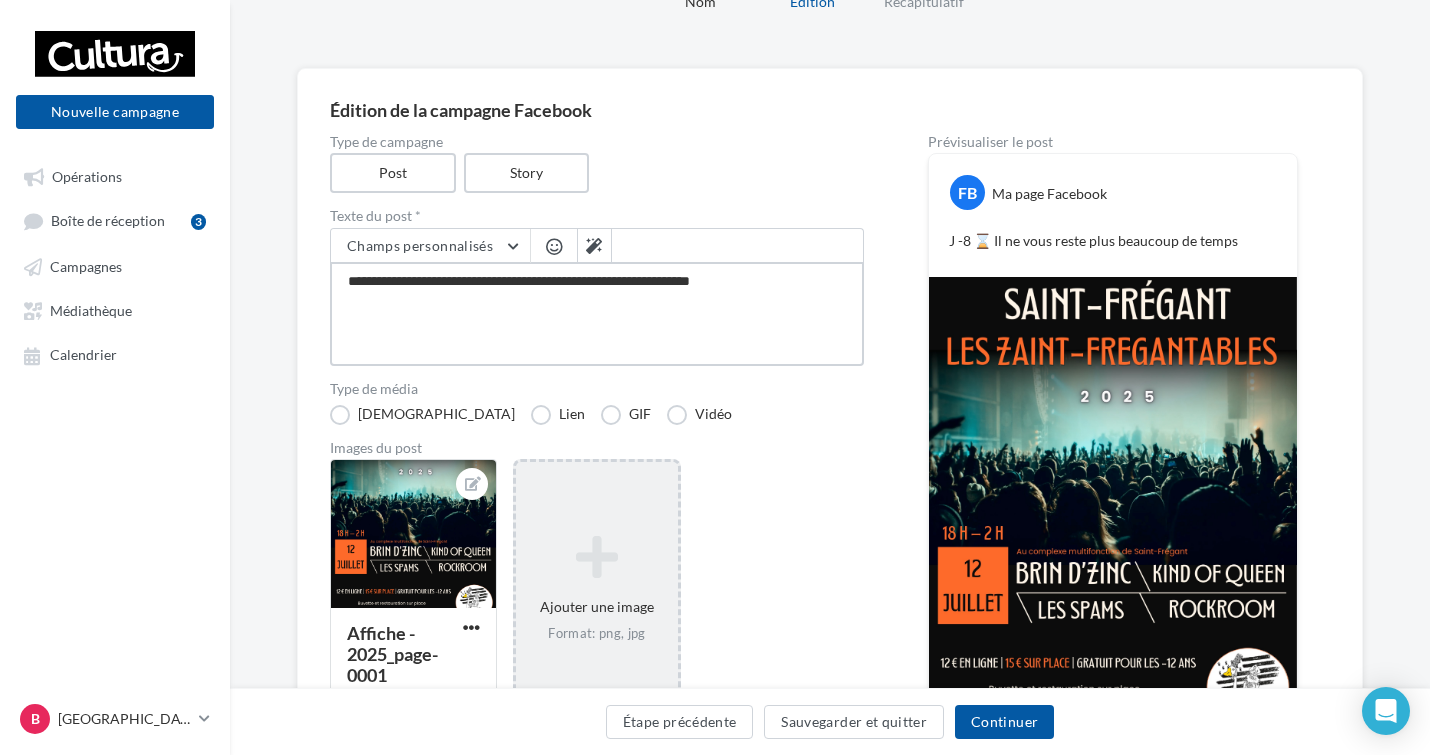 type on "**********" 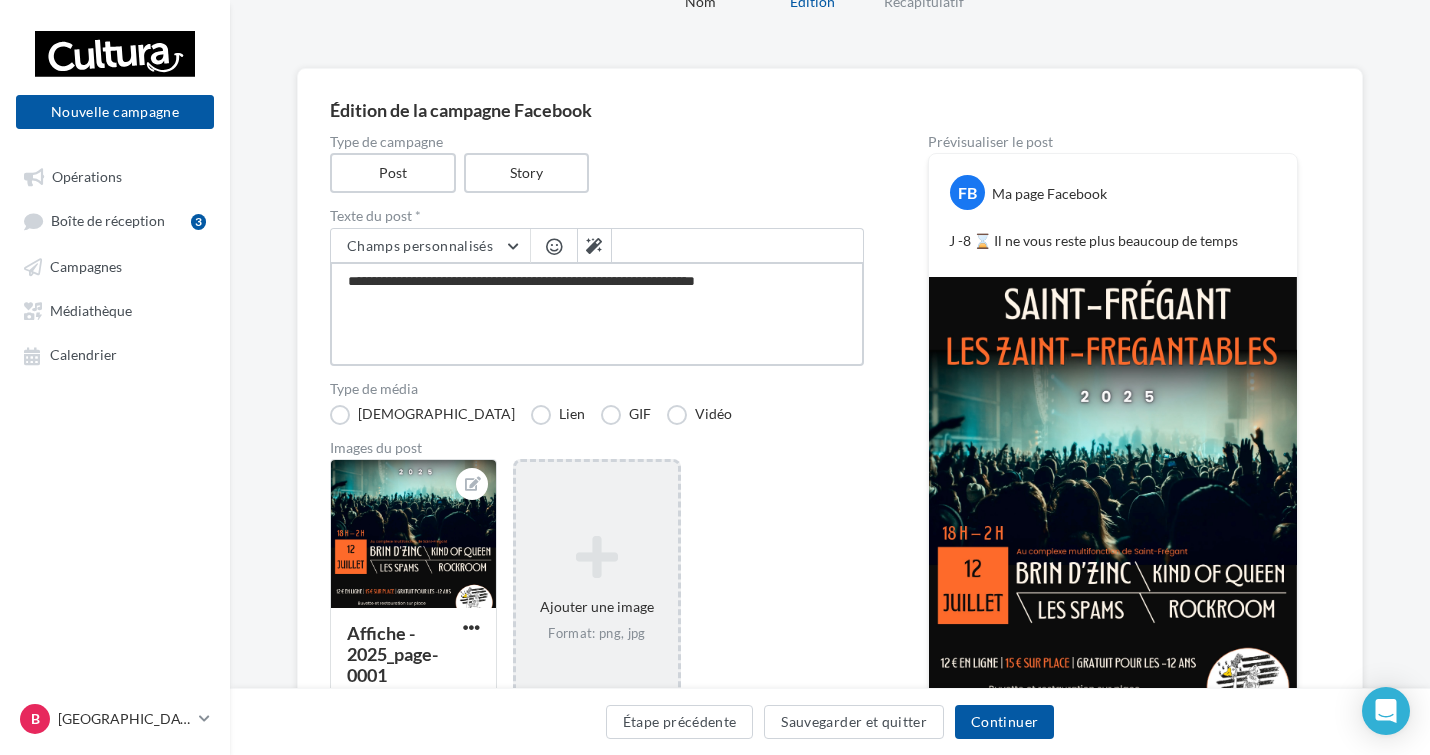 type on "**********" 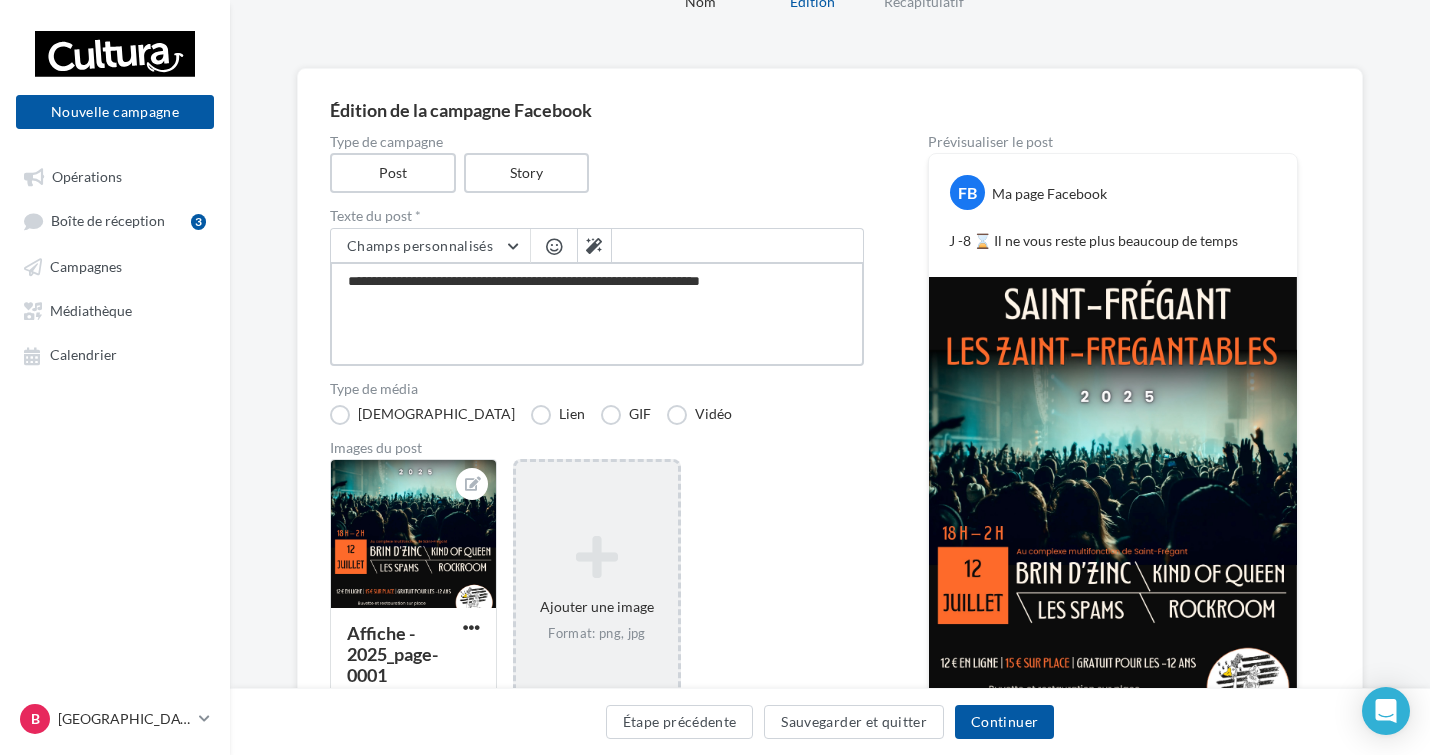 type on "**********" 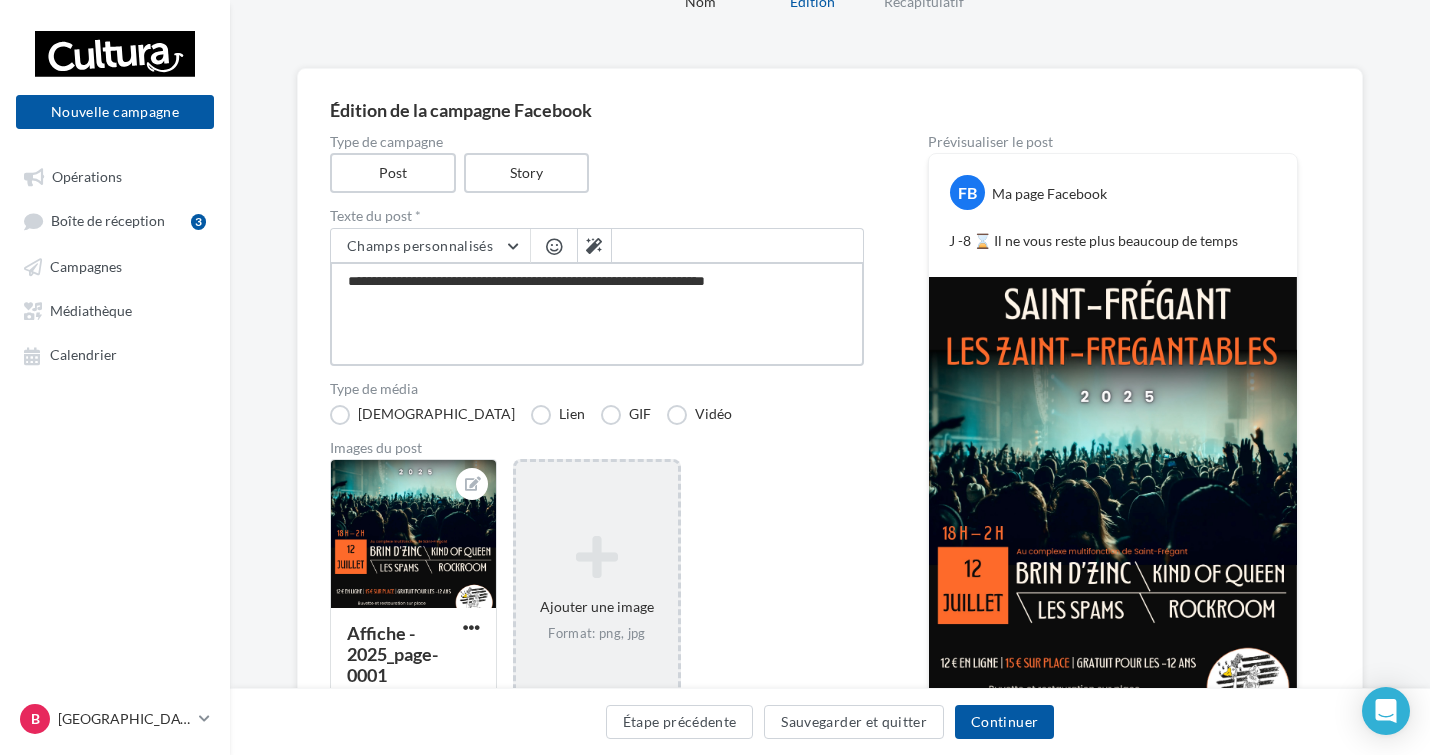 type on "**********" 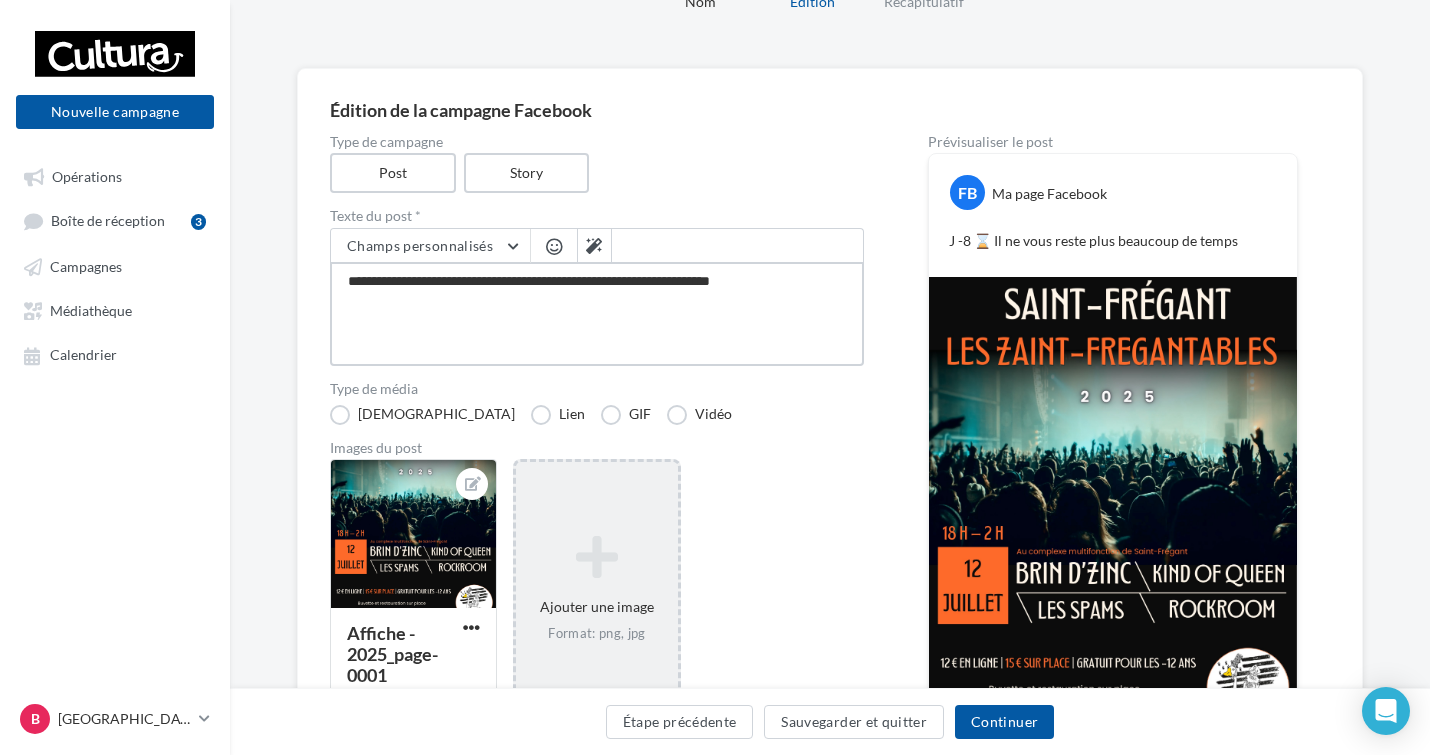 type on "**********" 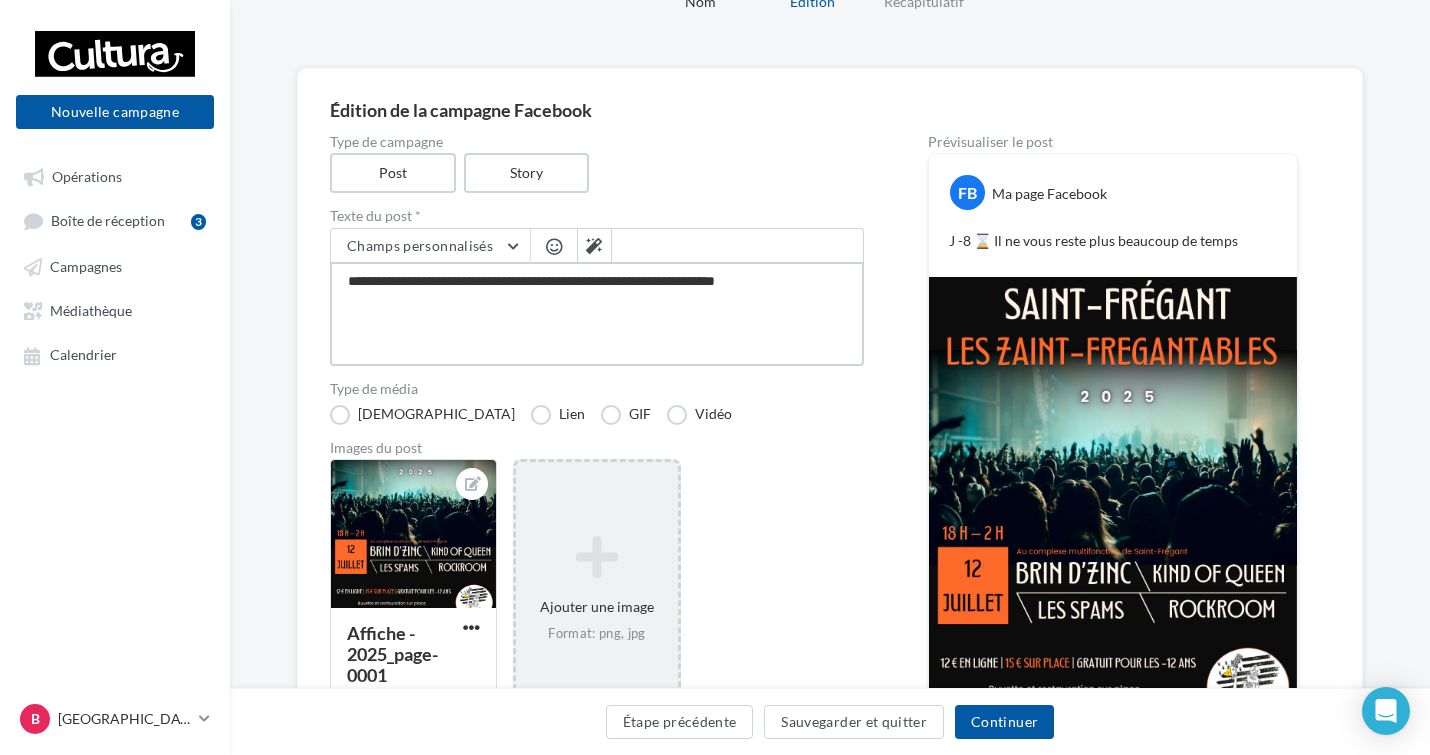 type on "**********" 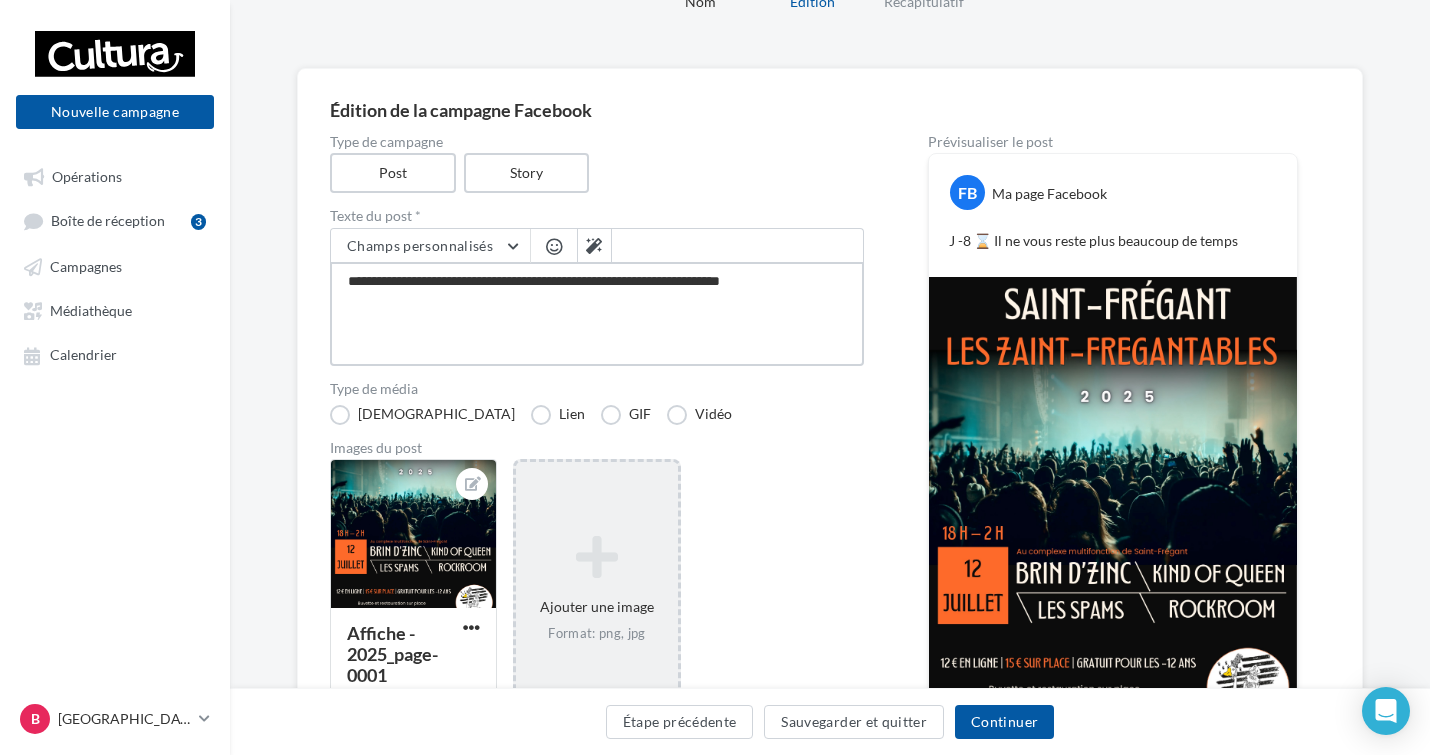 type on "**********" 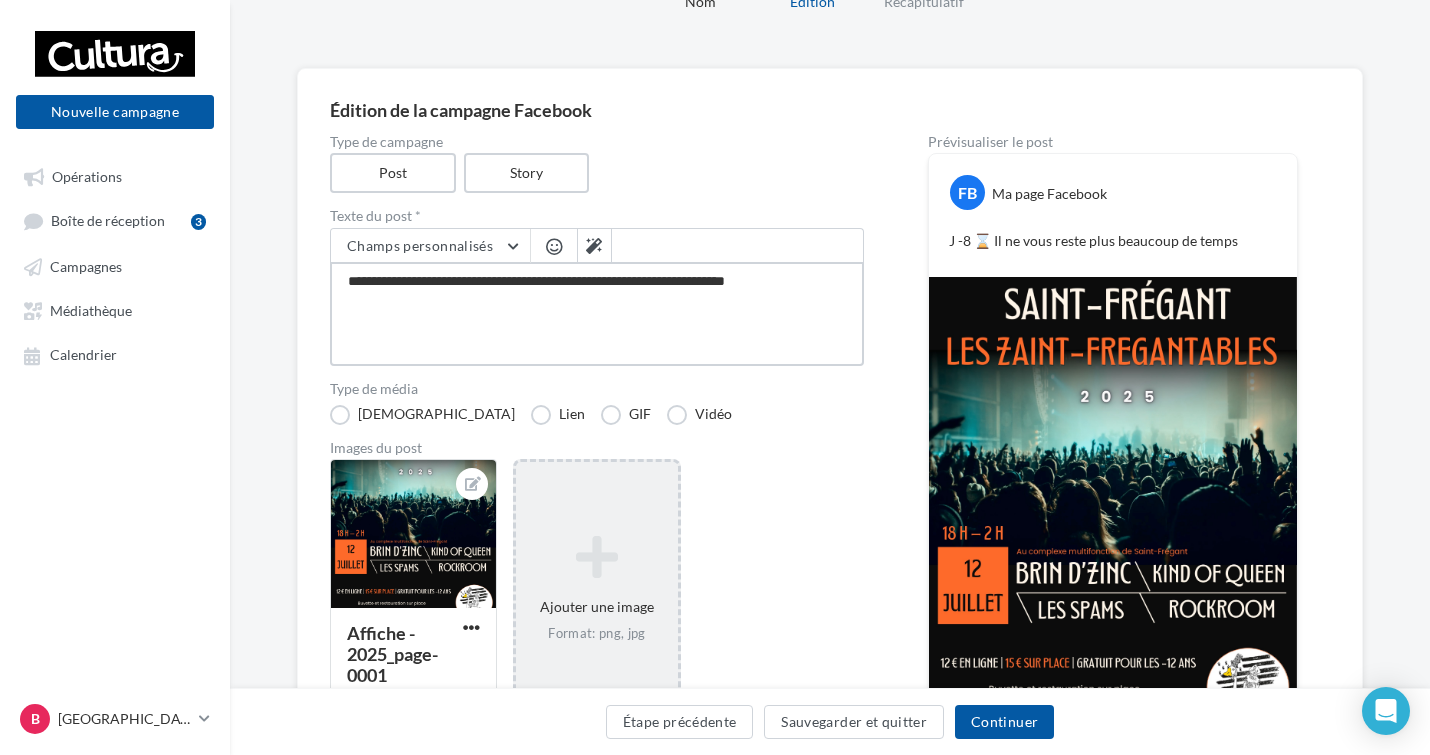 type on "**********" 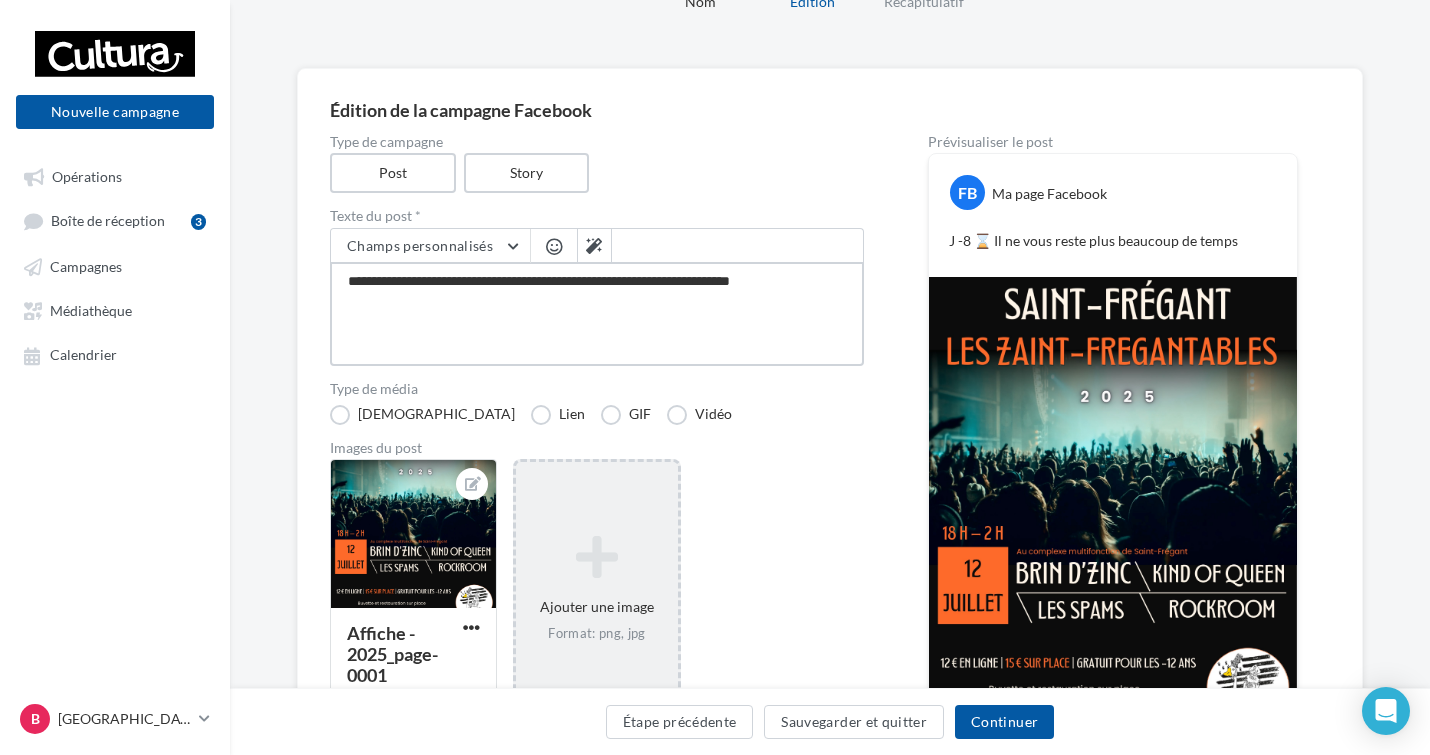 type on "**********" 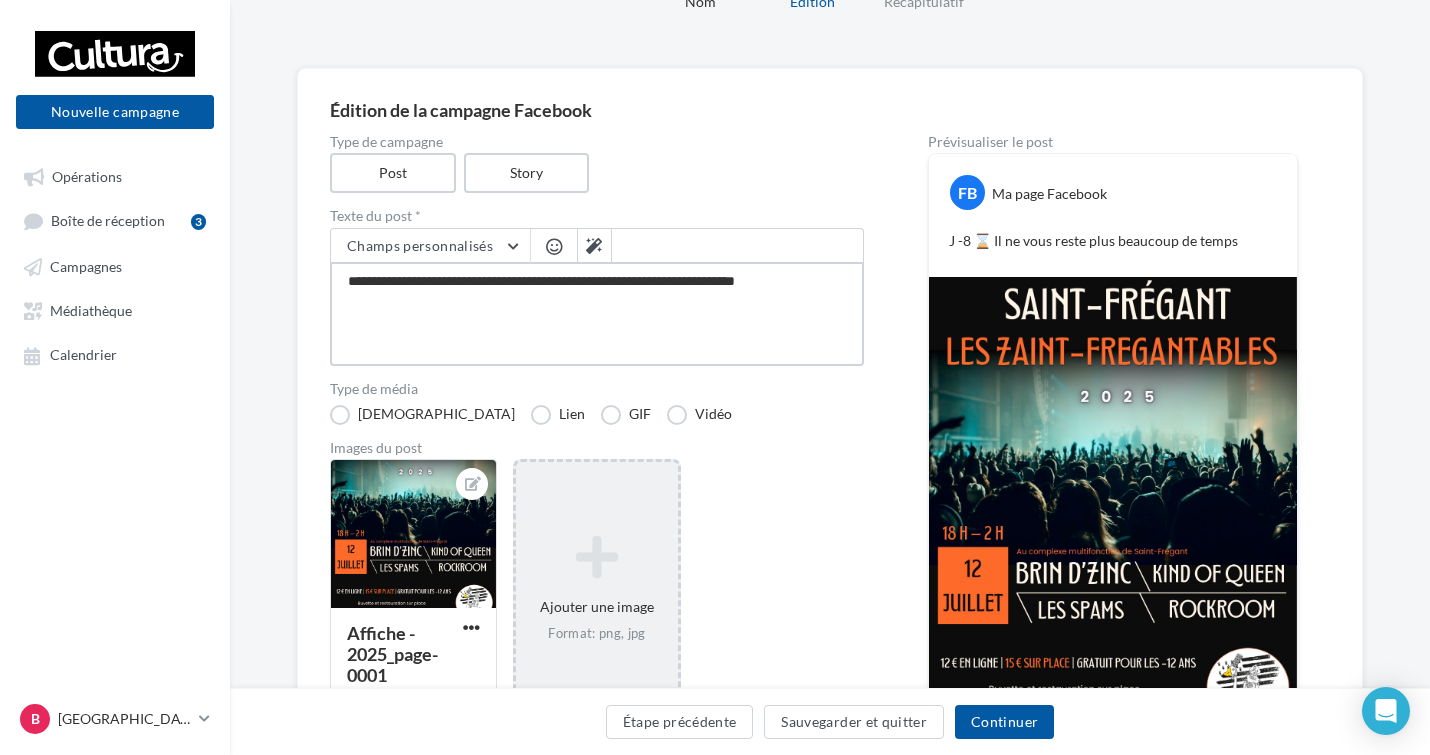 type on "**********" 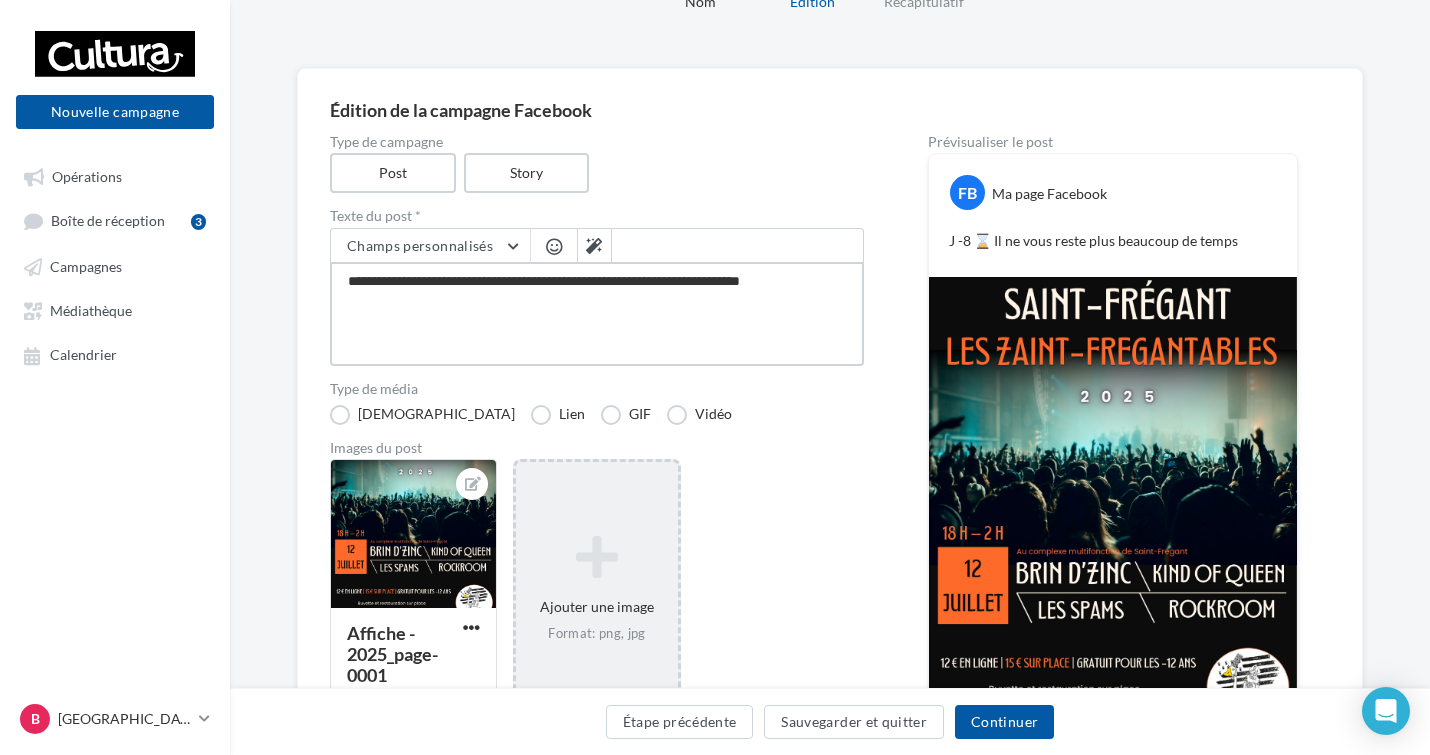 type on "**********" 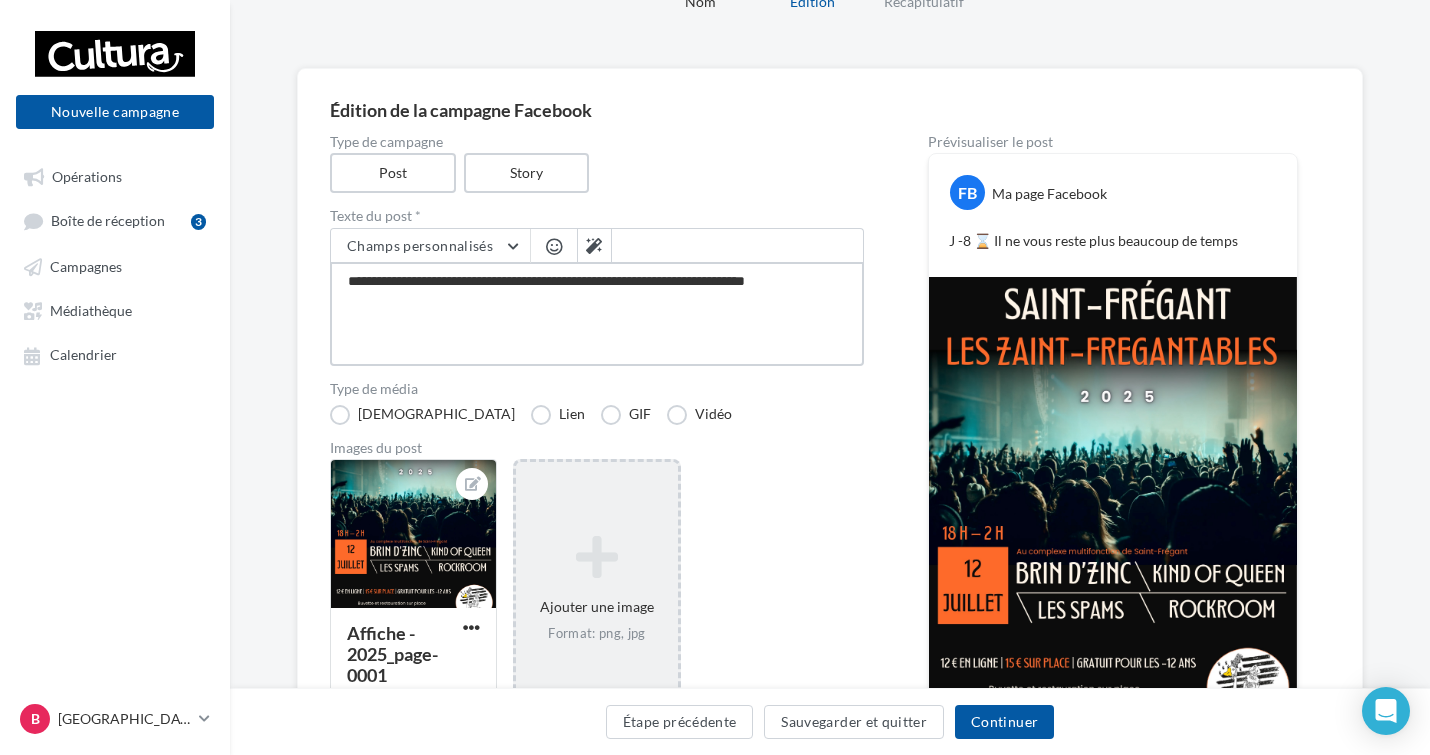 type on "**********" 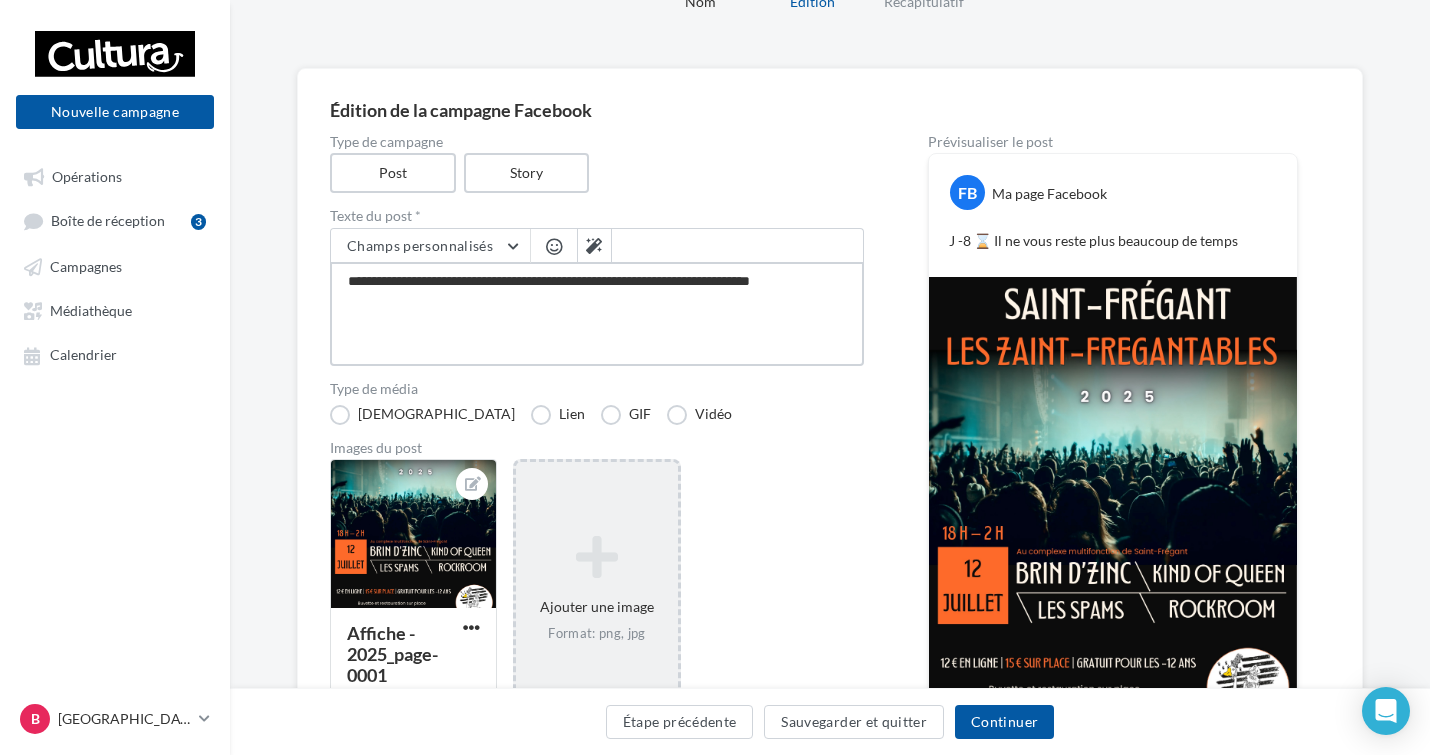 type on "**********" 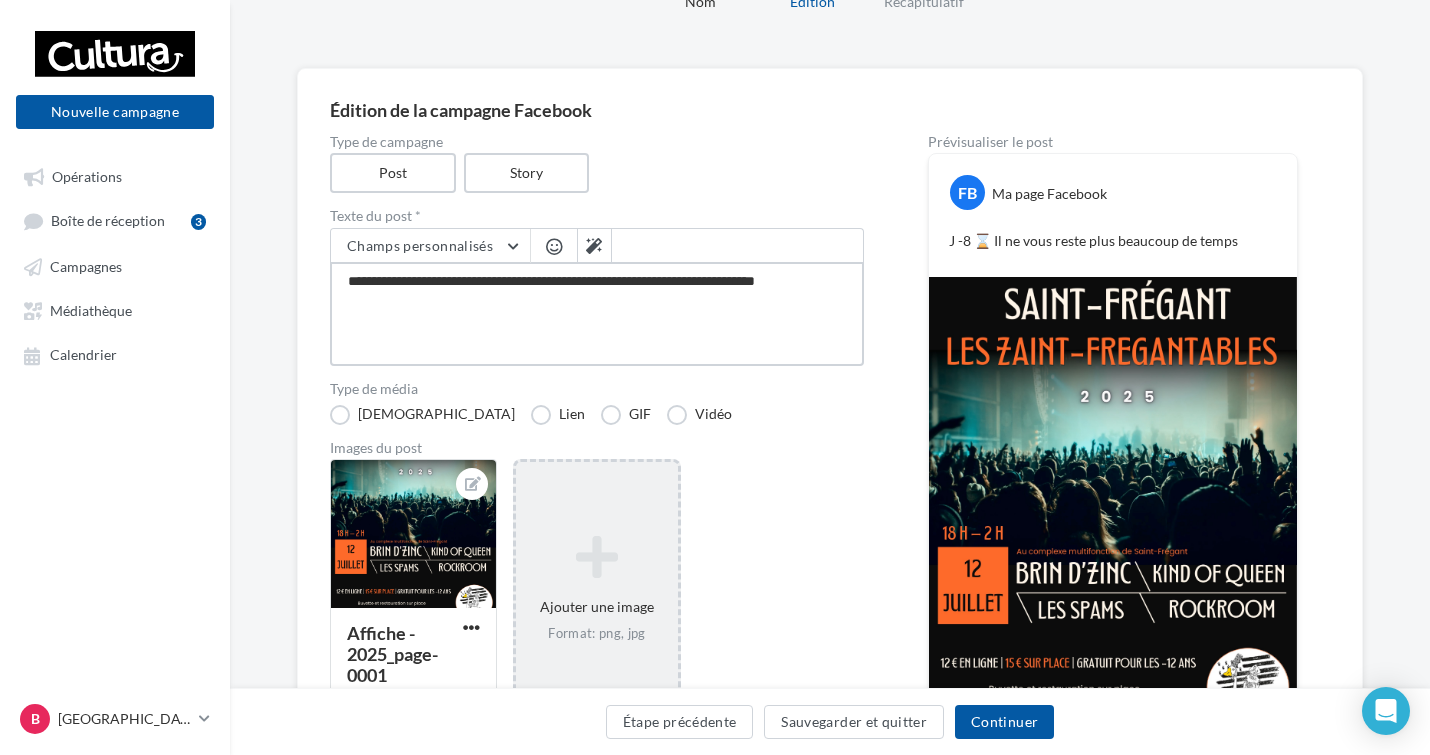 type on "**********" 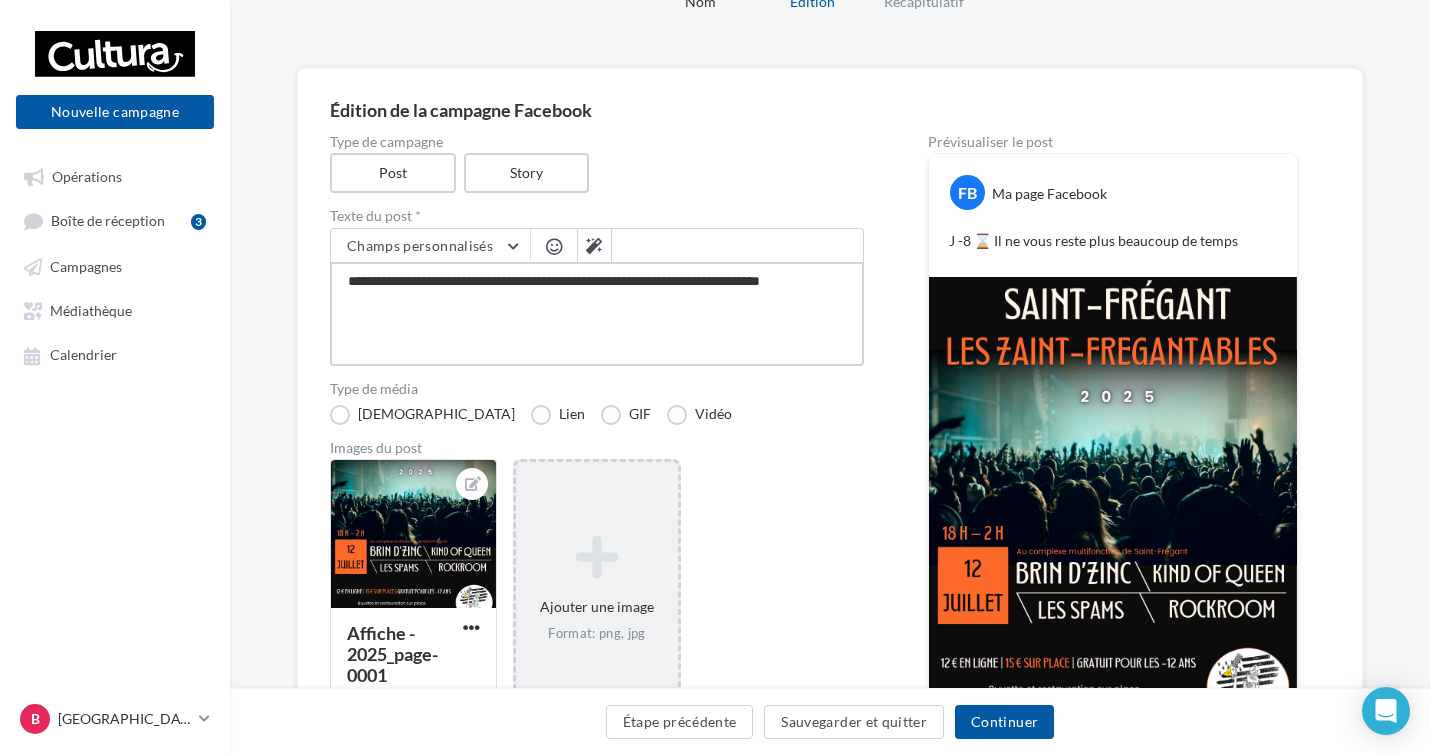 type on "**********" 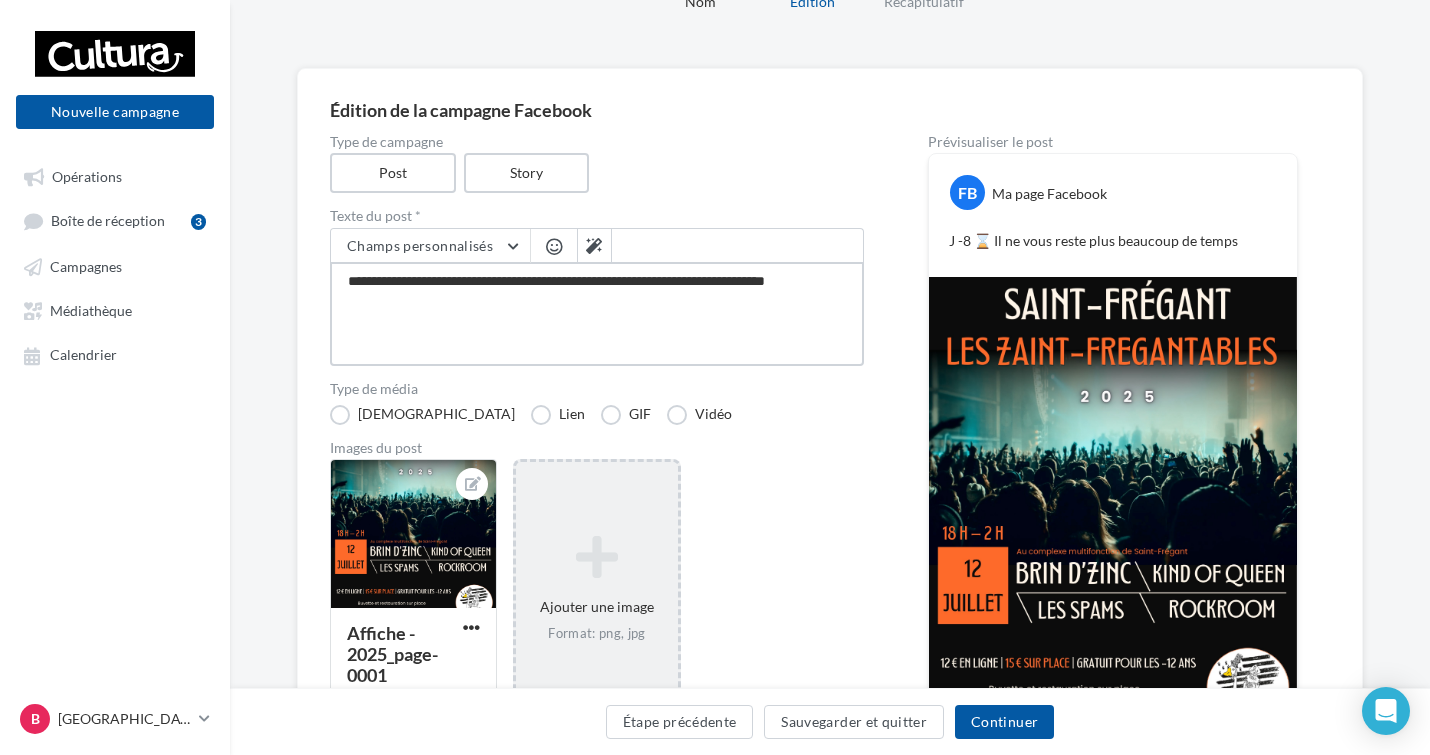 type on "**********" 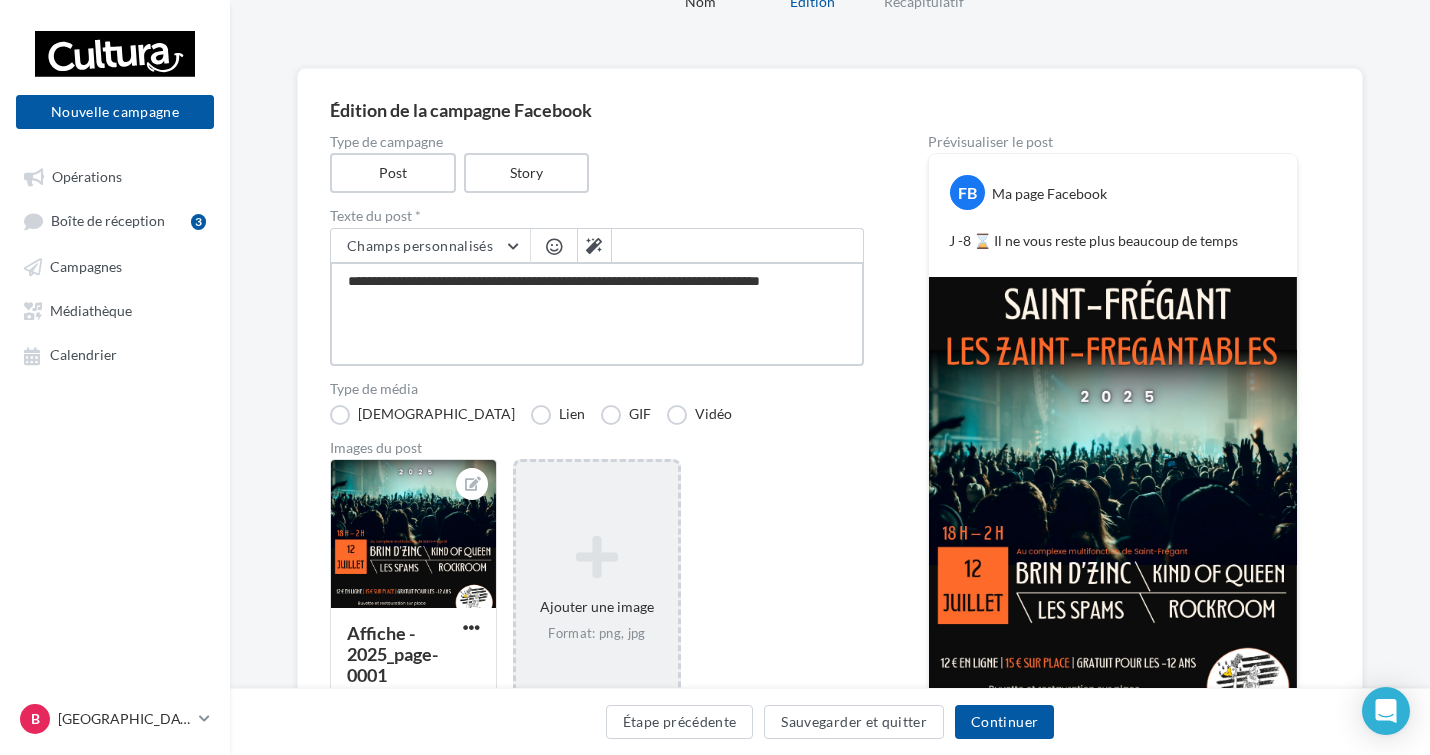 type on "**********" 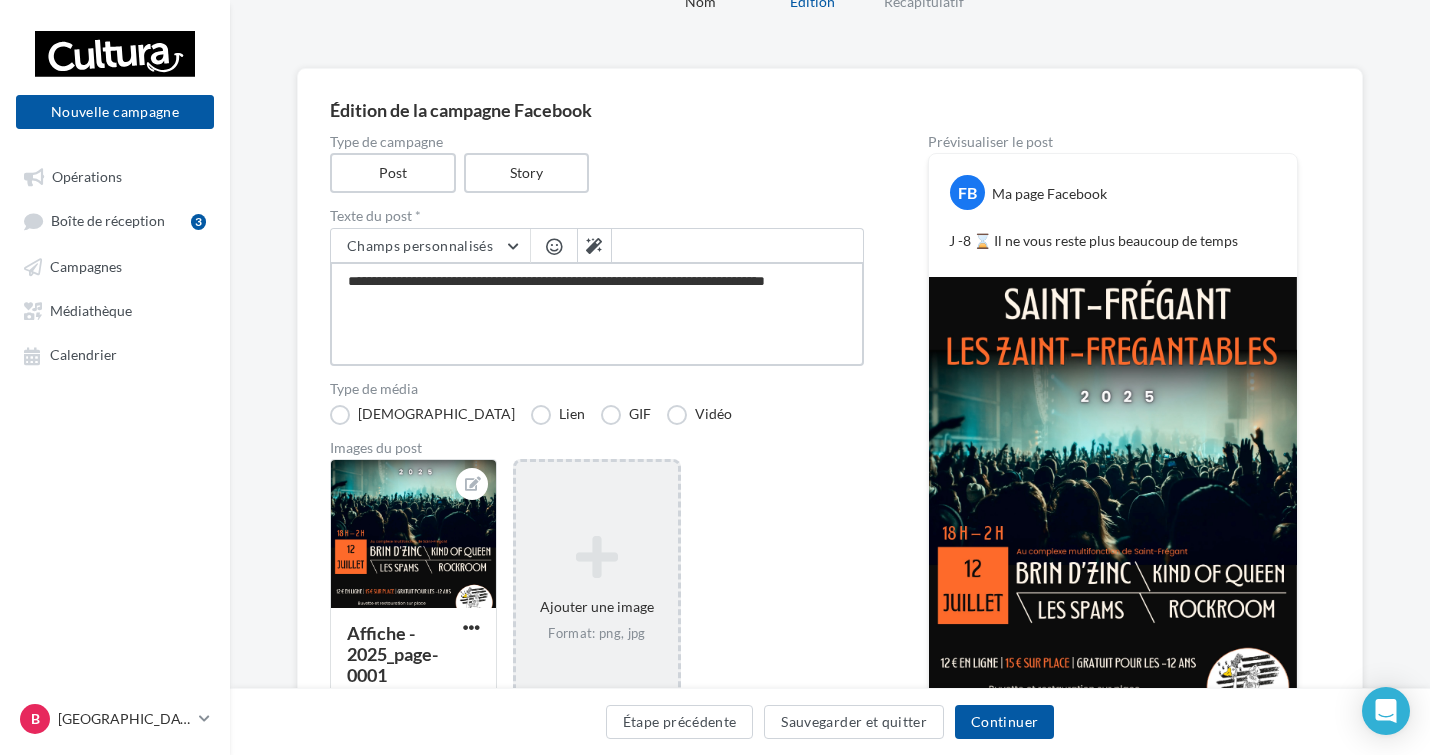 type on "**********" 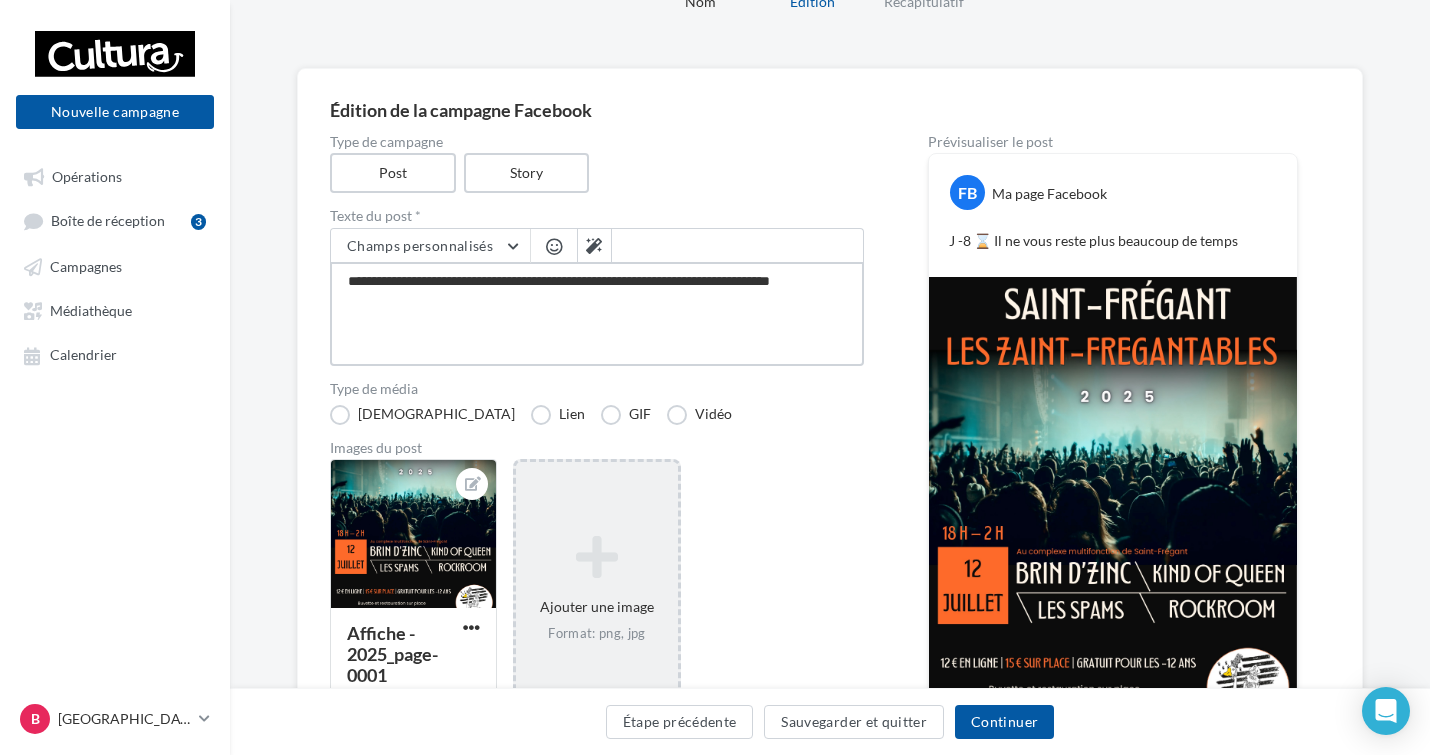 type on "**********" 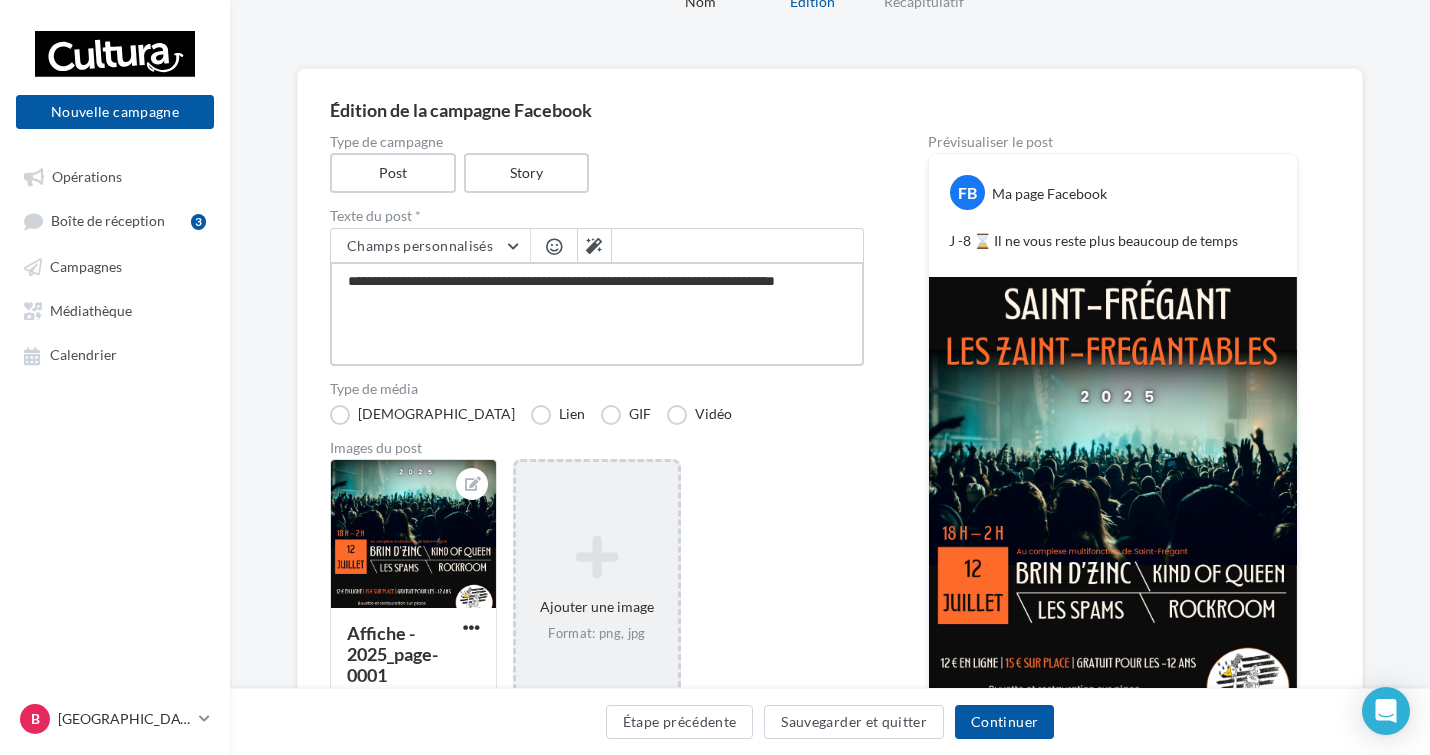 type on "**********" 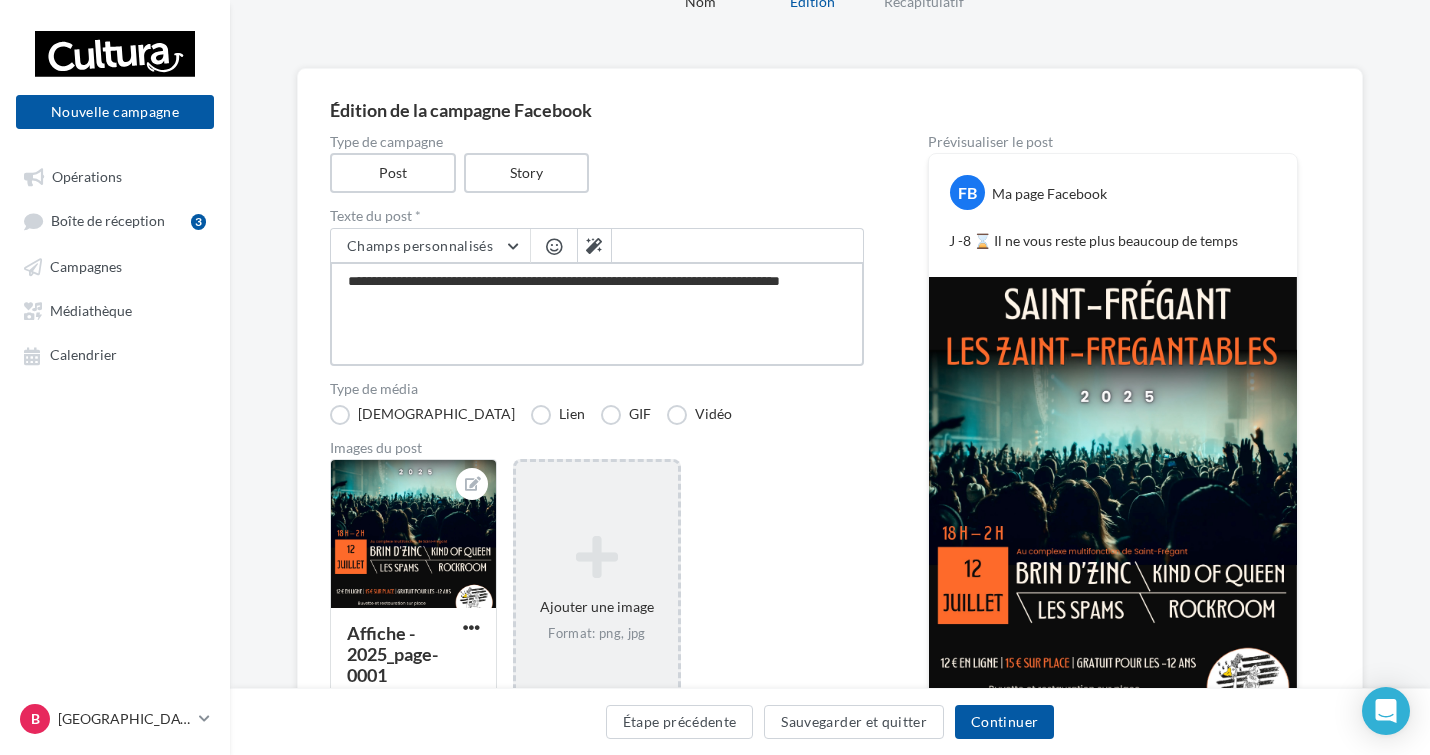 type on "**********" 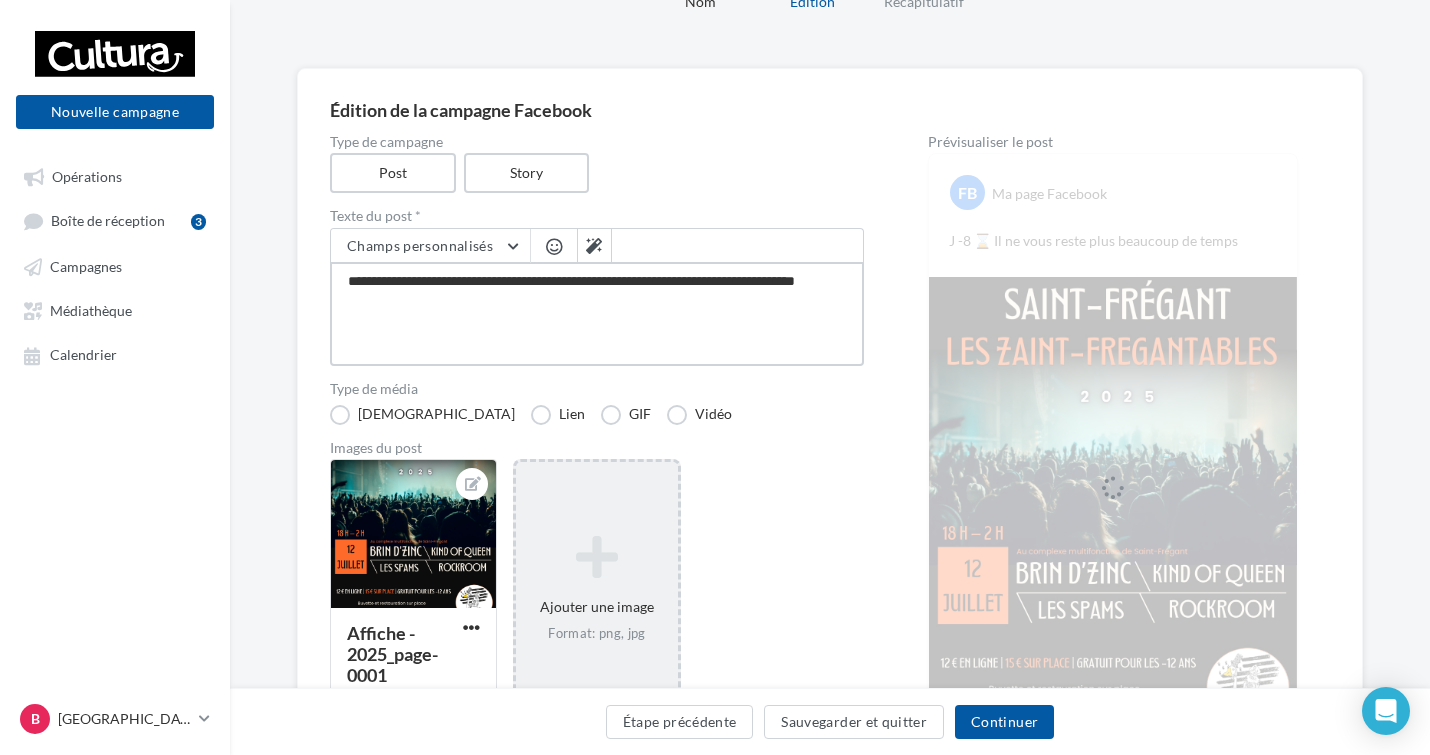 scroll, scrollTop: 200, scrollLeft: 0, axis: vertical 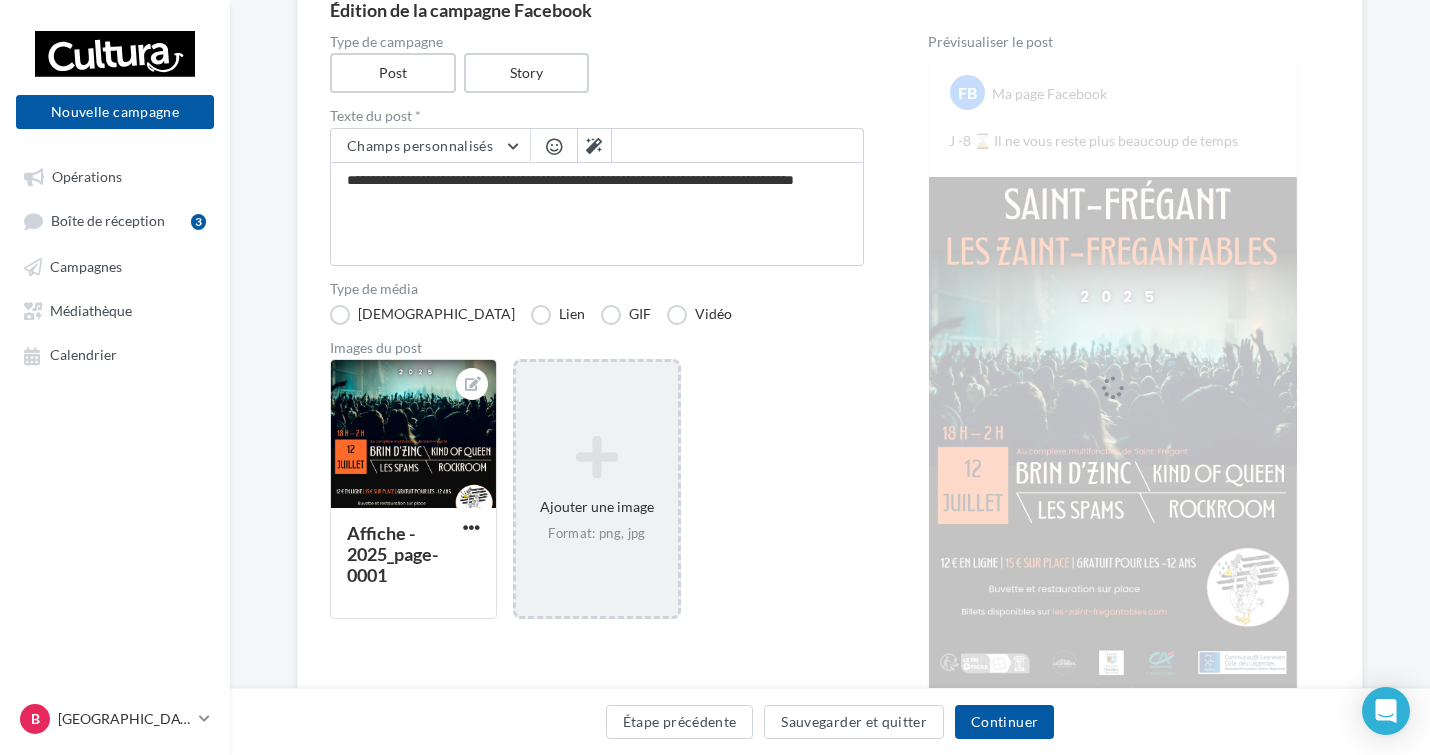 click on "Visuel" at bounding box center [422, 315] 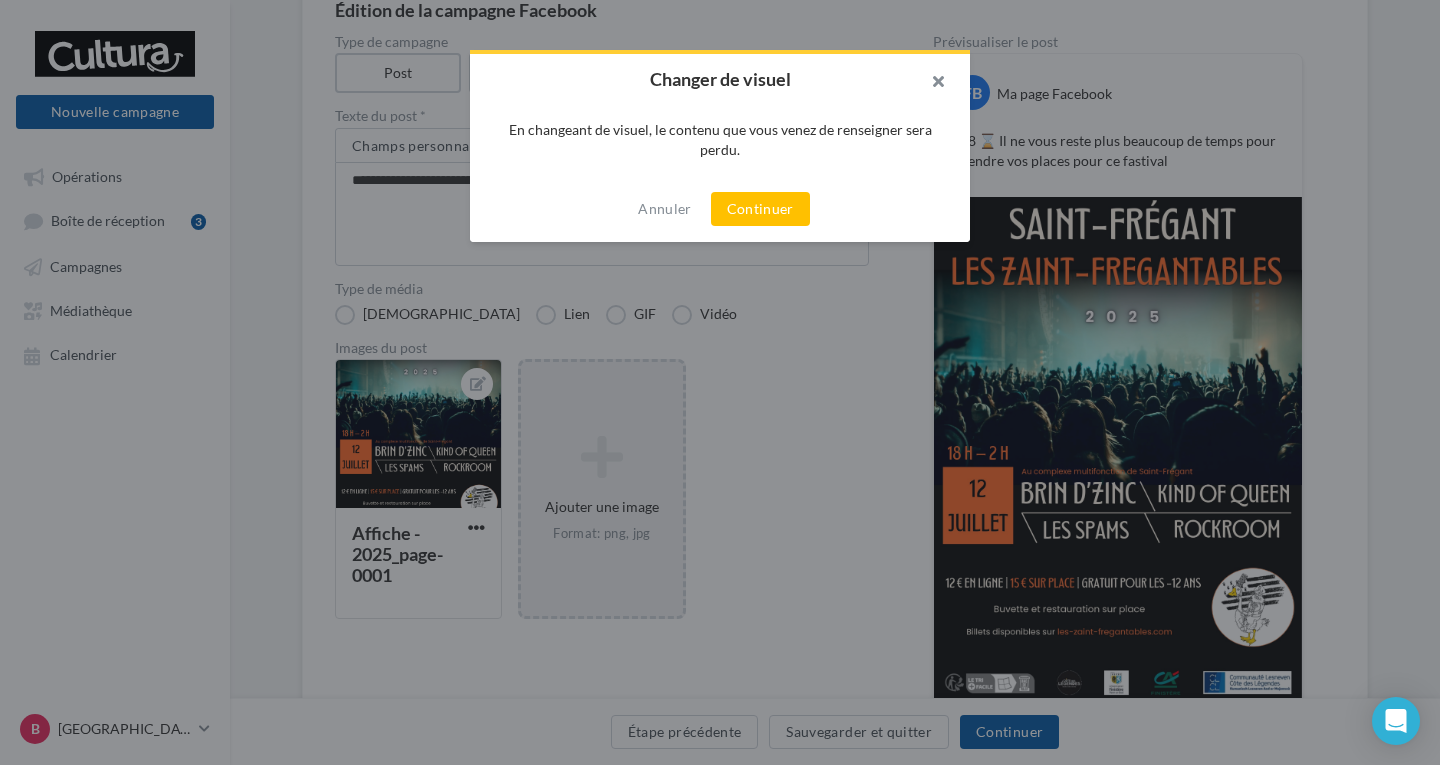 click at bounding box center [930, 84] 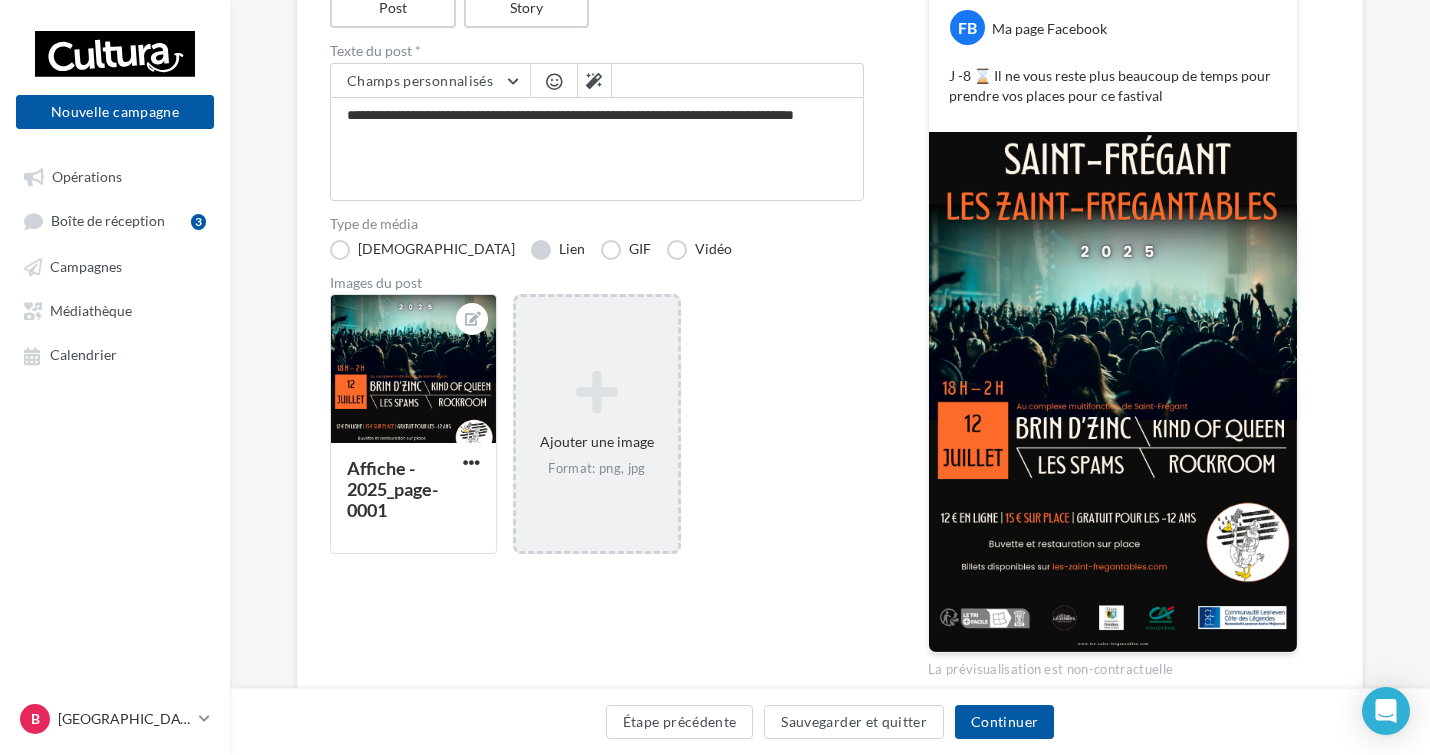scroll, scrollTop: 300, scrollLeft: 0, axis: vertical 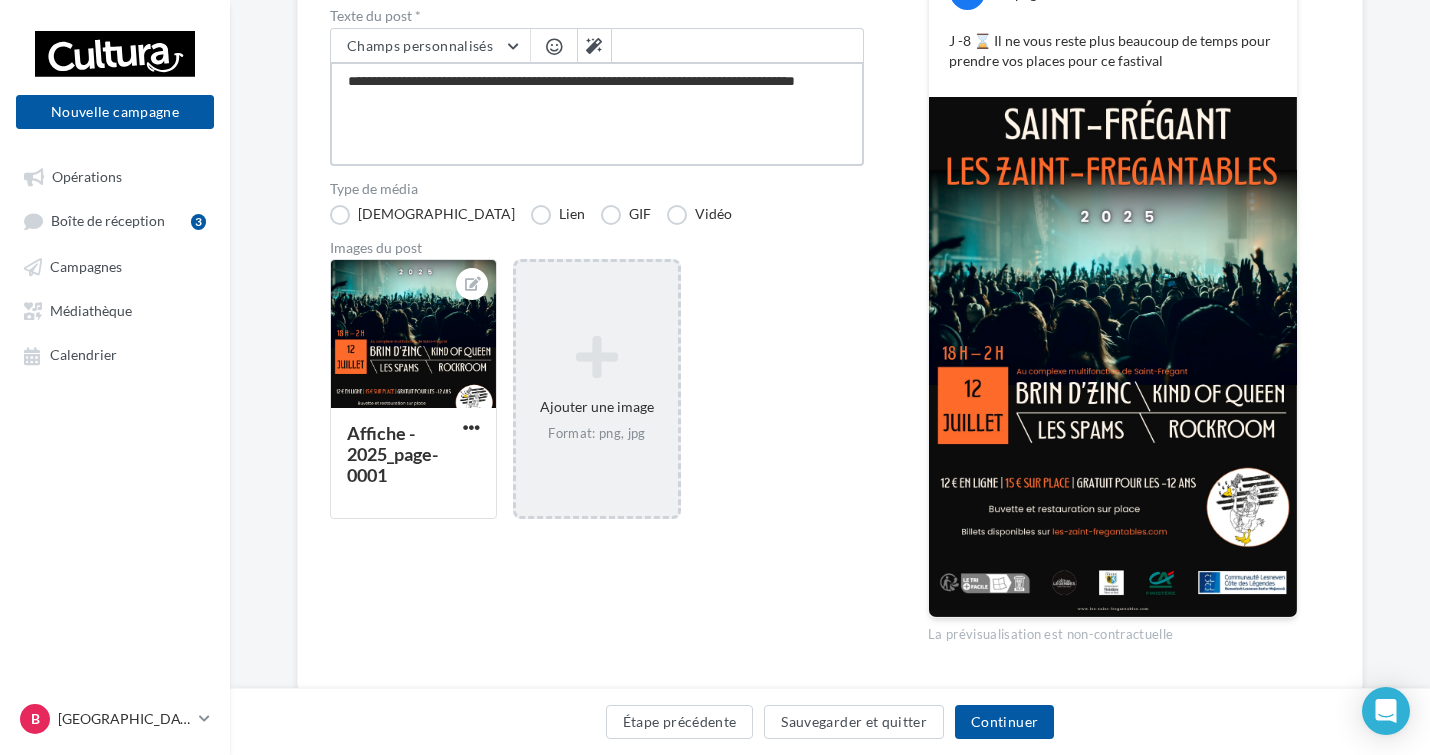 click on "**********" at bounding box center (597, 114) 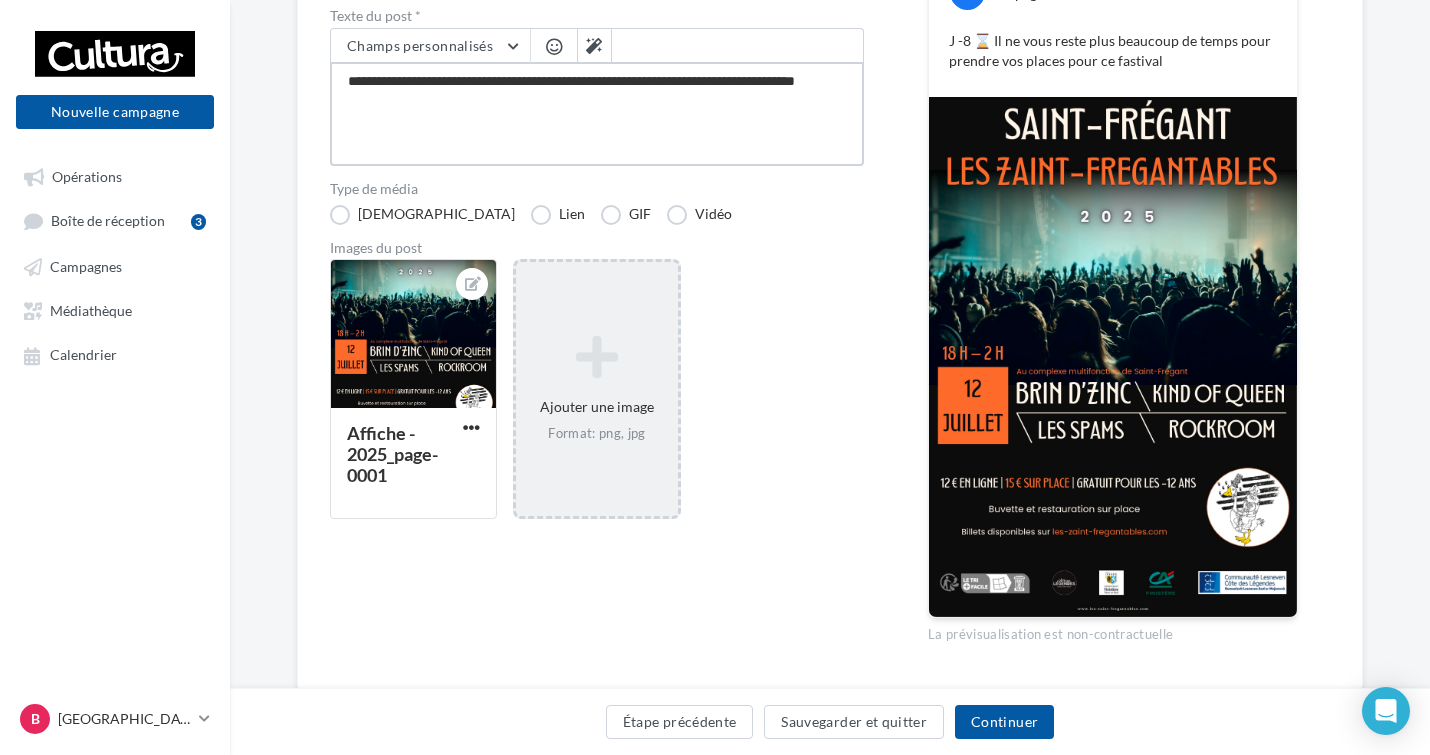 click on "**********" at bounding box center [597, 114] 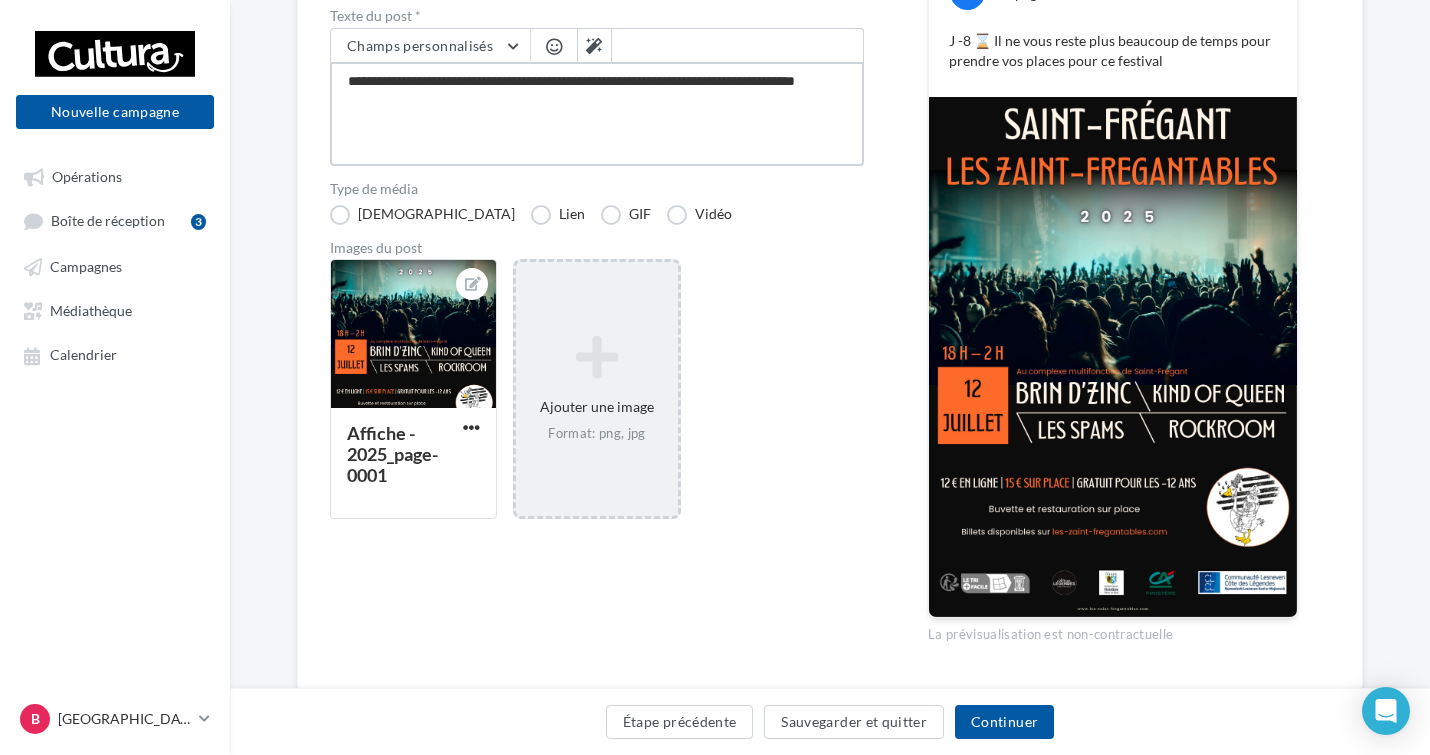 click on "**********" at bounding box center (597, 114) 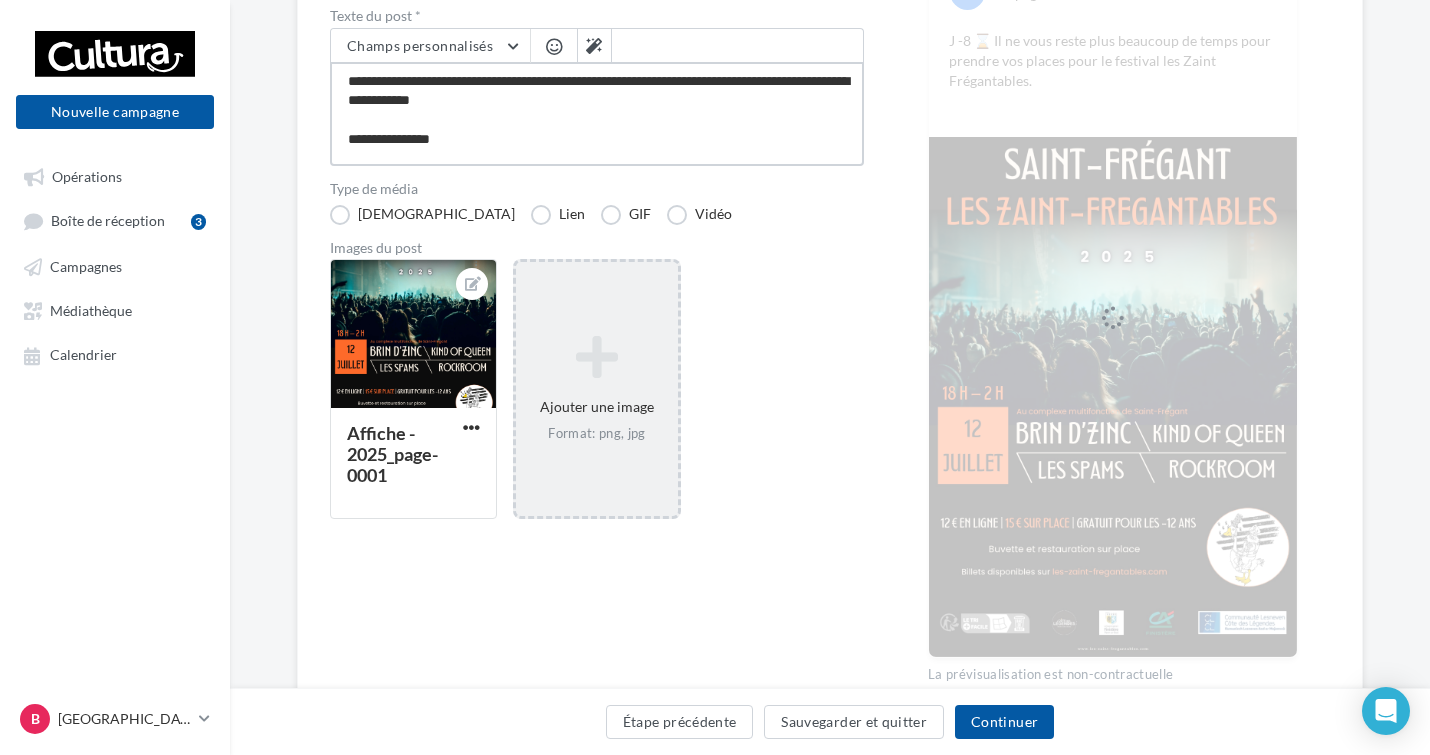 click on "**********" at bounding box center (597, 114) 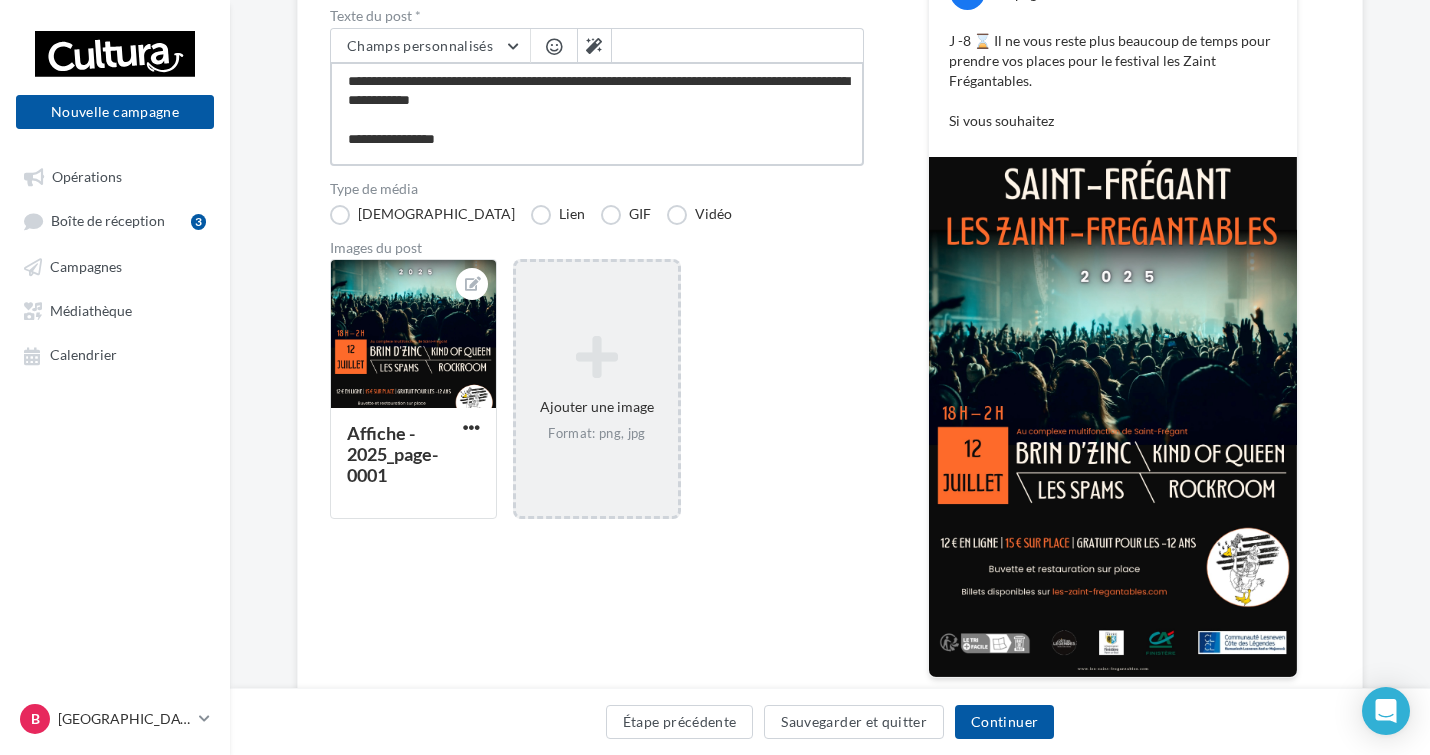 click on "**********" at bounding box center [597, 114] 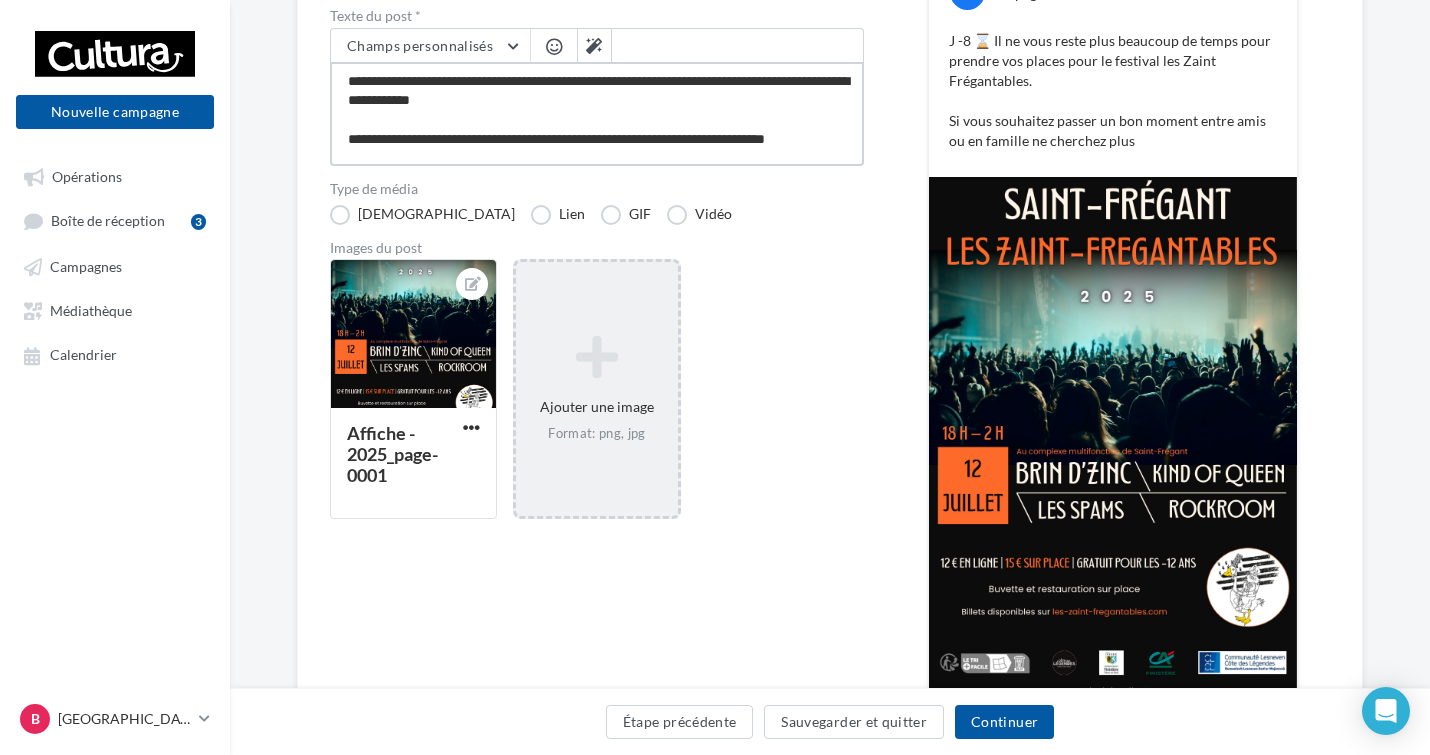 scroll, scrollTop: 1, scrollLeft: 0, axis: vertical 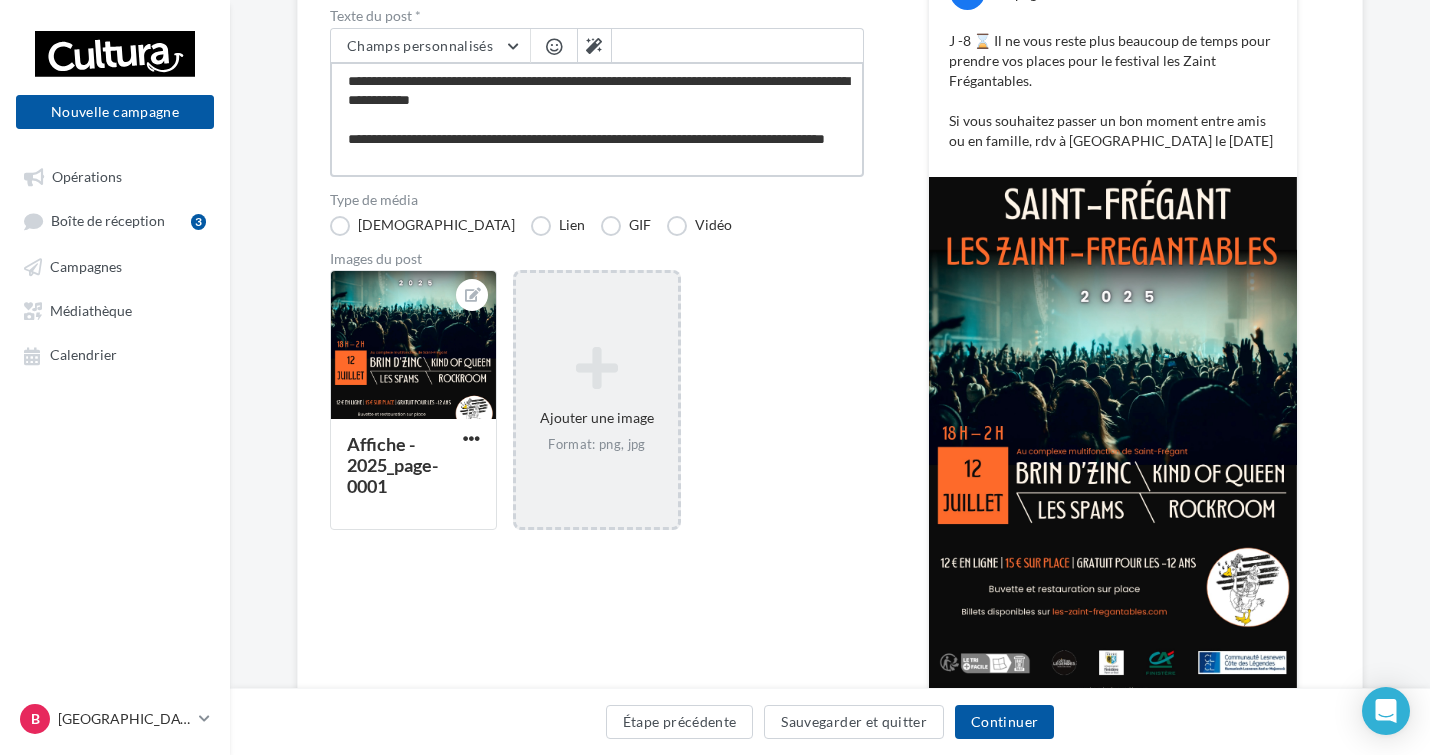 drag, startPoint x: 767, startPoint y: 139, endPoint x: 748, endPoint y: 139, distance: 19 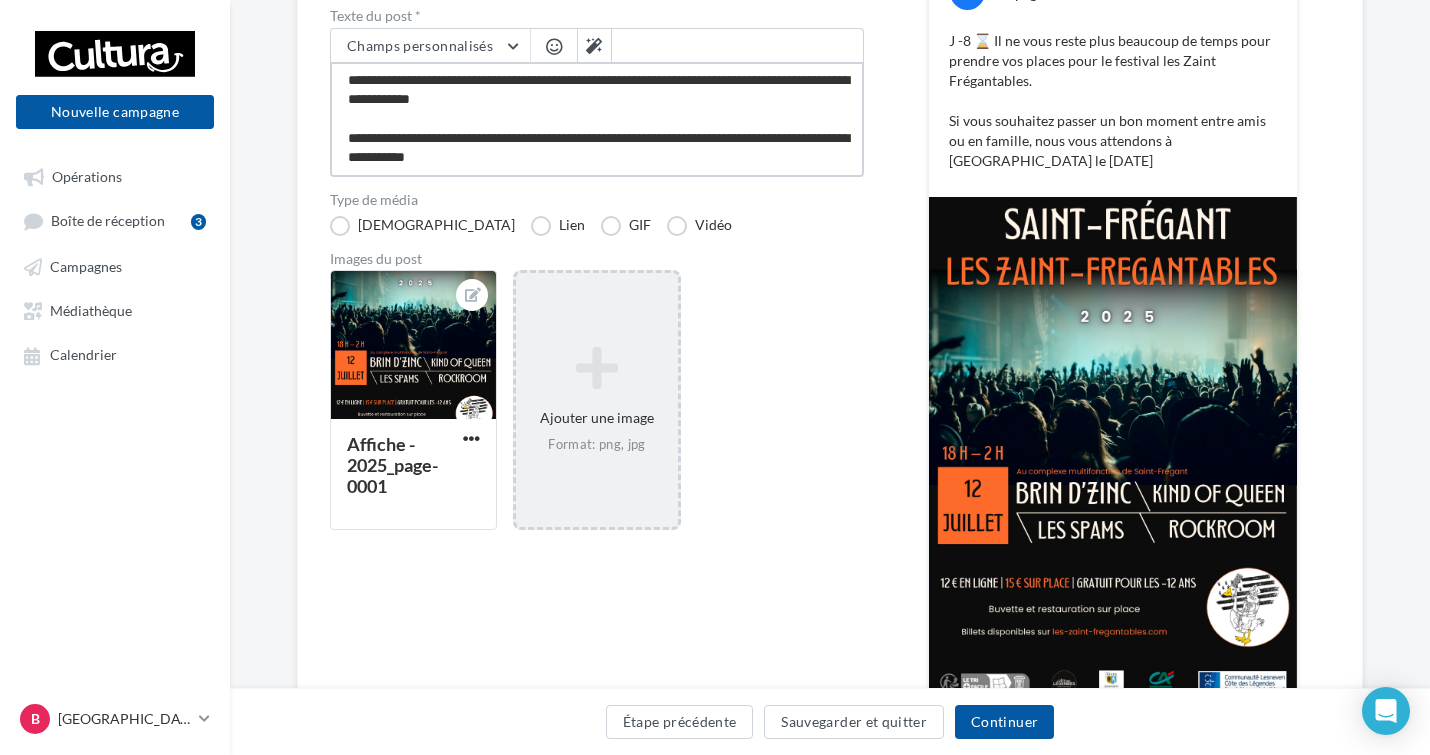 click on "**********" at bounding box center (597, 119) 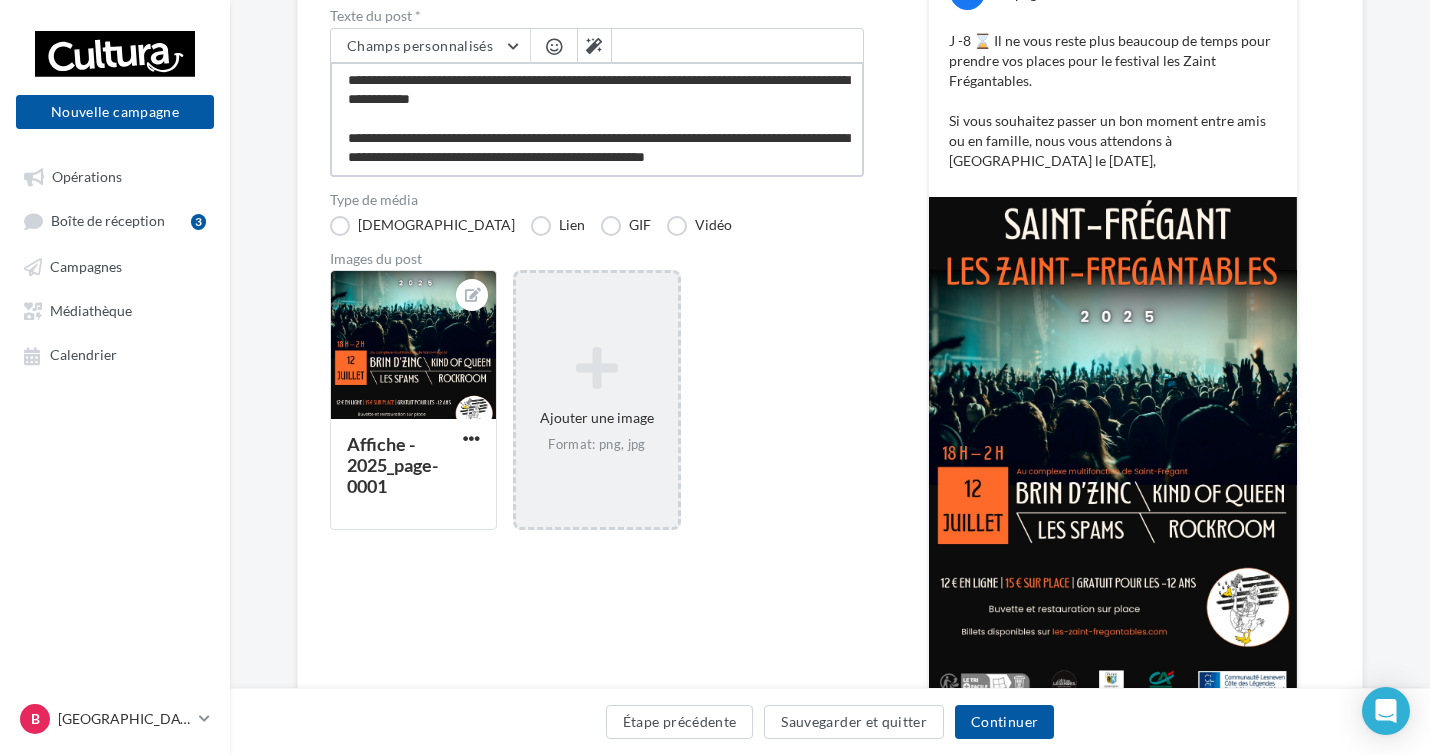 scroll, scrollTop: 12, scrollLeft: 0, axis: vertical 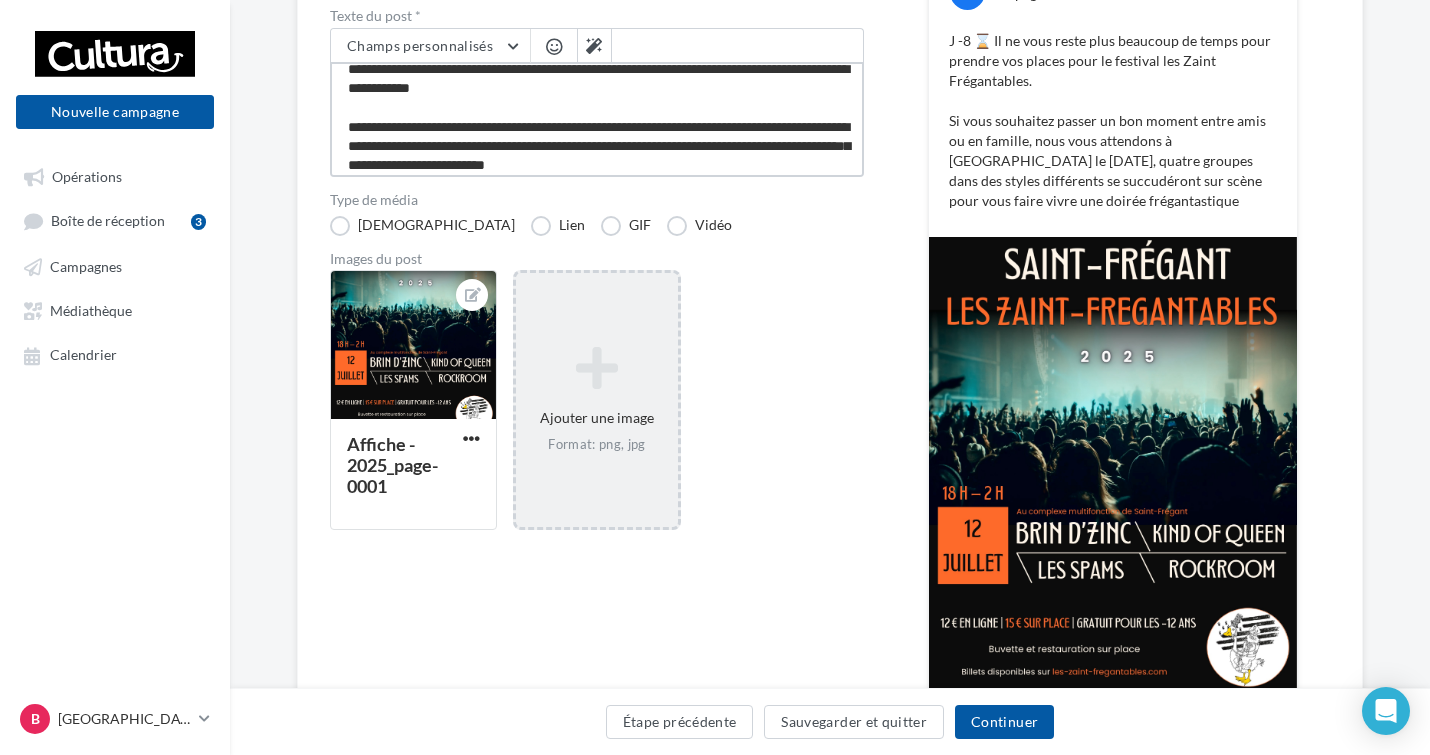 click on "**********" at bounding box center [597, 119] 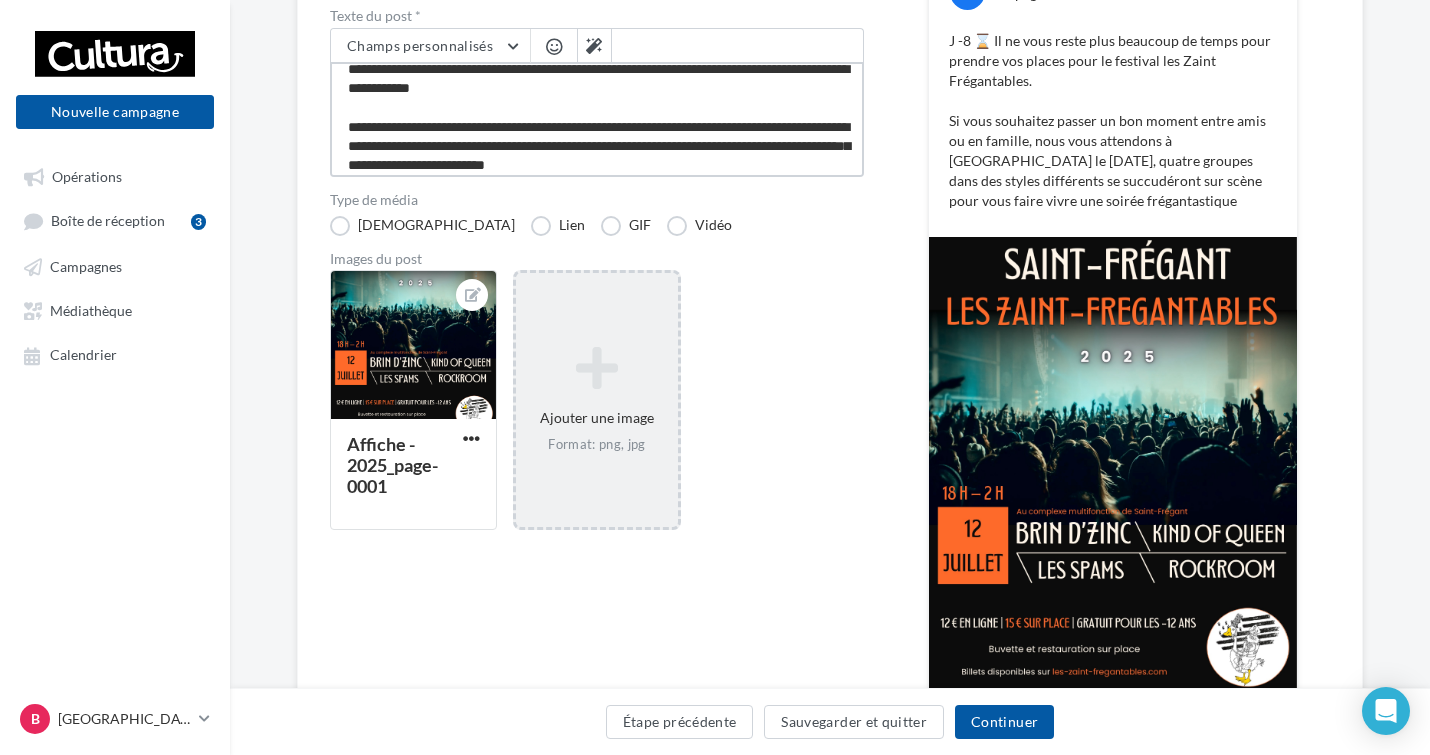 click on "**********" at bounding box center [597, 119] 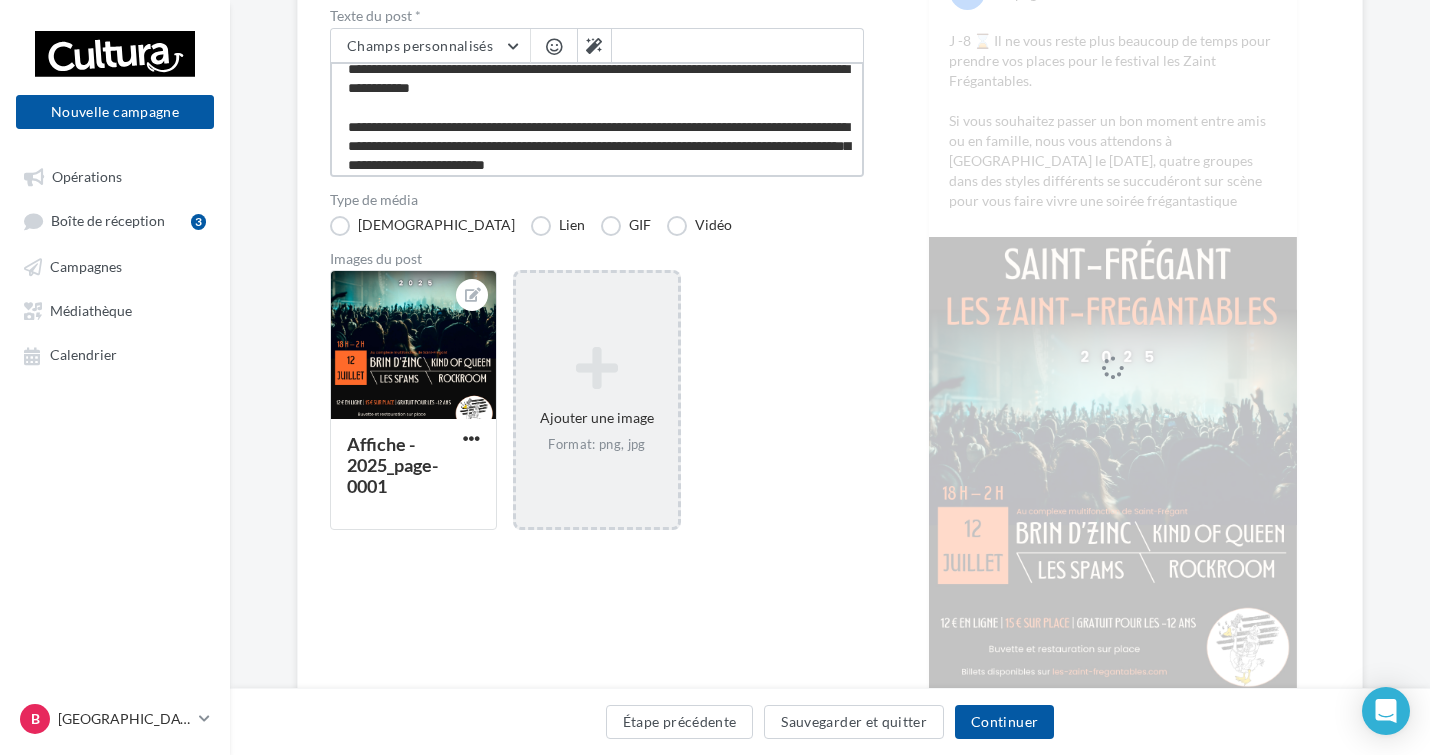 click on "**********" at bounding box center [597, 119] 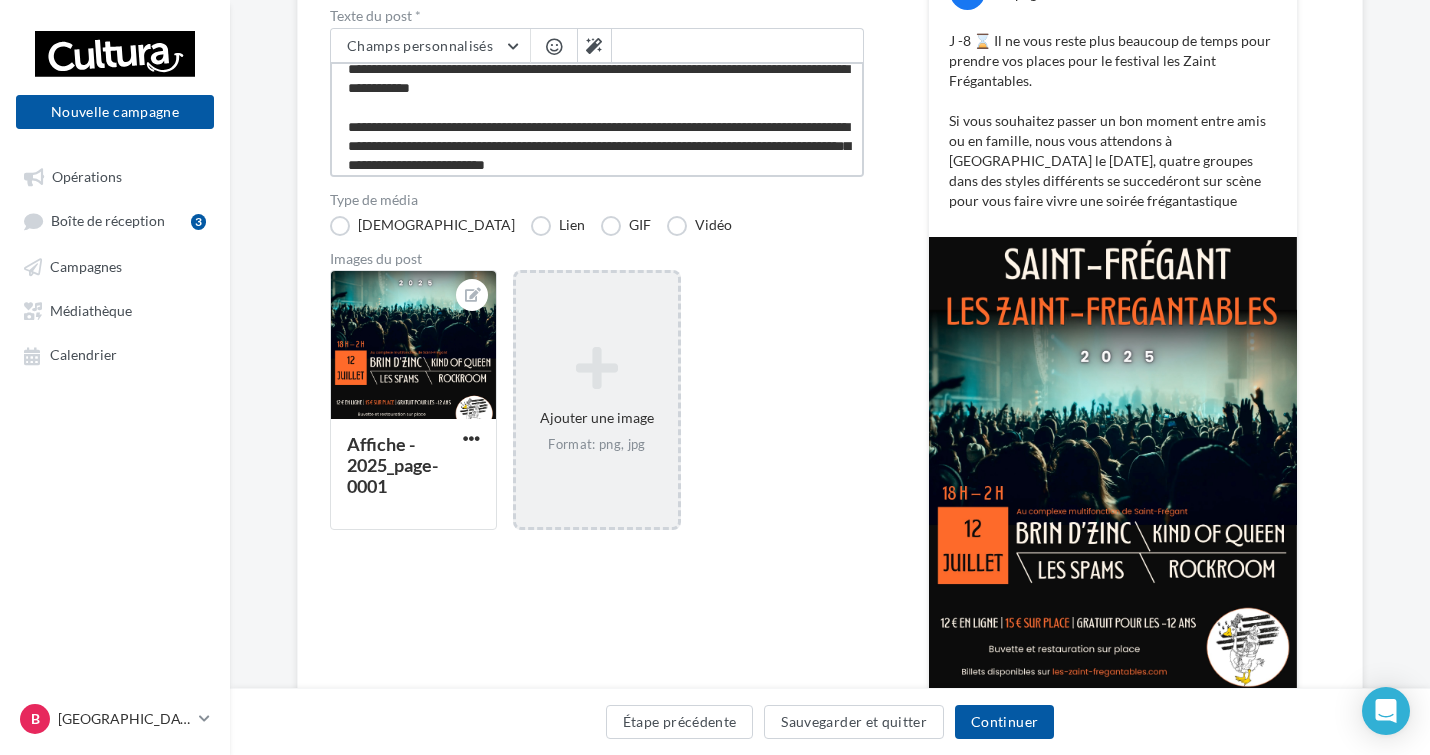 click on "**********" at bounding box center [597, 119] 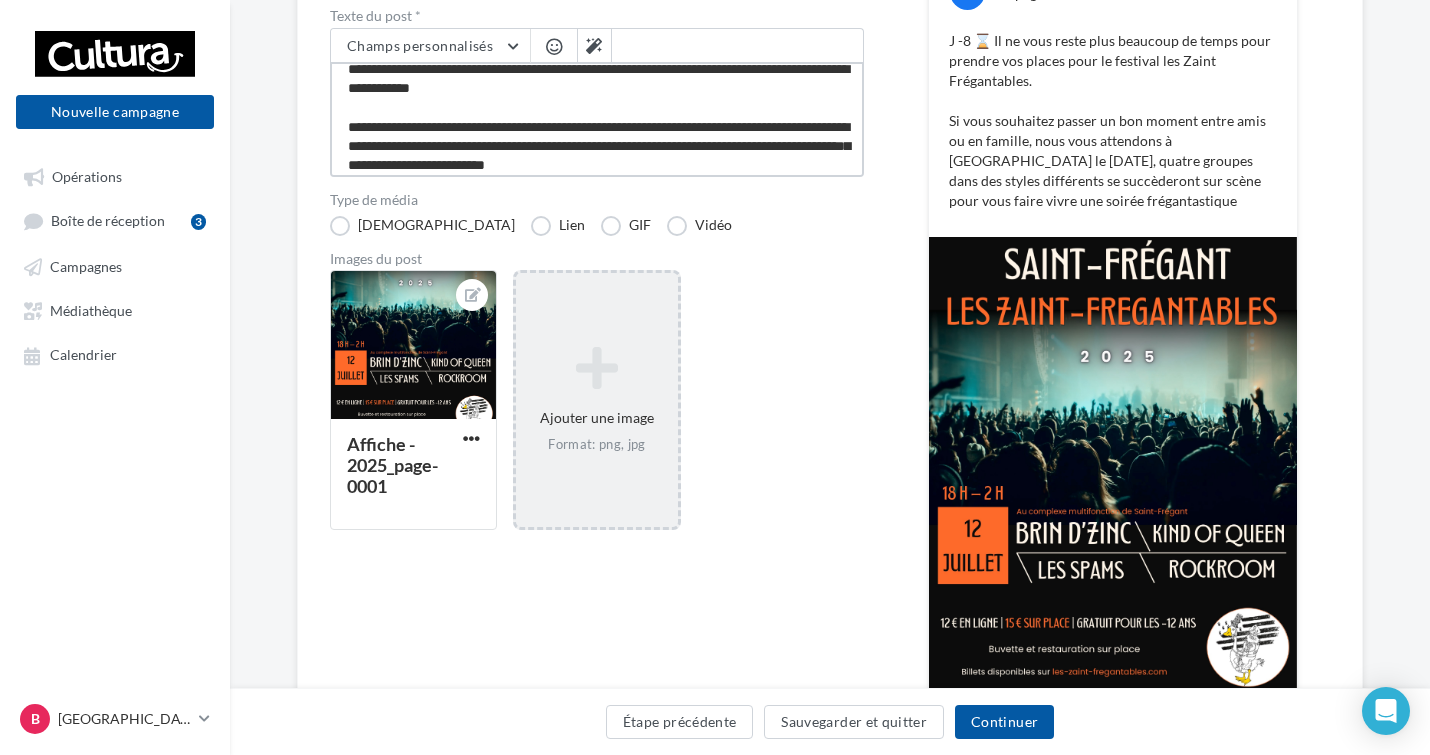 click on "**********" at bounding box center [597, 119] 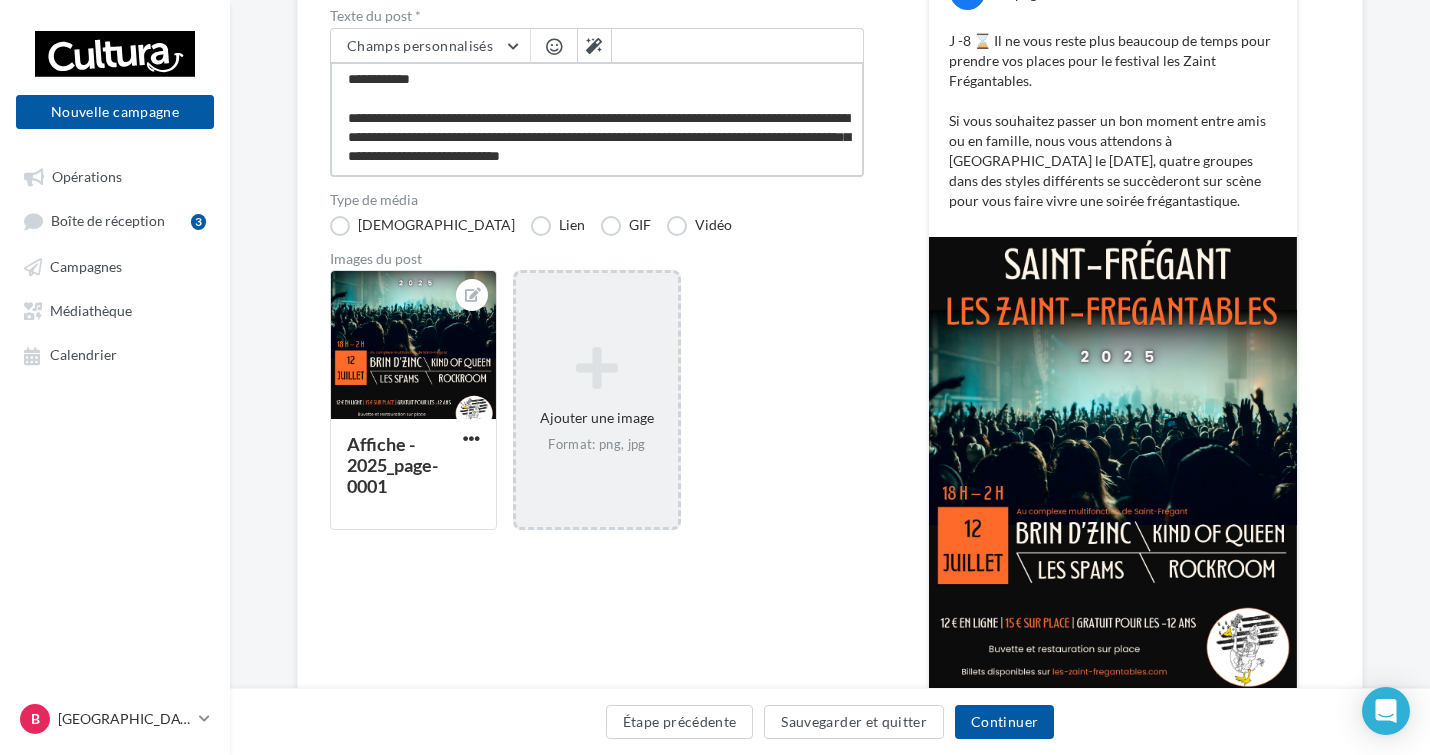 scroll, scrollTop: 50, scrollLeft: 0, axis: vertical 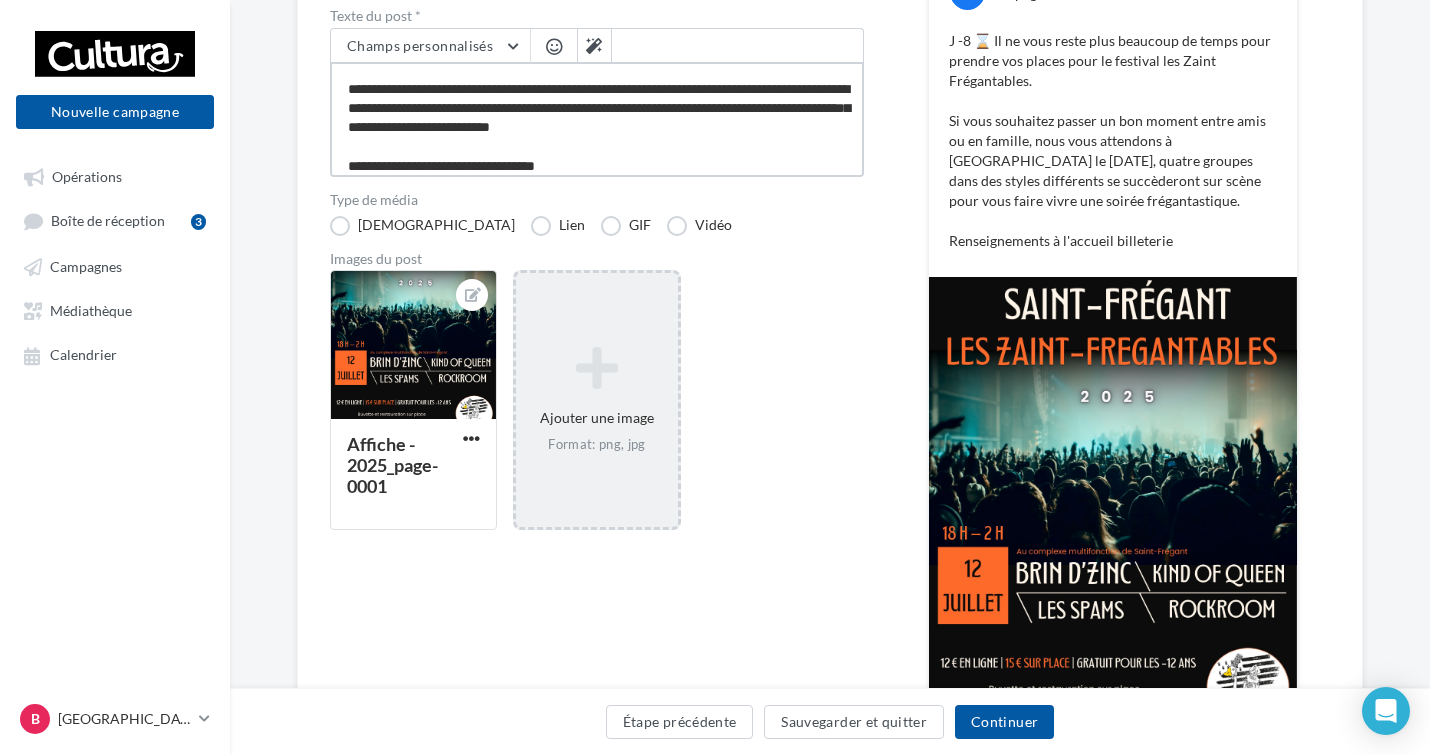 click on "**********" at bounding box center (597, 119) 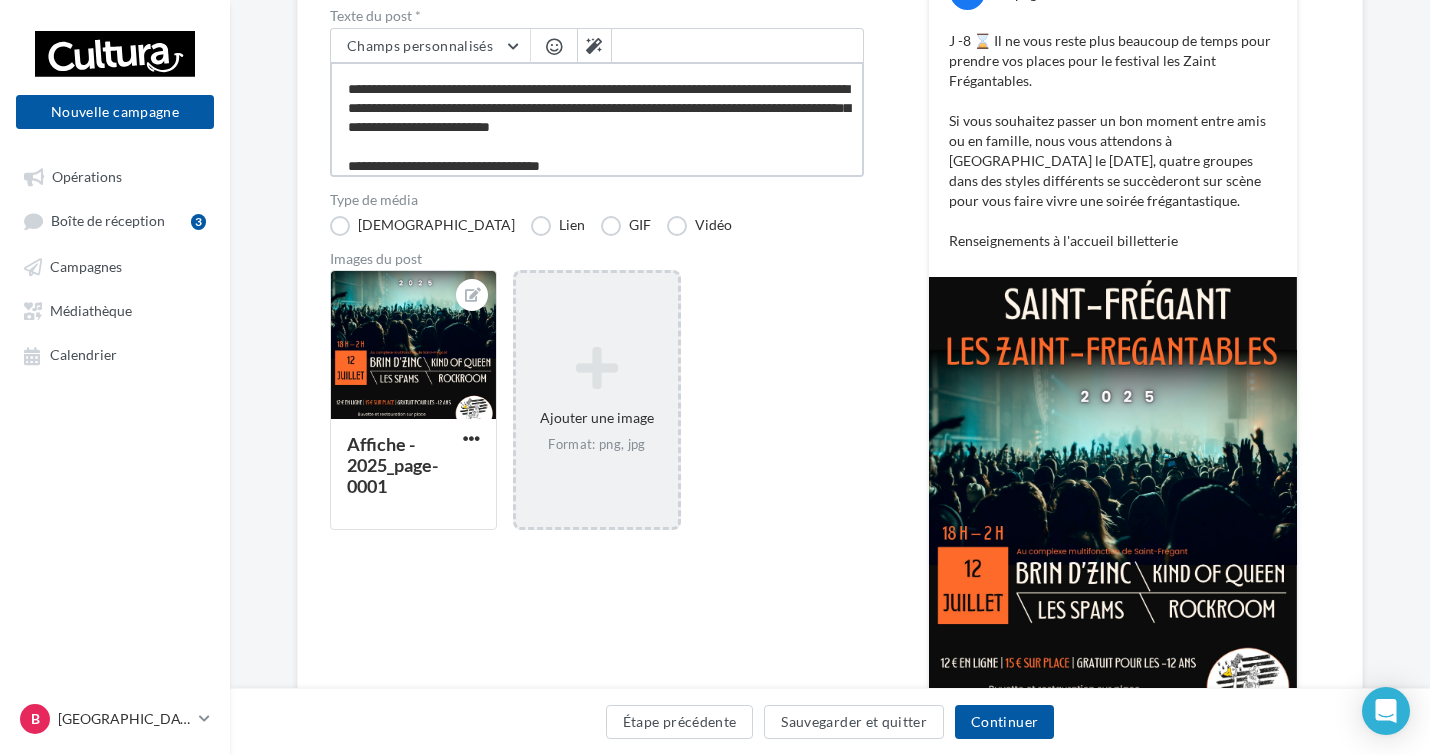 click on "**********" at bounding box center [597, 119] 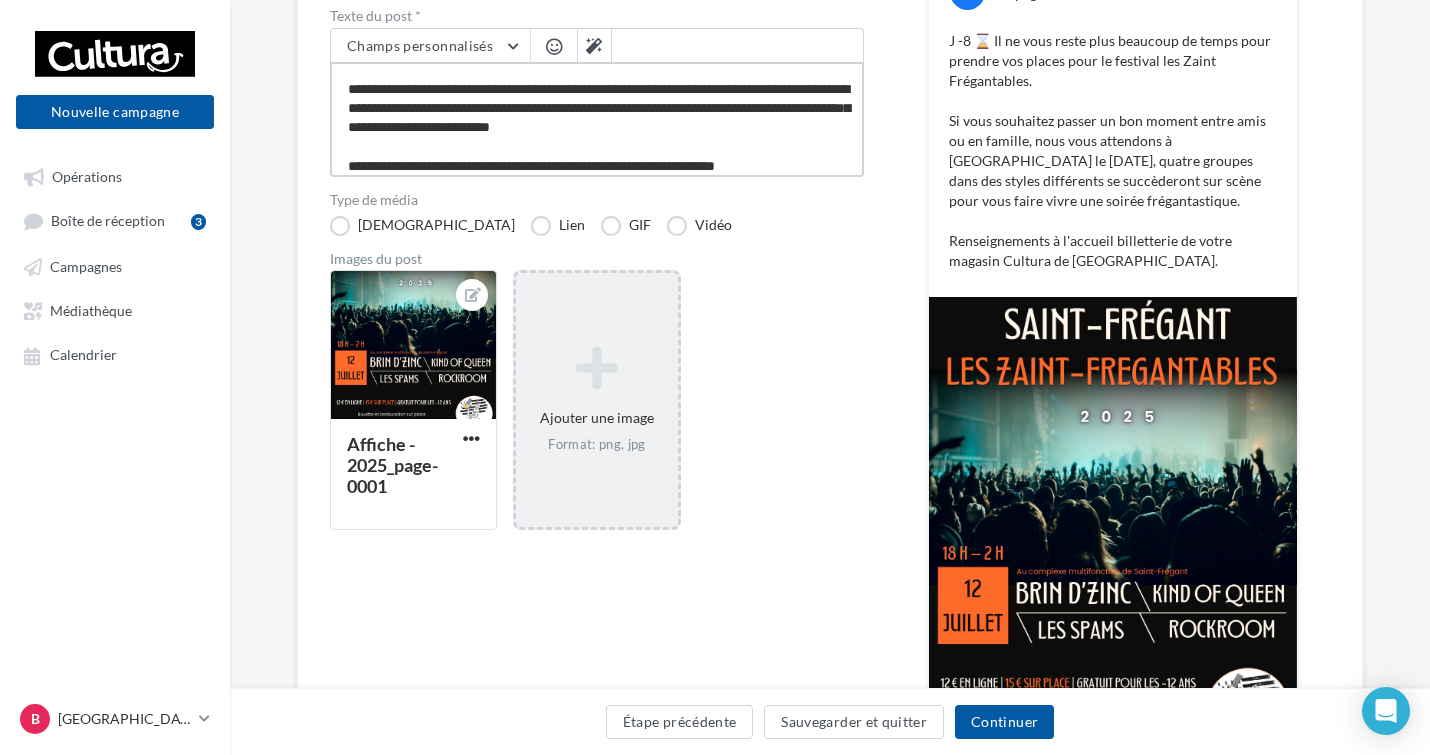 scroll, scrollTop: 59, scrollLeft: 0, axis: vertical 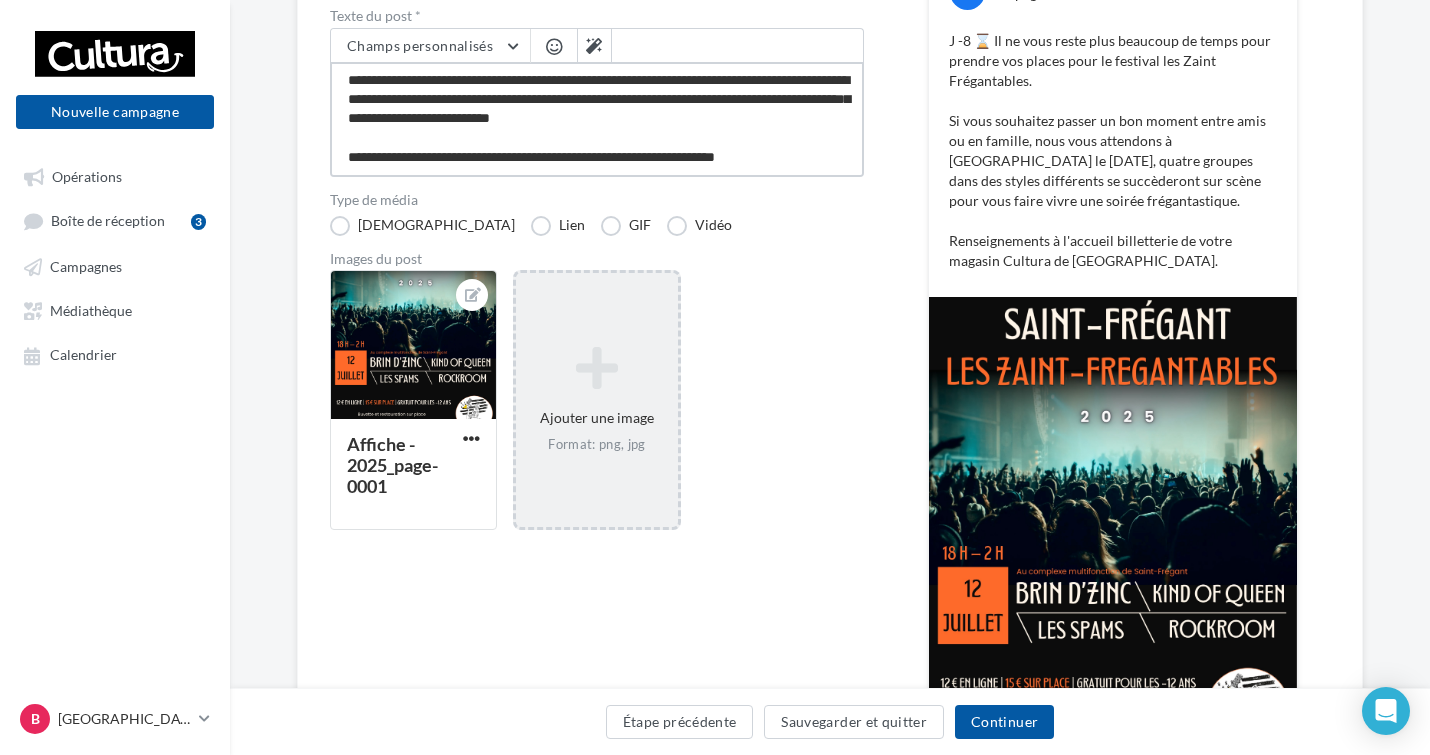 drag, startPoint x: 448, startPoint y: 165, endPoint x: 344, endPoint y: 151, distance: 104.93808 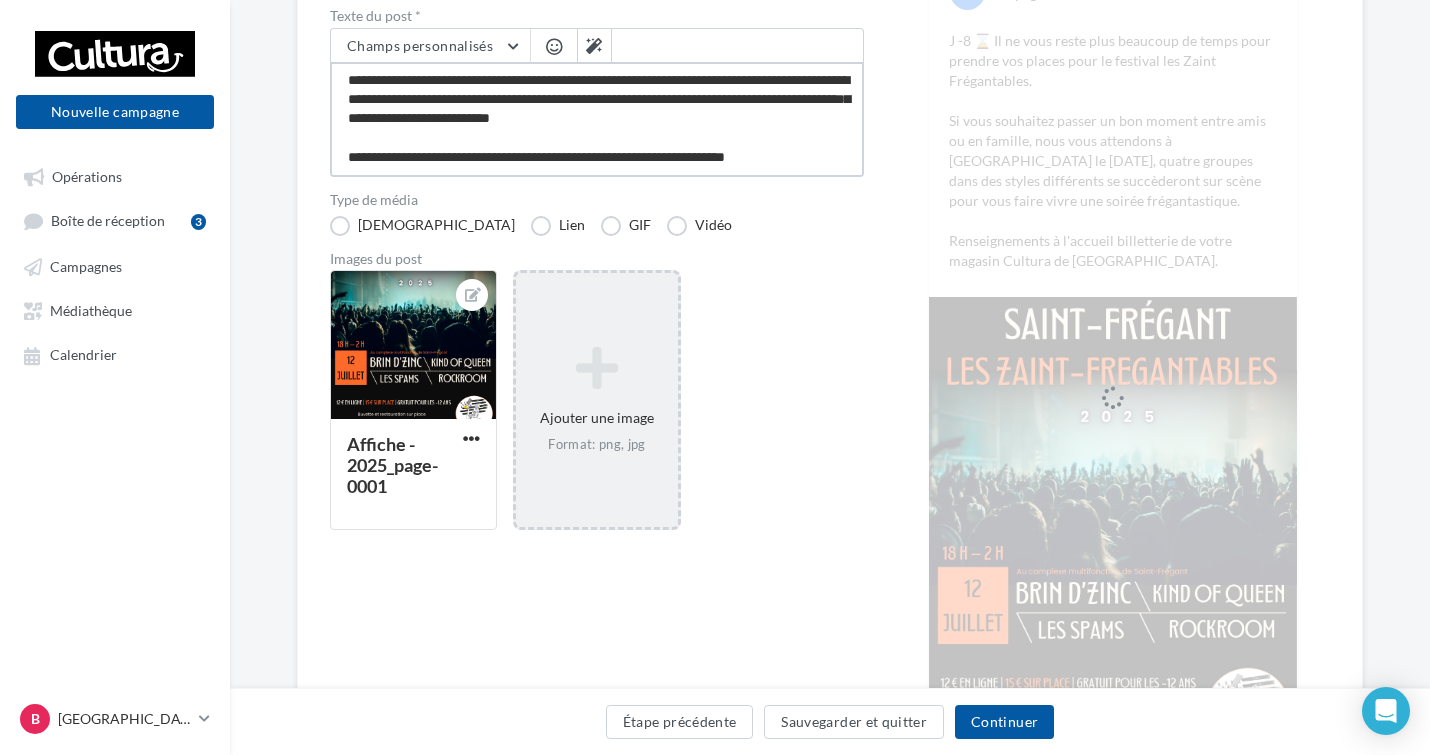 click on "**********" at bounding box center [597, 119] 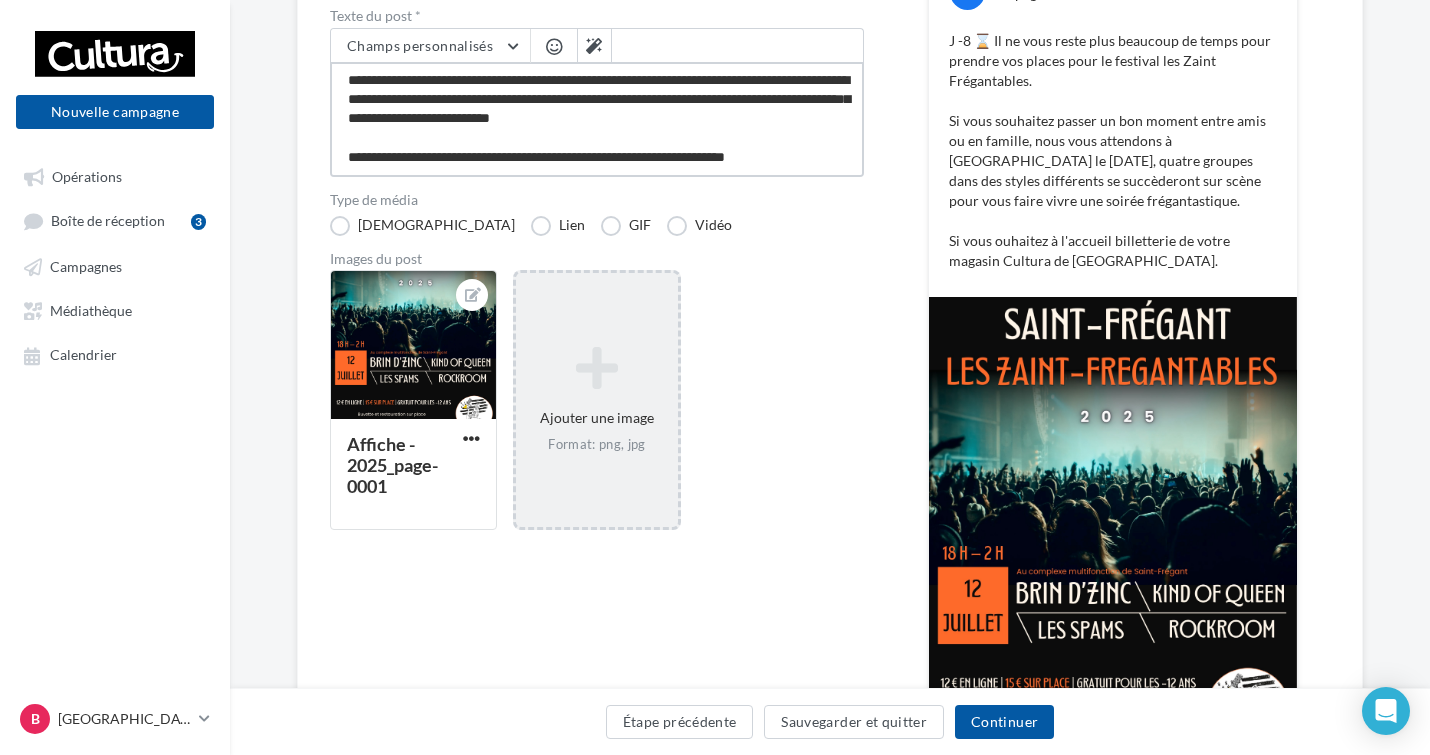 click on "**********" at bounding box center (597, 119) 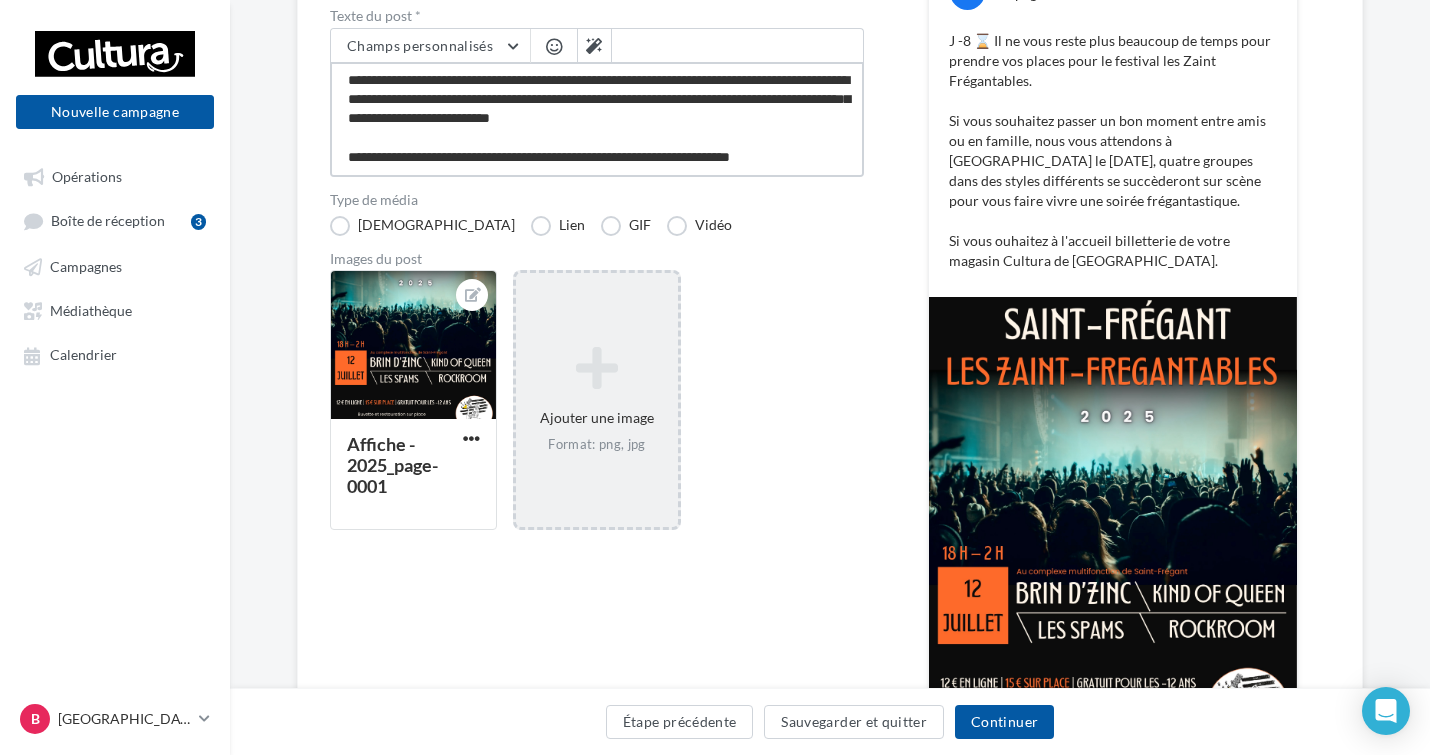 click on "**********" at bounding box center (597, 119) 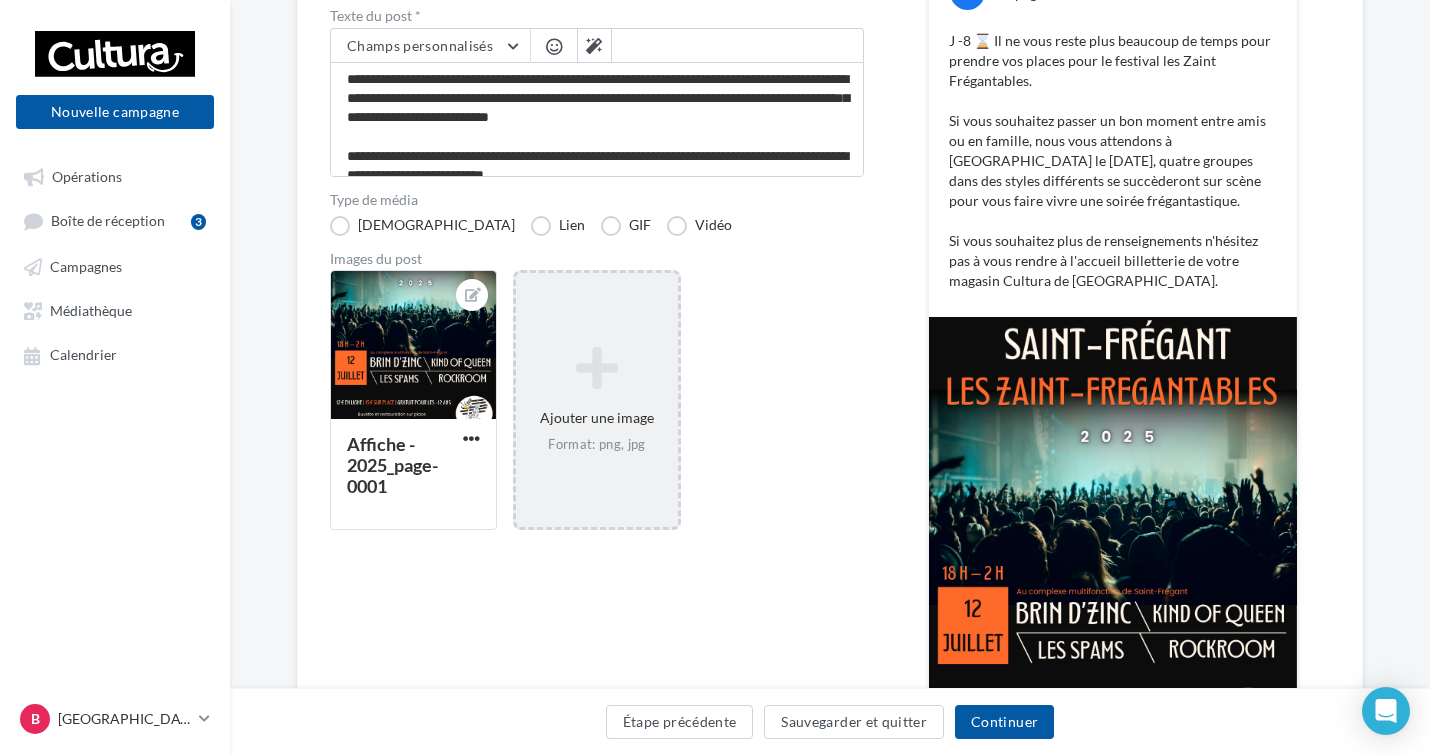 scroll, scrollTop: 58, scrollLeft: 0, axis: vertical 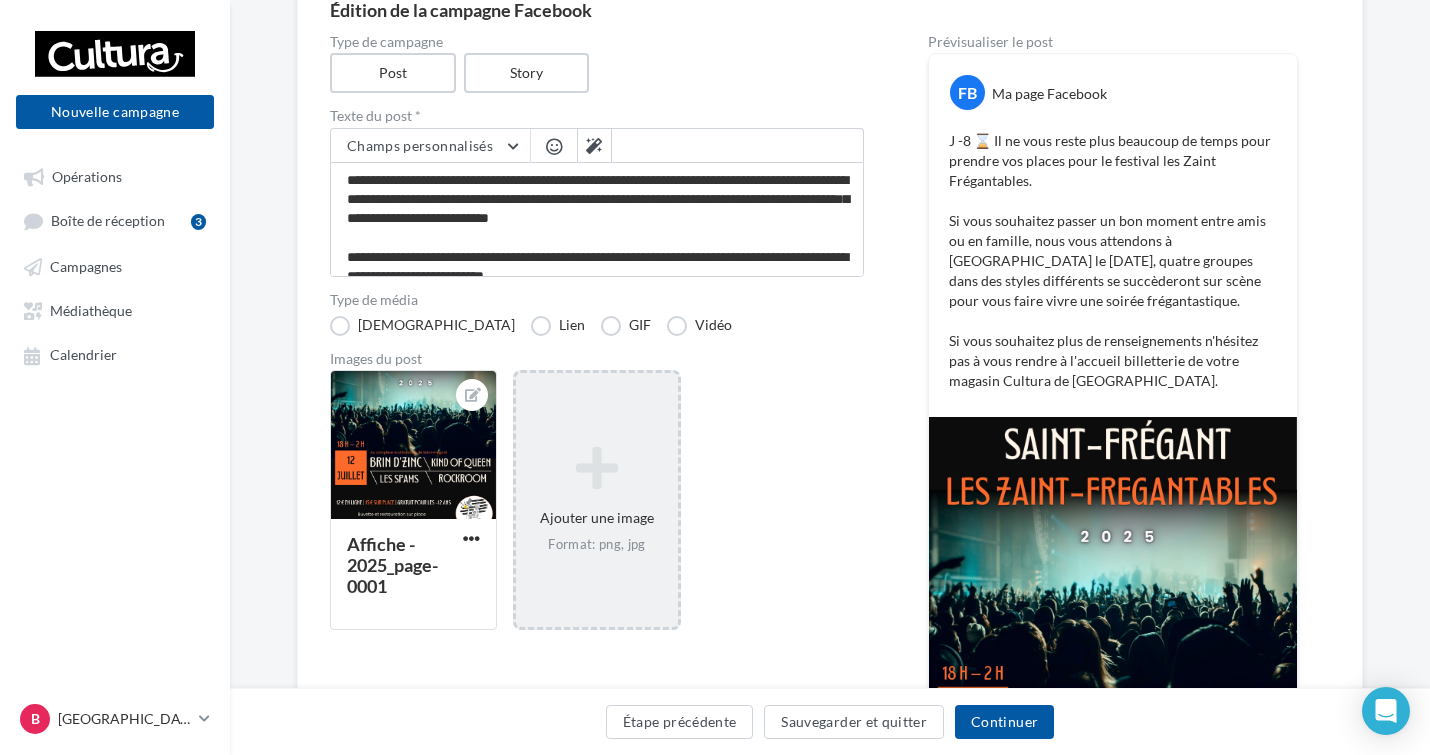 click on "Affiche - 2025_page-0001
Ajouter une image     Format: png, jpg" at bounding box center (605, 510) 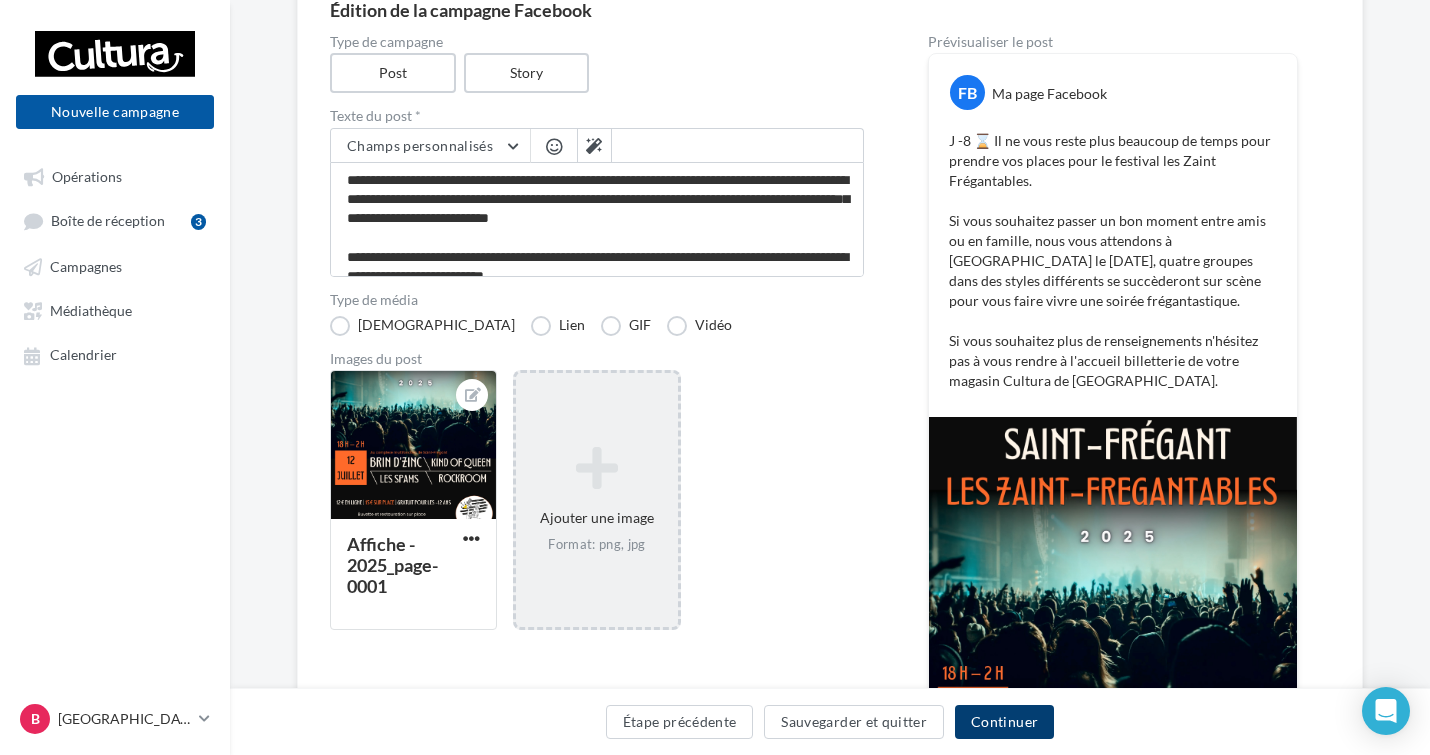 click on "Continuer" at bounding box center (1004, 722) 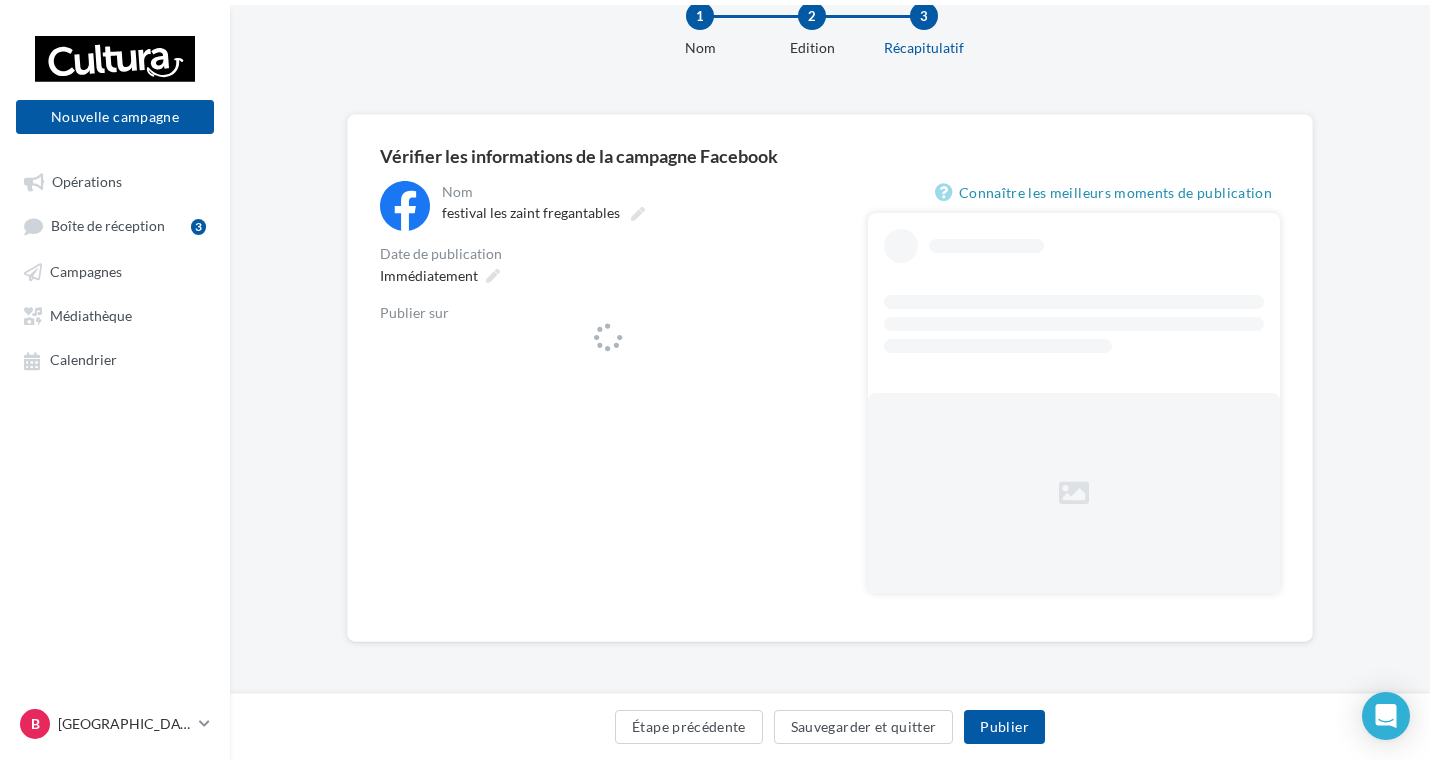 scroll, scrollTop: 0, scrollLeft: 0, axis: both 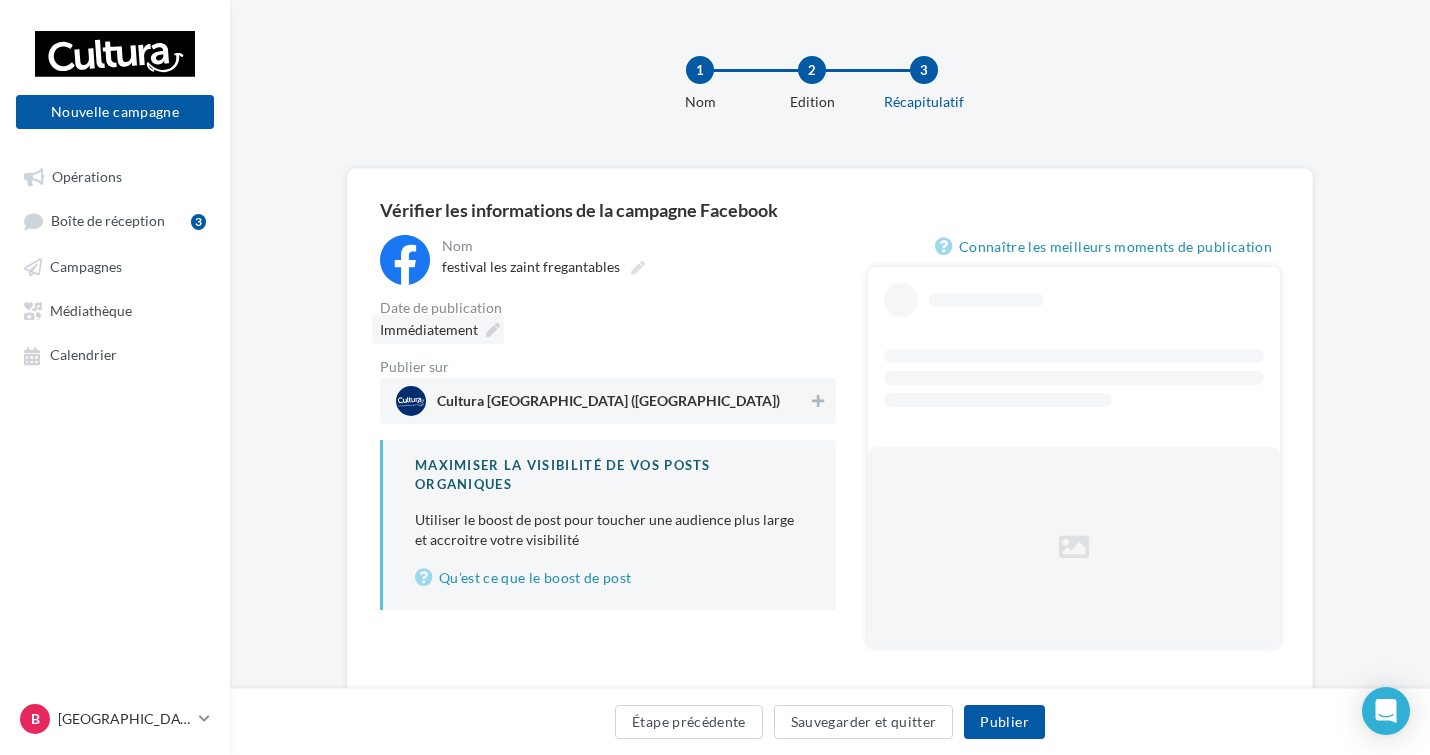 click at bounding box center [493, 330] 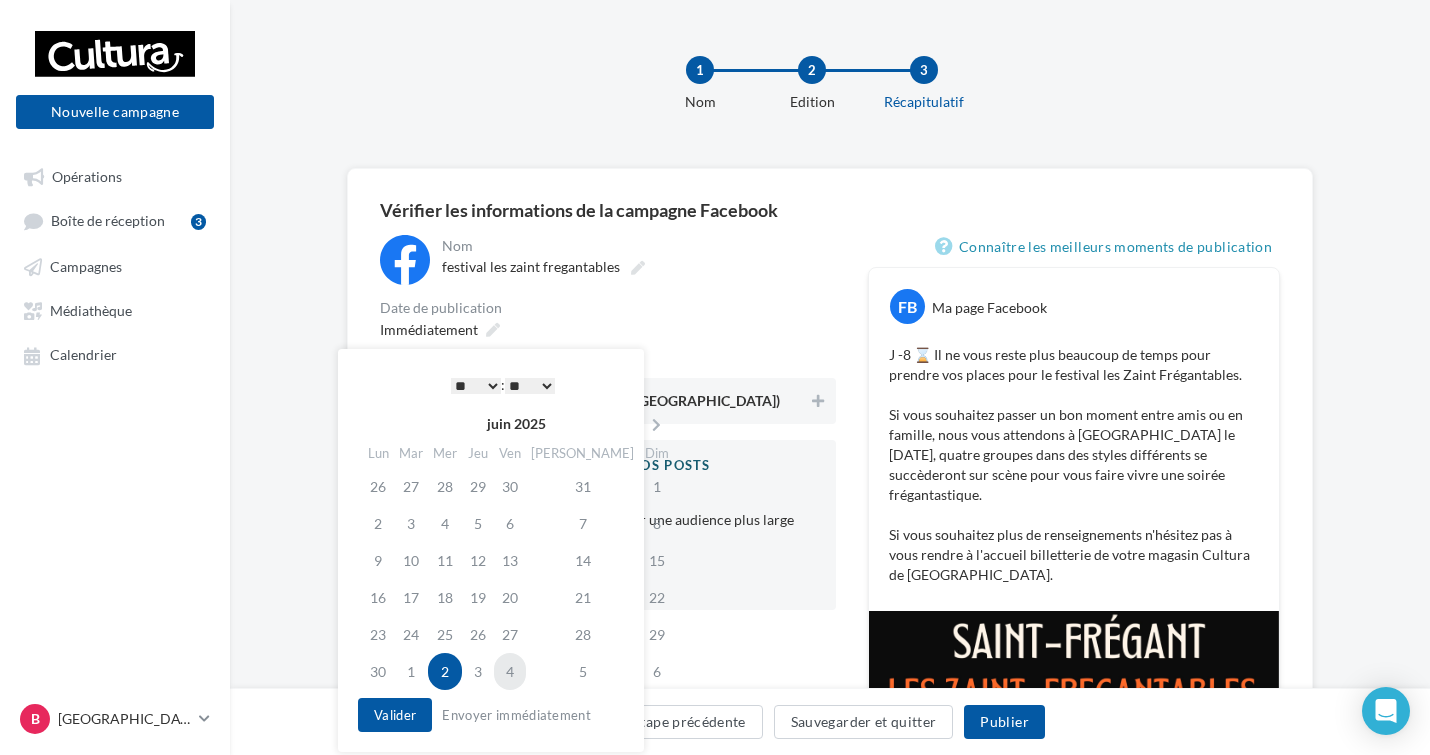 click on "4" at bounding box center [510, 671] 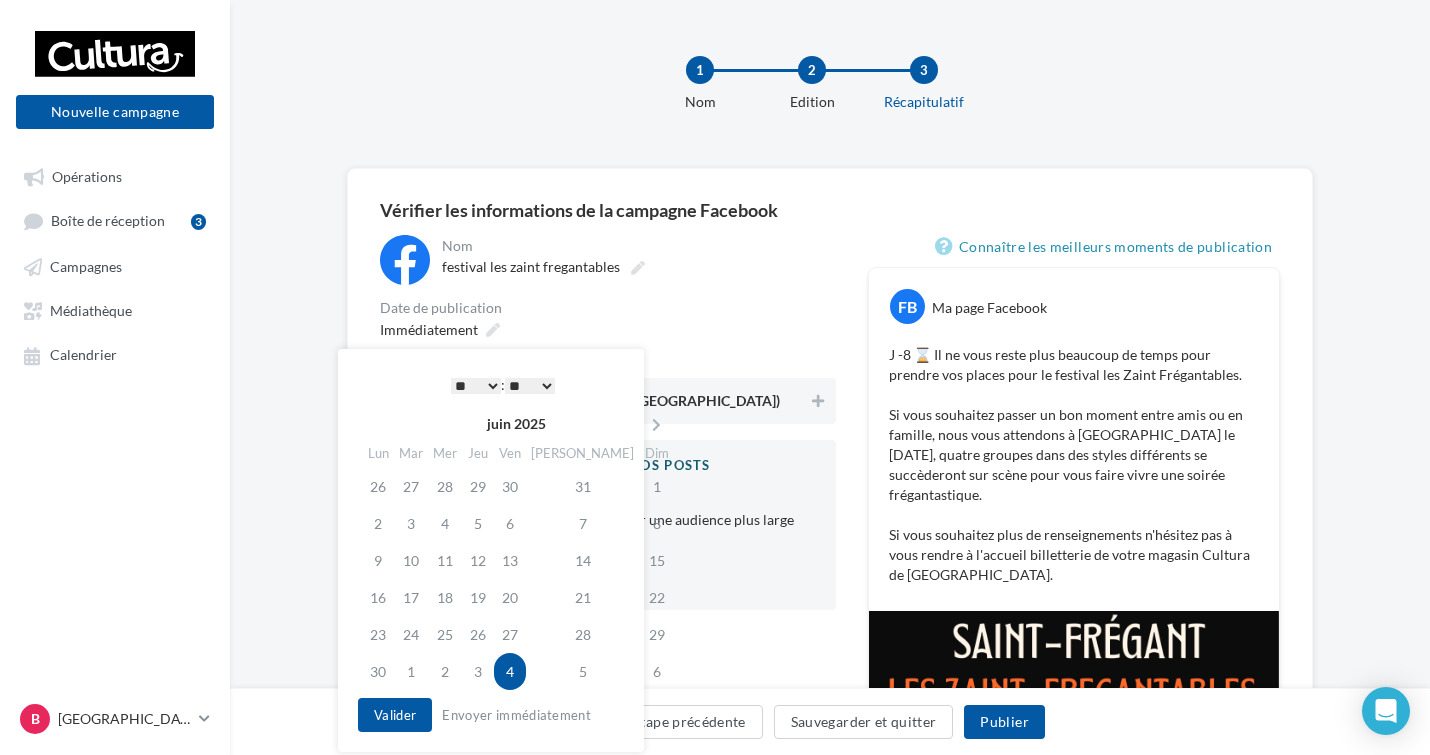 click on "* * * * * * * * * * ** ** ** ** ** ** ** ** ** ** ** ** ** **" at bounding box center (476, 386) 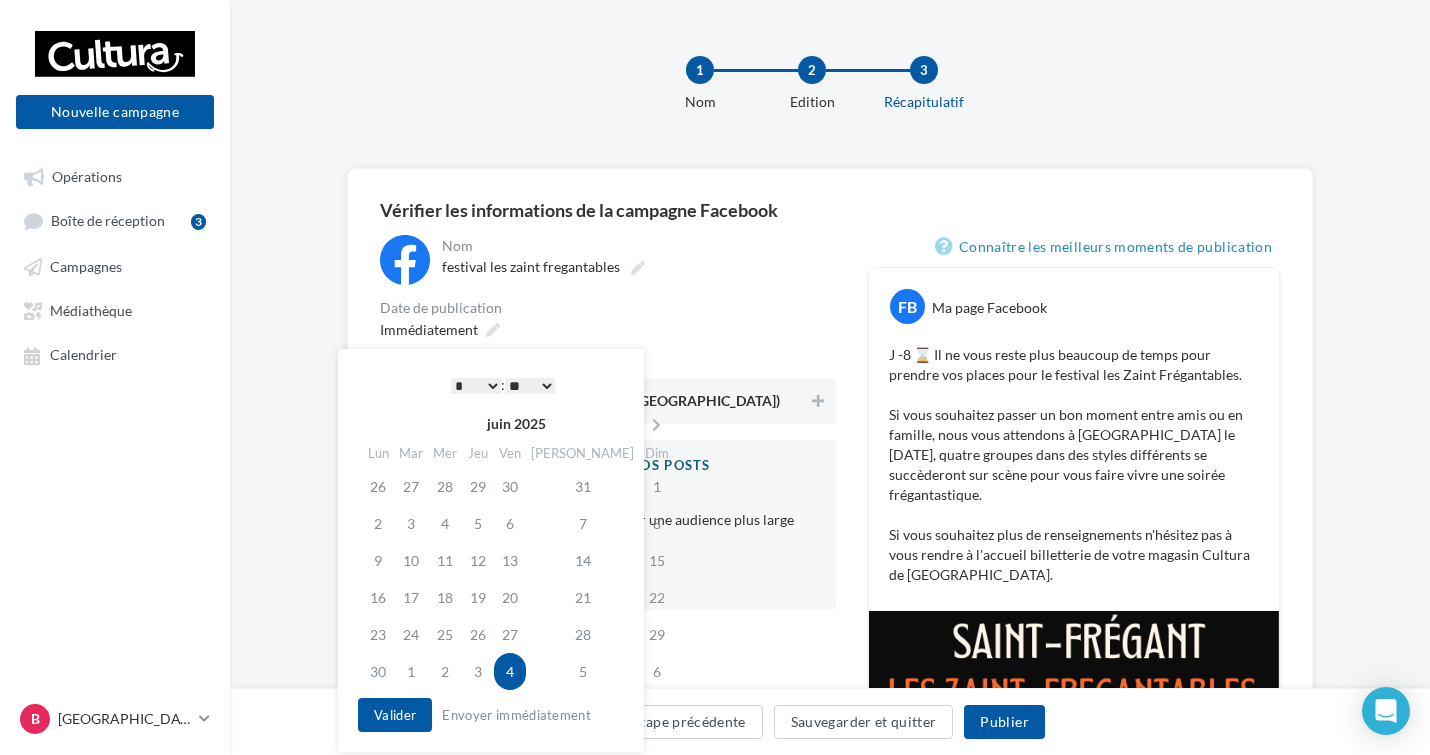 click on "** ** ** ** ** **" at bounding box center [530, 386] 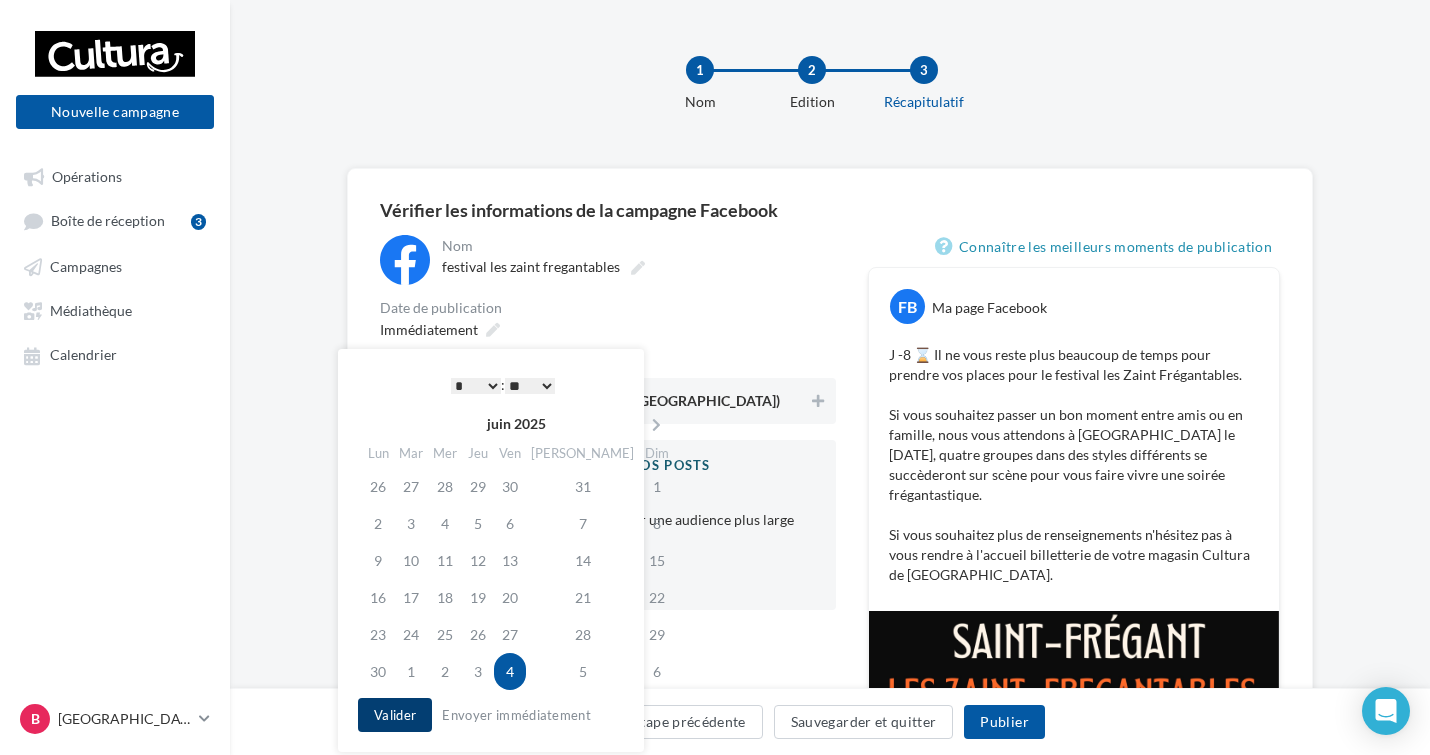 click on "Valider" at bounding box center (395, 715) 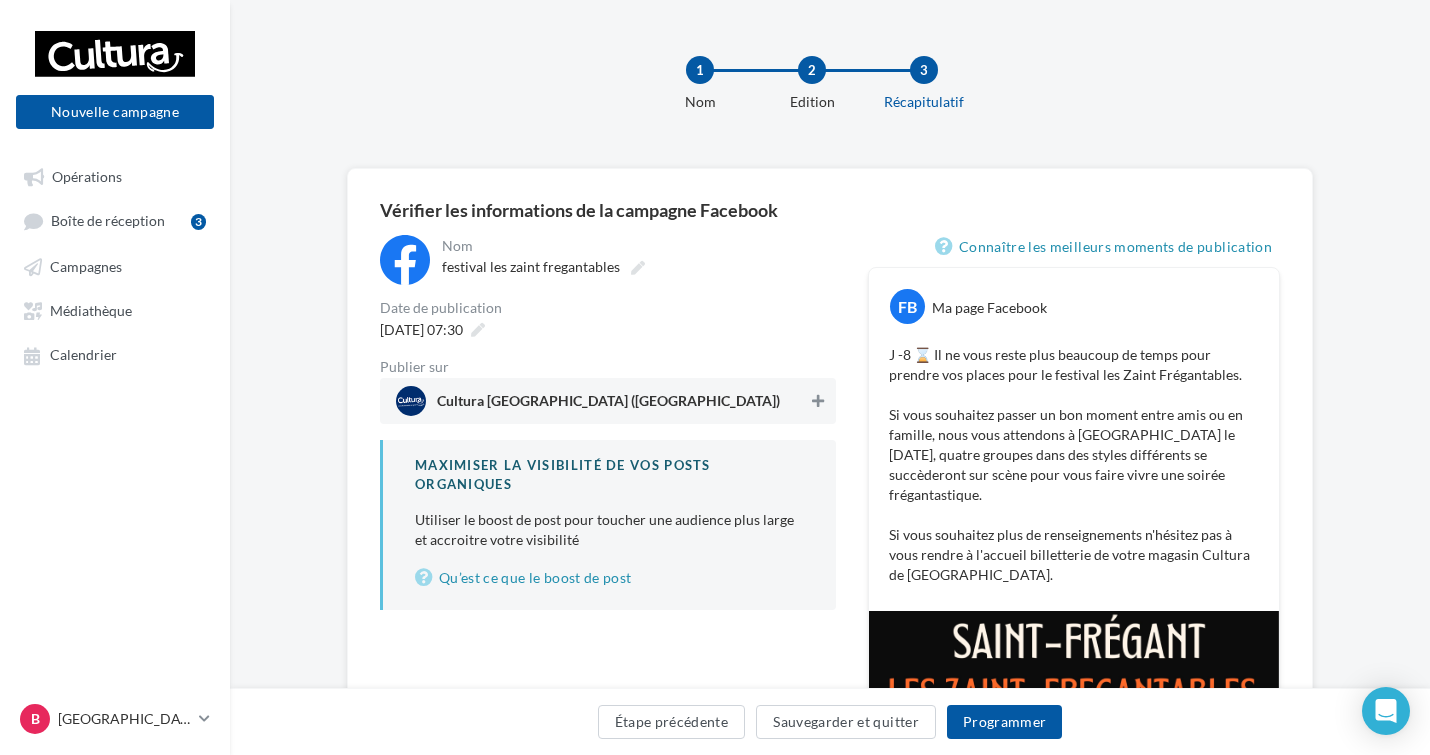 click at bounding box center (818, 401) 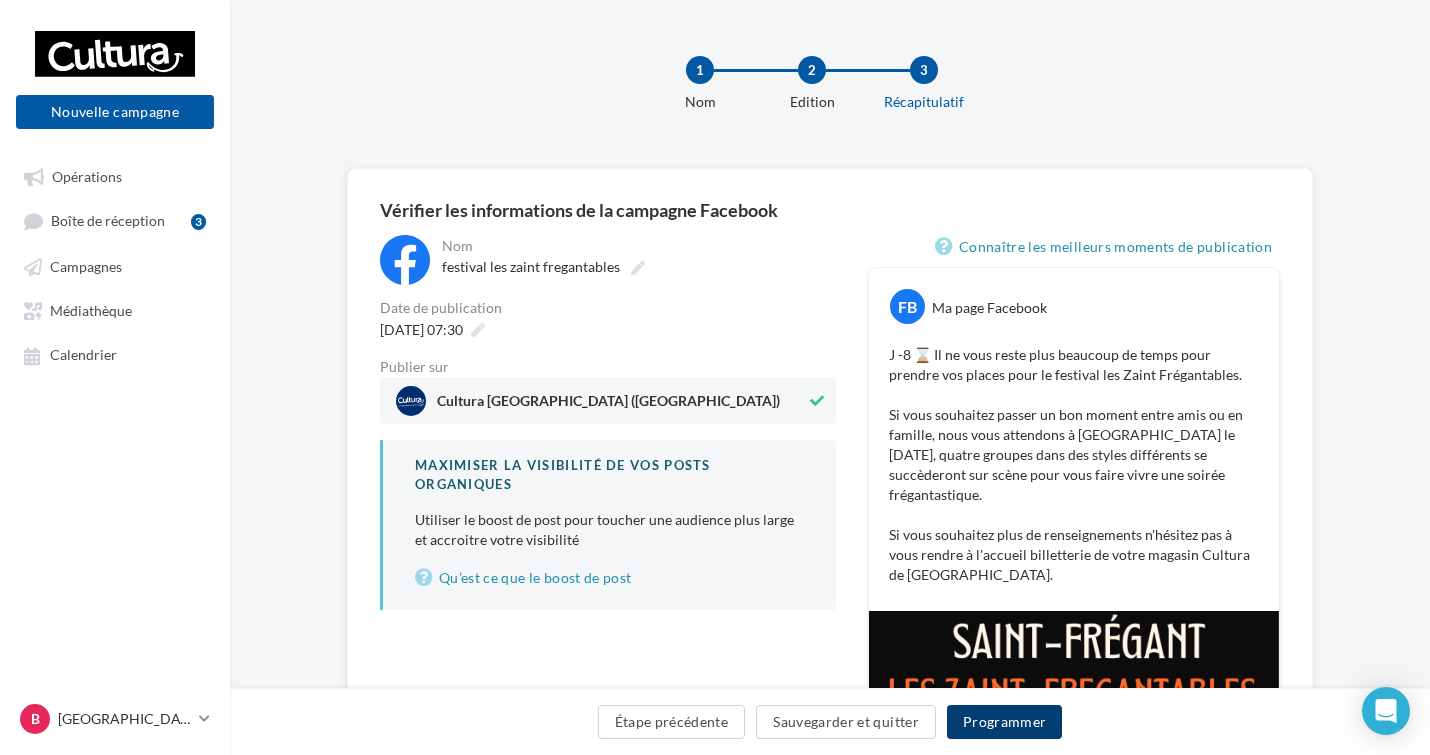 click on "Programmer" at bounding box center (1005, 722) 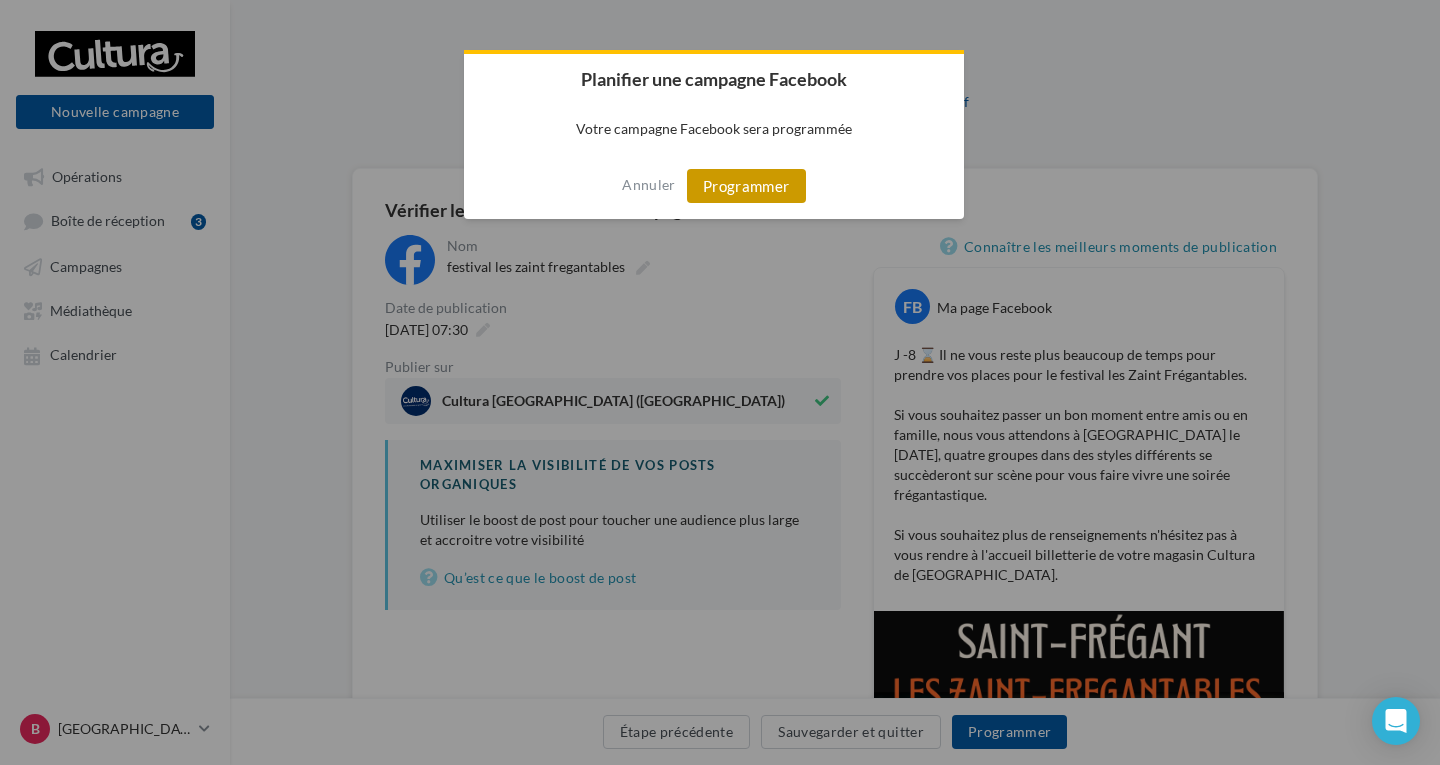 click on "Programmer" at bounding box center [746, 186] 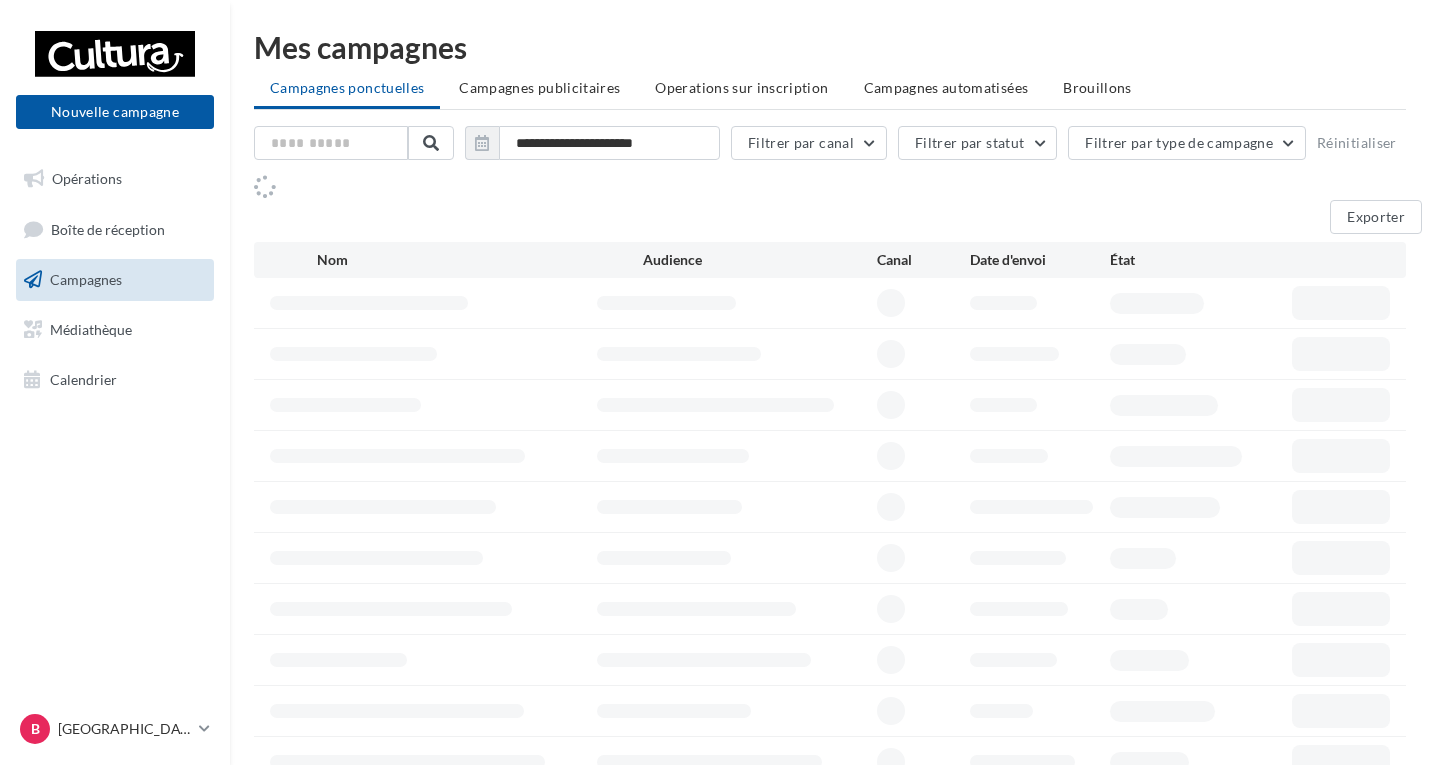 scroll, scrollTop: 0, scrollLeft: 0, axis: both 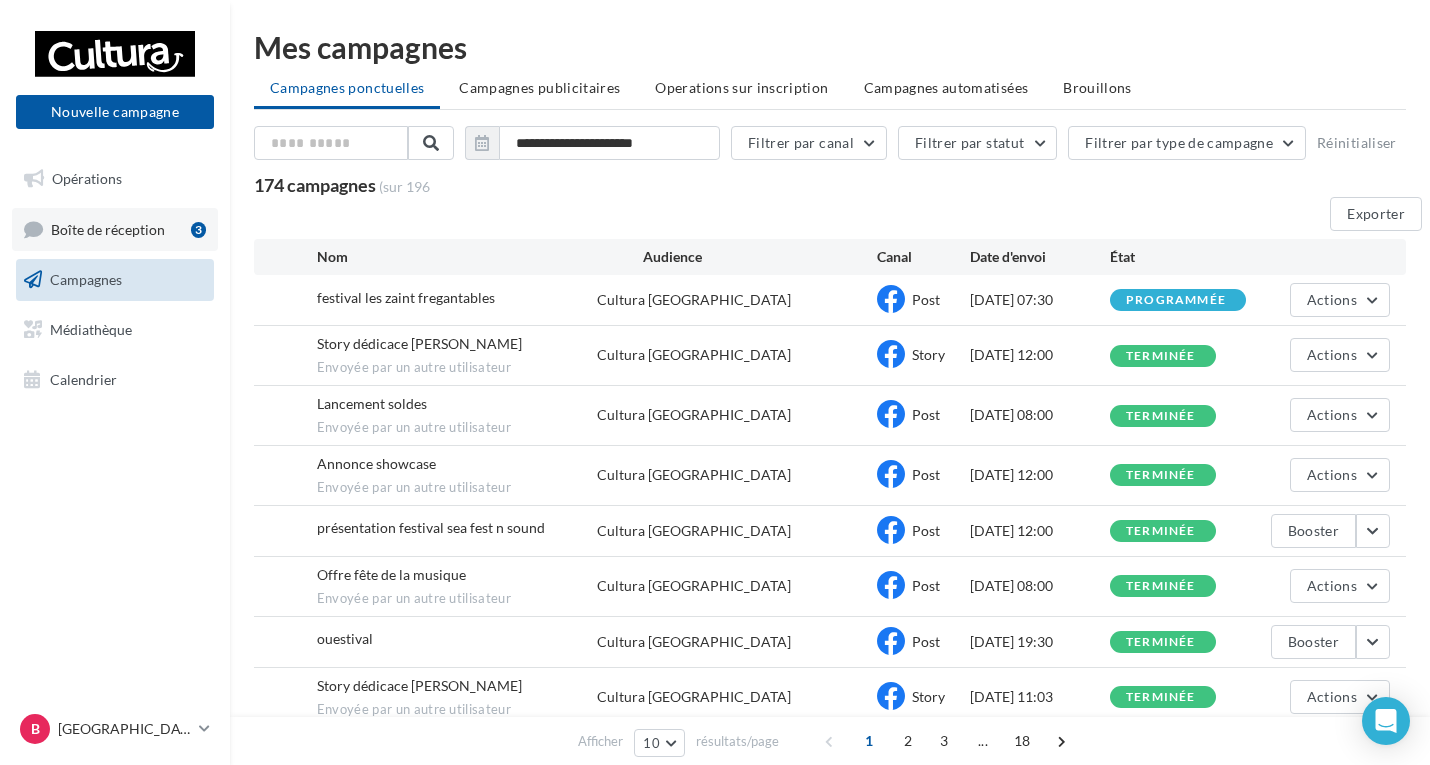 click on "Boîte de réception
3" at bounding box center [115, 229] 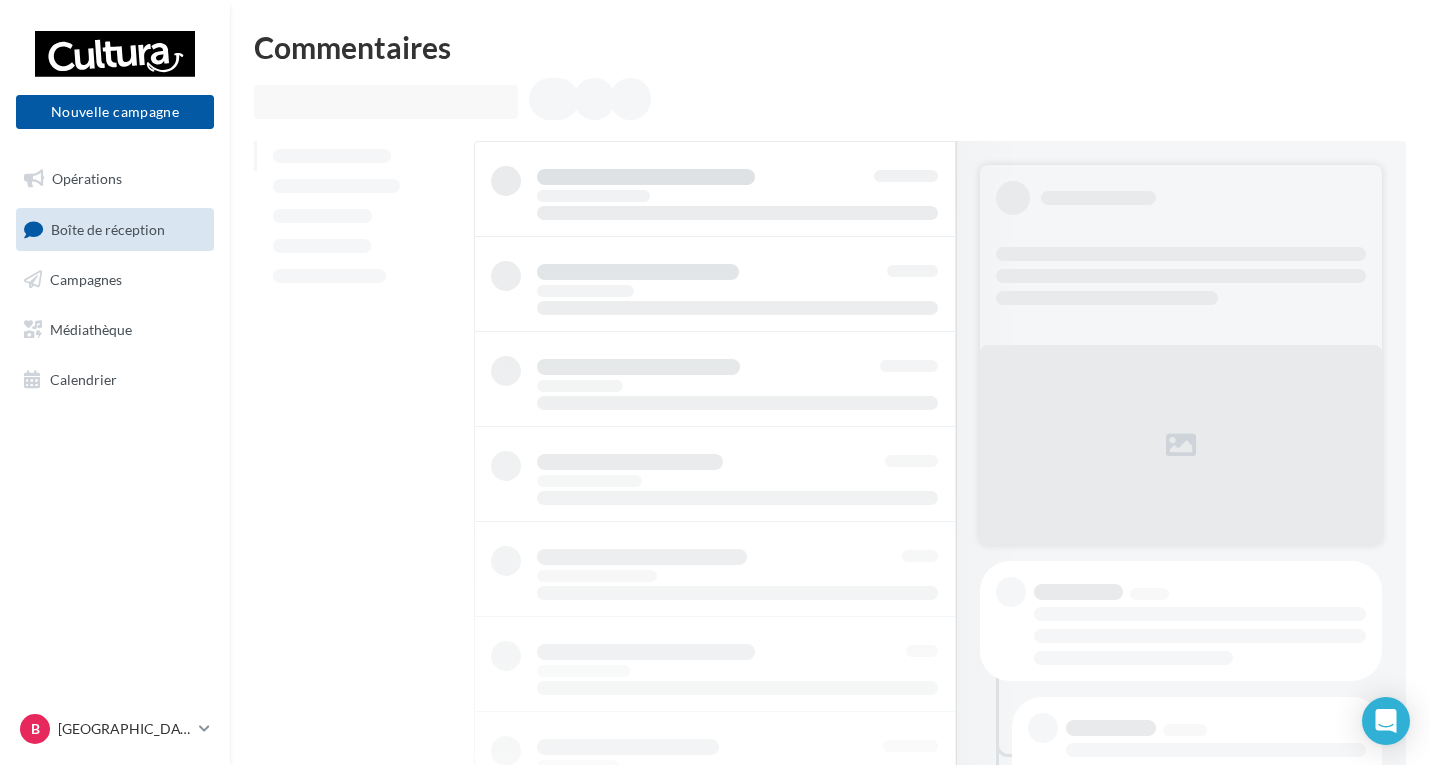 scroll, scrollTop: 0, scrollLeft: 0, axis: both 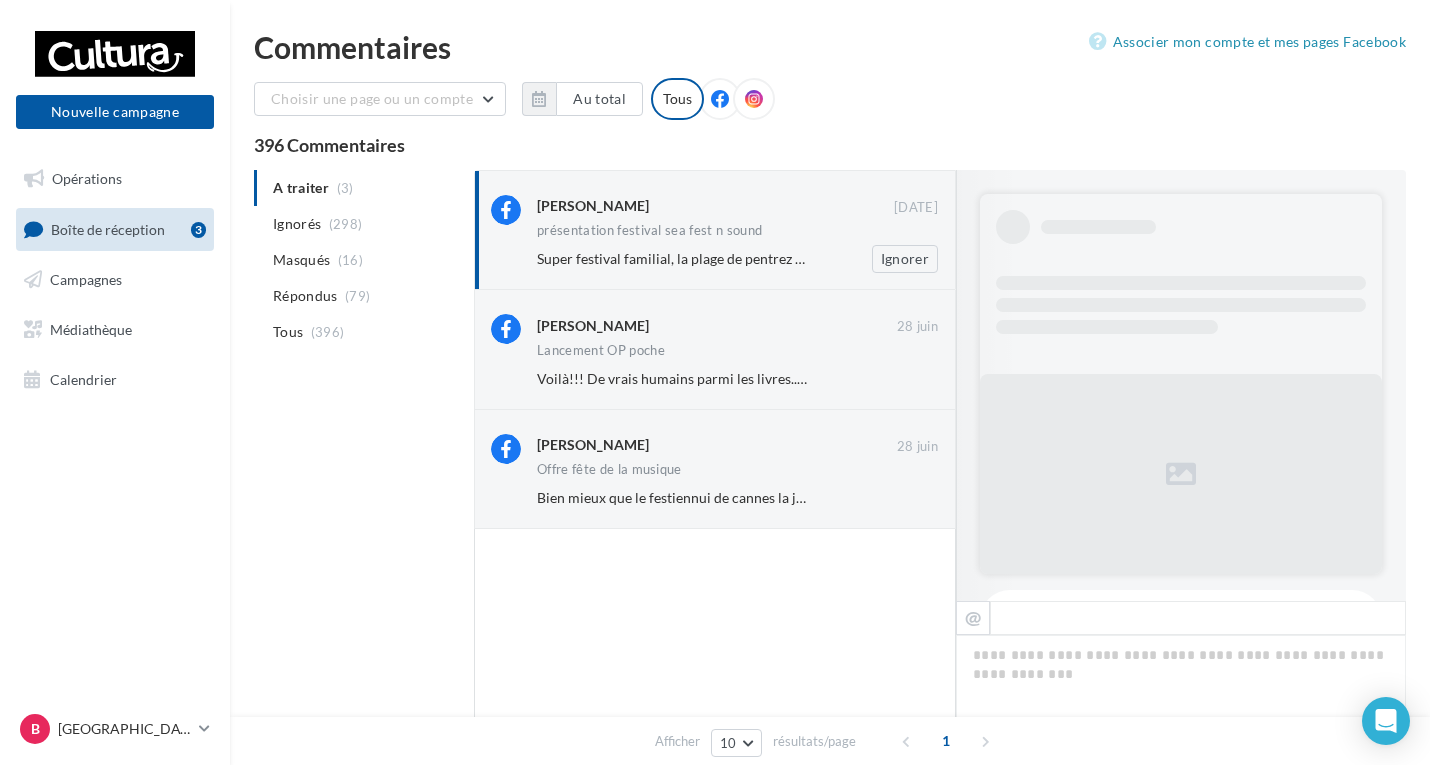 click on "[PERSON_NAME]" at bounding box center (593, 206) 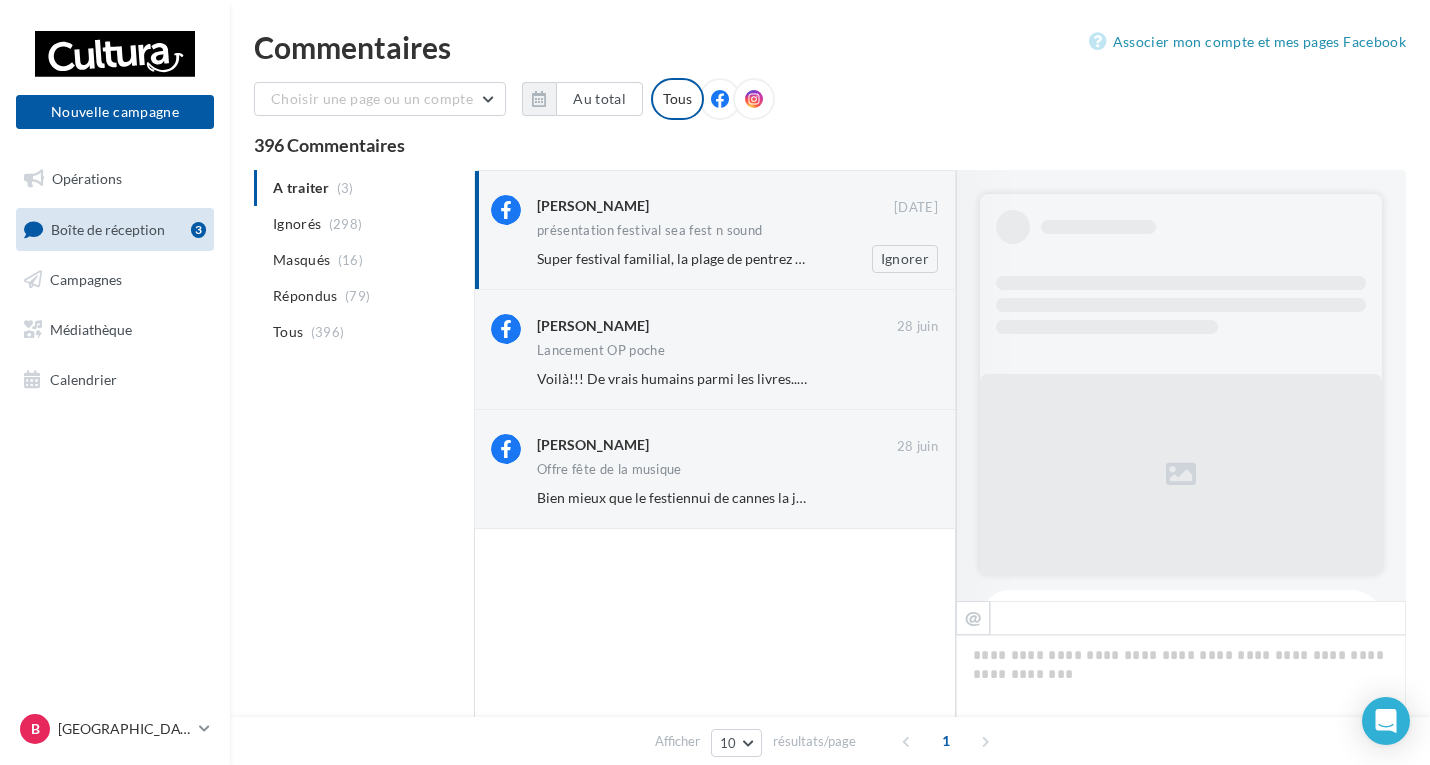 click on "présentation festival sea fest n sound" at bounding box center [649, 230] 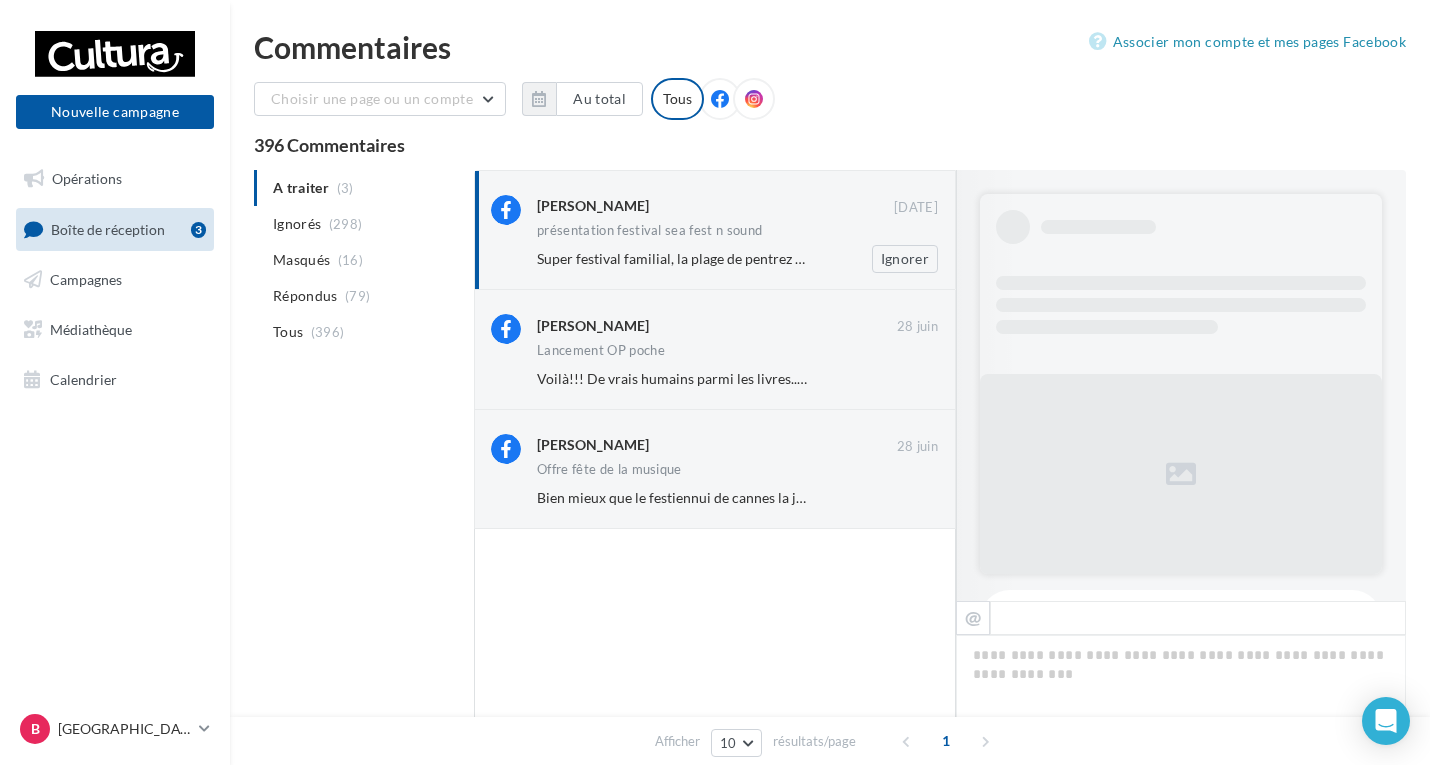click on "présentation festival sea fest n sound" at bounding box center [649, 230] 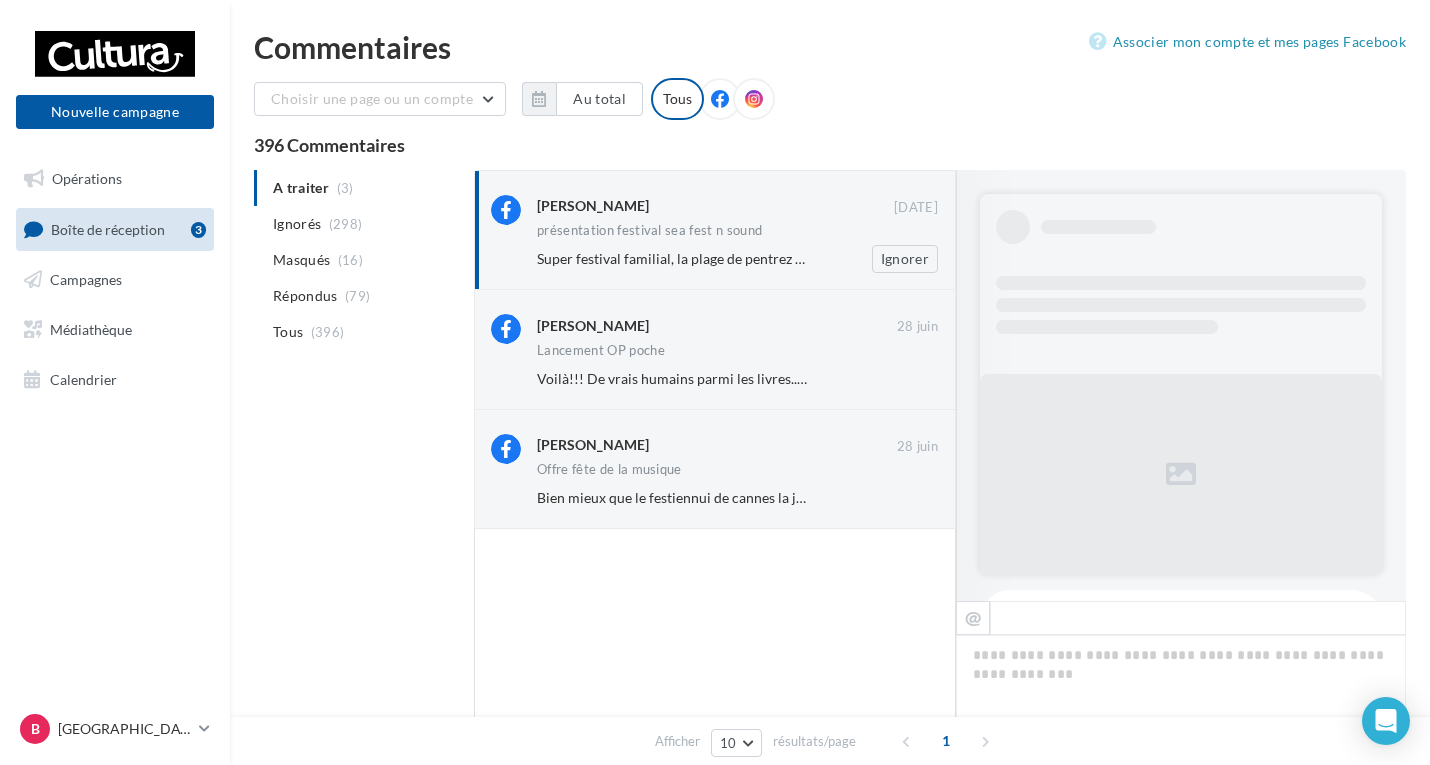 click on "présentation festival sea fest n sound" at bounding box center [649, 230] 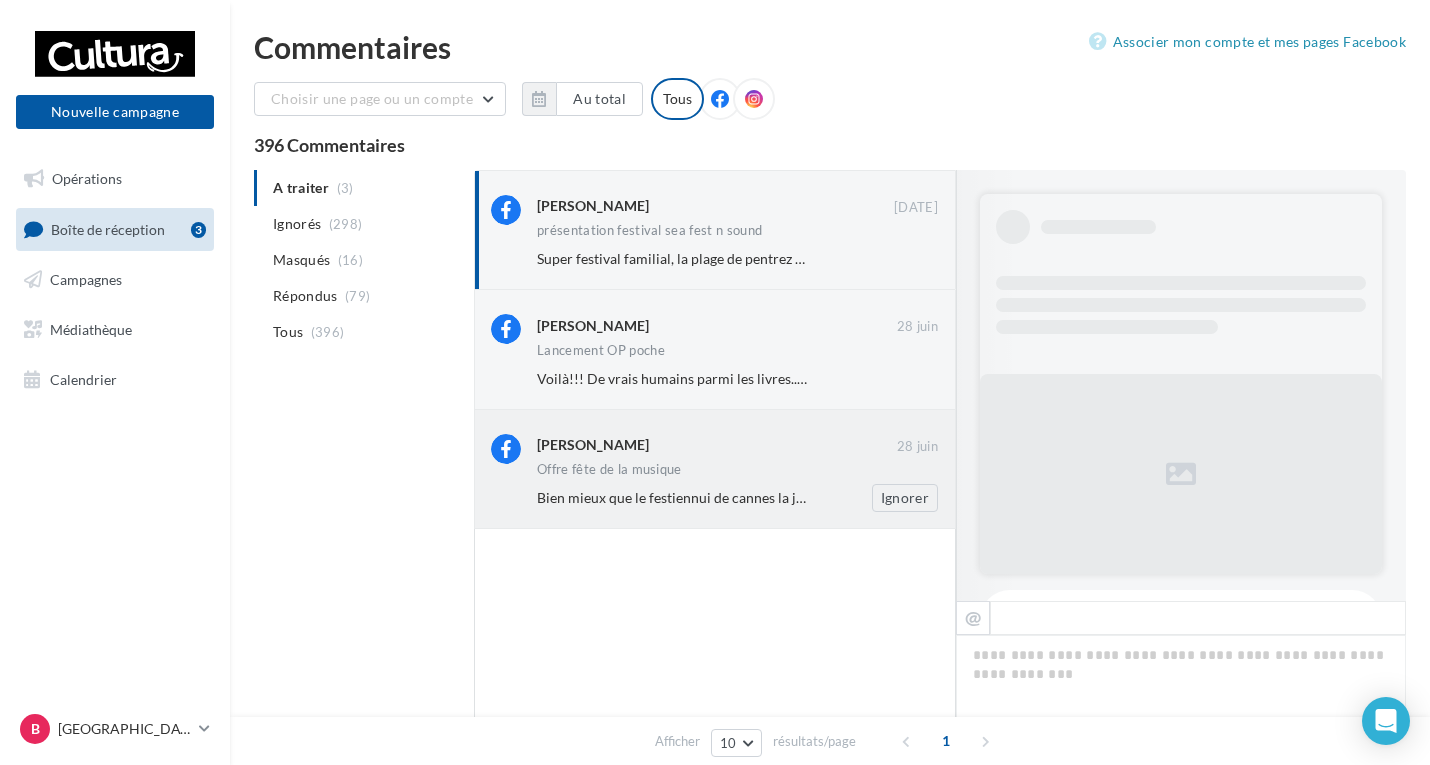 click on "Bien mieux que le festiennui de cannes la joyeuse humeur des stars de cultura...
Congratulations!!!❤👏👏👏👏" at bounding box center [880, 497] 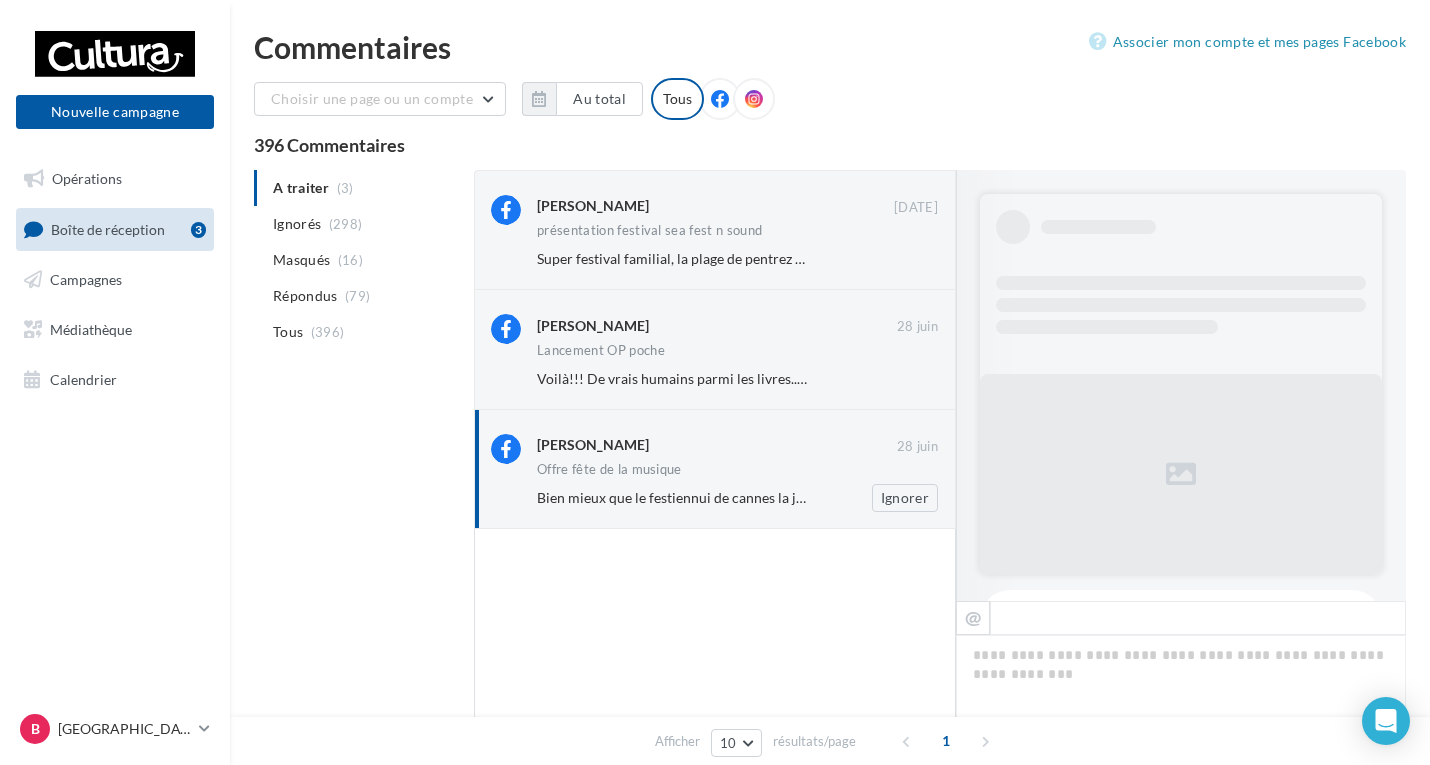 click on "Offre fête de la musique" at bounding box center [609, 469] 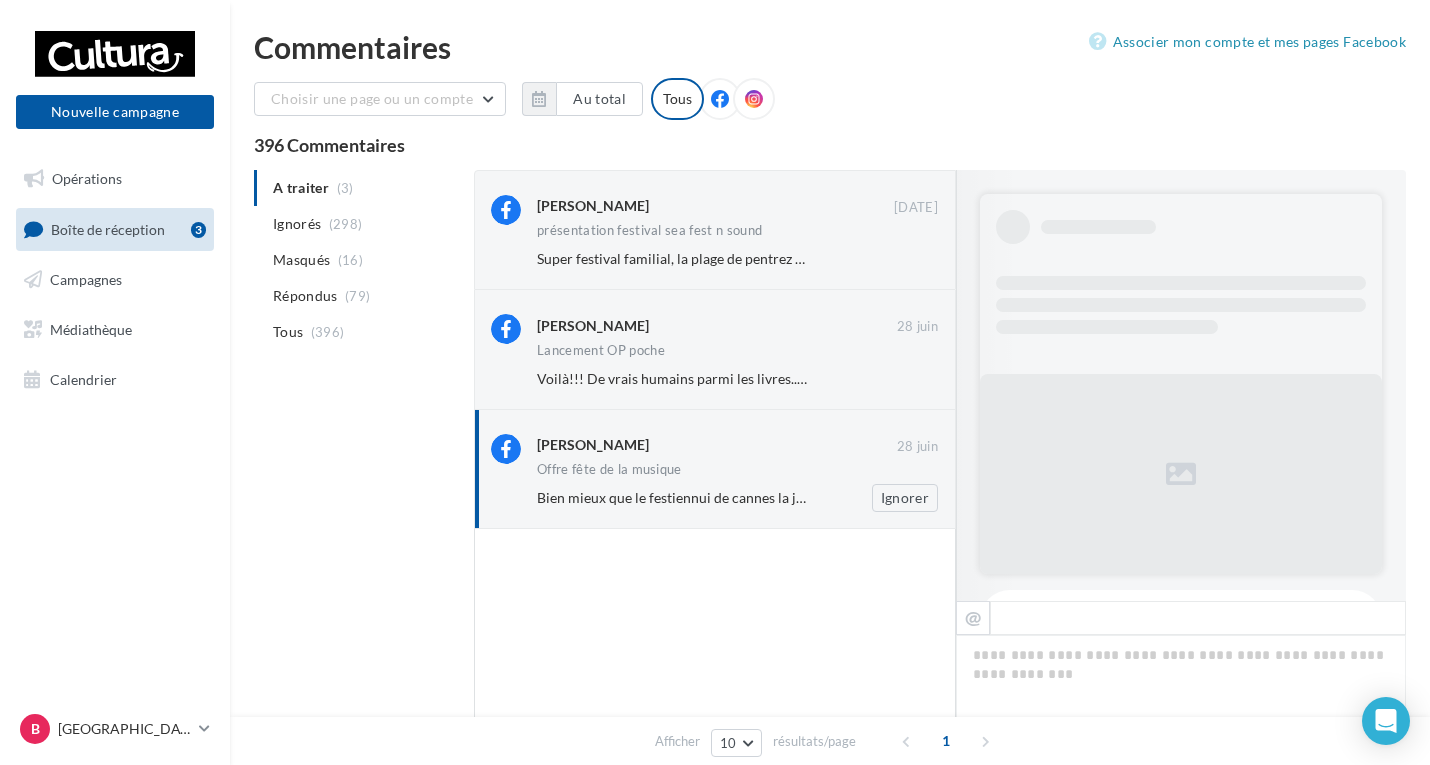 click on "Bien mieux que le festiennui de cannes la joyeuse humeur des stars de cultura...
Congratulations!!!❤👏👏👏👏" at bounding box center (880, 497) 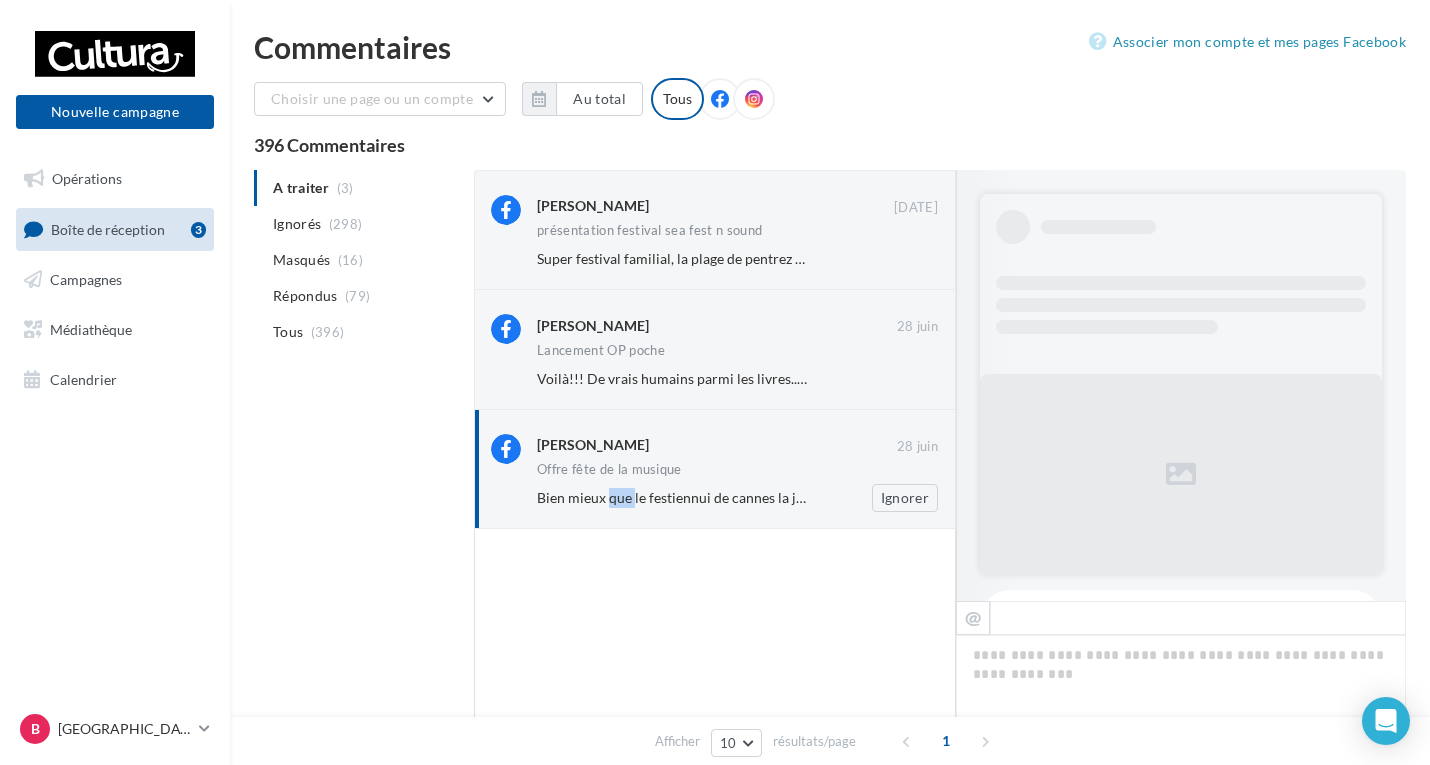 click on "Bien mieux que le festiennui de cannes la joyeuse humeur des stars de cultura...
Congratulations!!!❤👏👏👏👏" at bounding box center (880, 497) 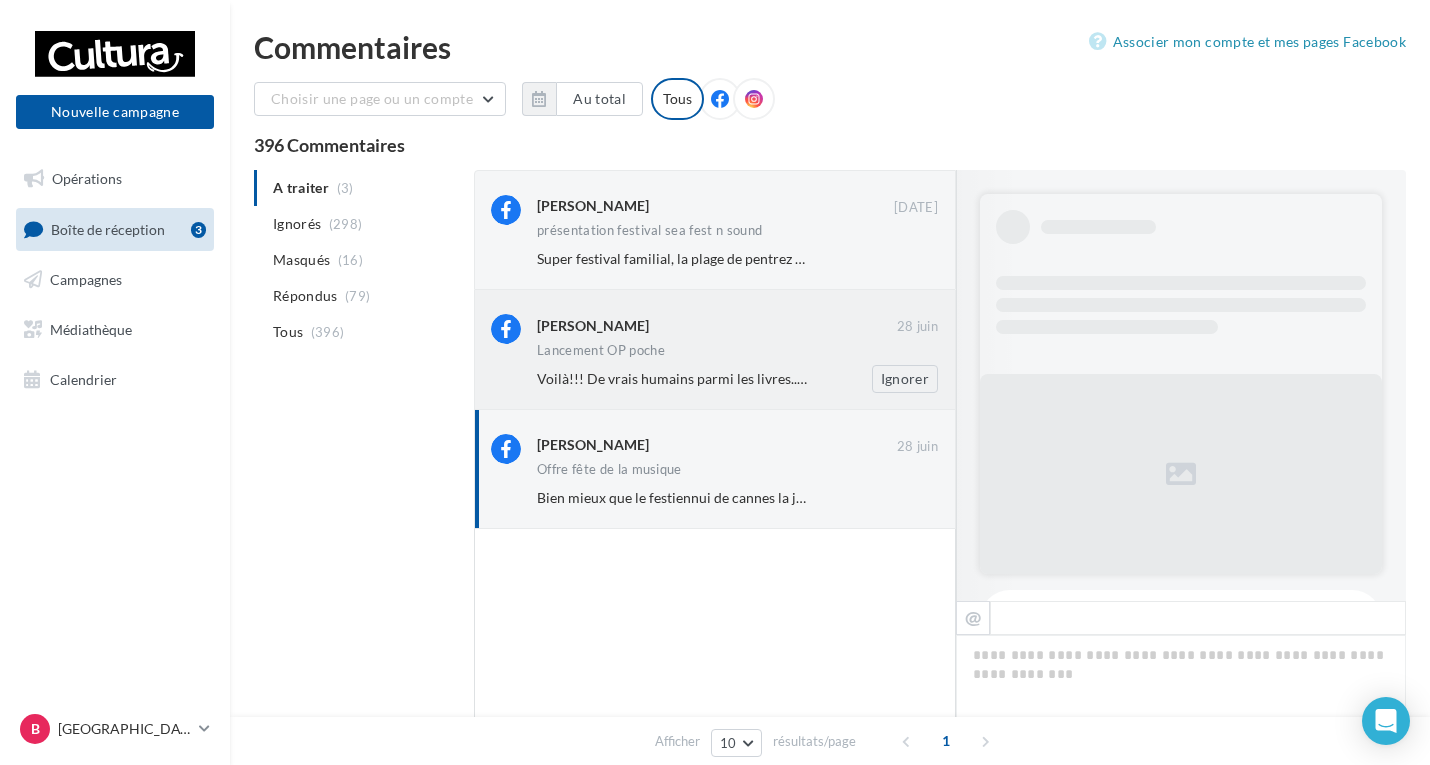 click on "Lancement OP poche" at bounding box center (737, 352) 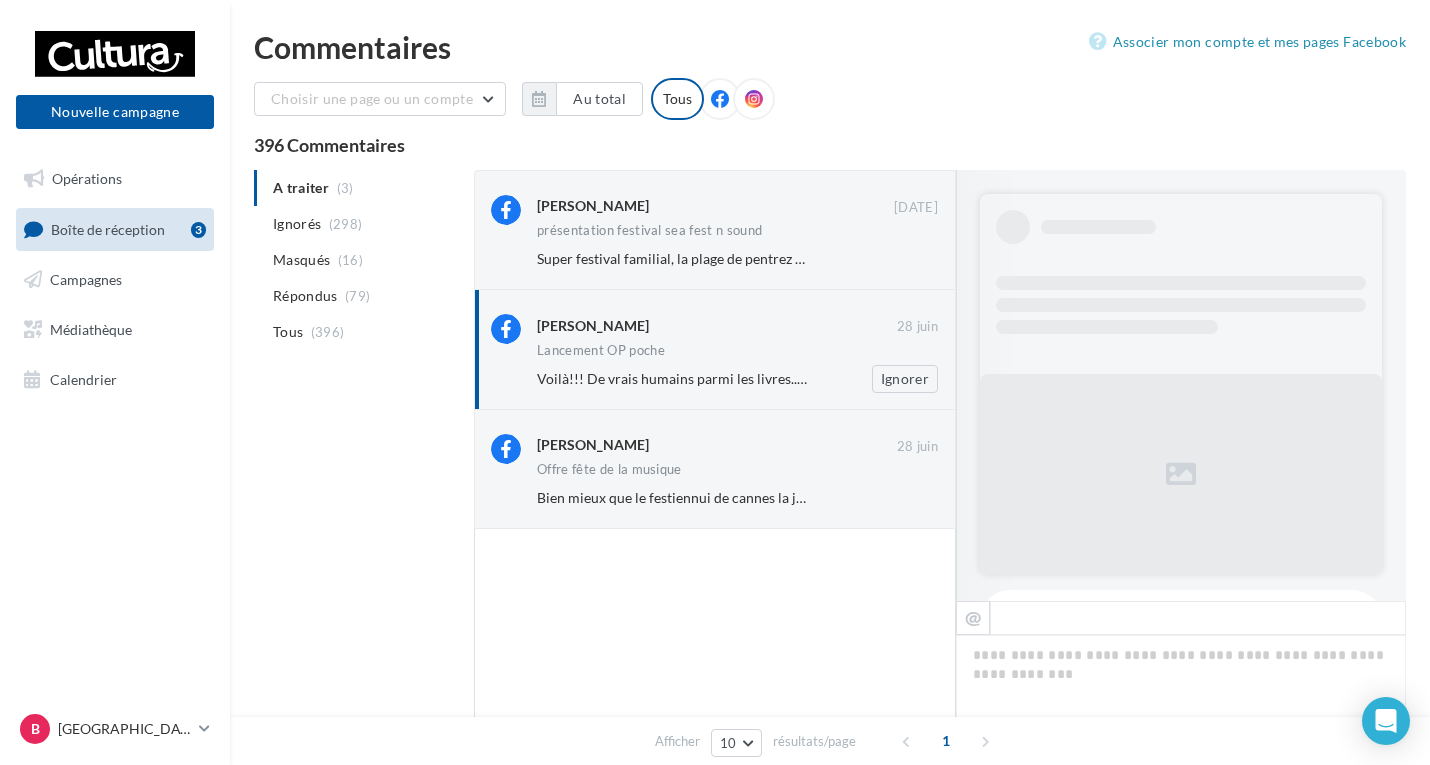 click on "Lancement OP poche" at bounding box center [737, 352] 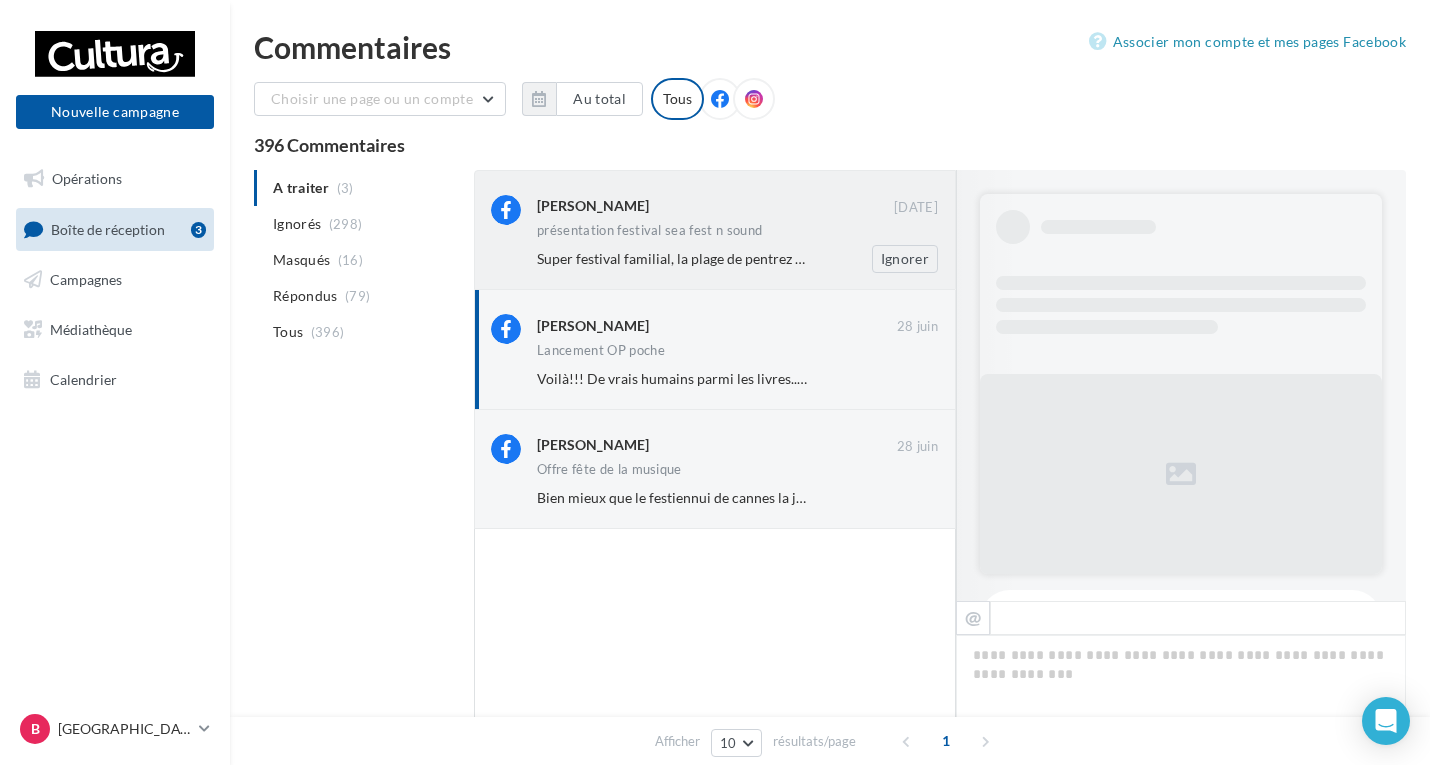 click on "Super festival familial,   la plage de pentrez avec son coucher de soleil 🥰... très bonne programmation encore cette année." at bounding box center [907, 258] 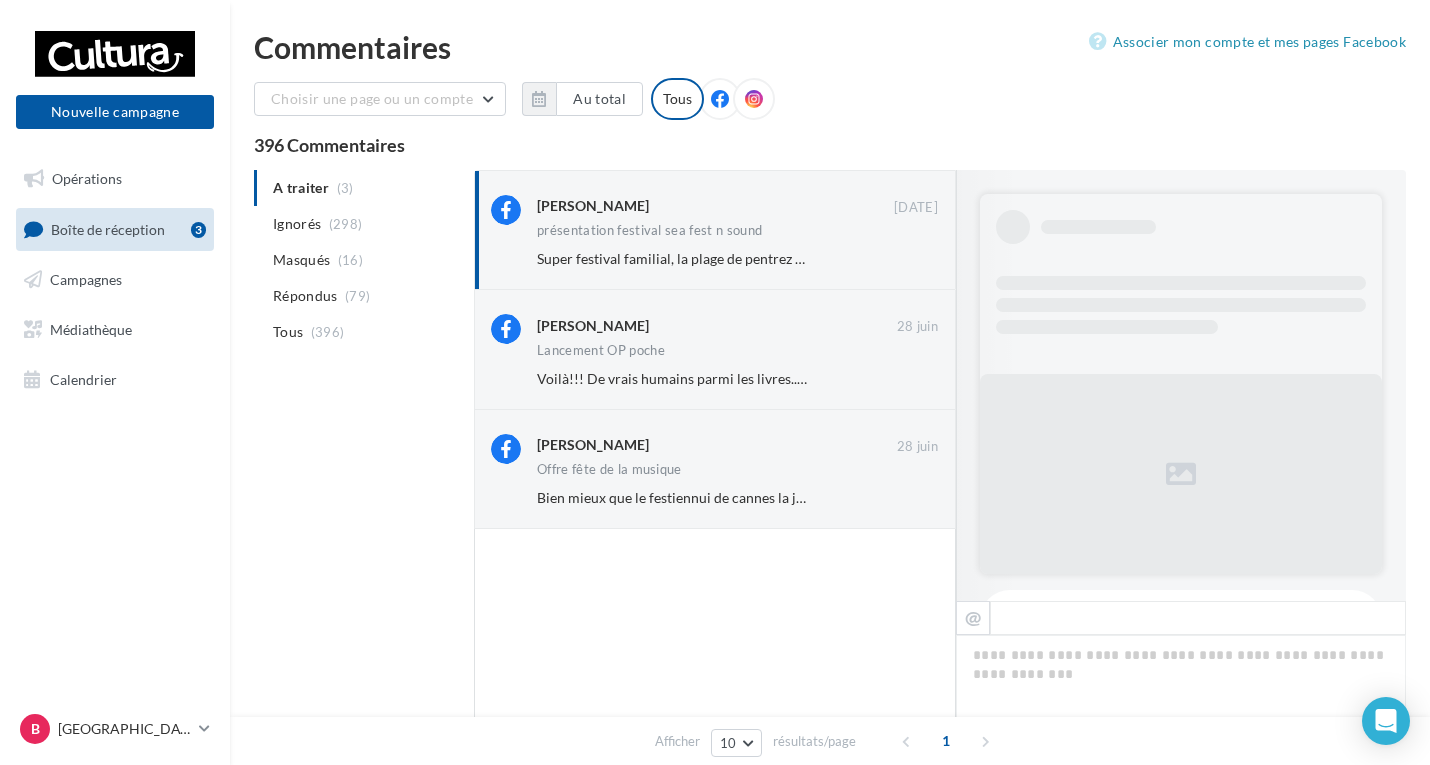 click at bounding box center [1181, 227] 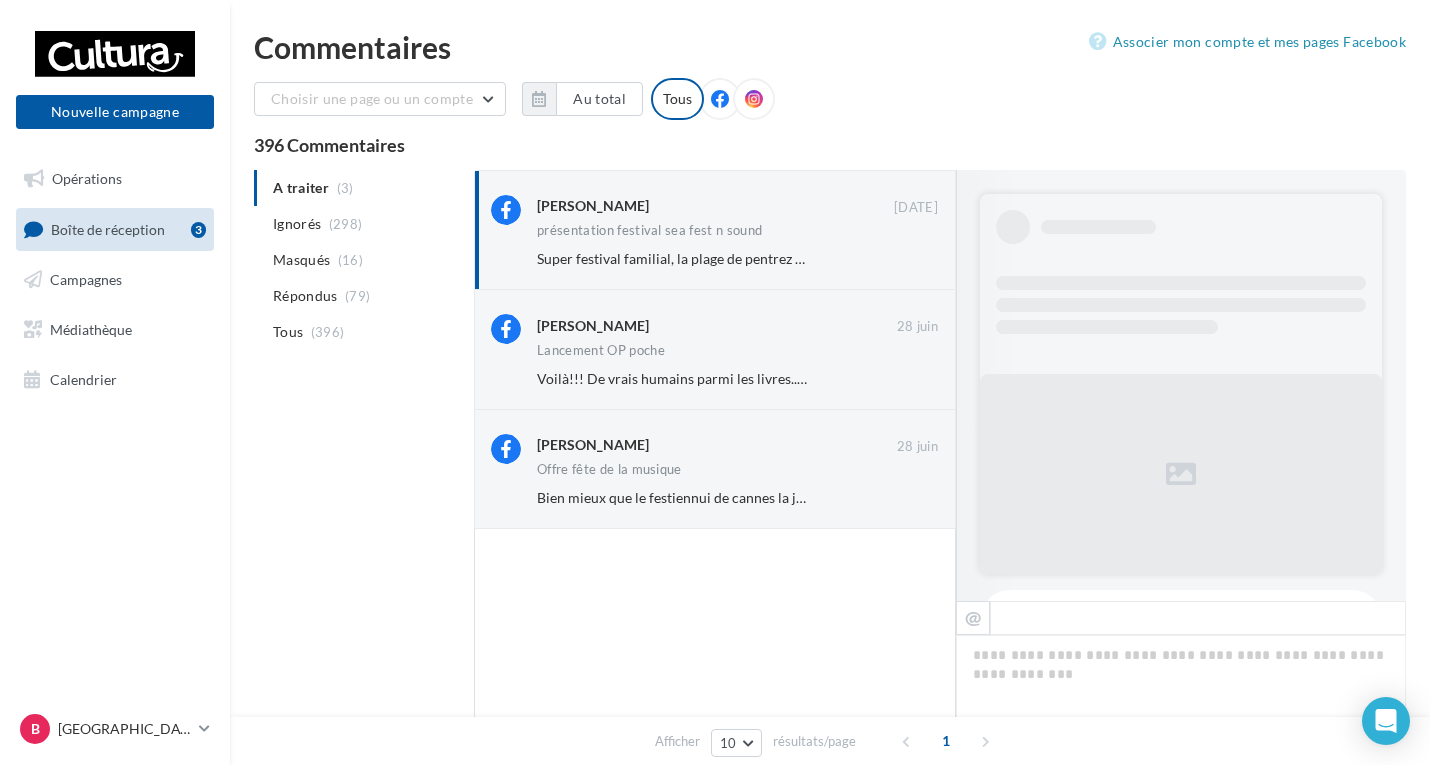 click at bounding box center (1181, 325) 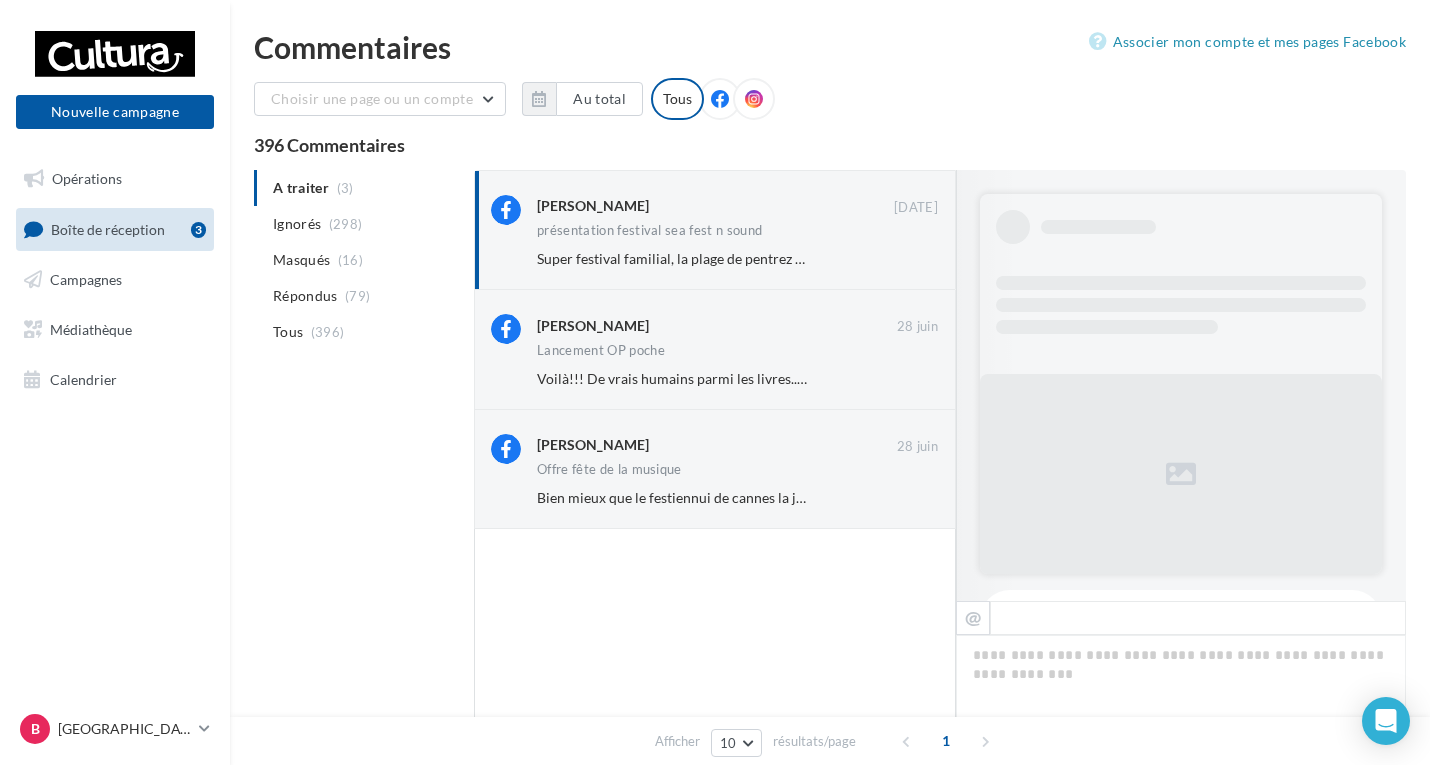 click at bounding box center [1181, 474] 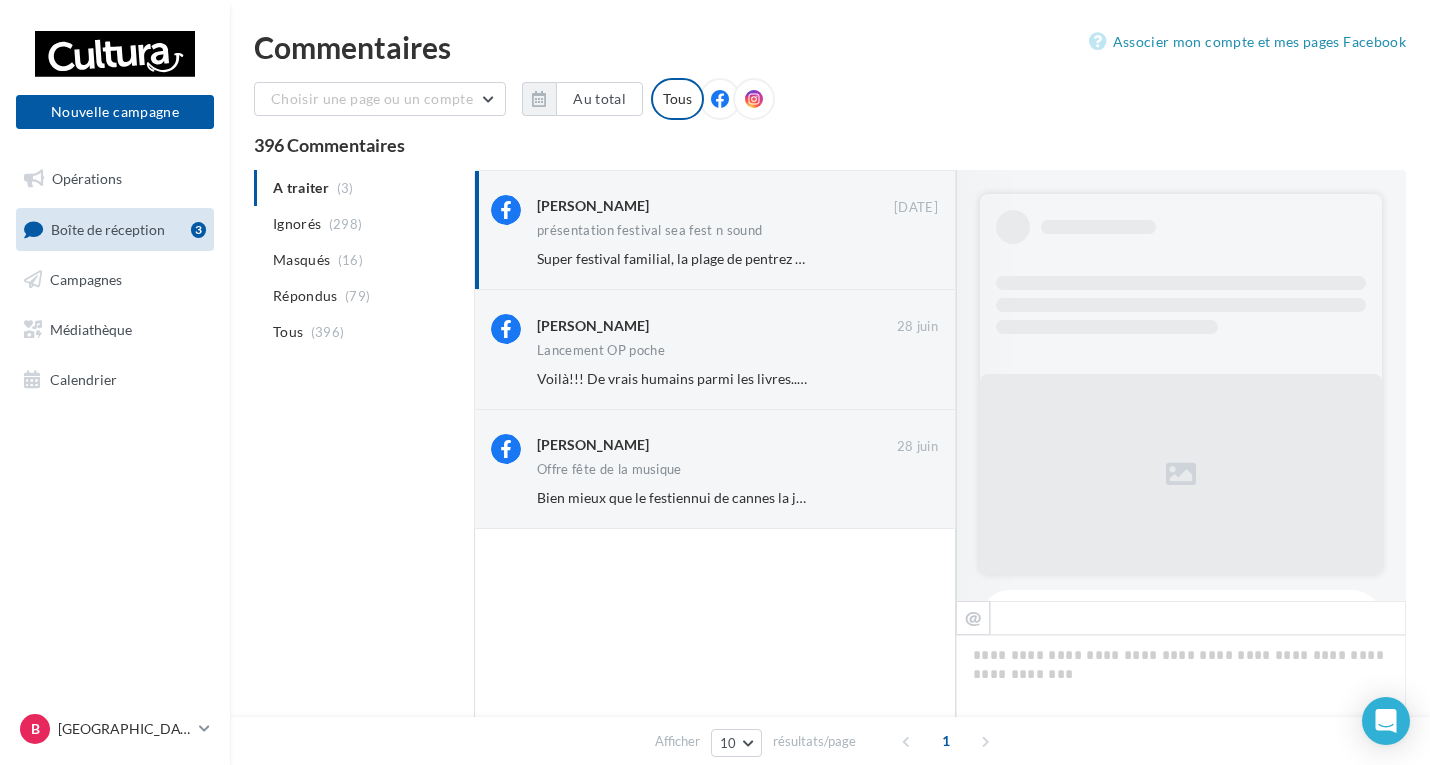 click at bounding box center (1181, 474) 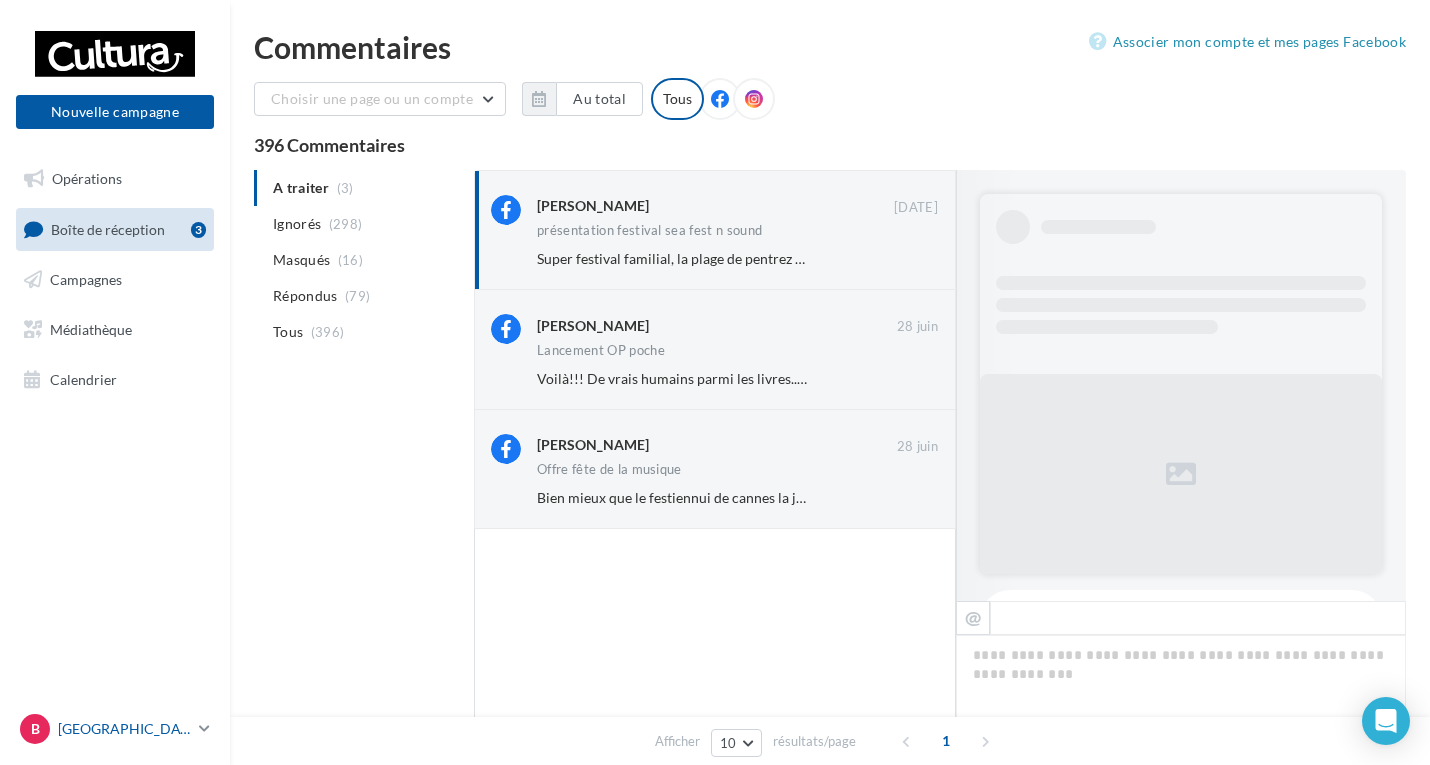 click on "[GEOGRAPHIC_DATA]" at bounding box center [124, 729] 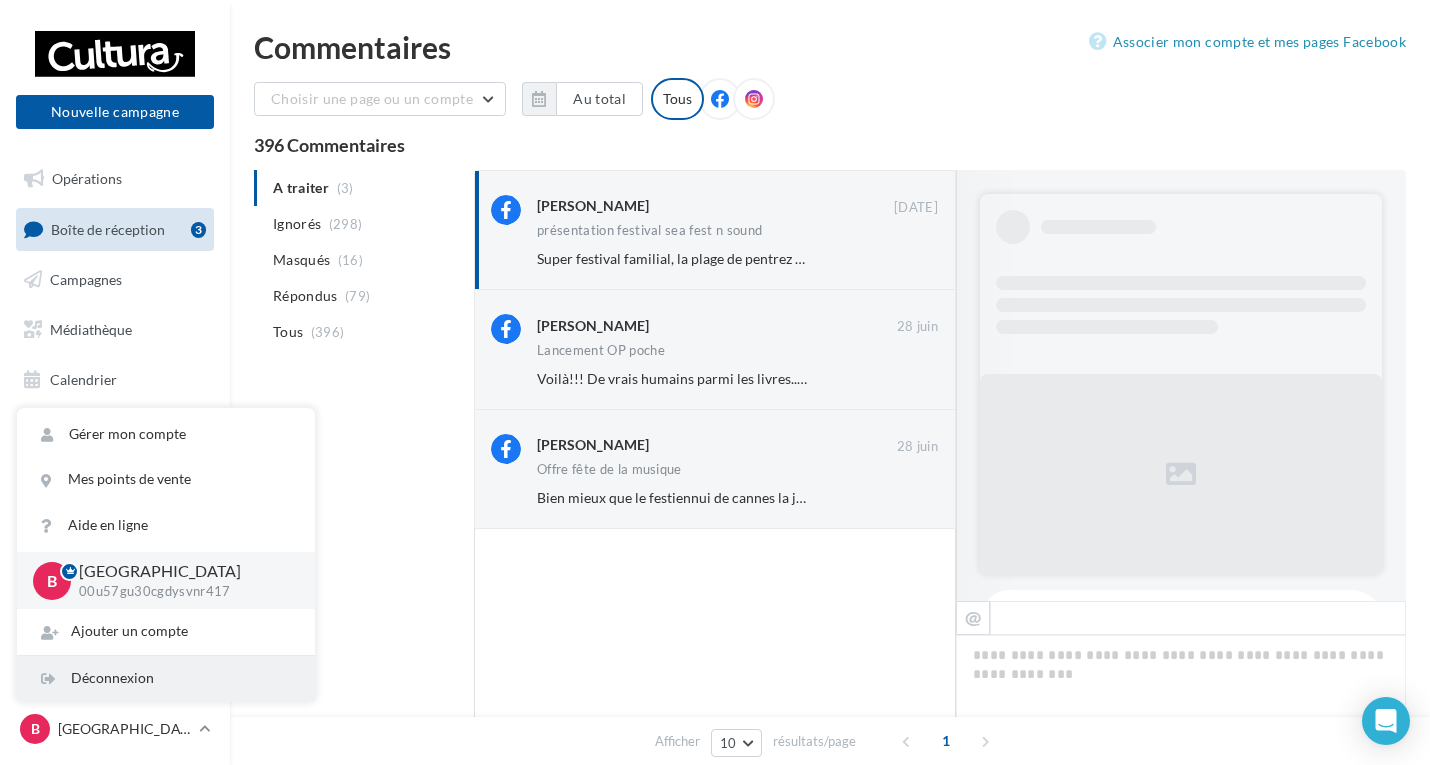 click on "Déconnexion" at bounding box center (166, 678) 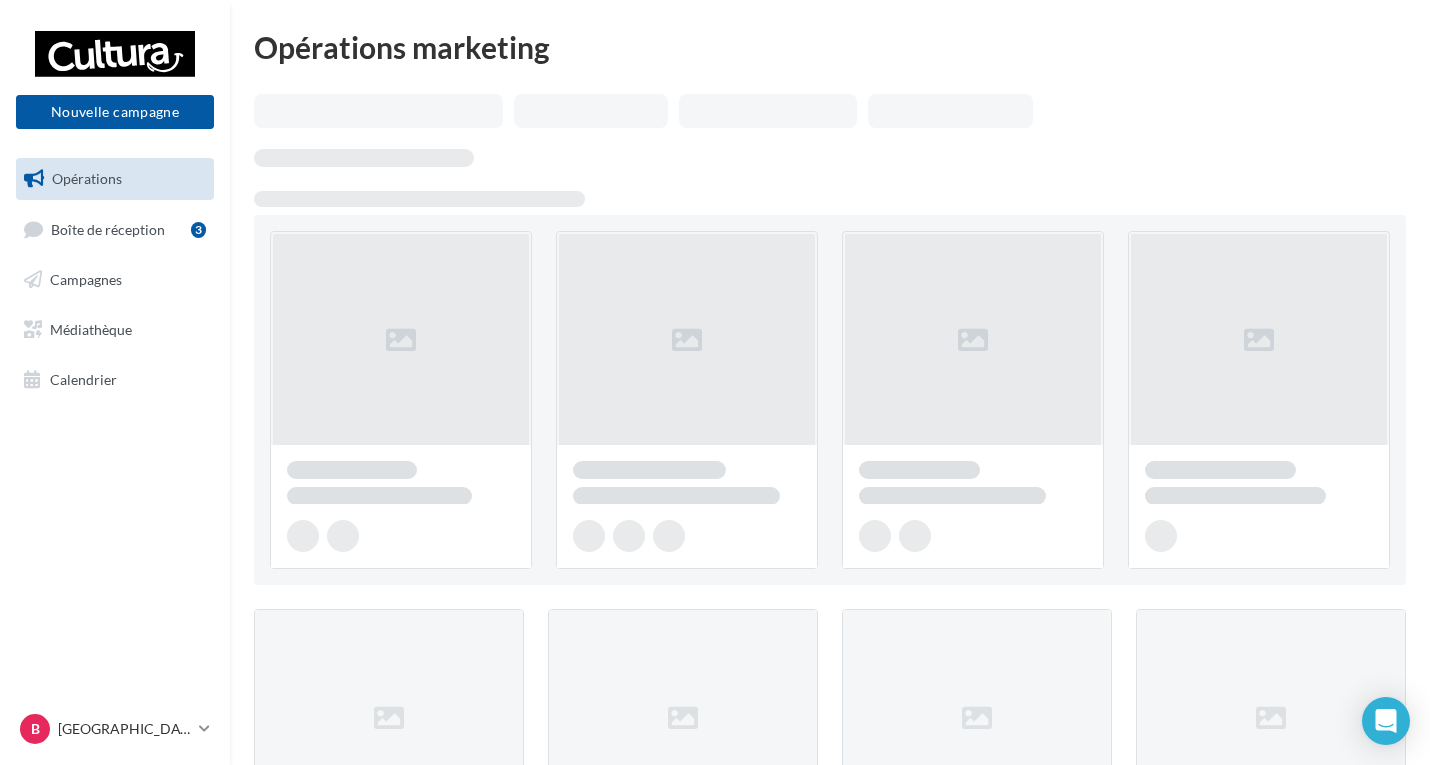 scroll, scrollTop: 0, scrollLeft: 0, axis: both 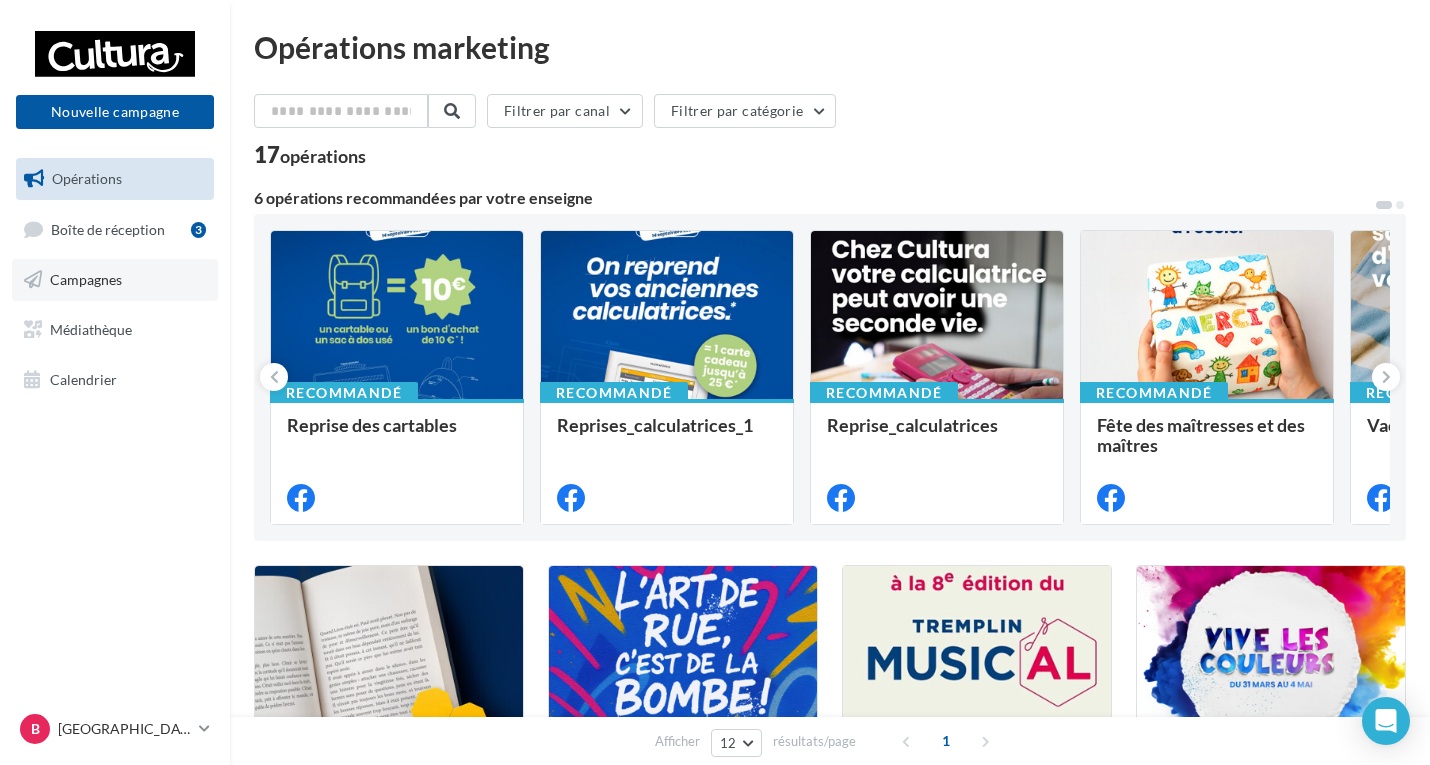 click on "Campagnes" at bounding box center [86, 279] 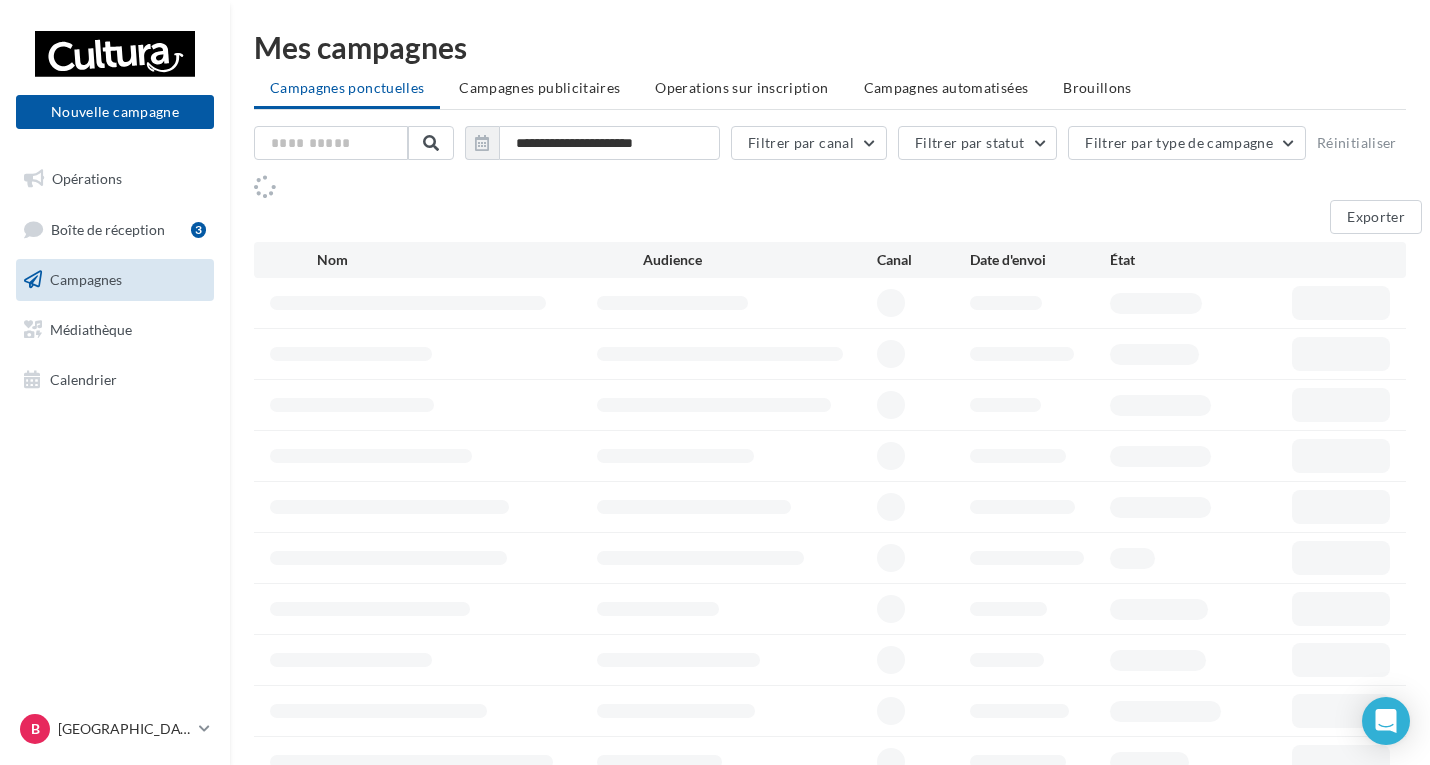 scroll, scrollTop: 0, scrollLeft: 0, axis: both 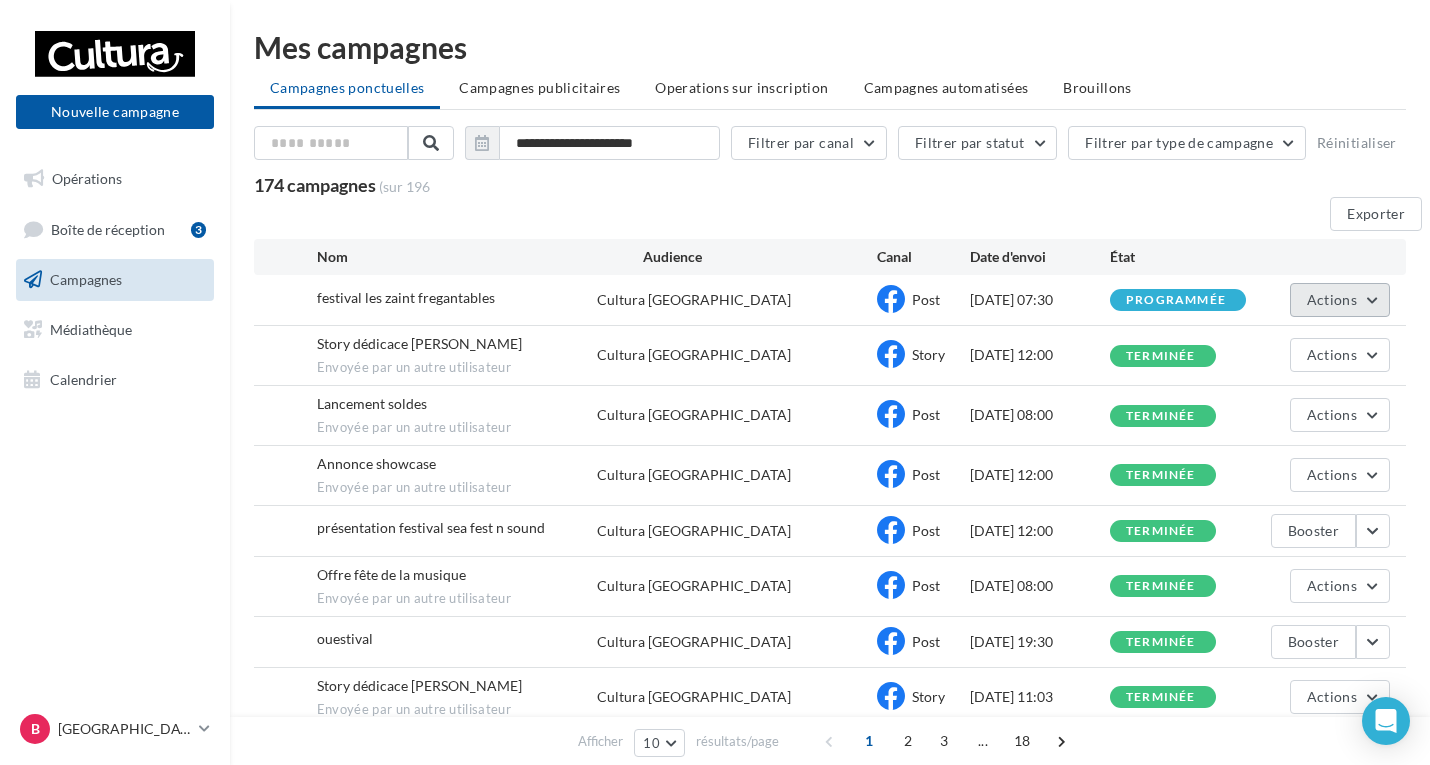 click on "Actions" at bounding box center (1332, 299) 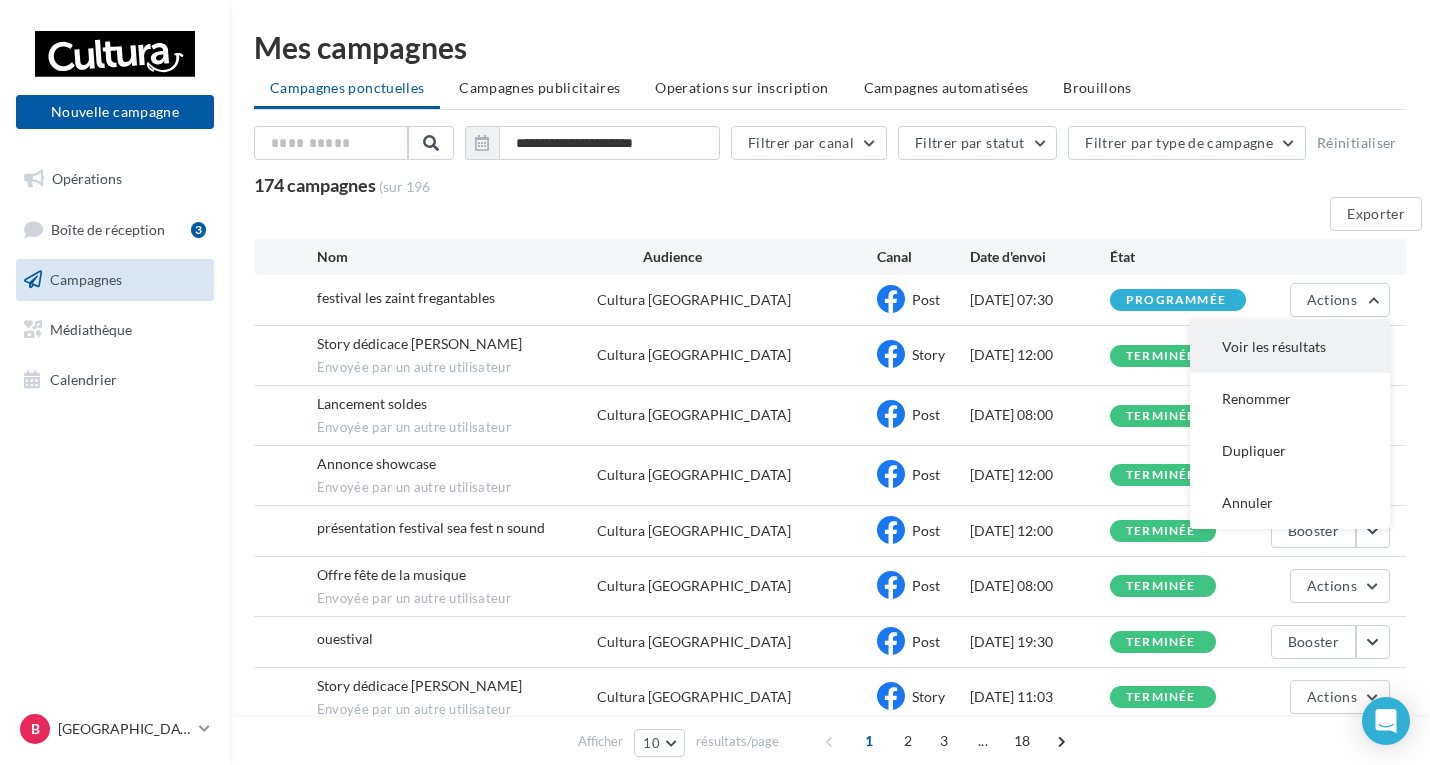 click on "Voir les résultats" at bounding box center [1290, 347] 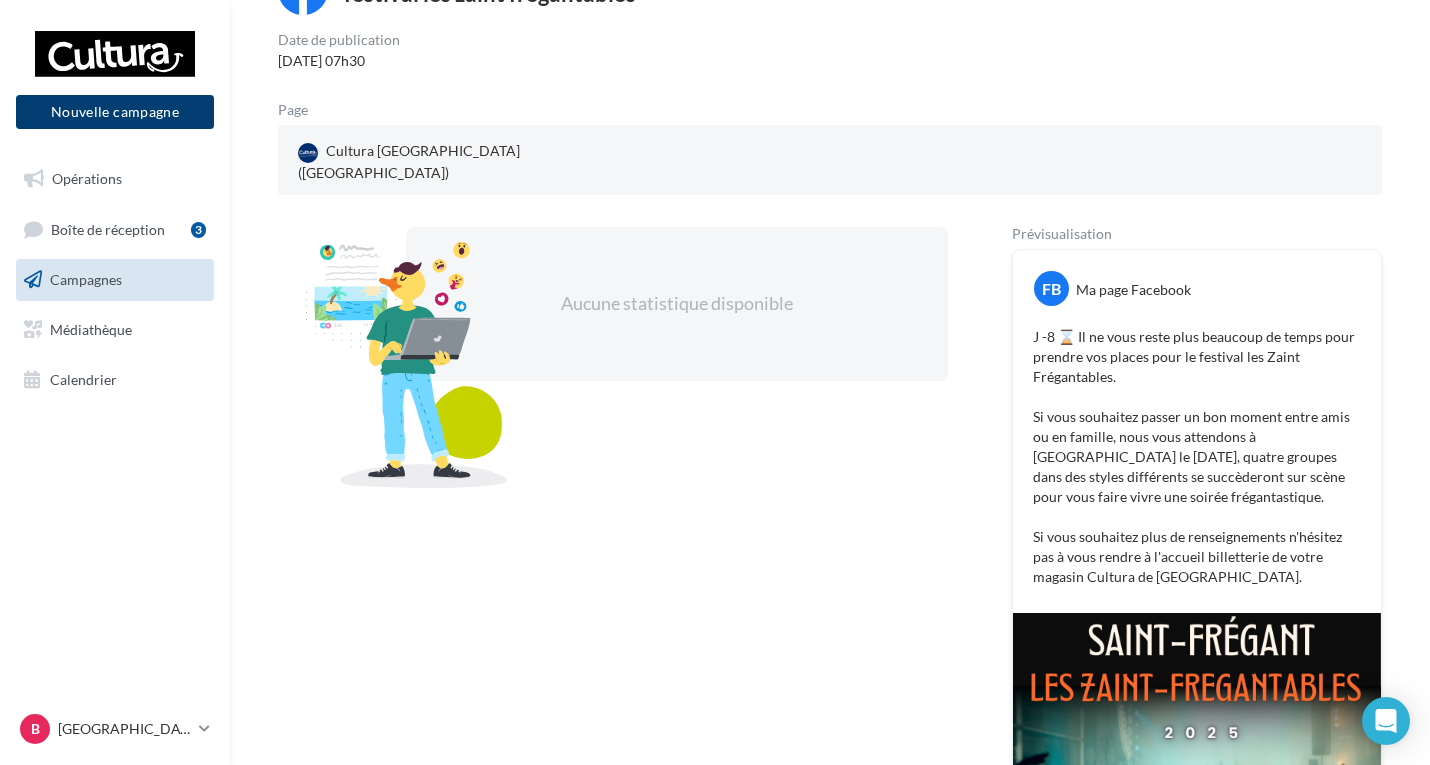 scroll, scrollTop: 200, scrollLeft: 0, axis: vertical 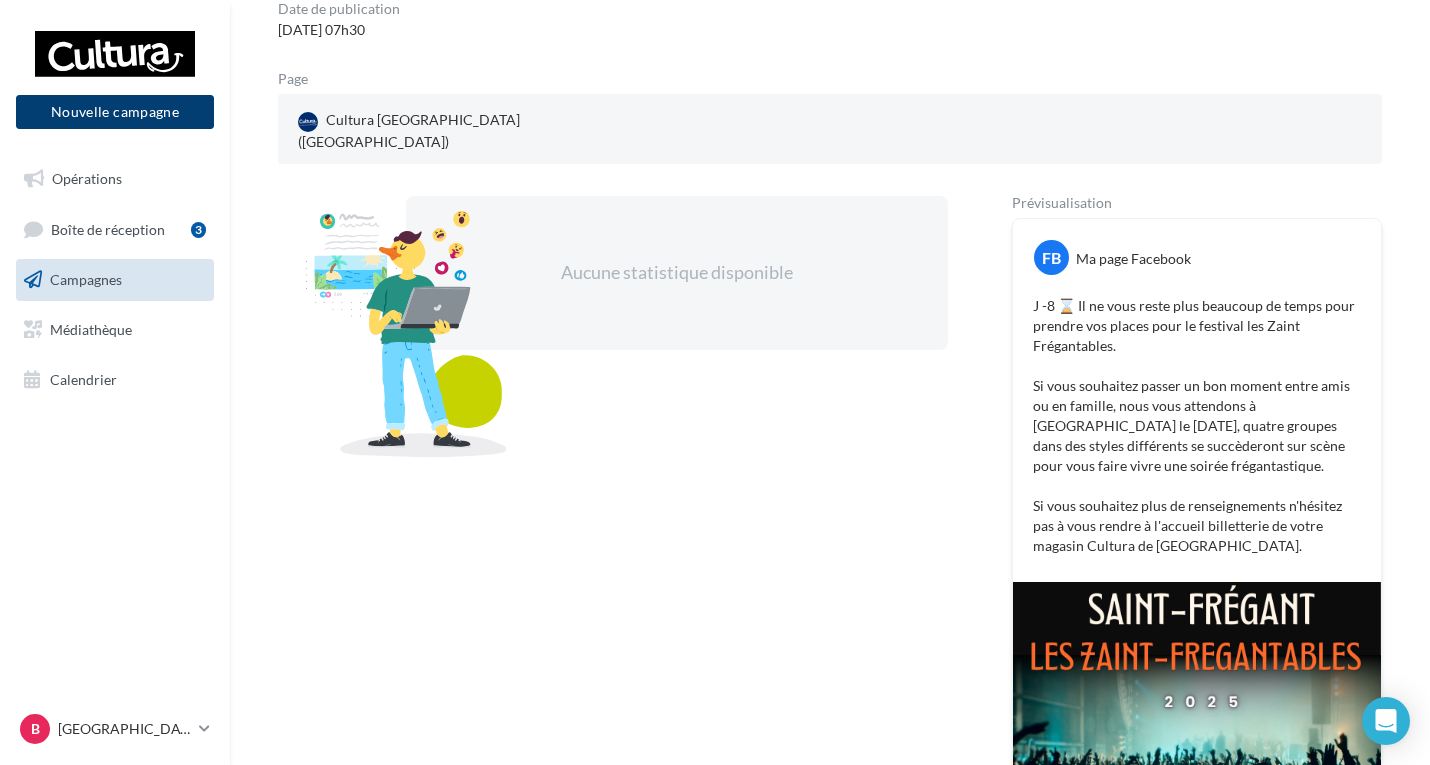 click on "Nouvelle campagne" at bounding box center [115, 112] 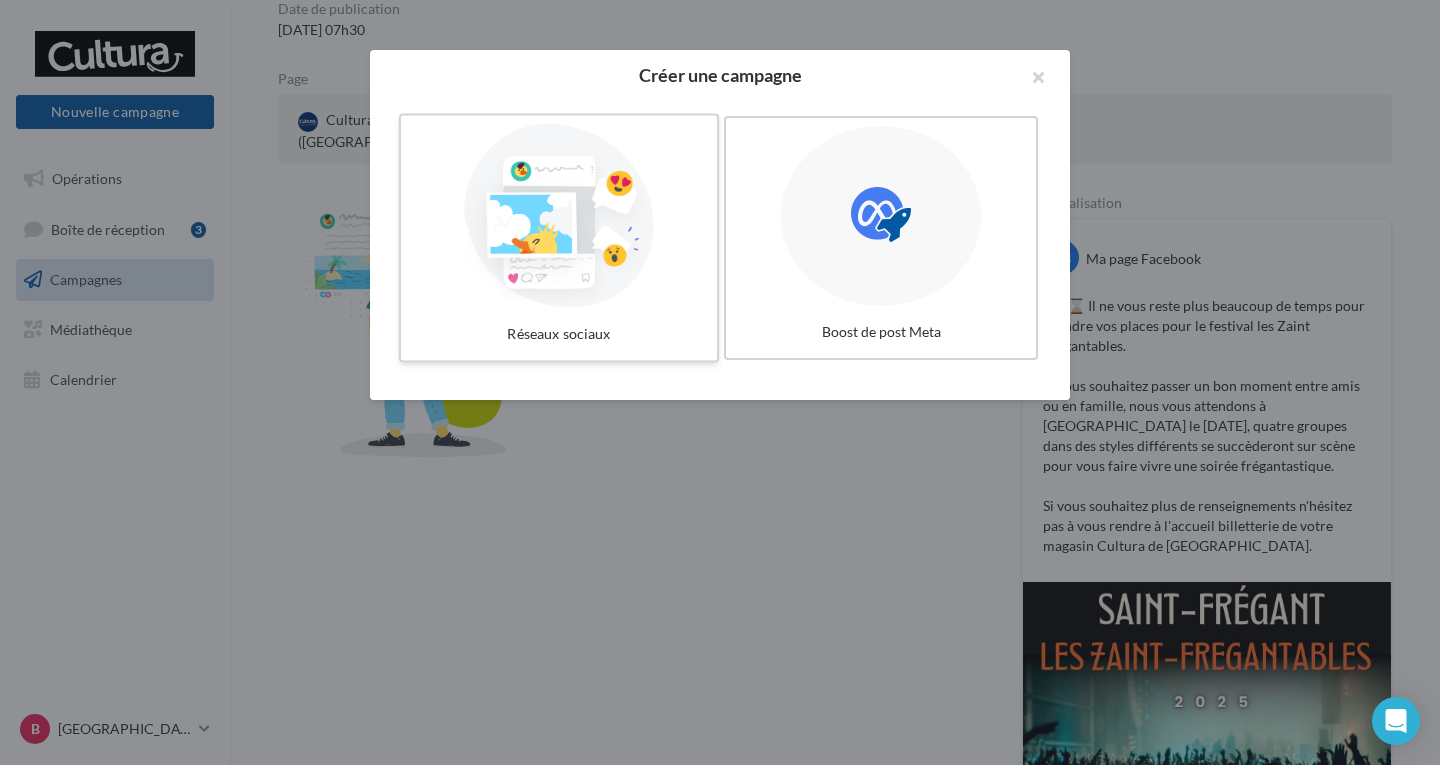click at bounding box center [559, 216] 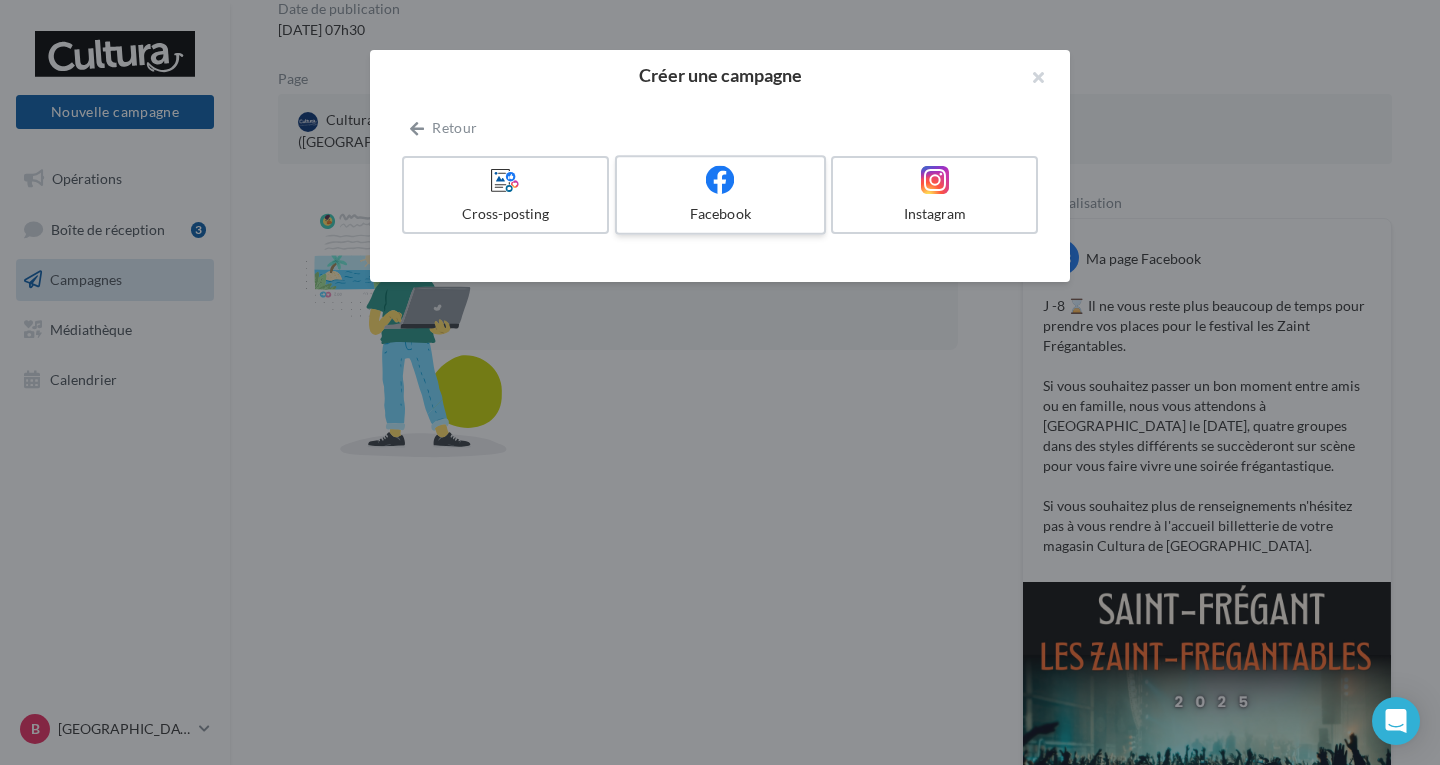click on "Facebook" at bounding box center (720, 195) 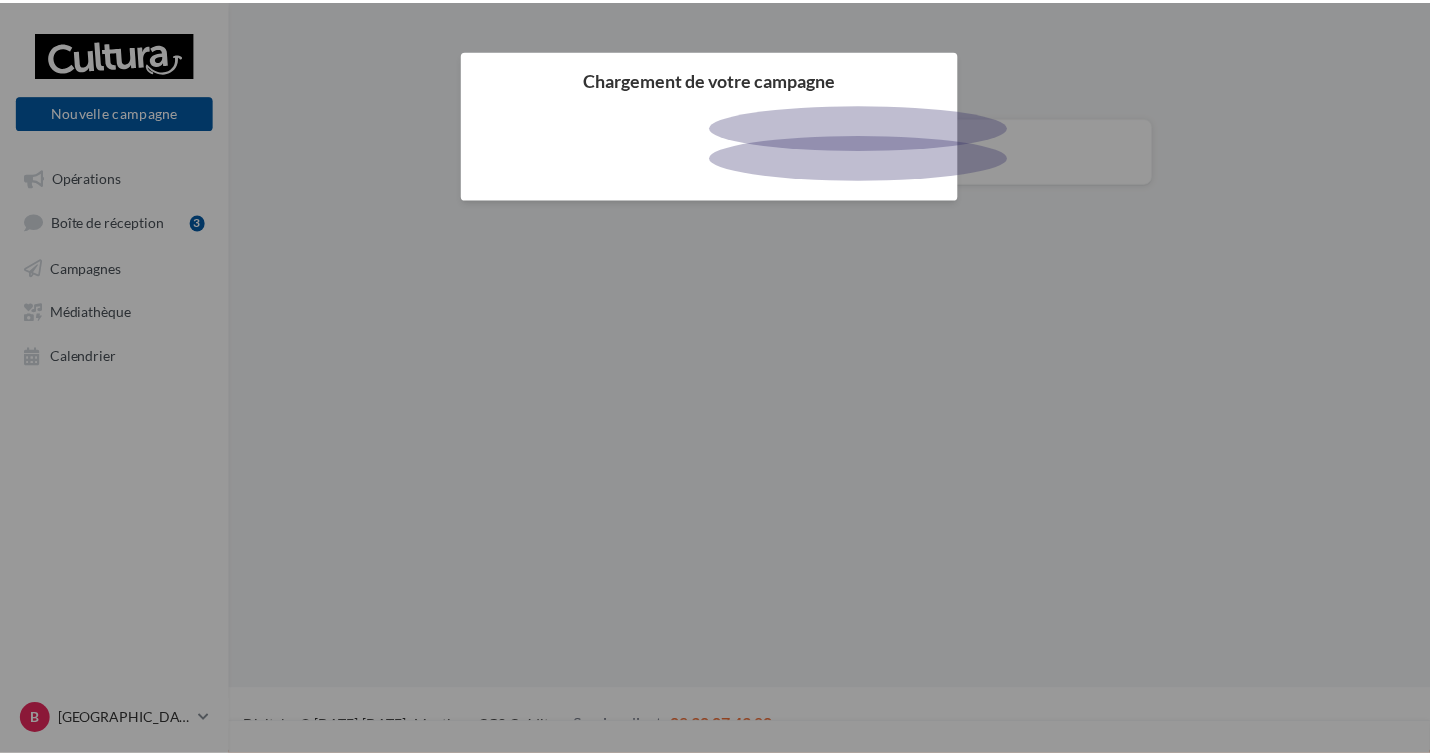 scroll, scrollTop: 0, scrollLeft: 0, axis: both 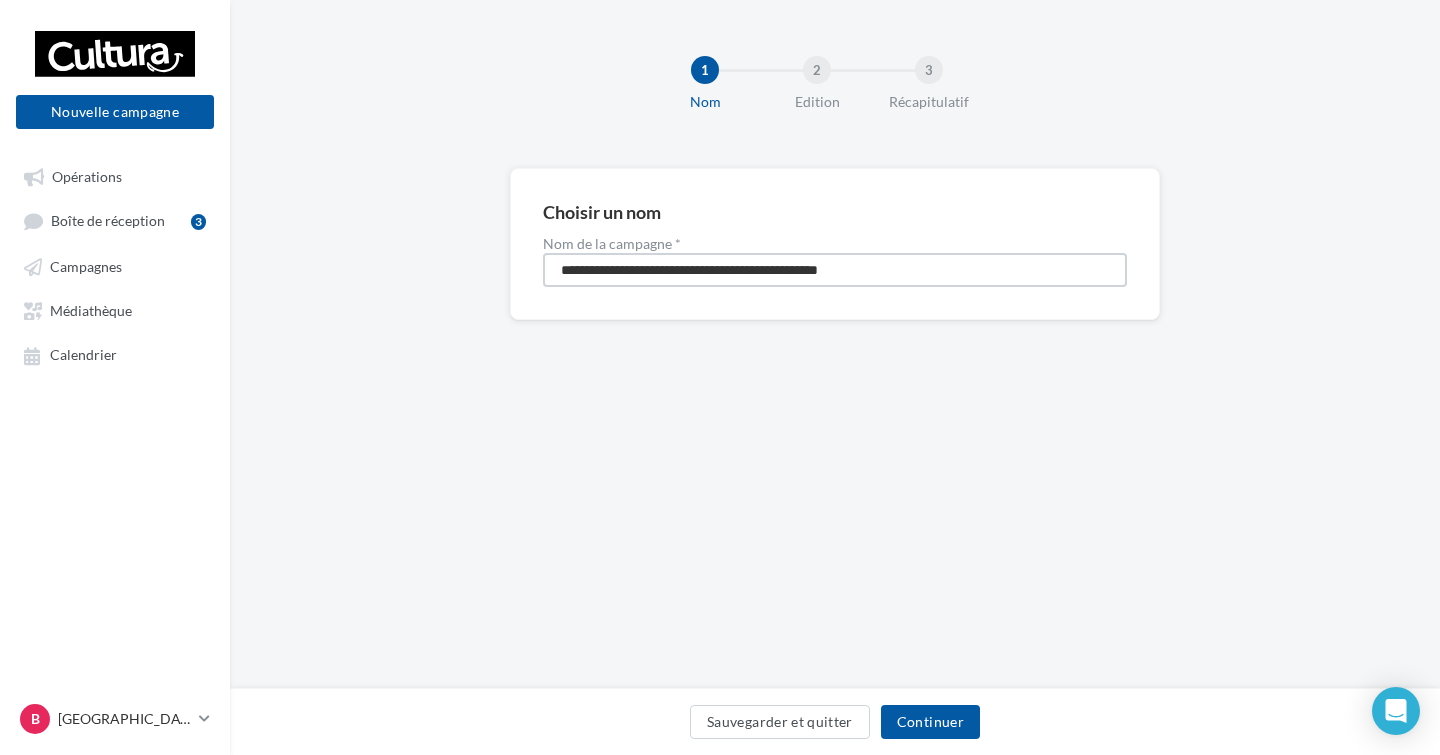drag, startPoint x: 905, startPoint y: 270, endPoint x: 538, endPoint y: 253, distance: 367.39352 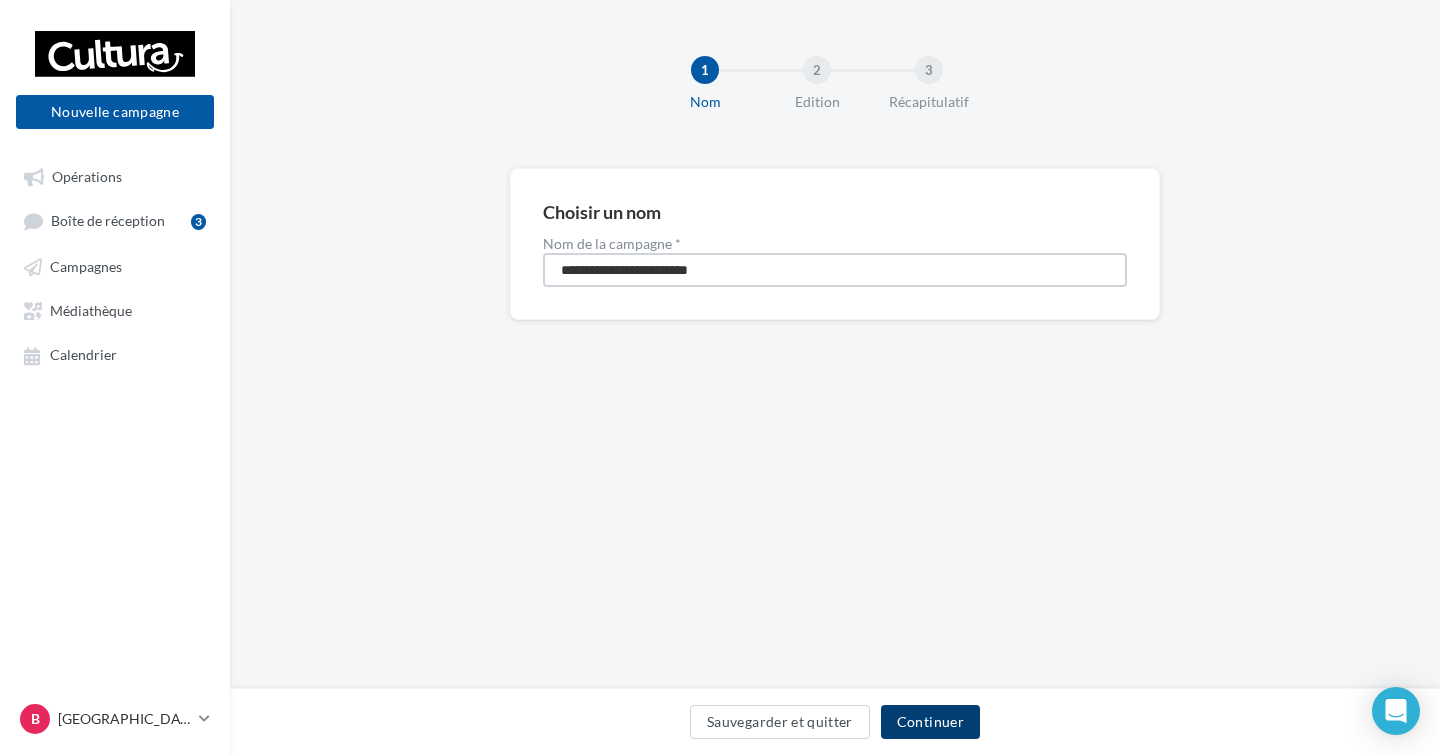 type on "**********" 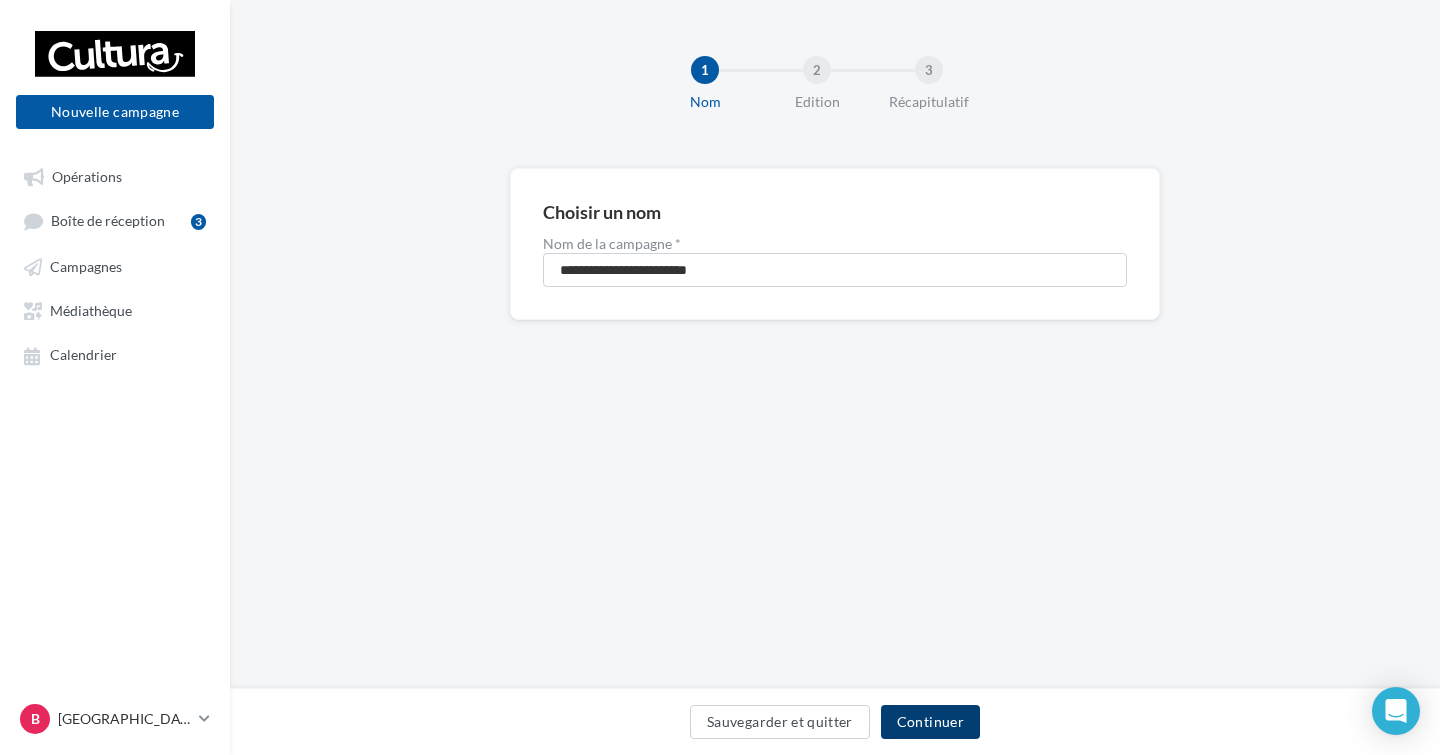 click on "Continuer" at bounding box center [930, 722] 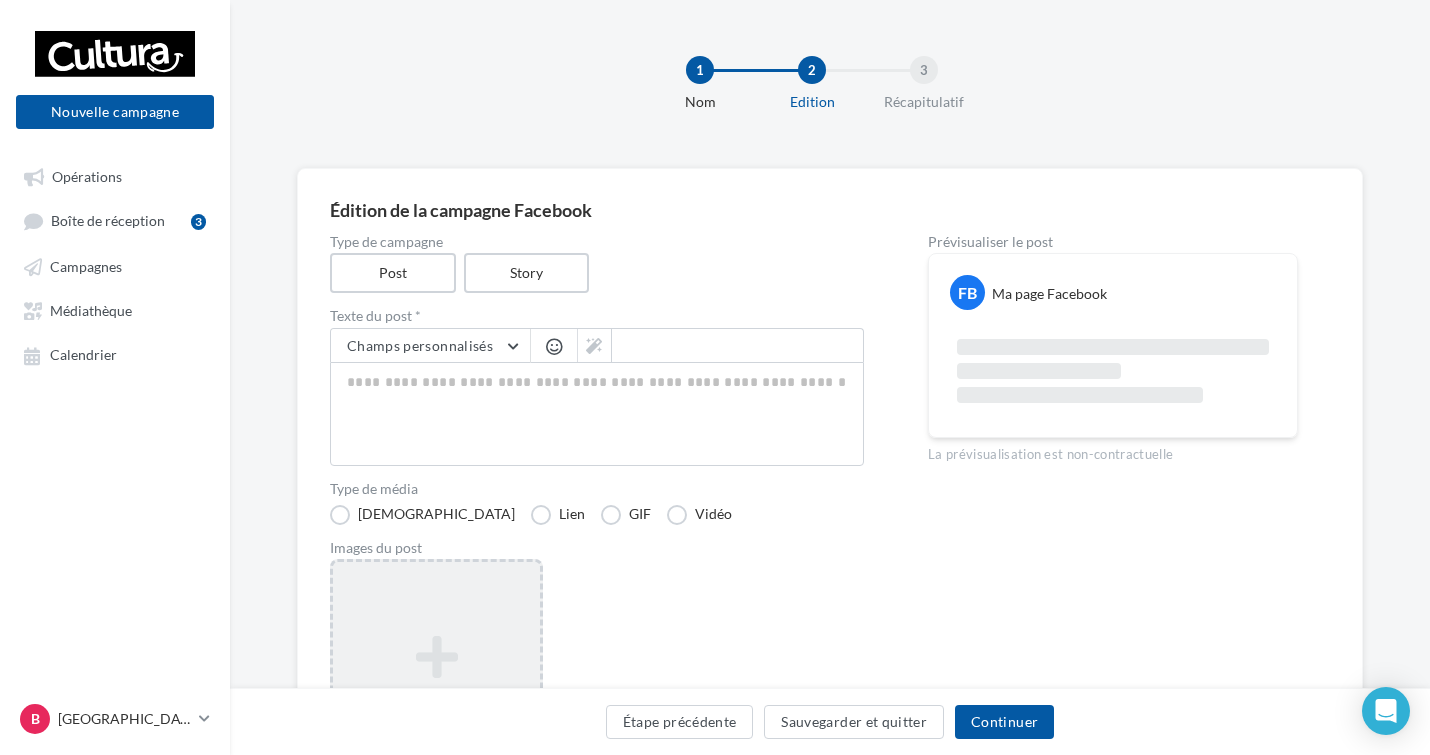 click on "Ajouter une image     Format: png, jpg" at bounding box center (436, 689) 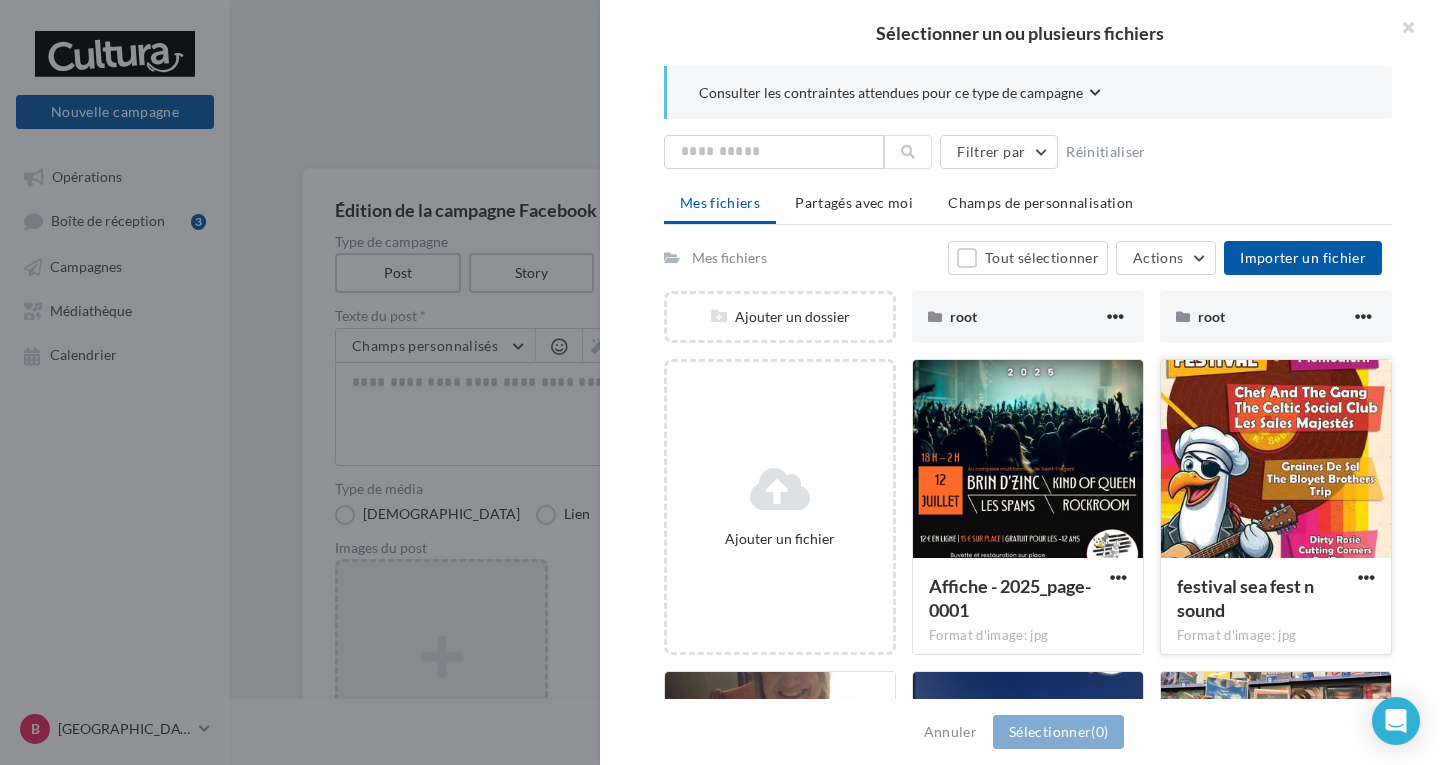 click at bounding box center [1276, 460] 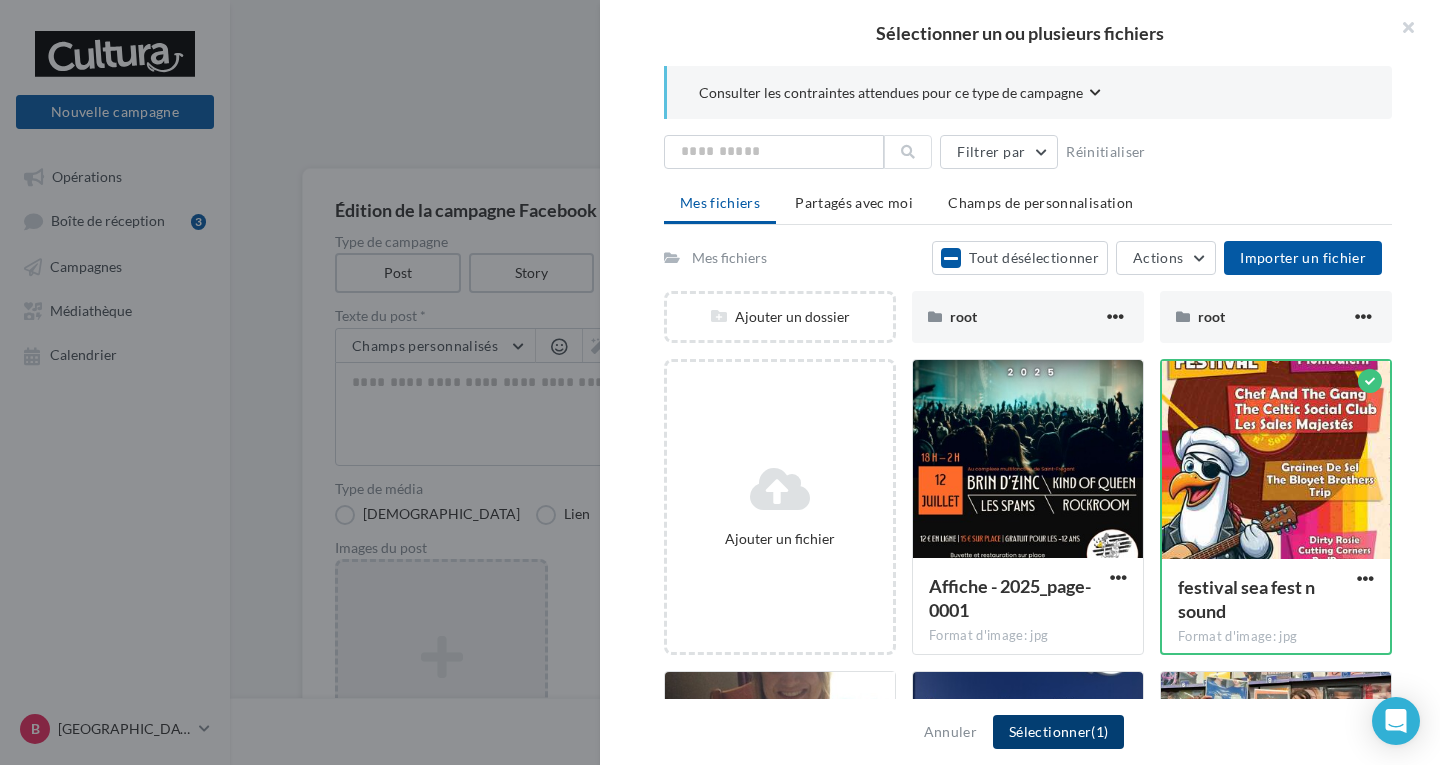 click on "Sélectionner   (1)" at bounding box center (1058, 732) 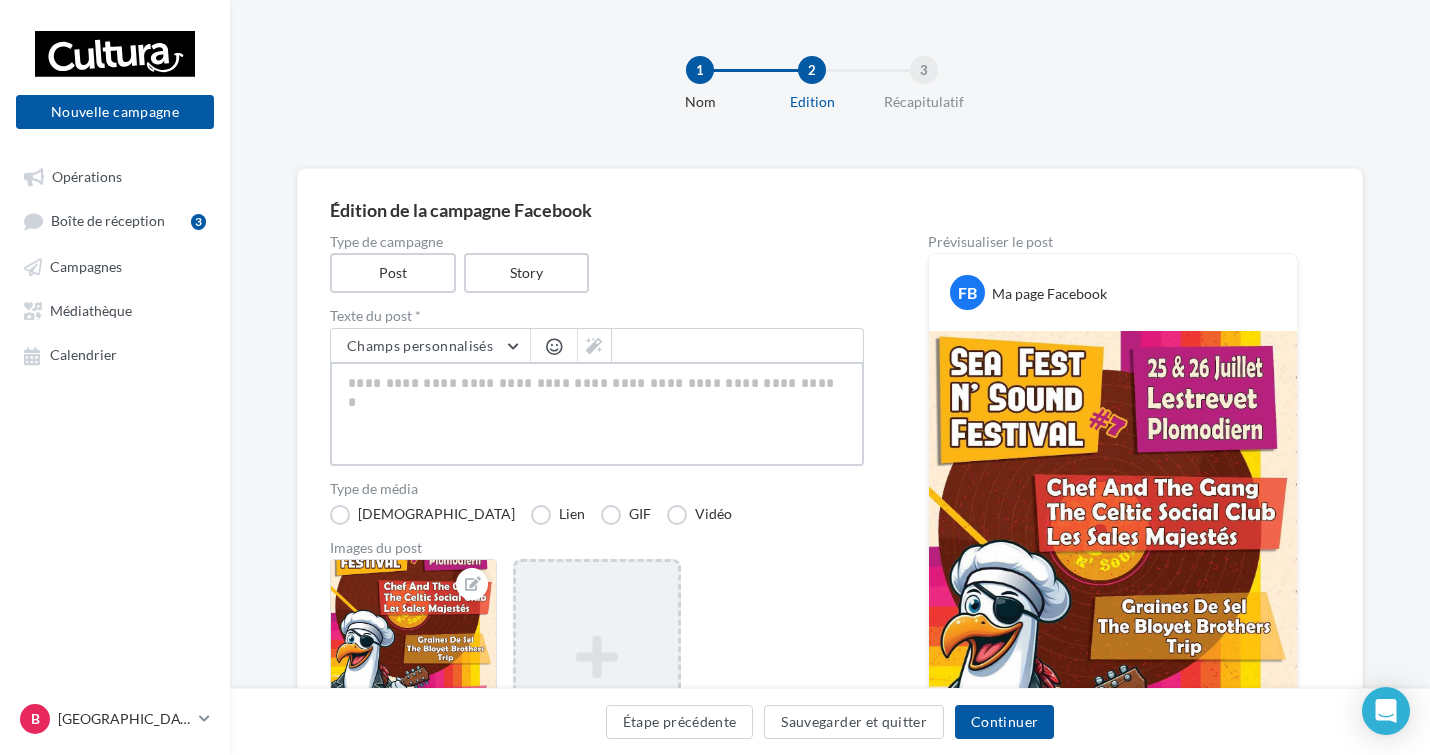 click at bounding box center [597, 414] 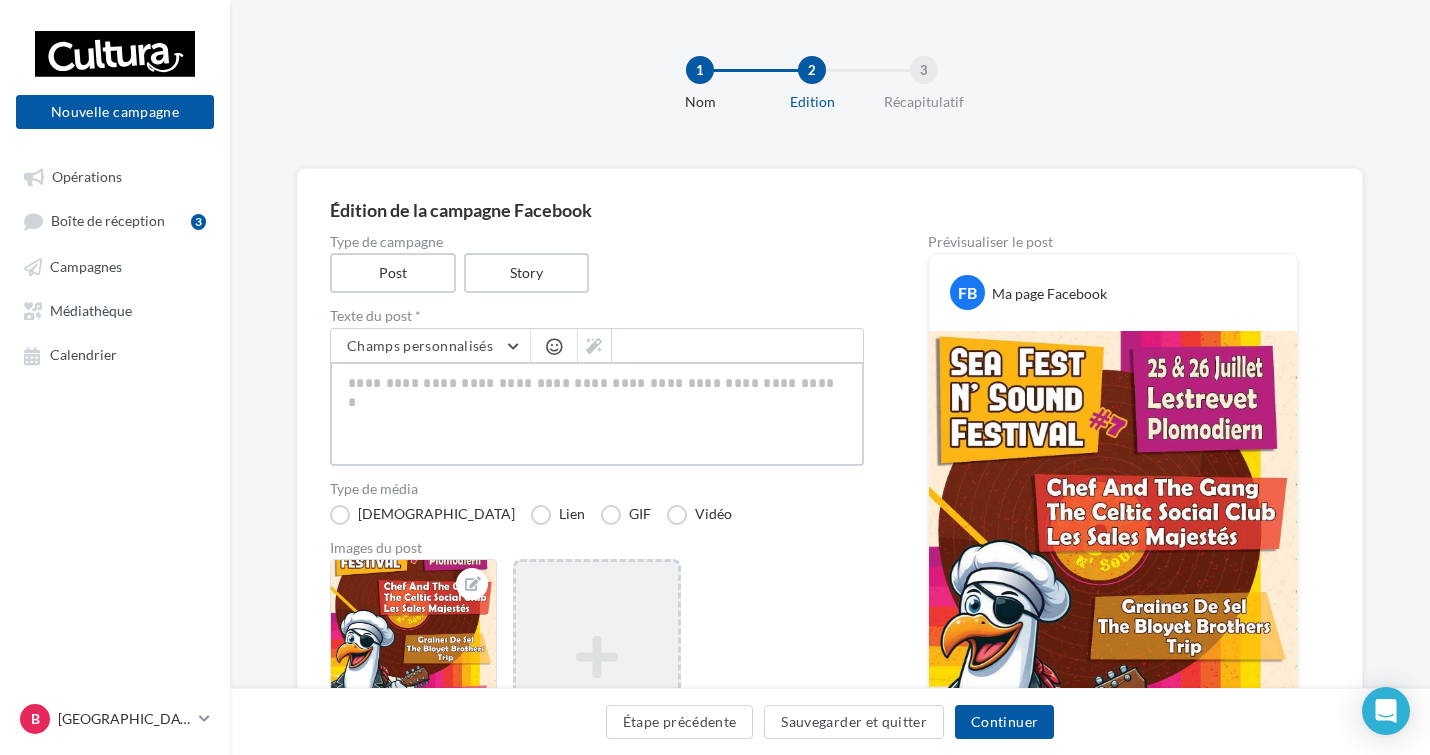 type on "*" 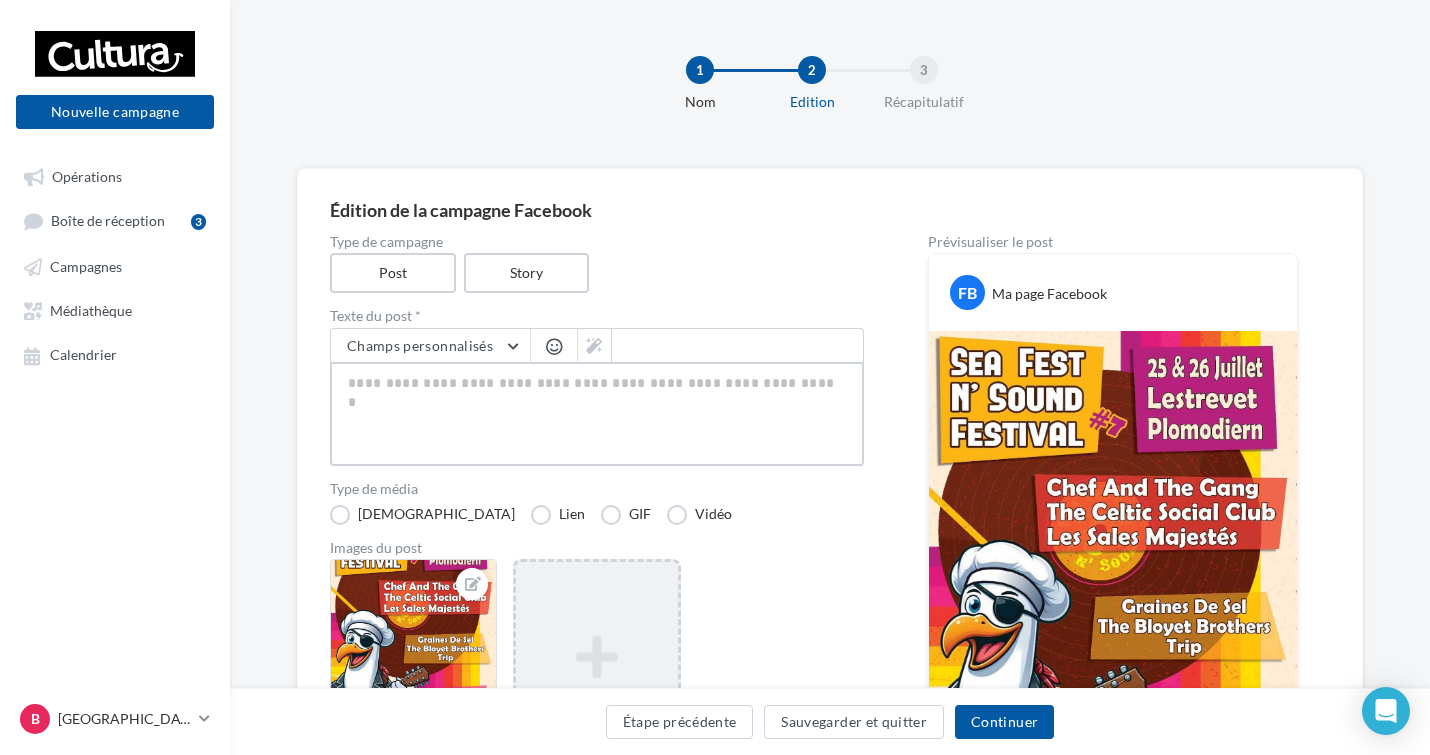 type on "*" 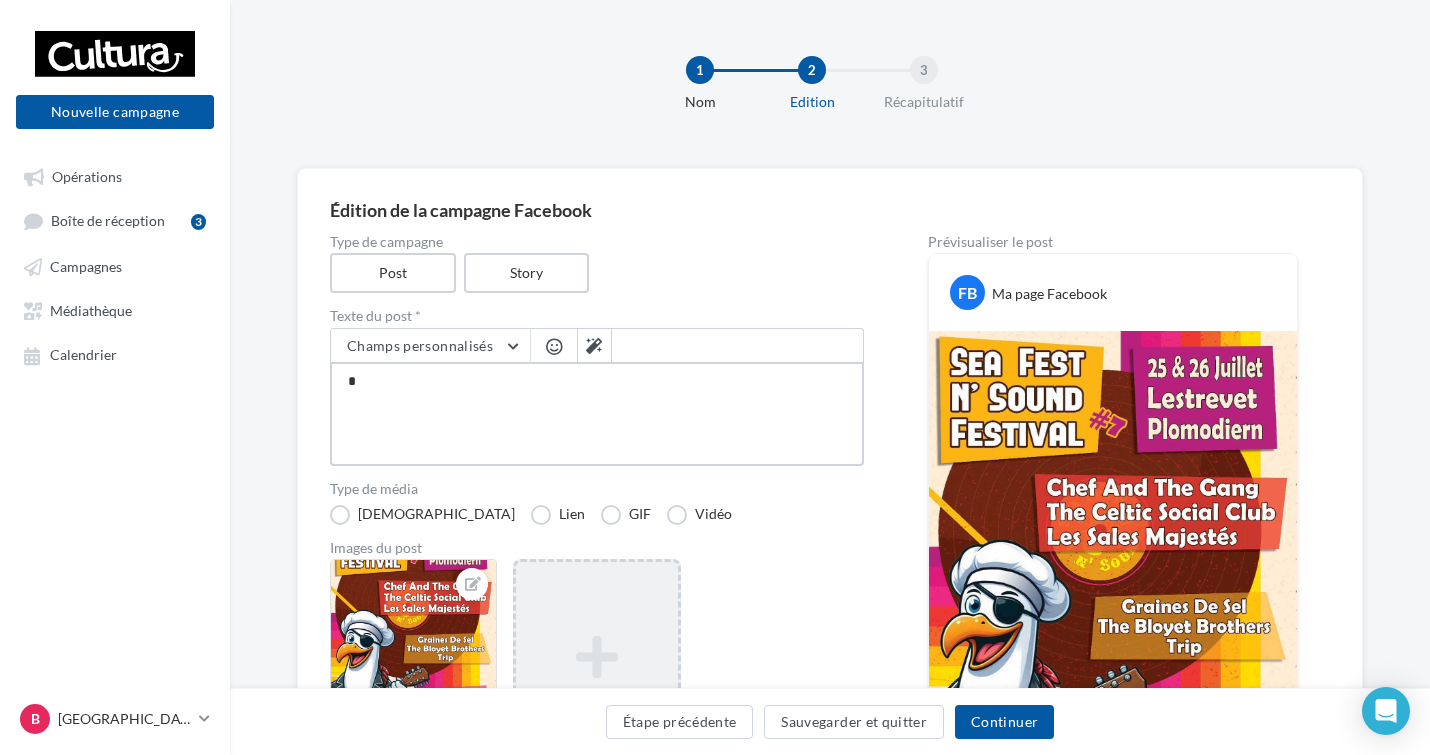 type on "*" 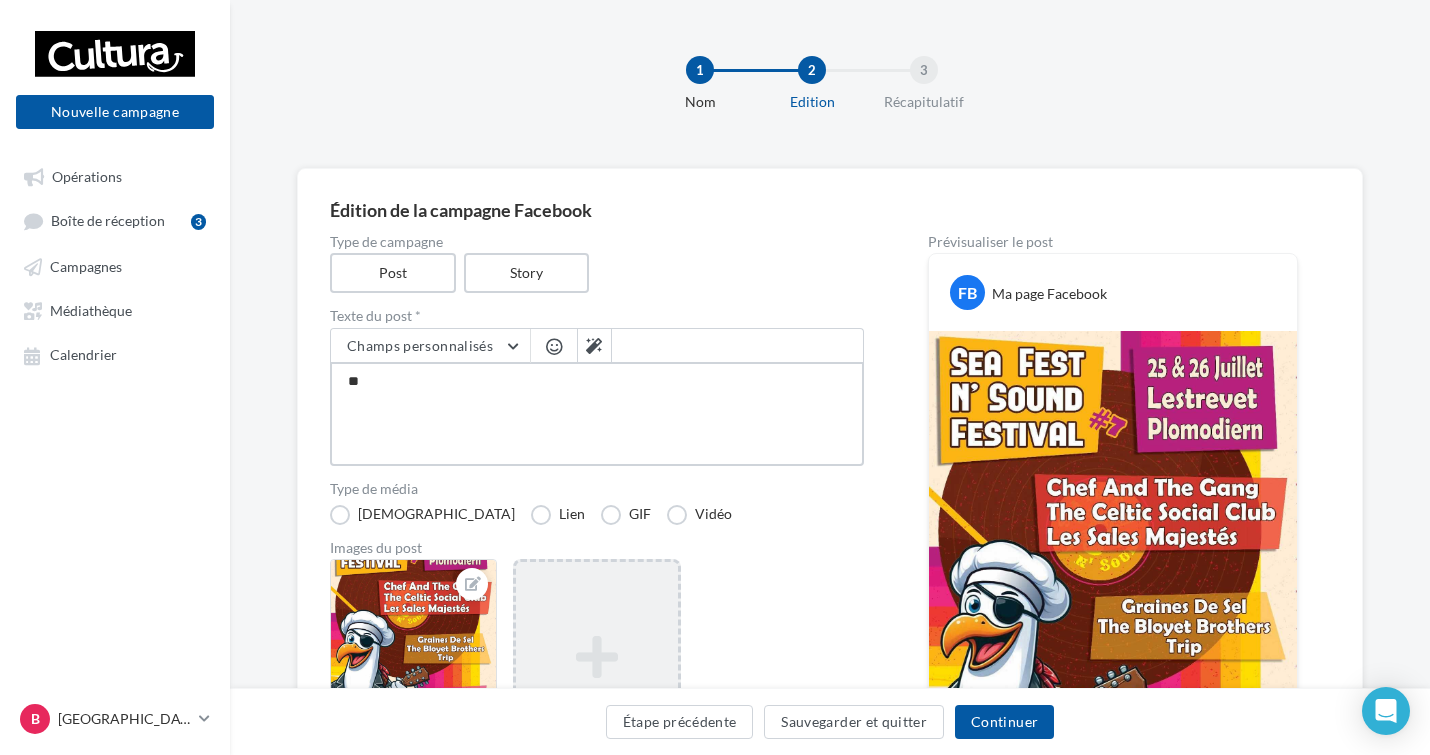 type on "***" 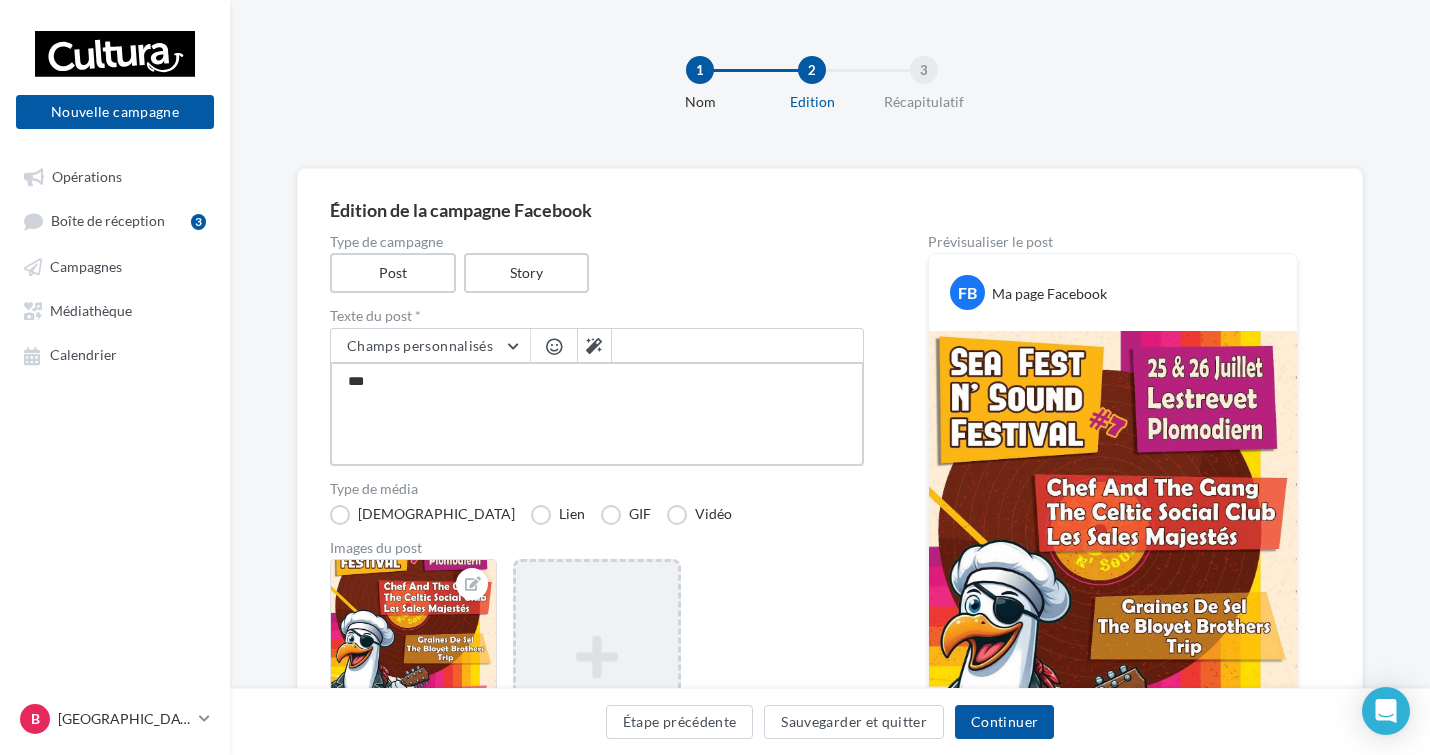 type on "***" 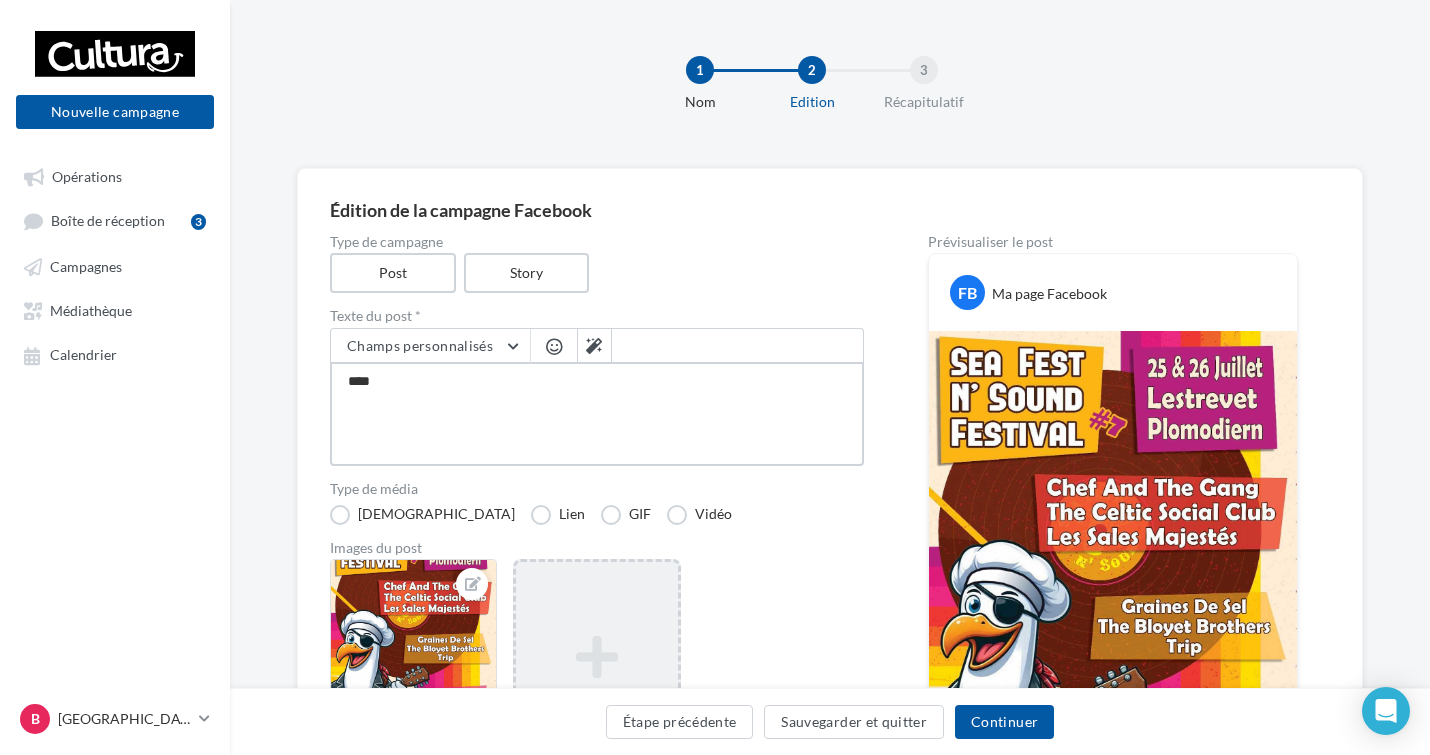 type on "*****" 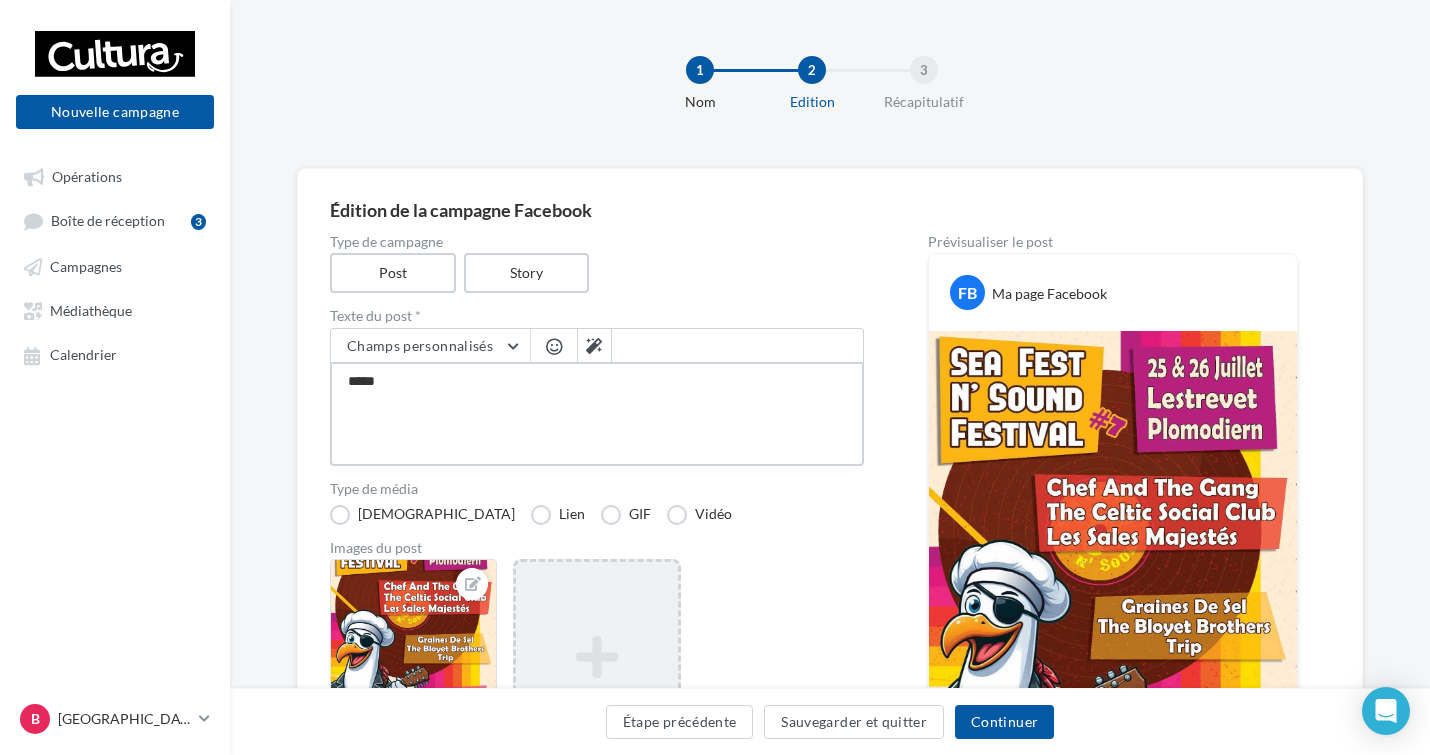type on "*****" 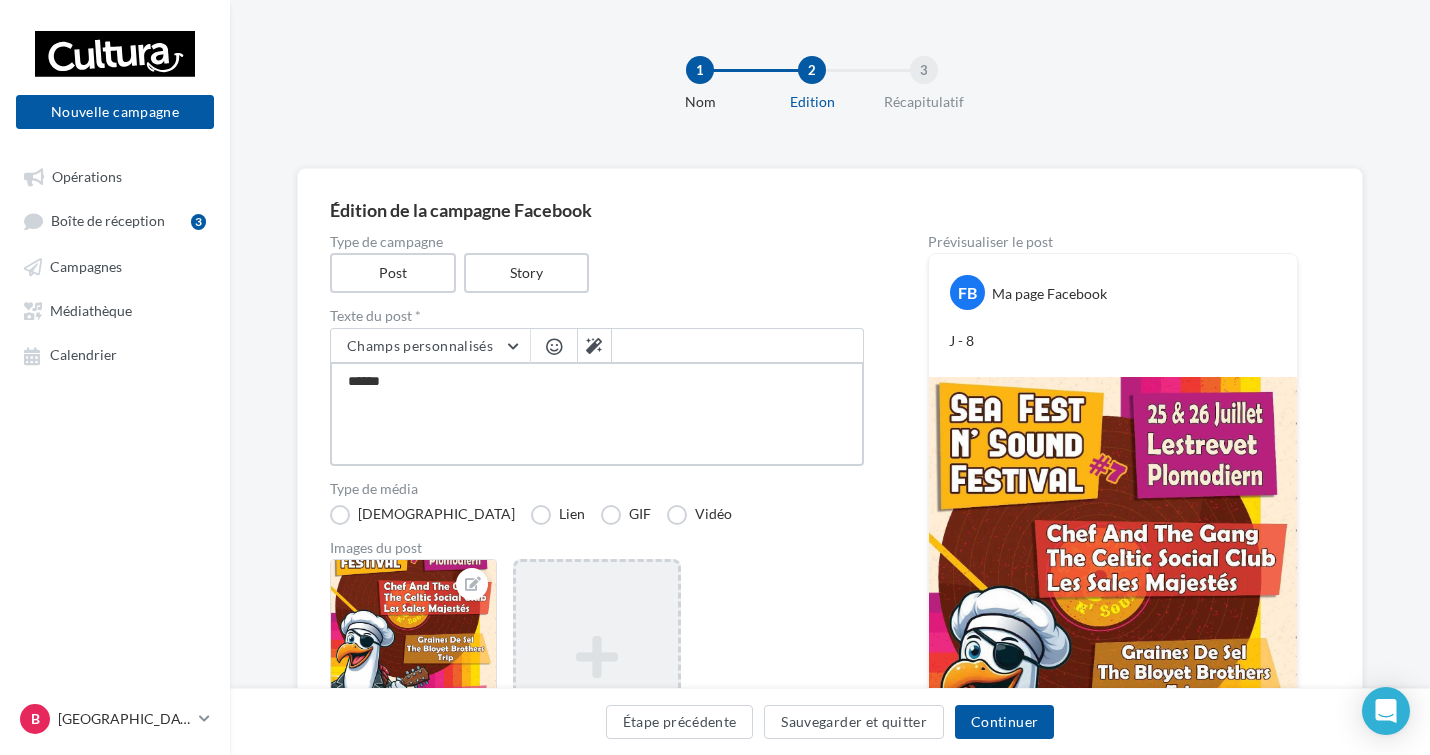 type on "*****" 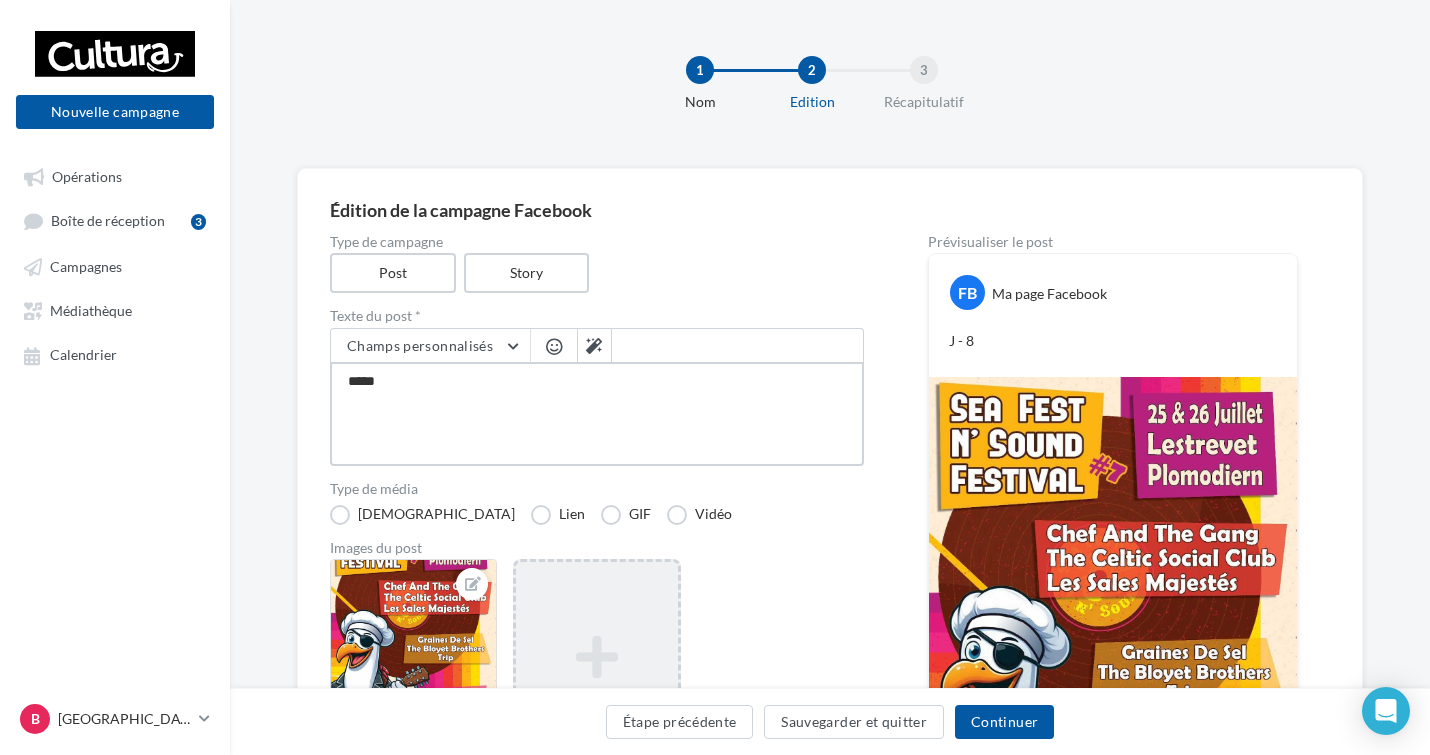type on "******" 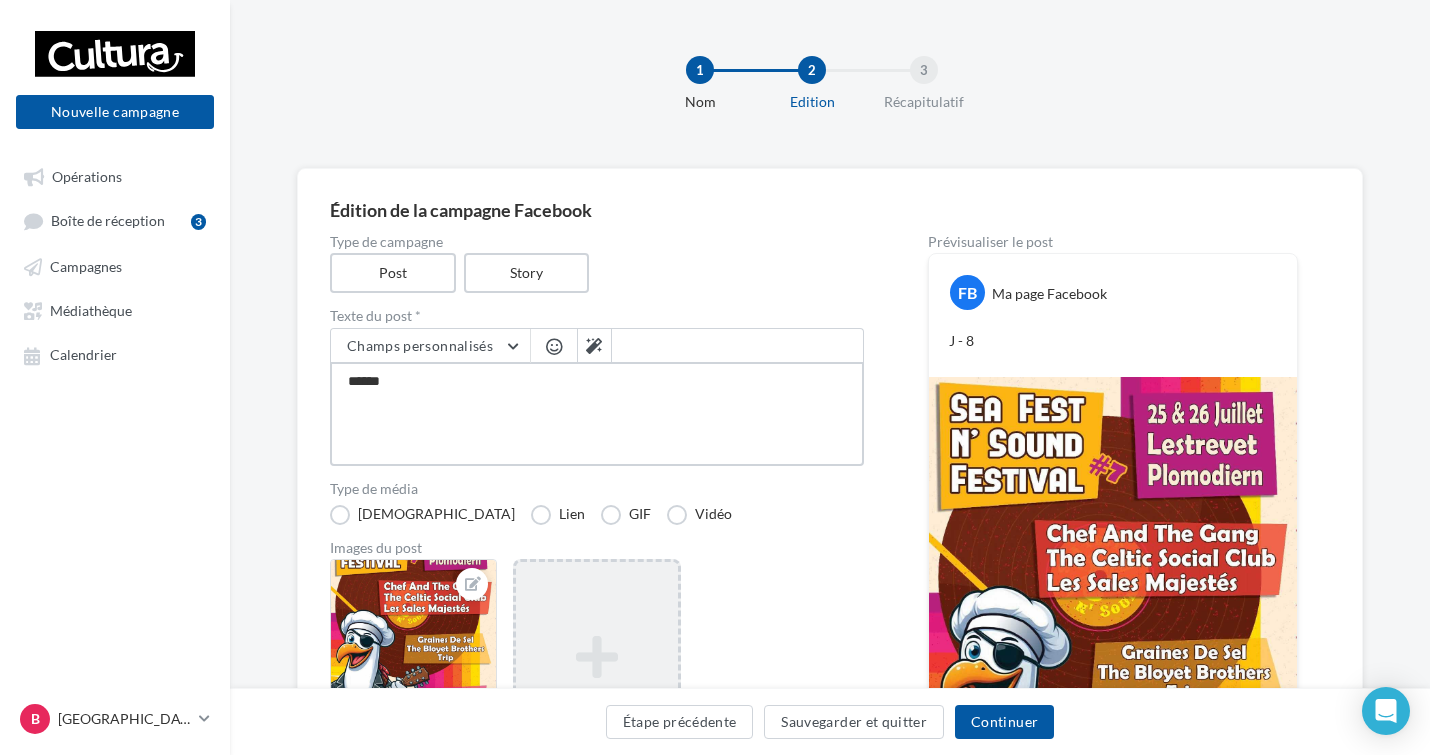type on "******" 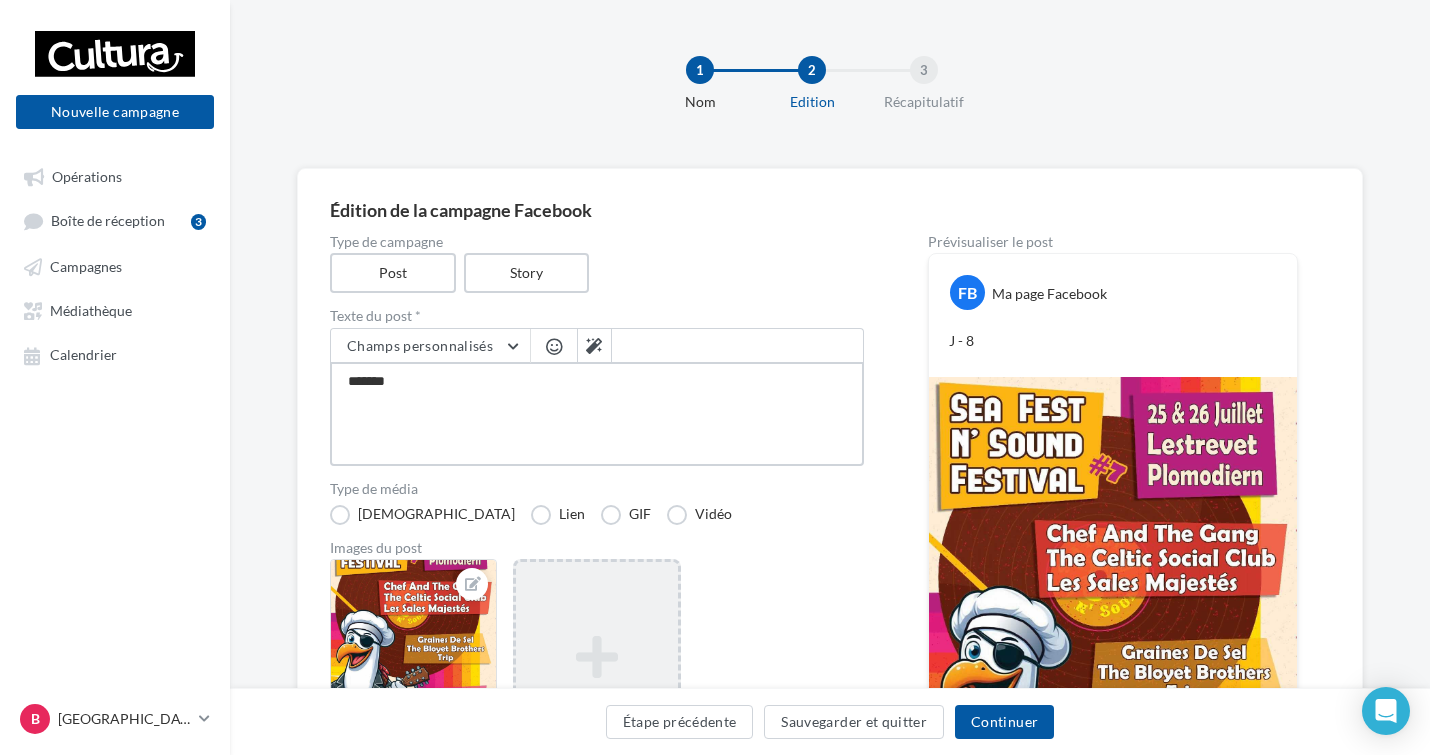 type on "********" 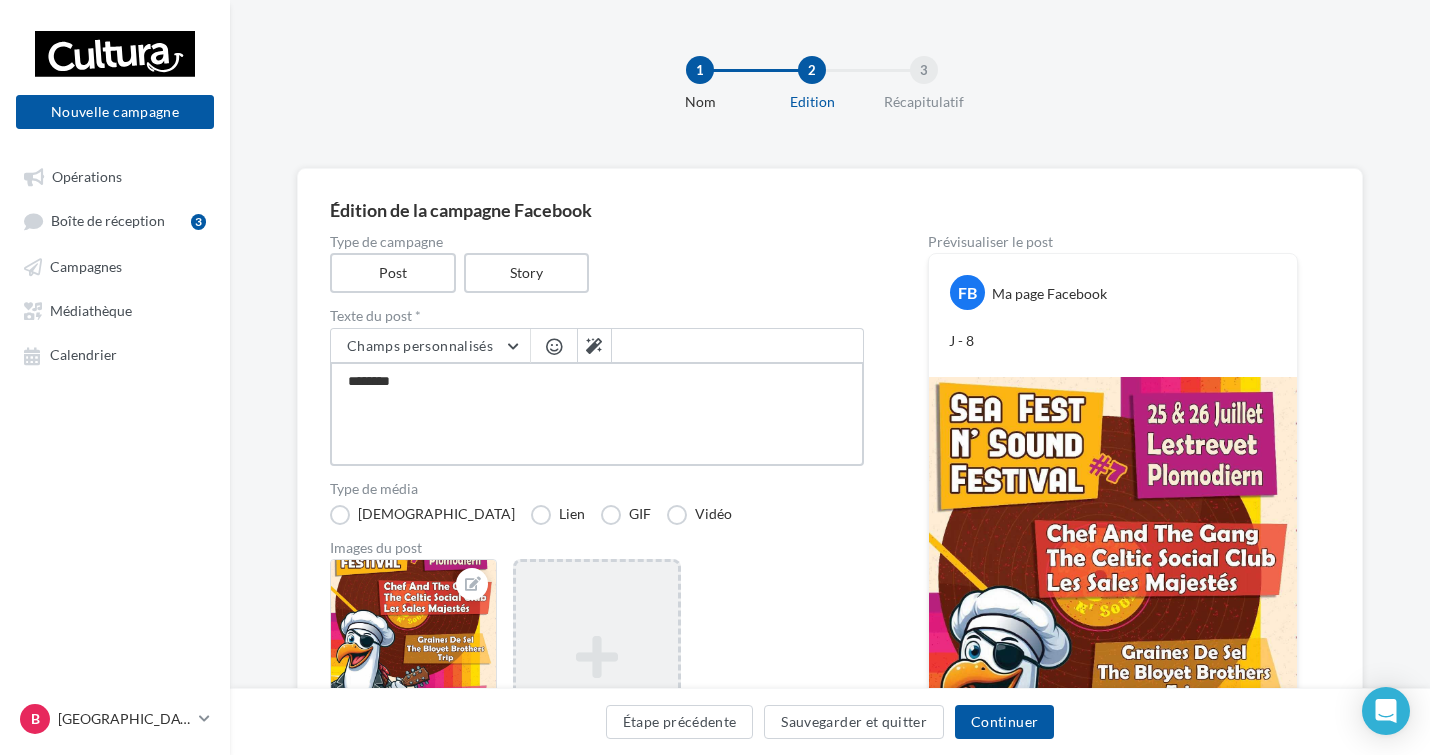 type on "*********" 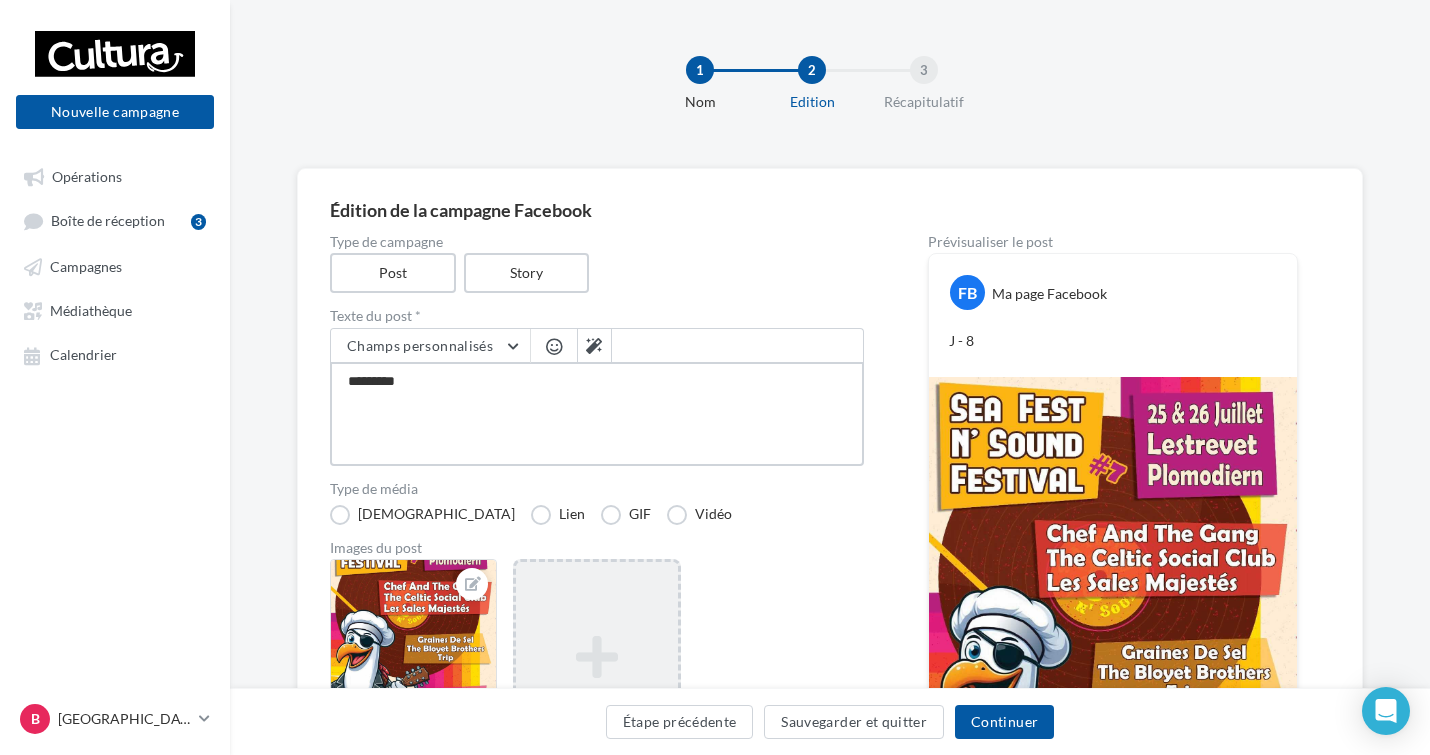 type on "*********" 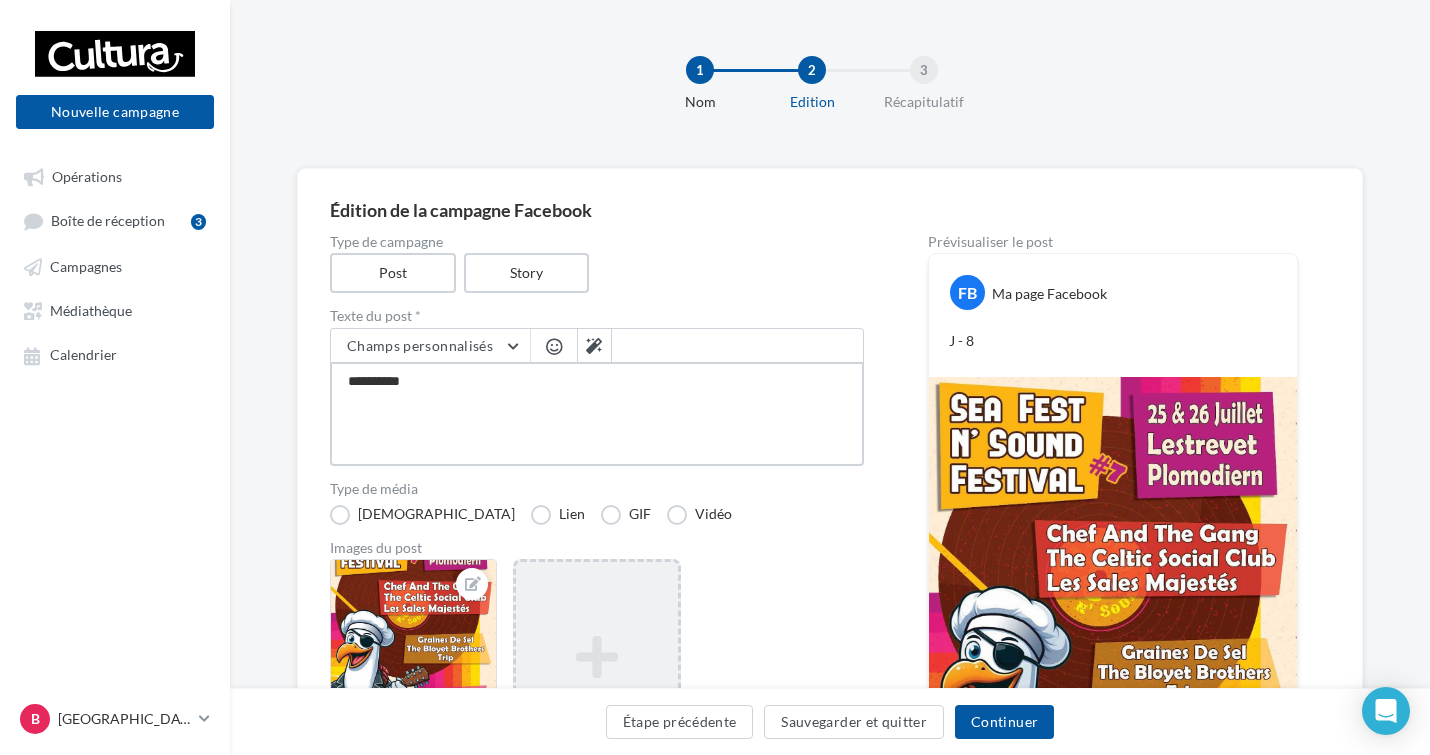 type on "**********" 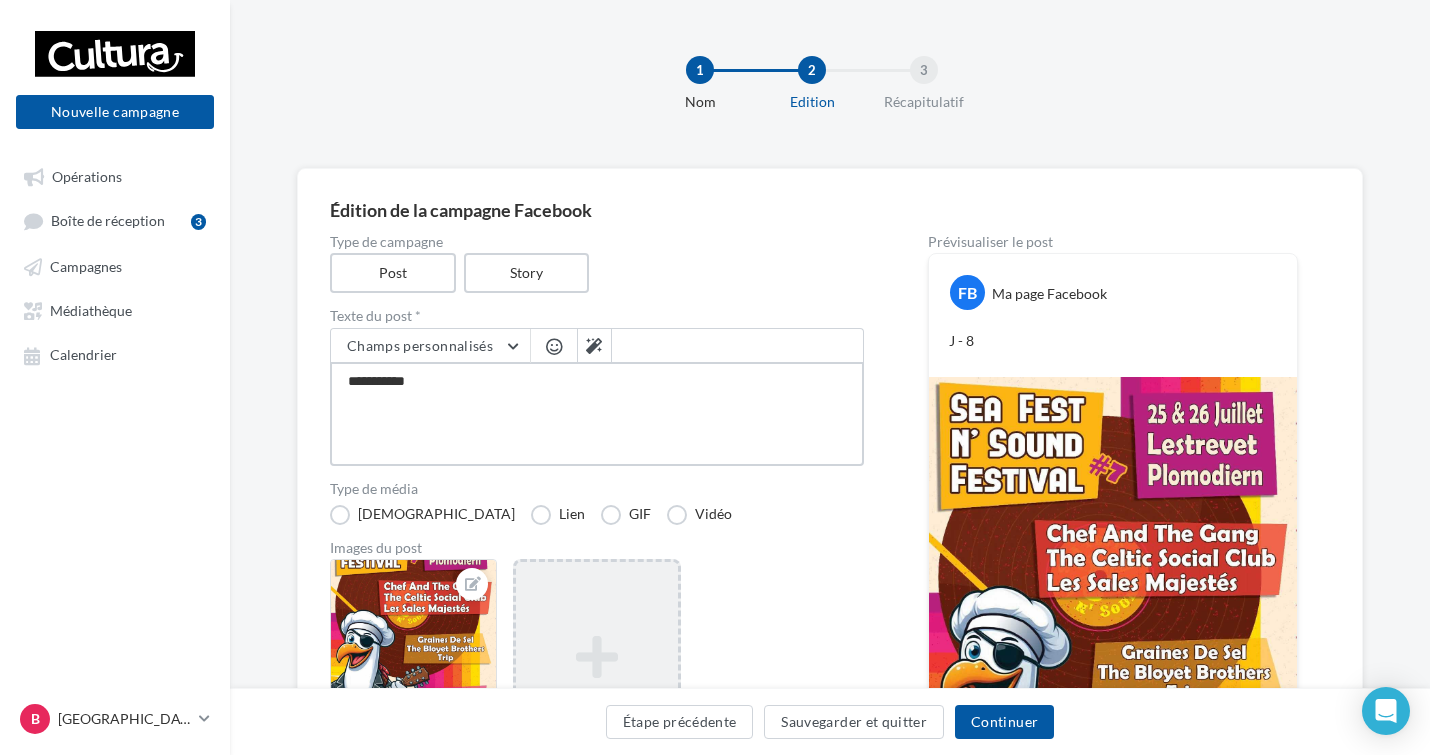 type on "**********" 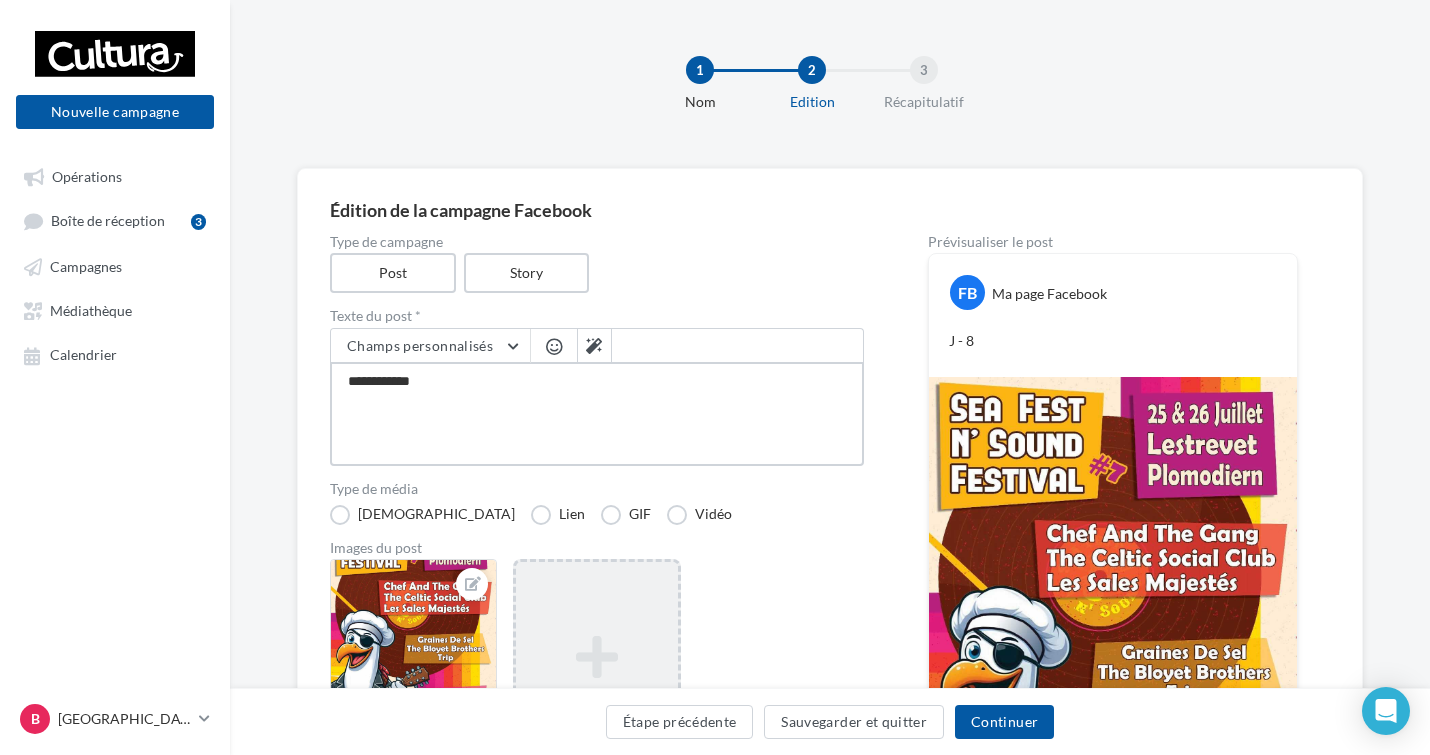 type on "**********" 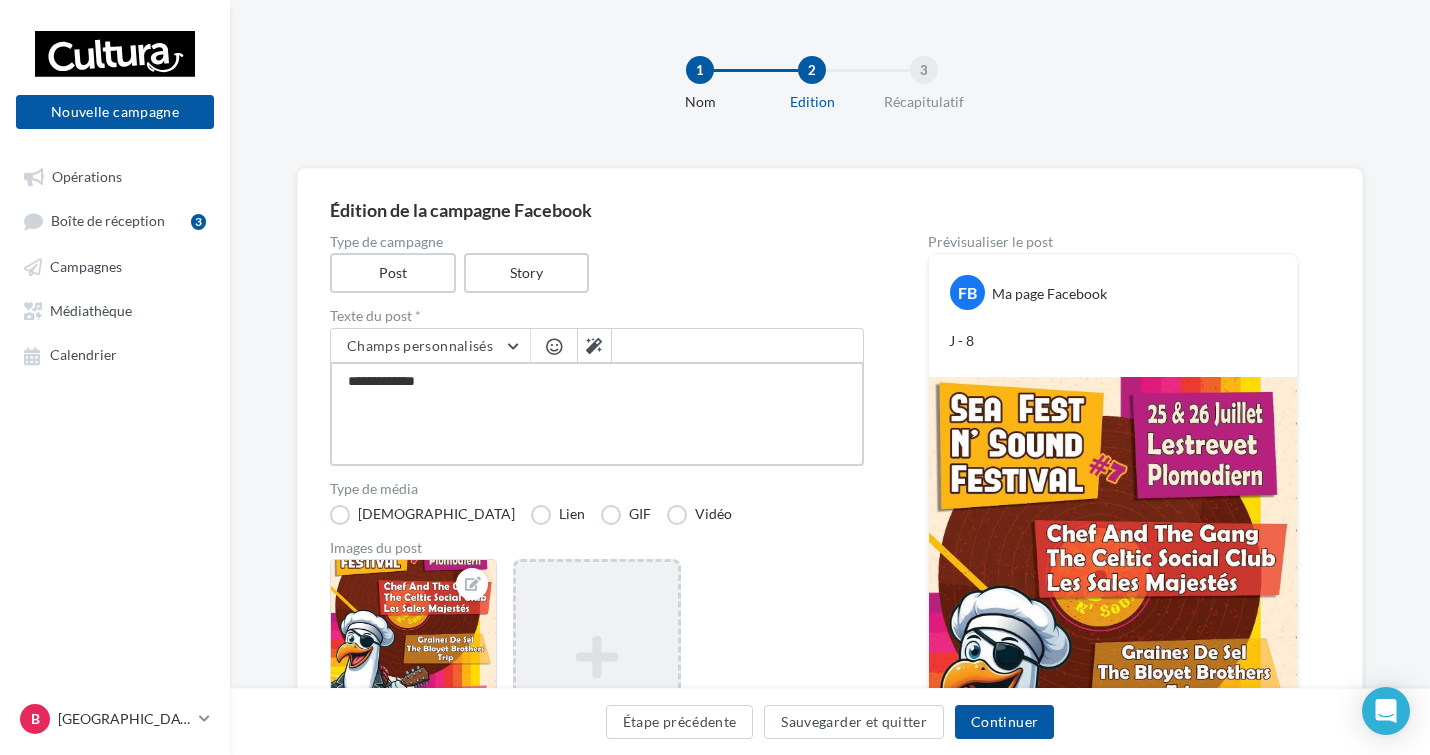 type on "**********" 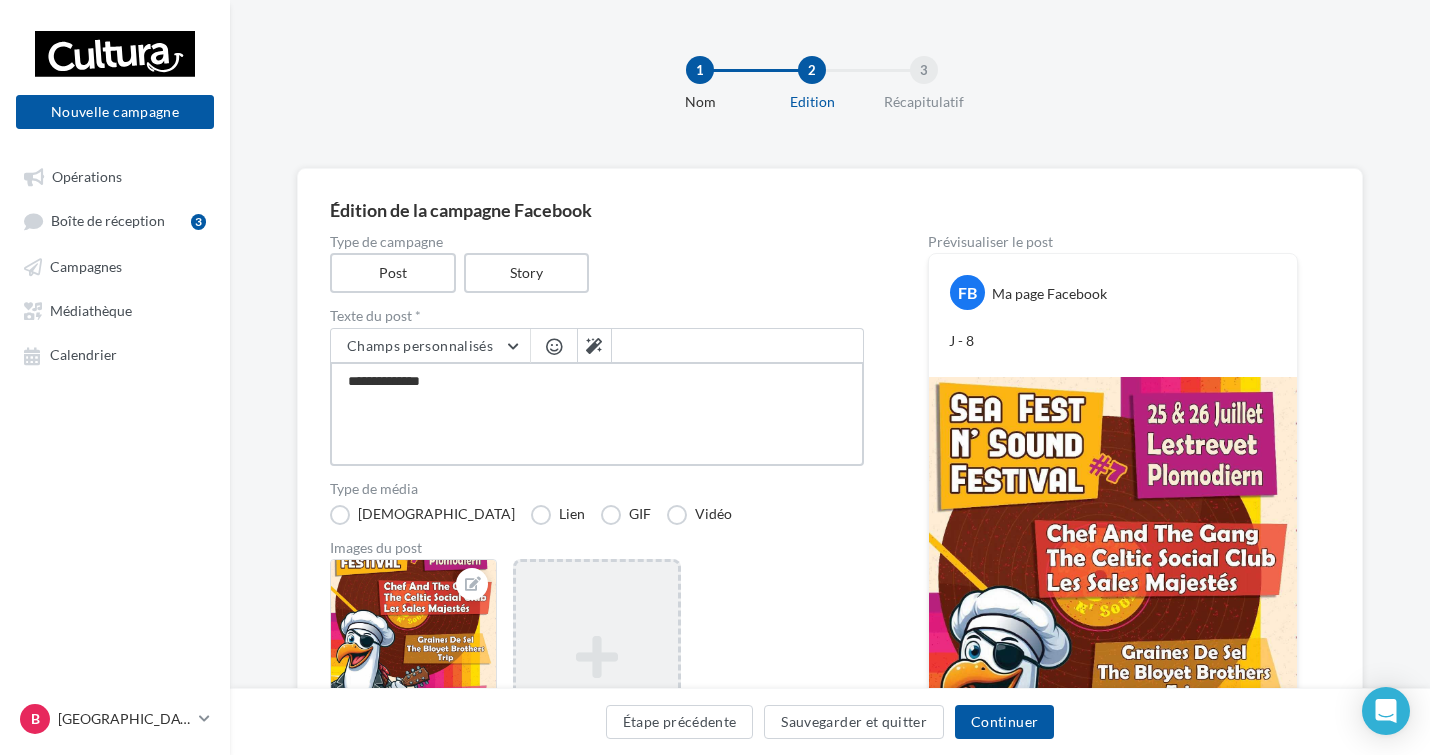 type on "**********" 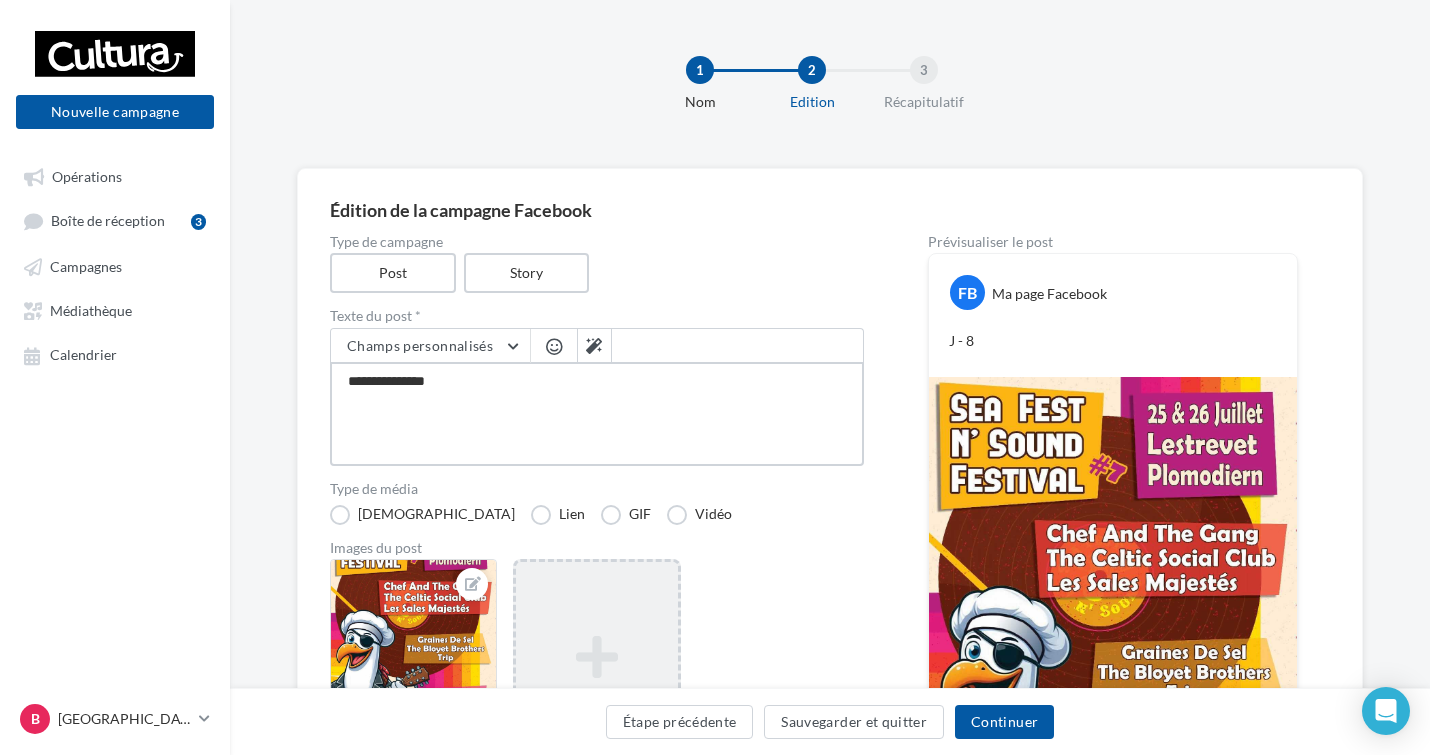 type on "**********" 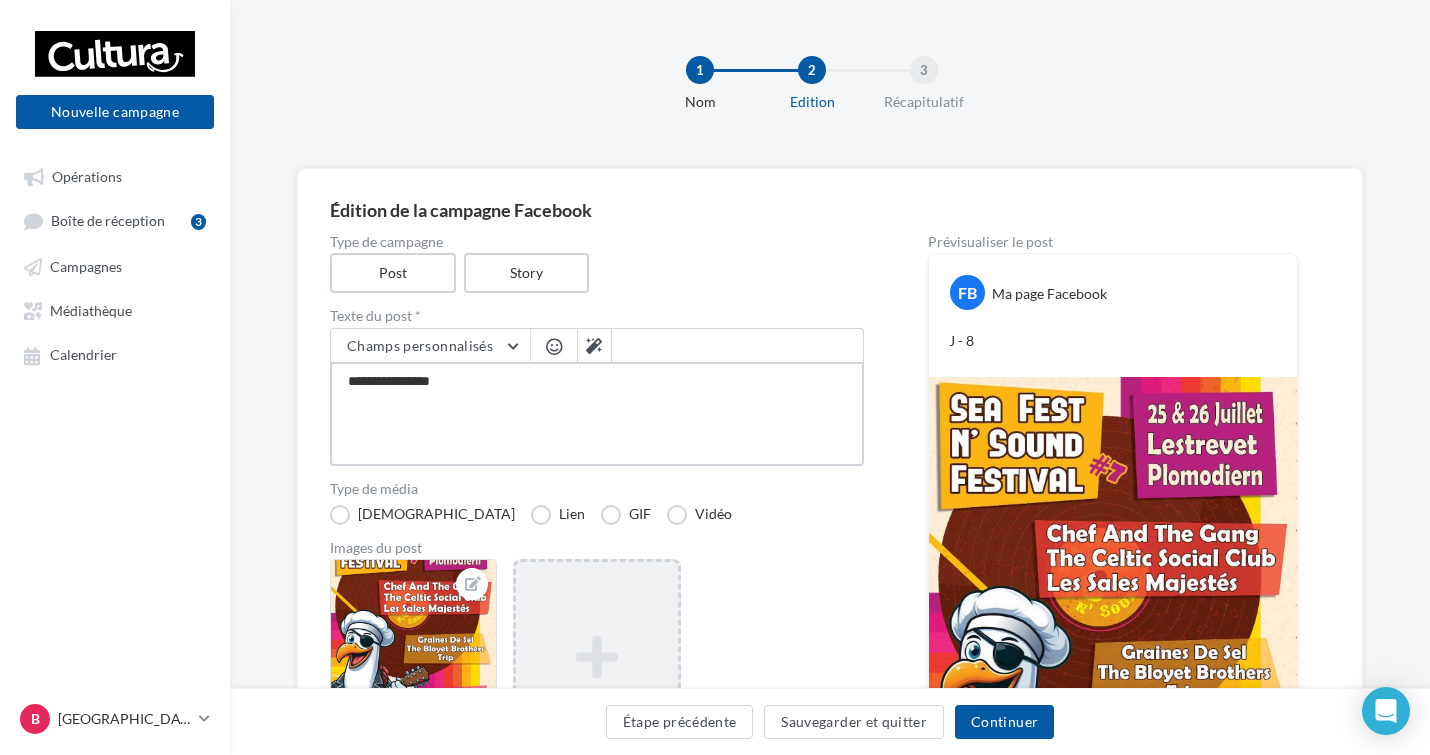 type on "**********" 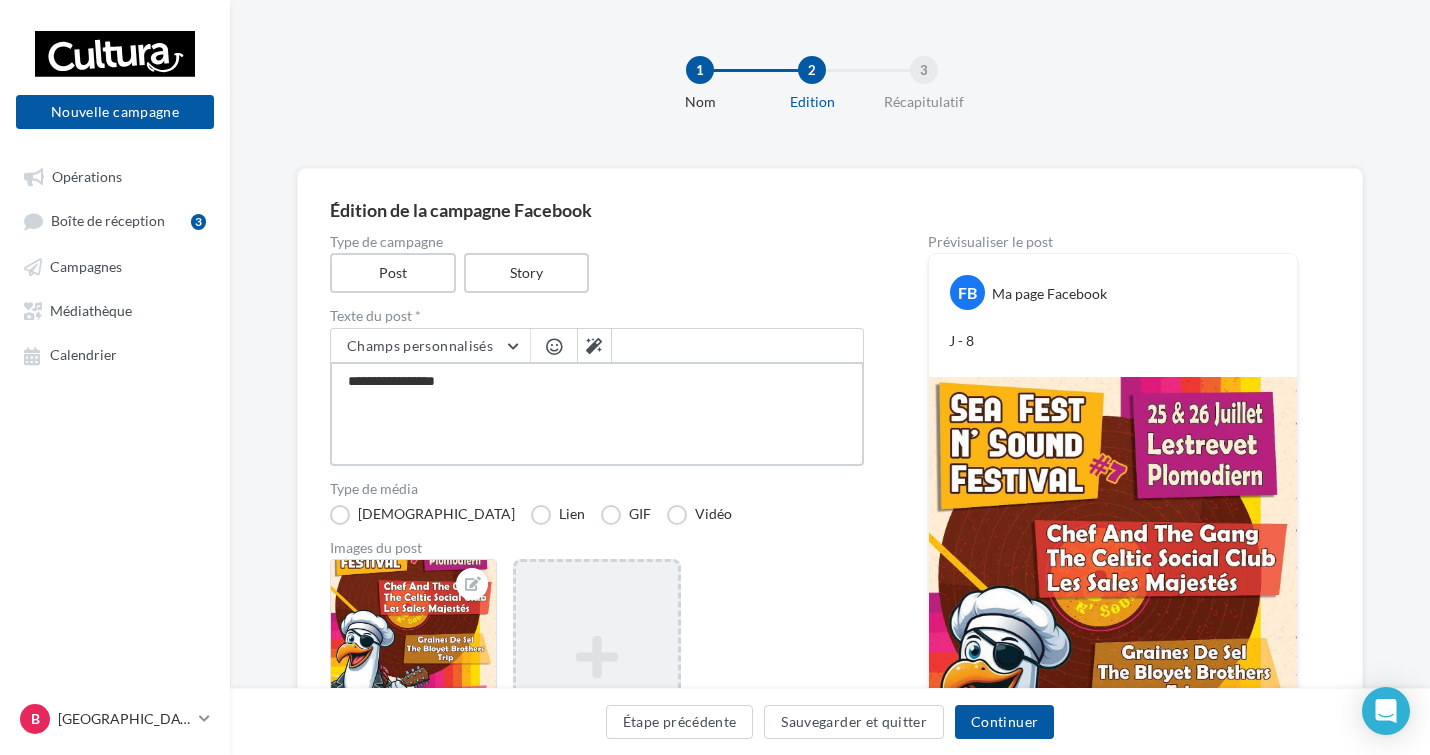 type on "**********" 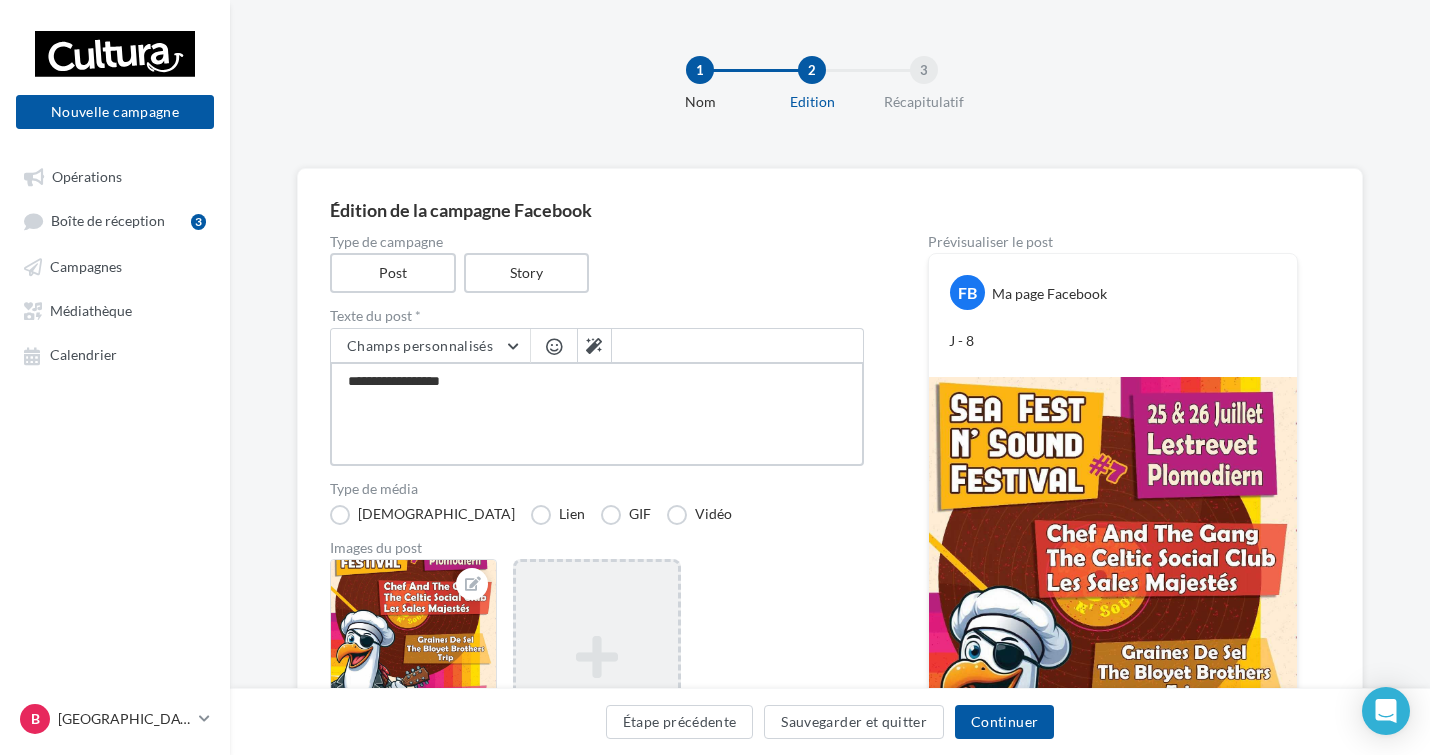 type on "**********" 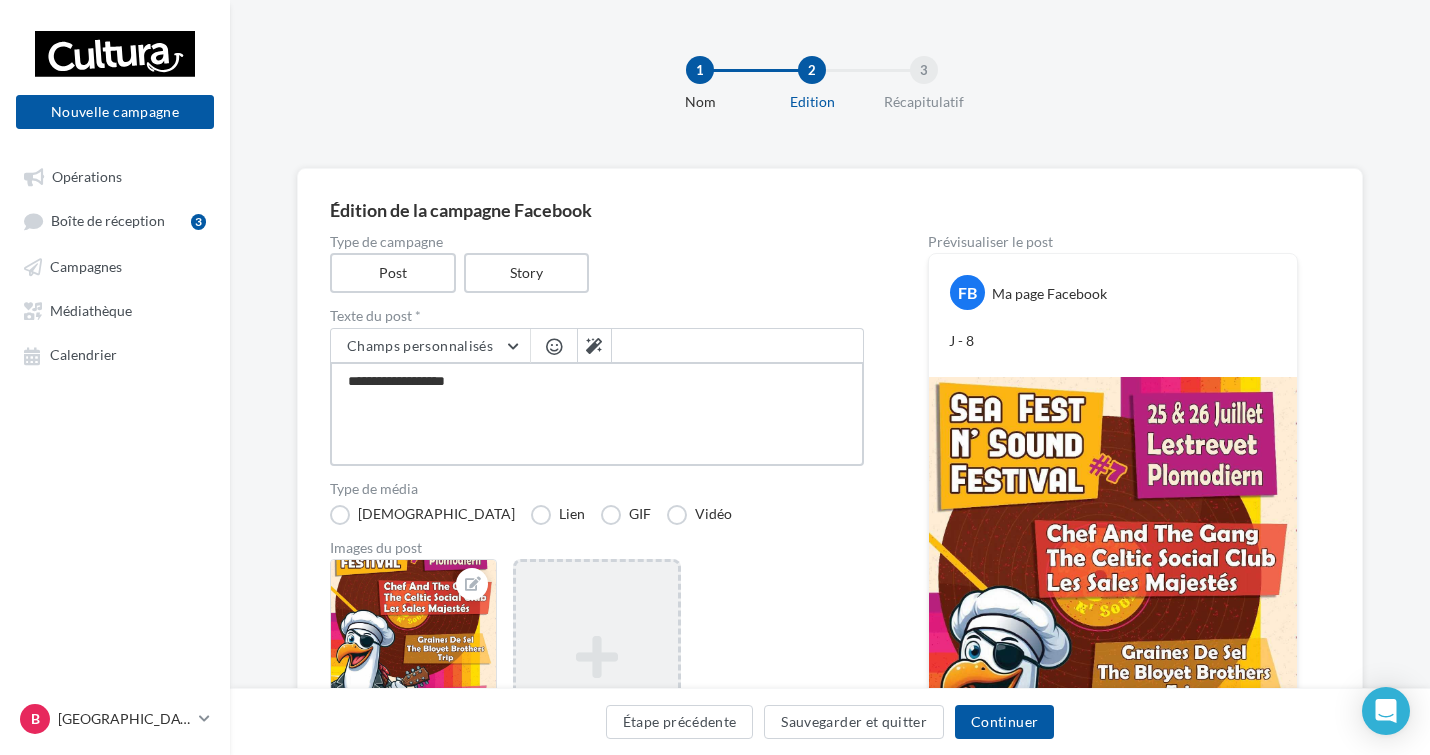 type on "**********" 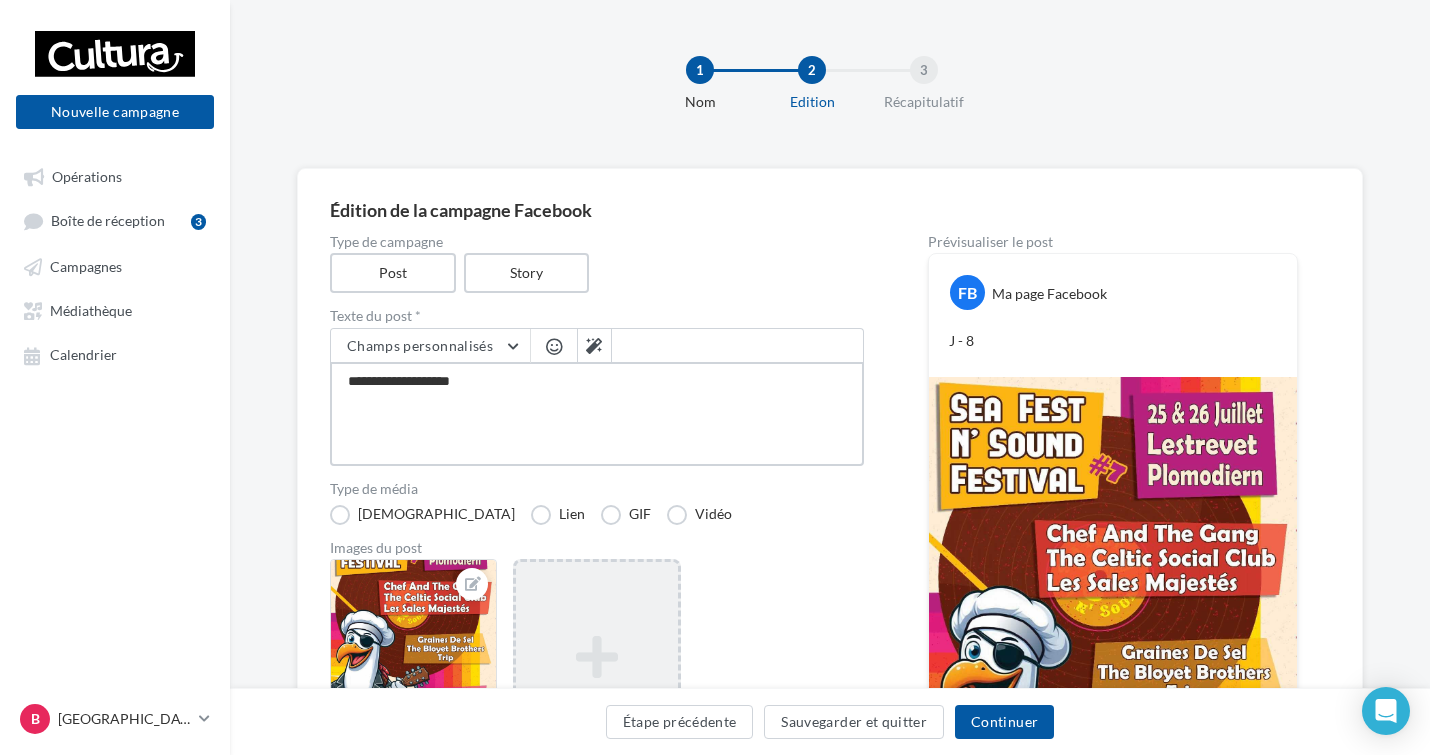 type on "**********" 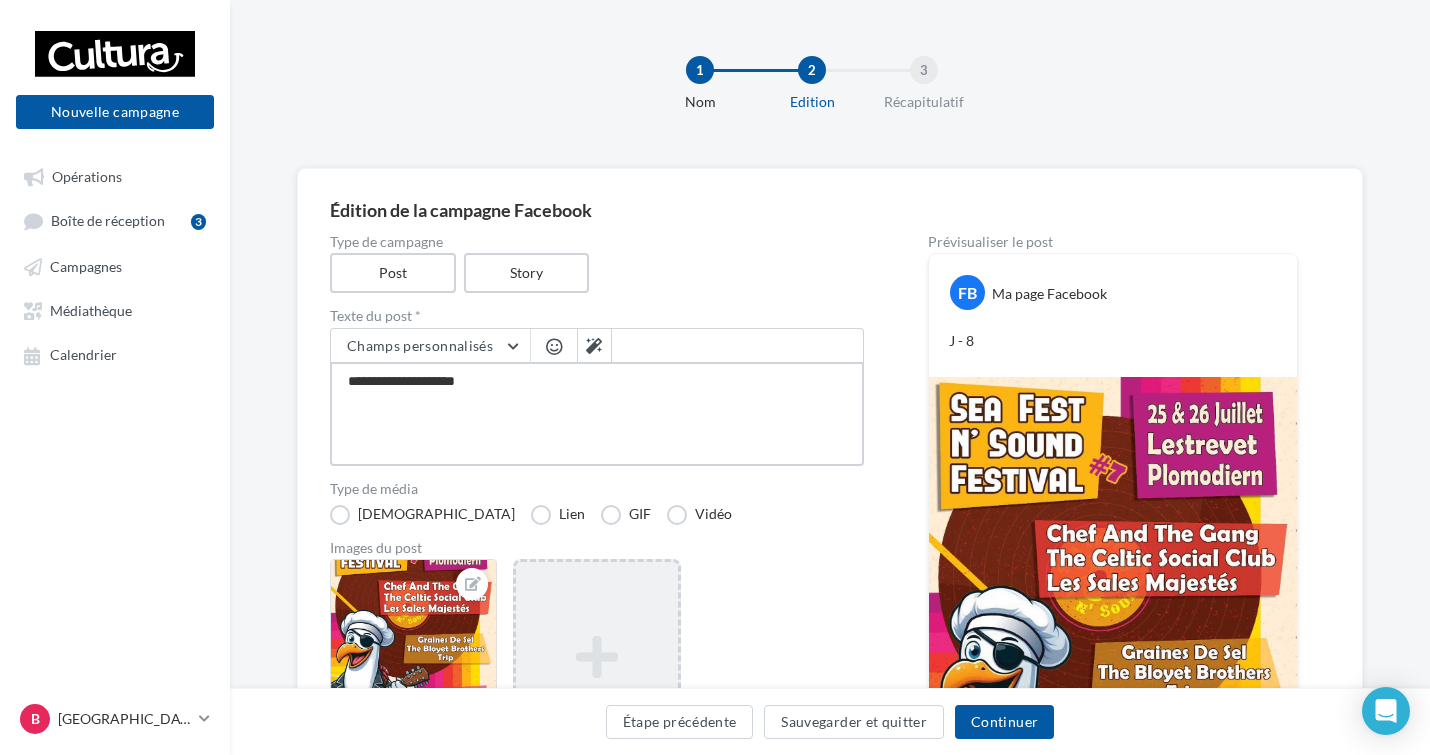 type on "**********" 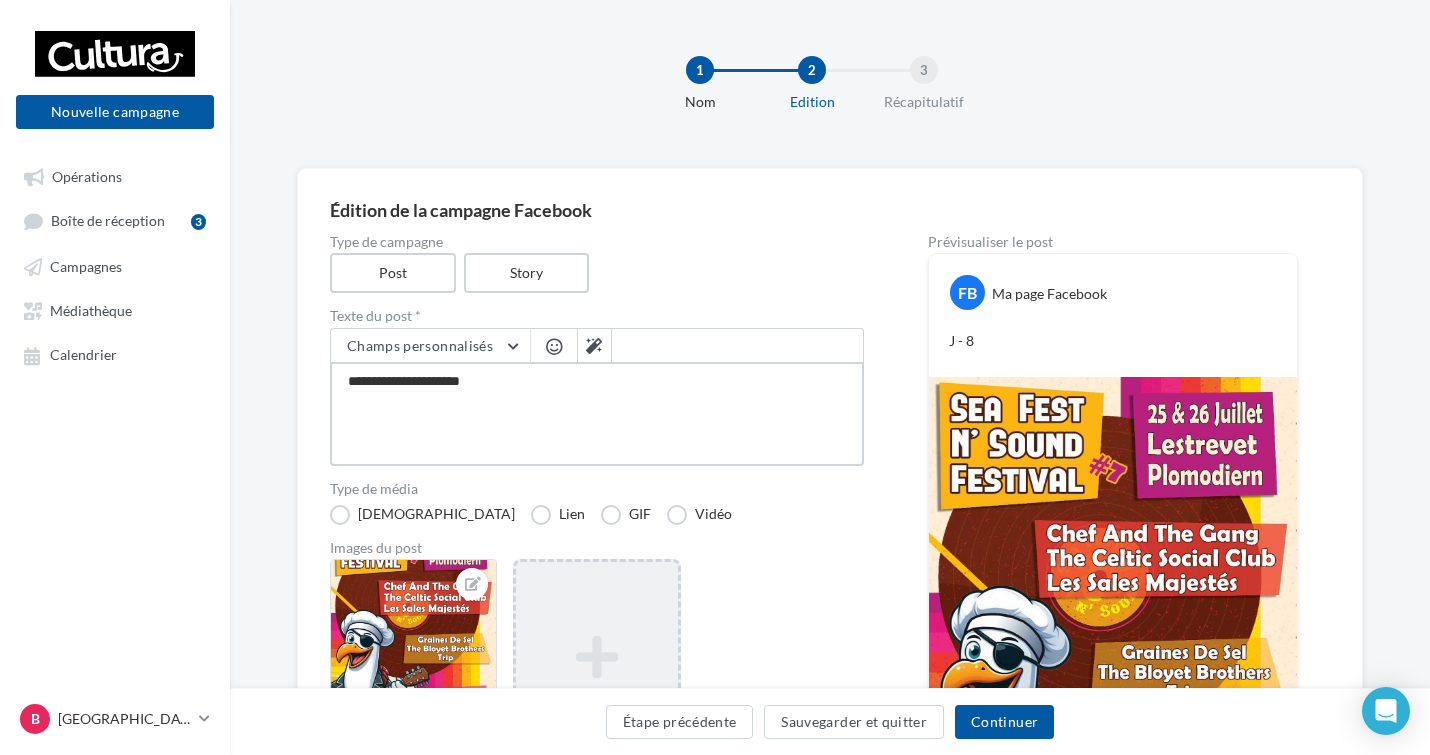 type on "**********" 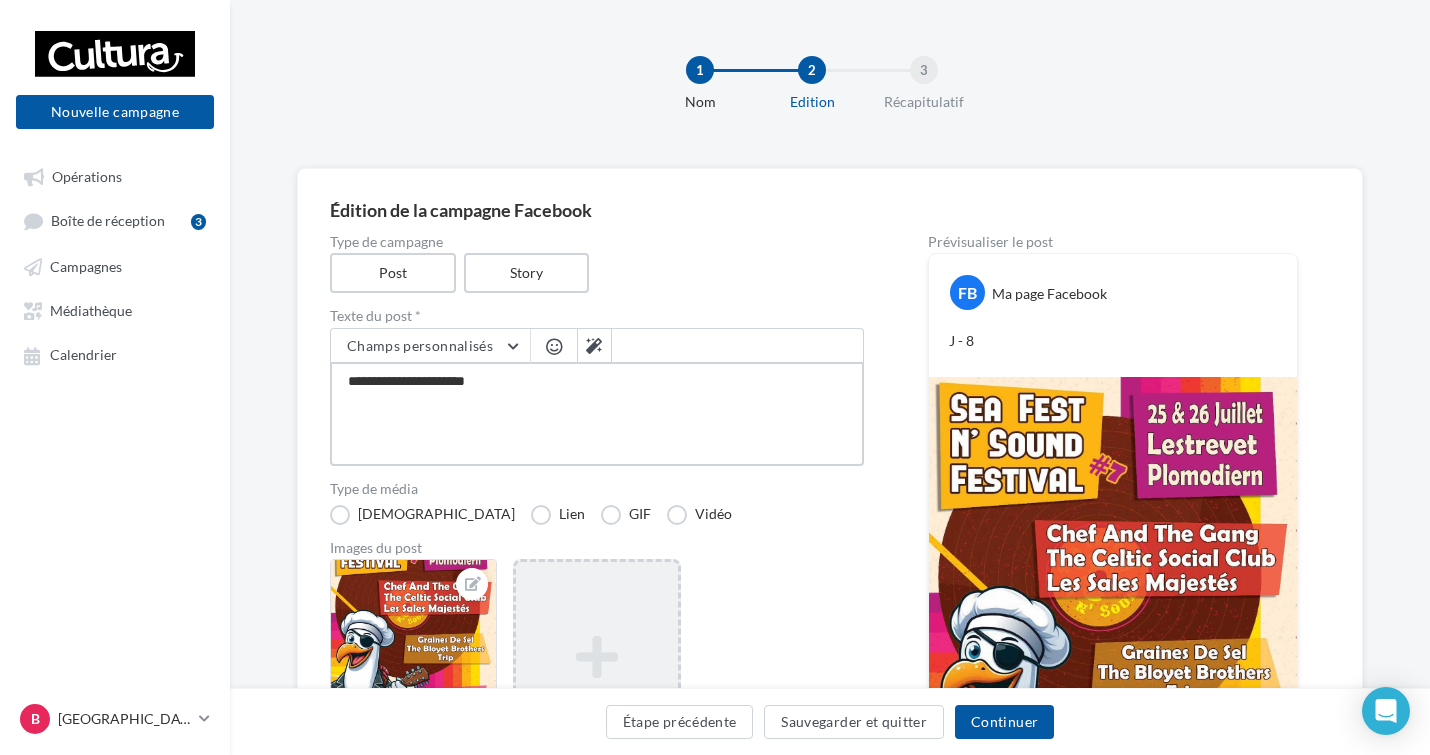 type on "**********" 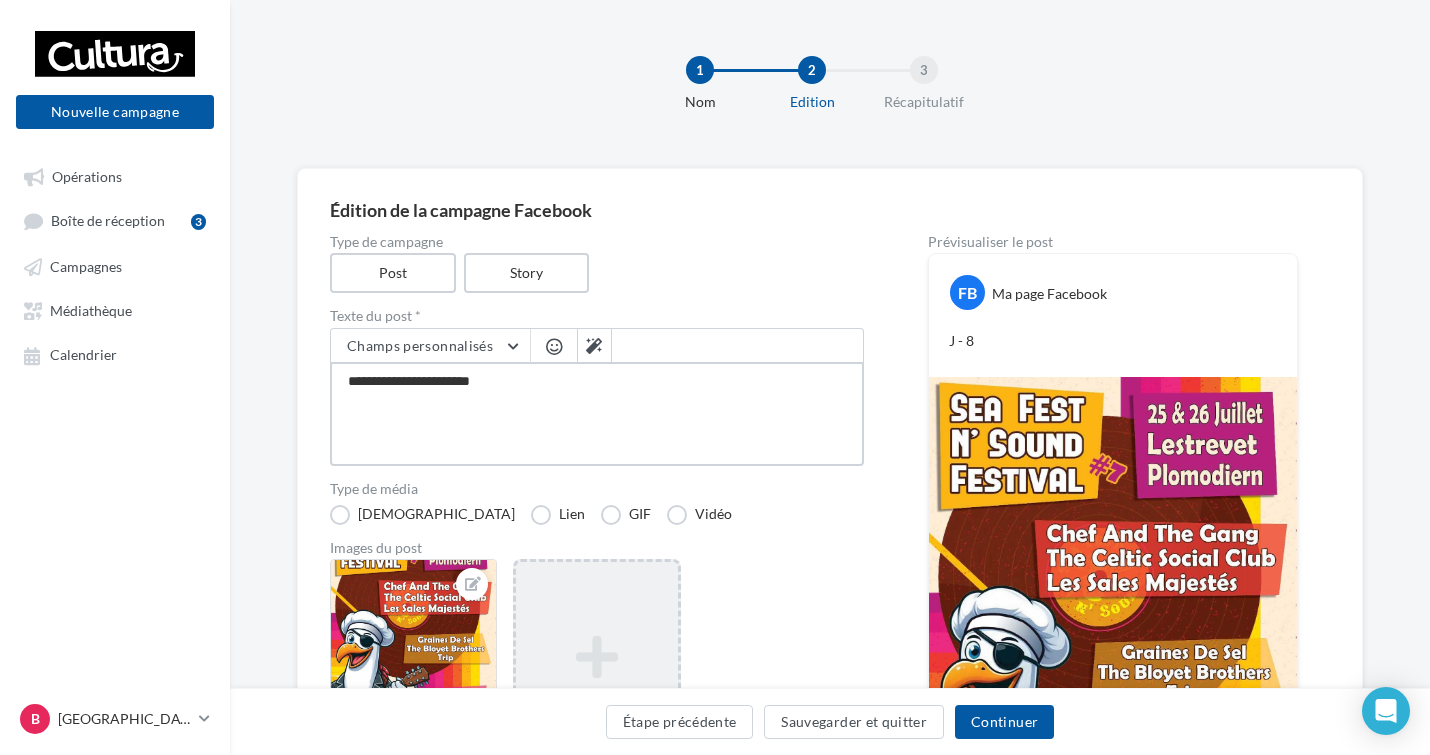 type on "**********" 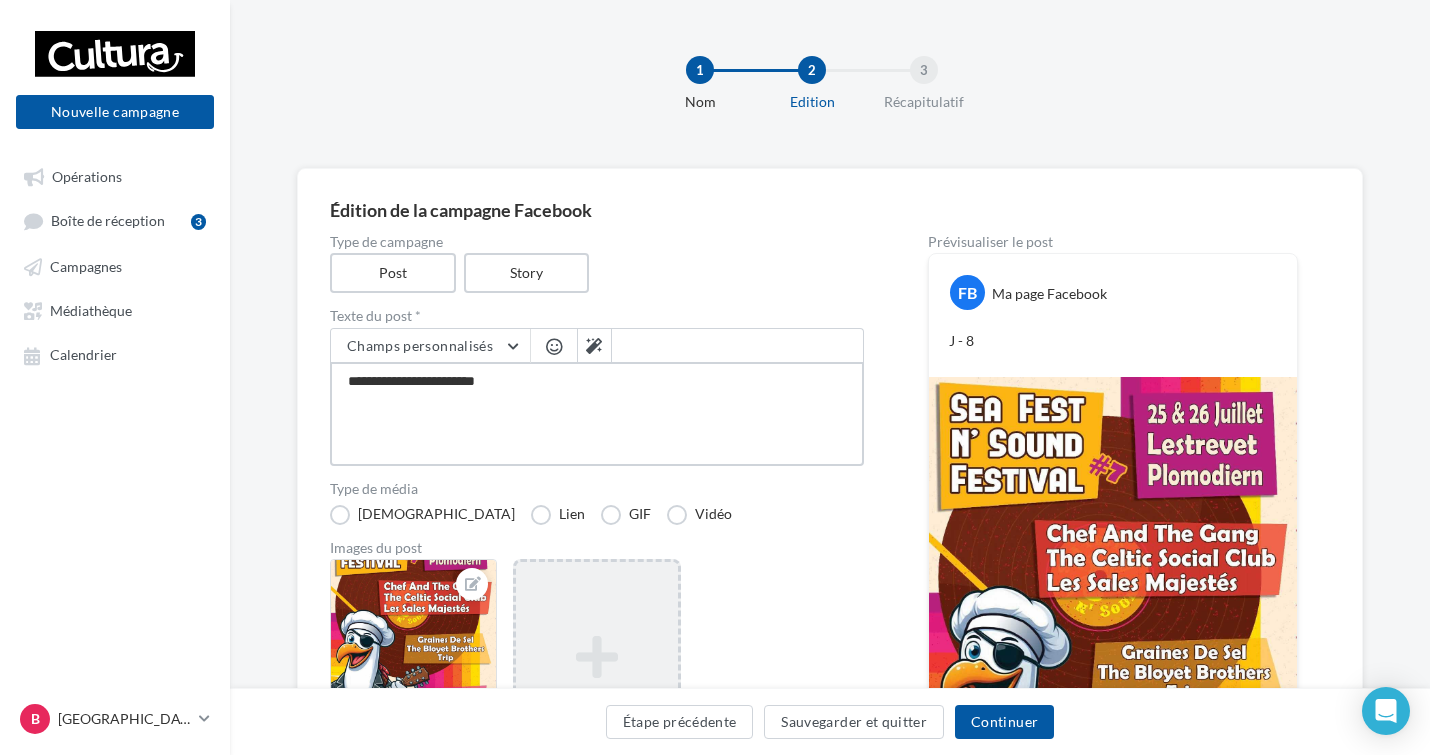 type on "**********" 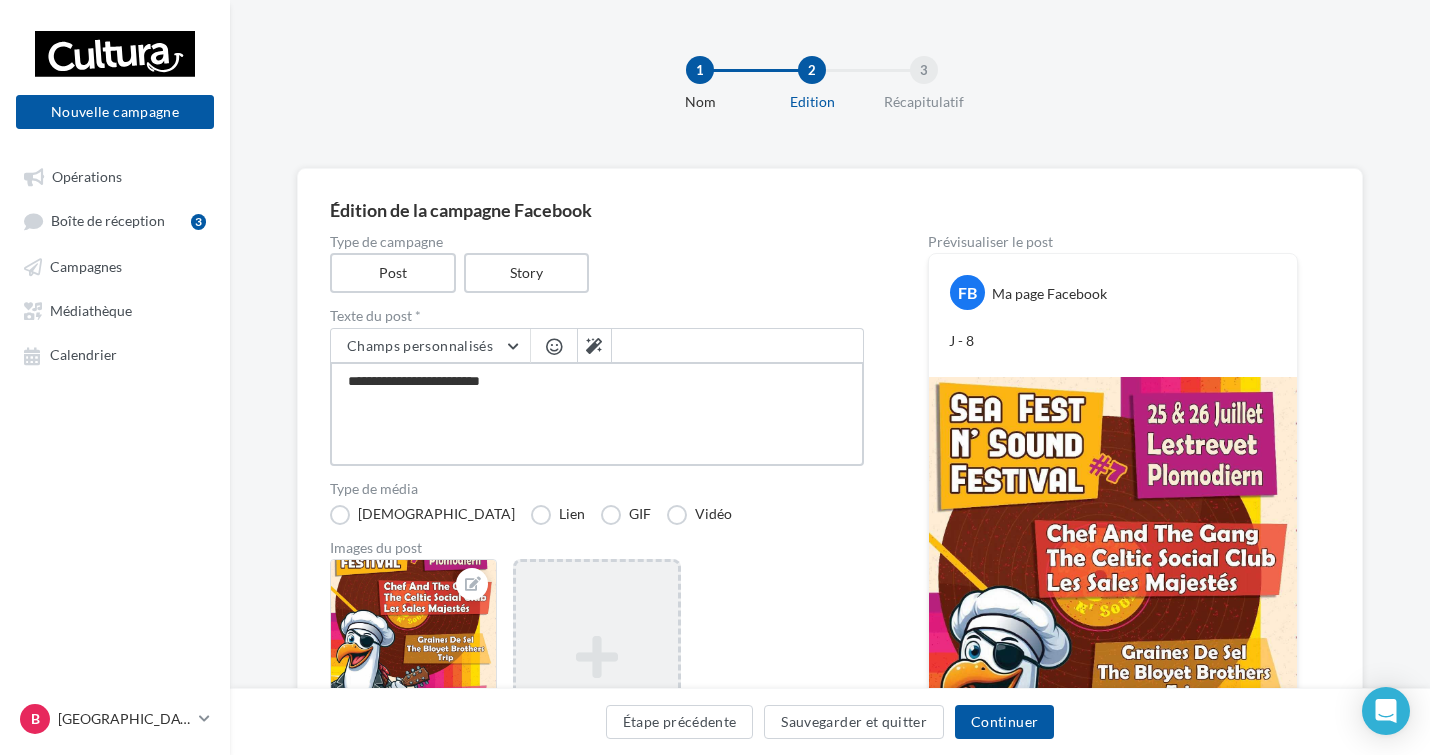 type on "**********" 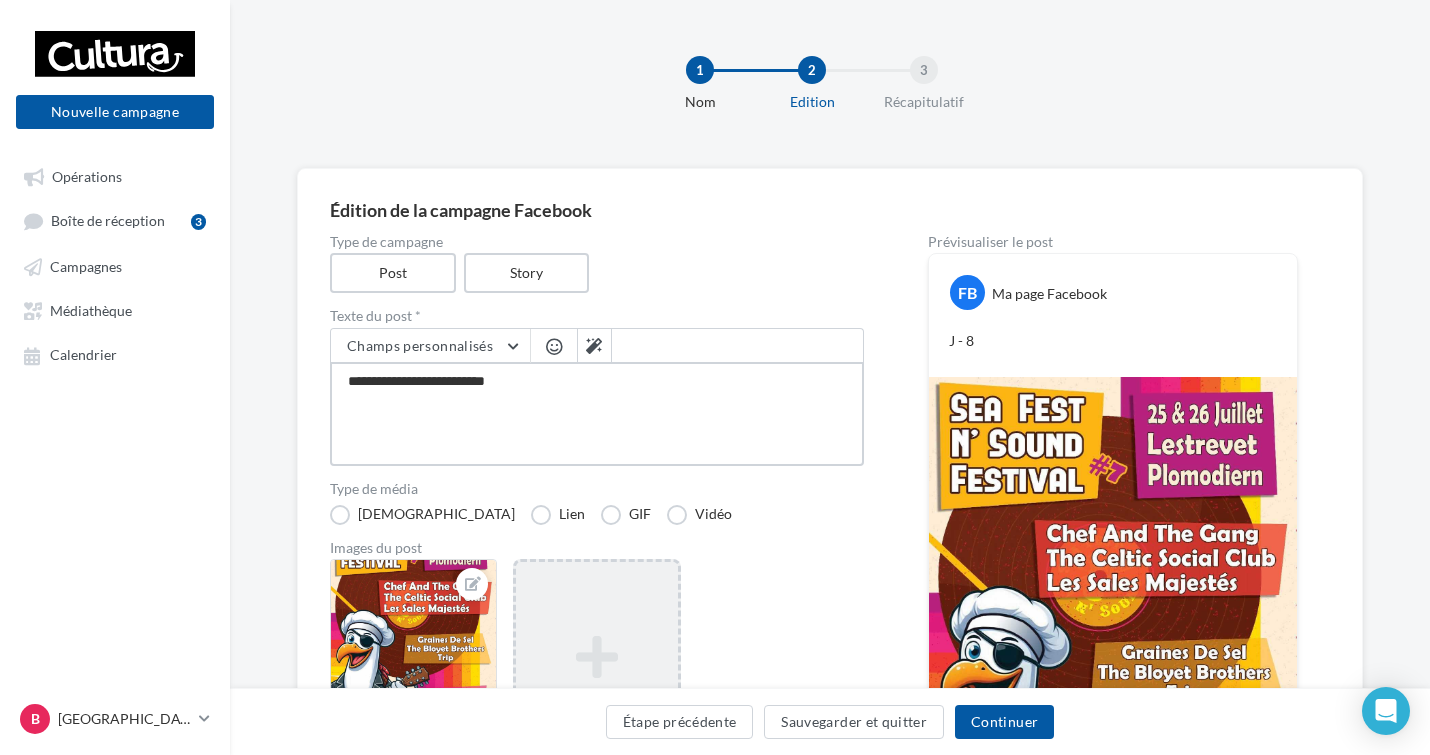 type on "**********" 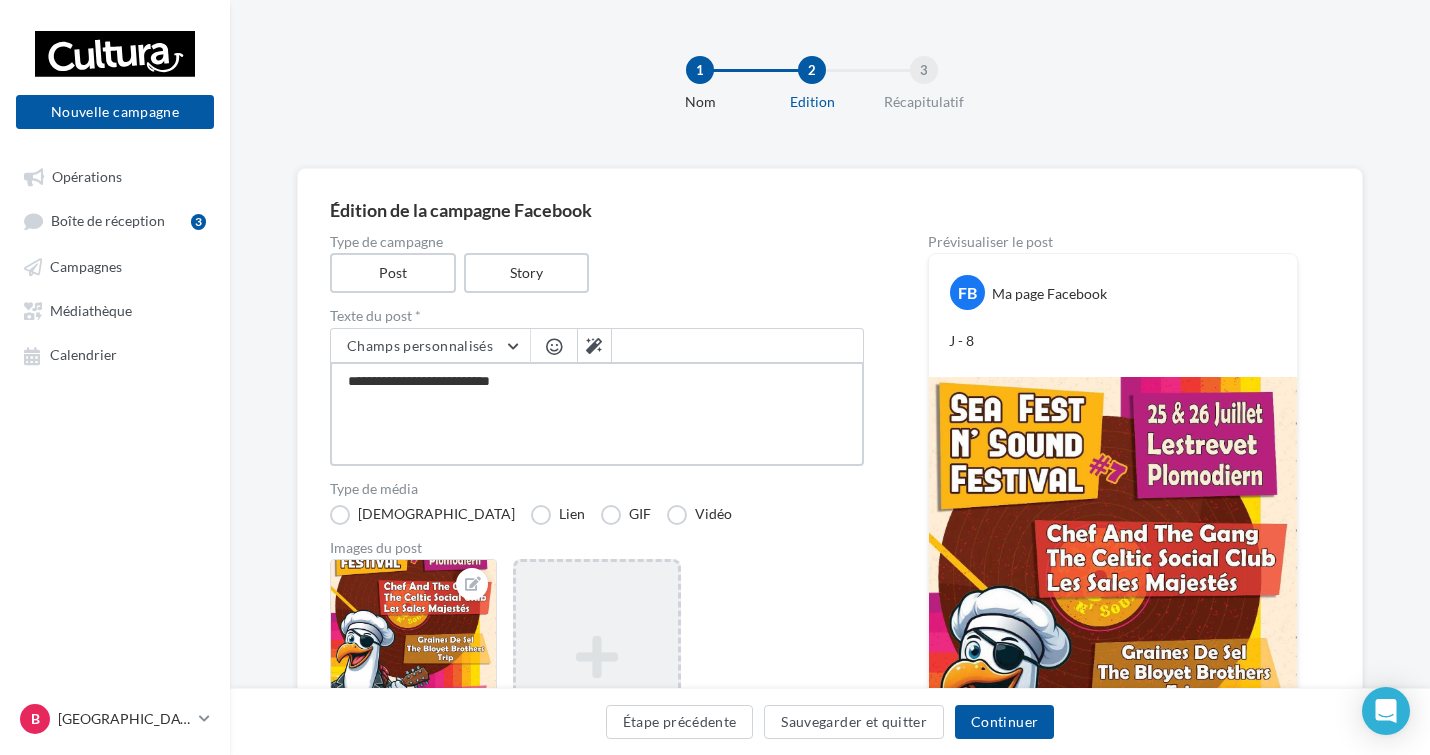 type on "**********" 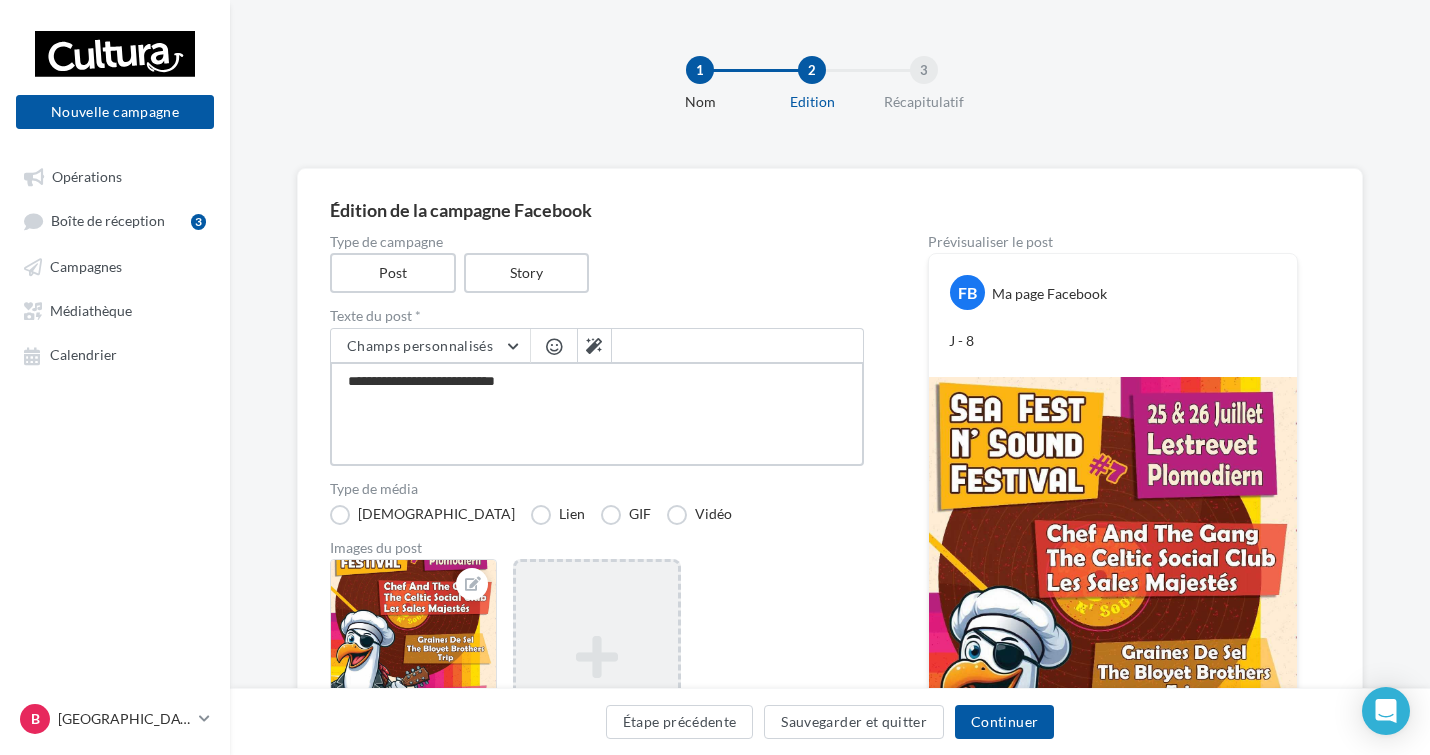 type on "**********" 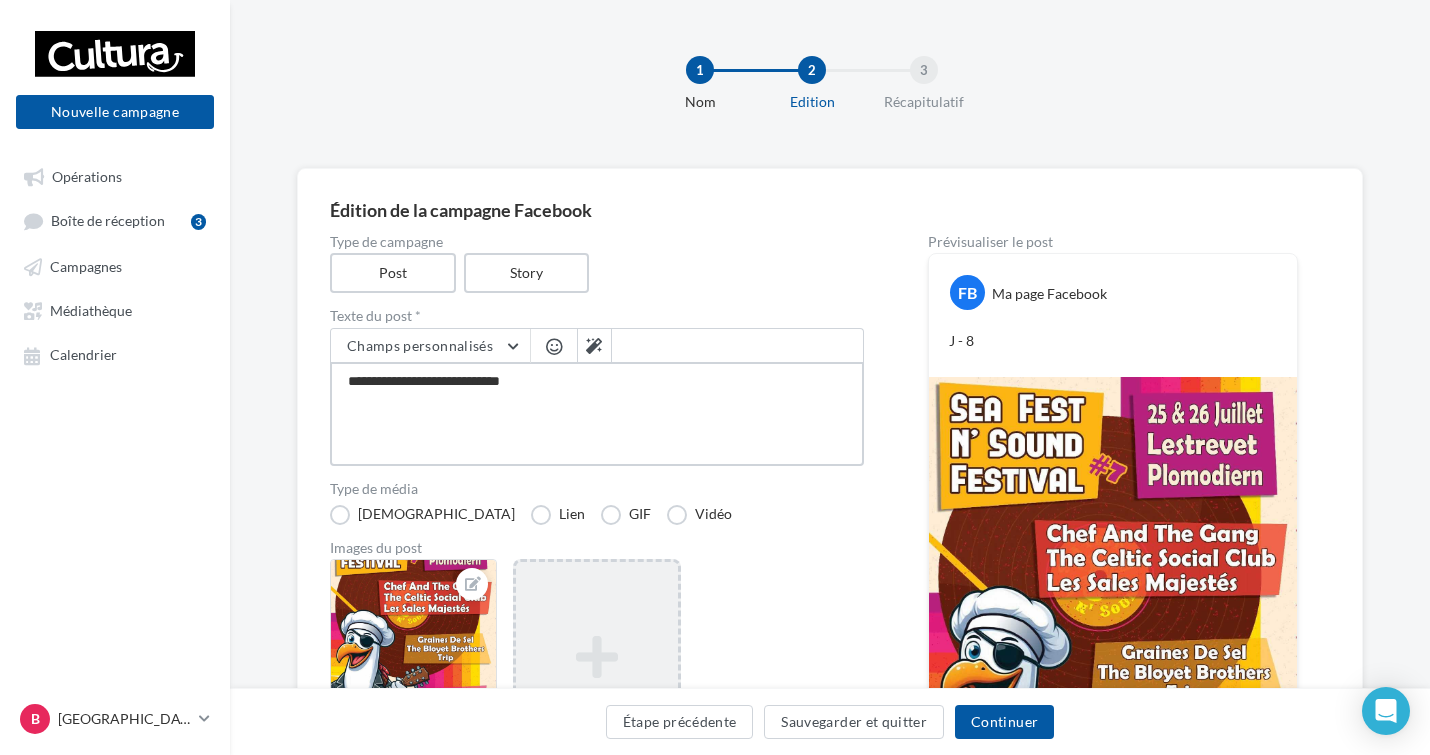 type on "**********" 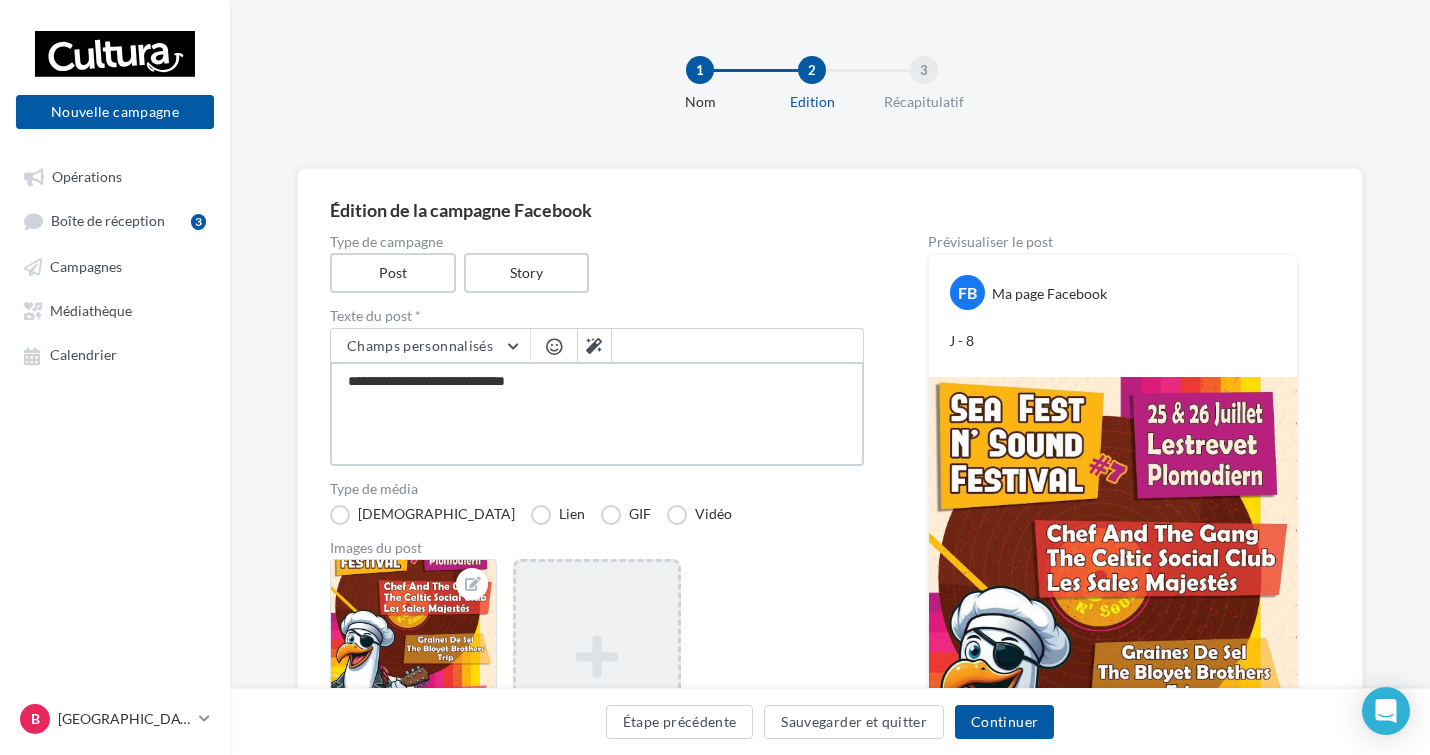 type on "**********" 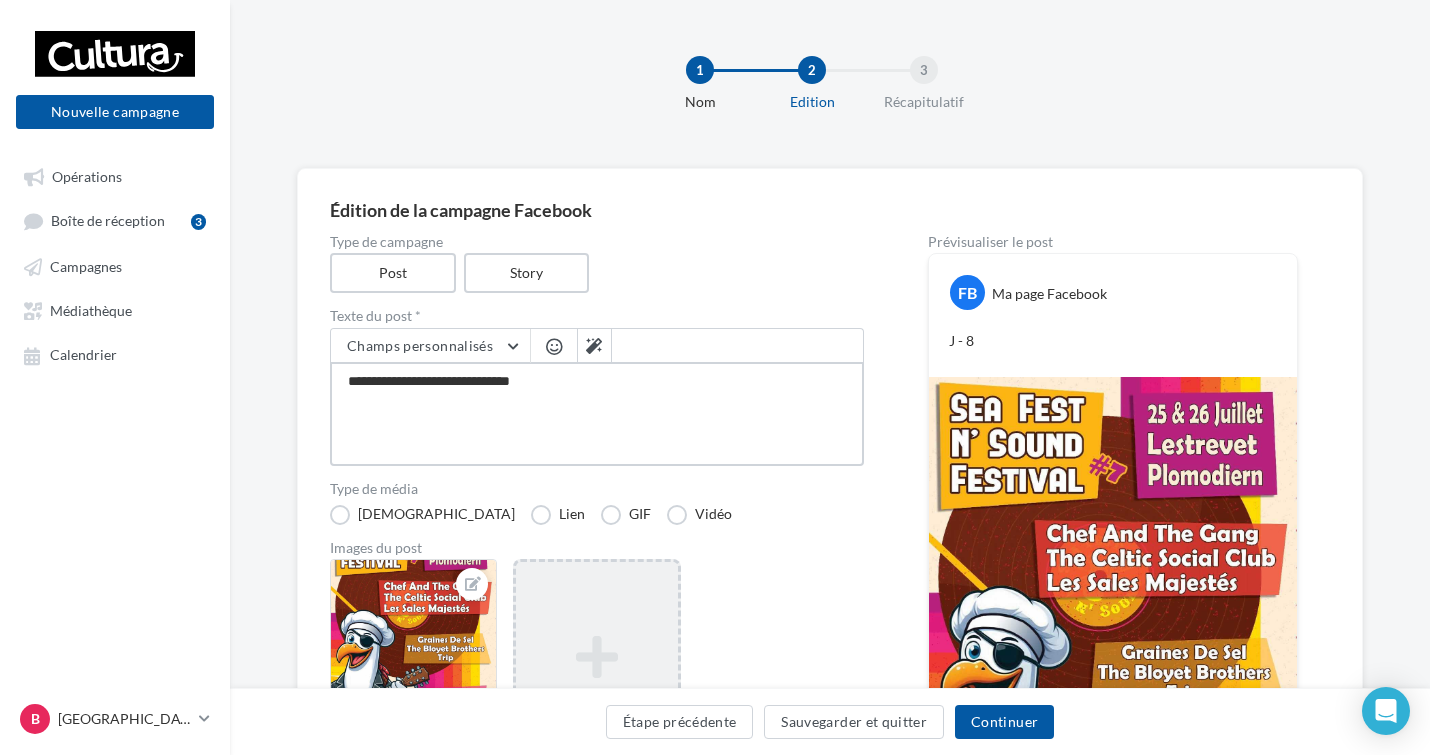 type on "**********" 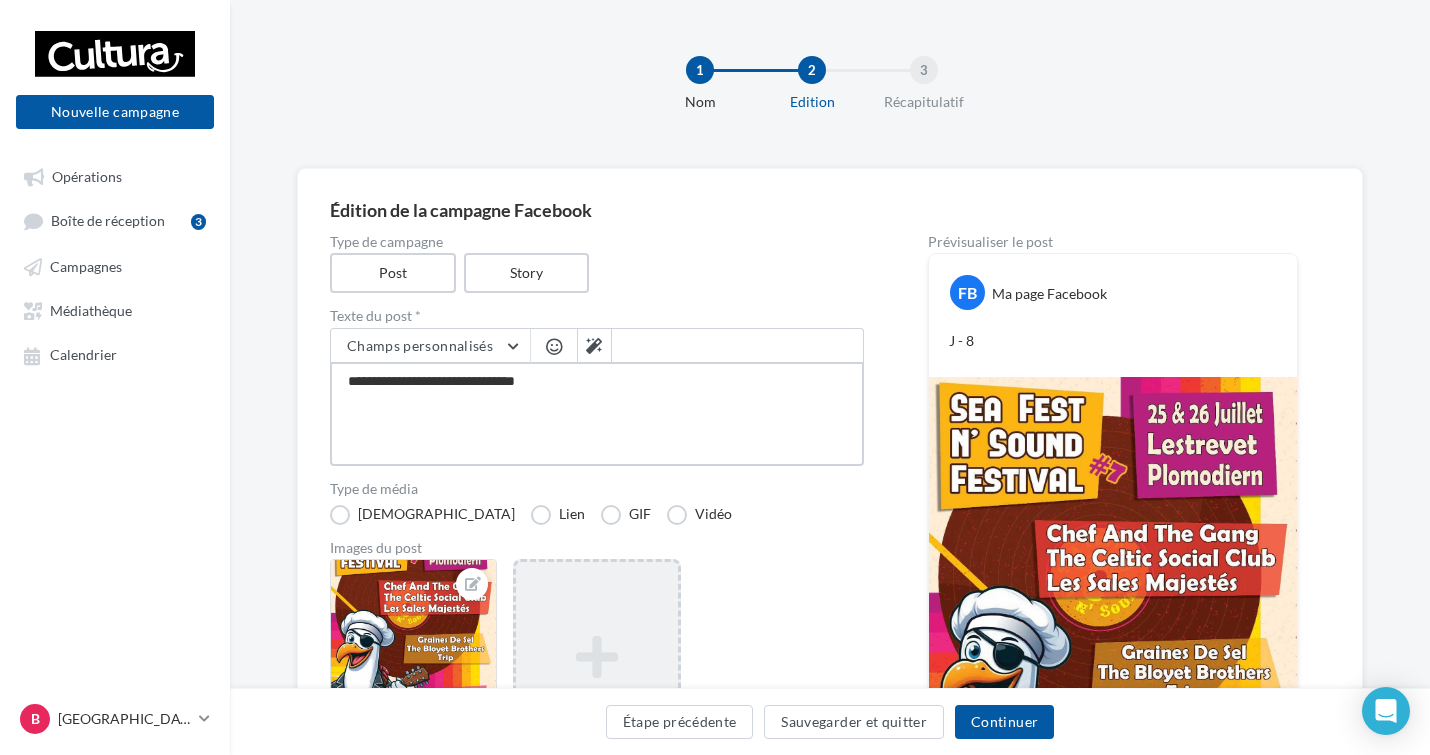 type on "**********" 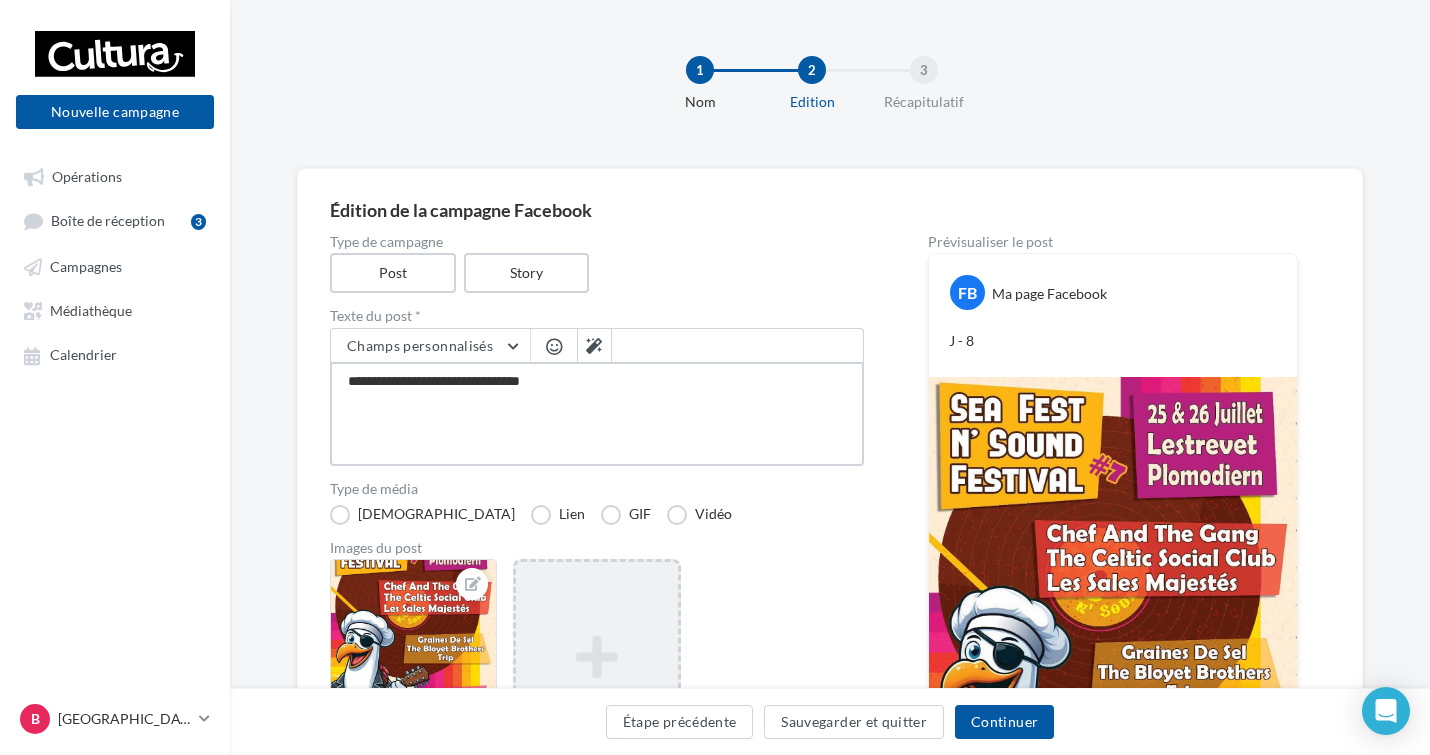 type on "**********" 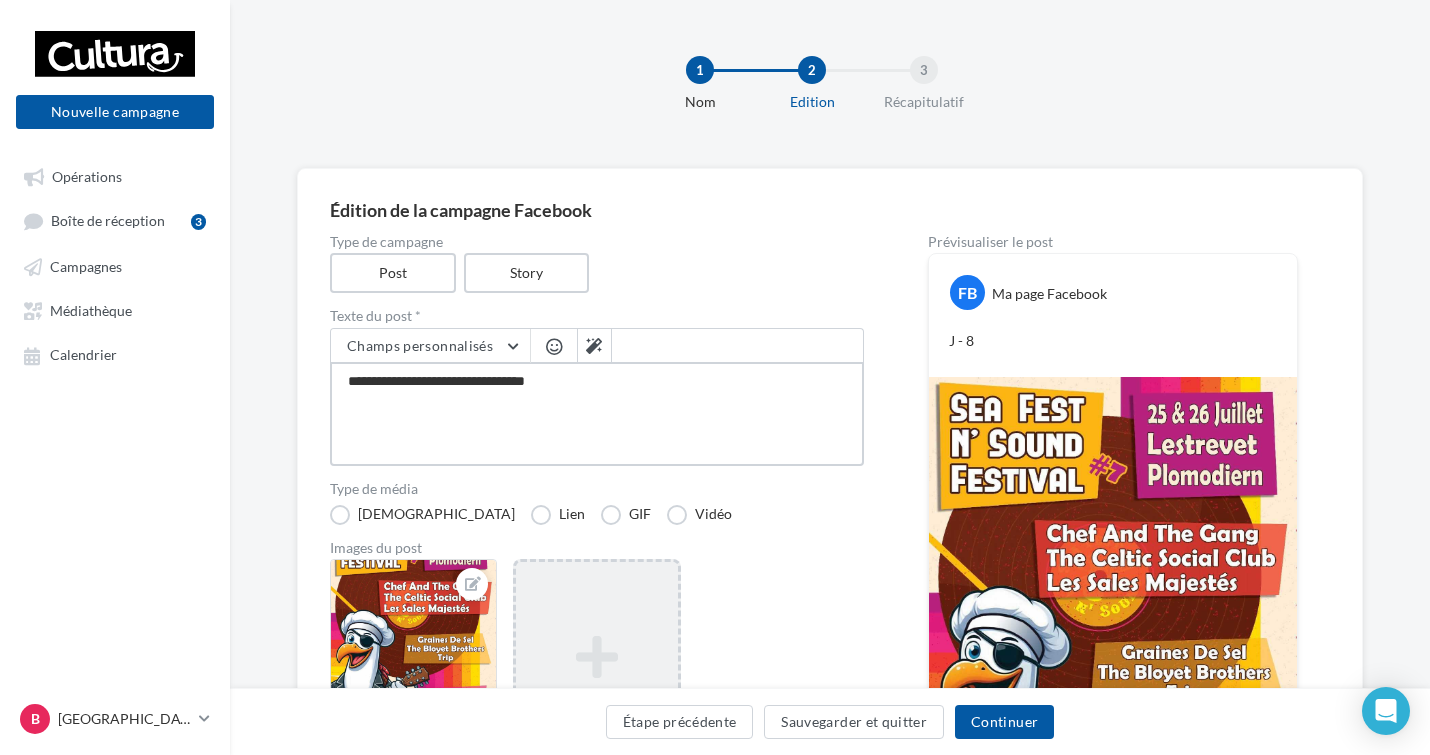 type on "**********" 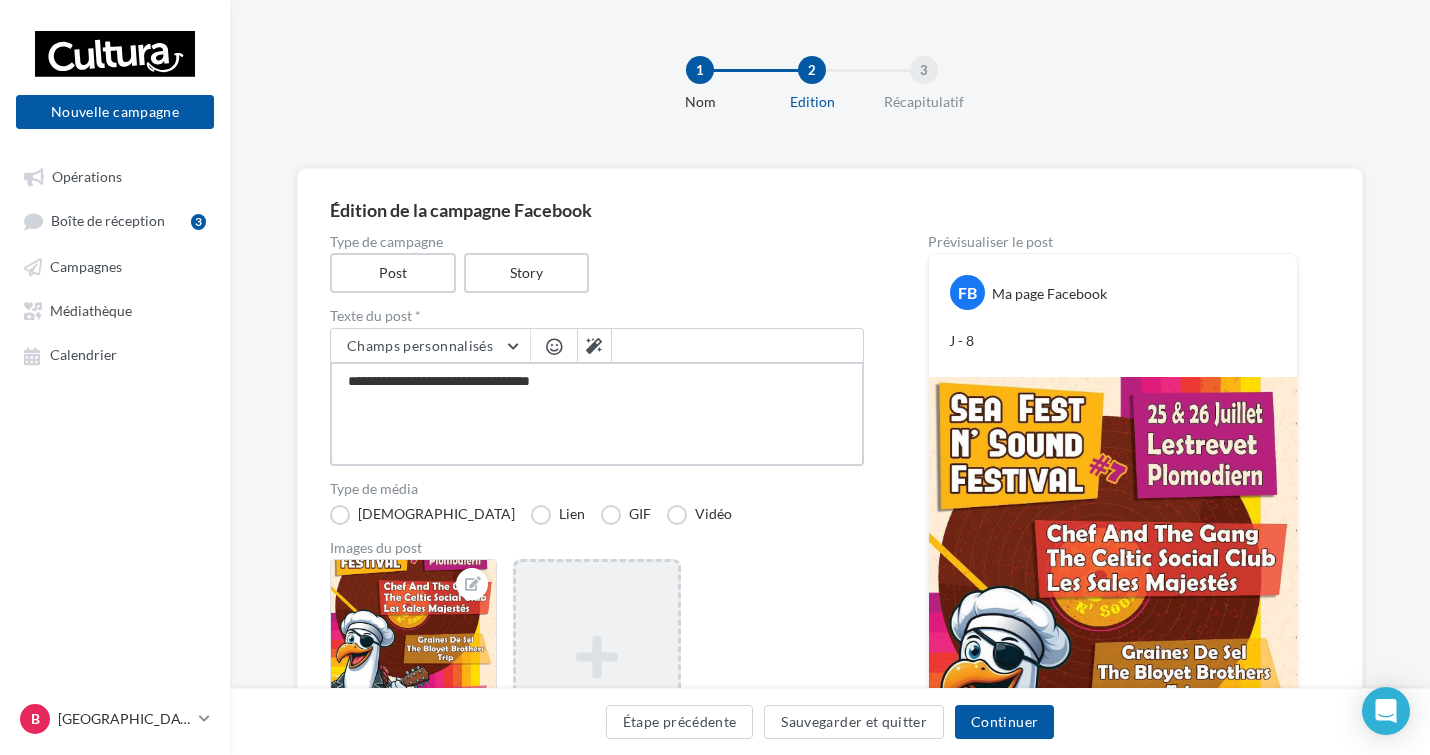 type on "**********" 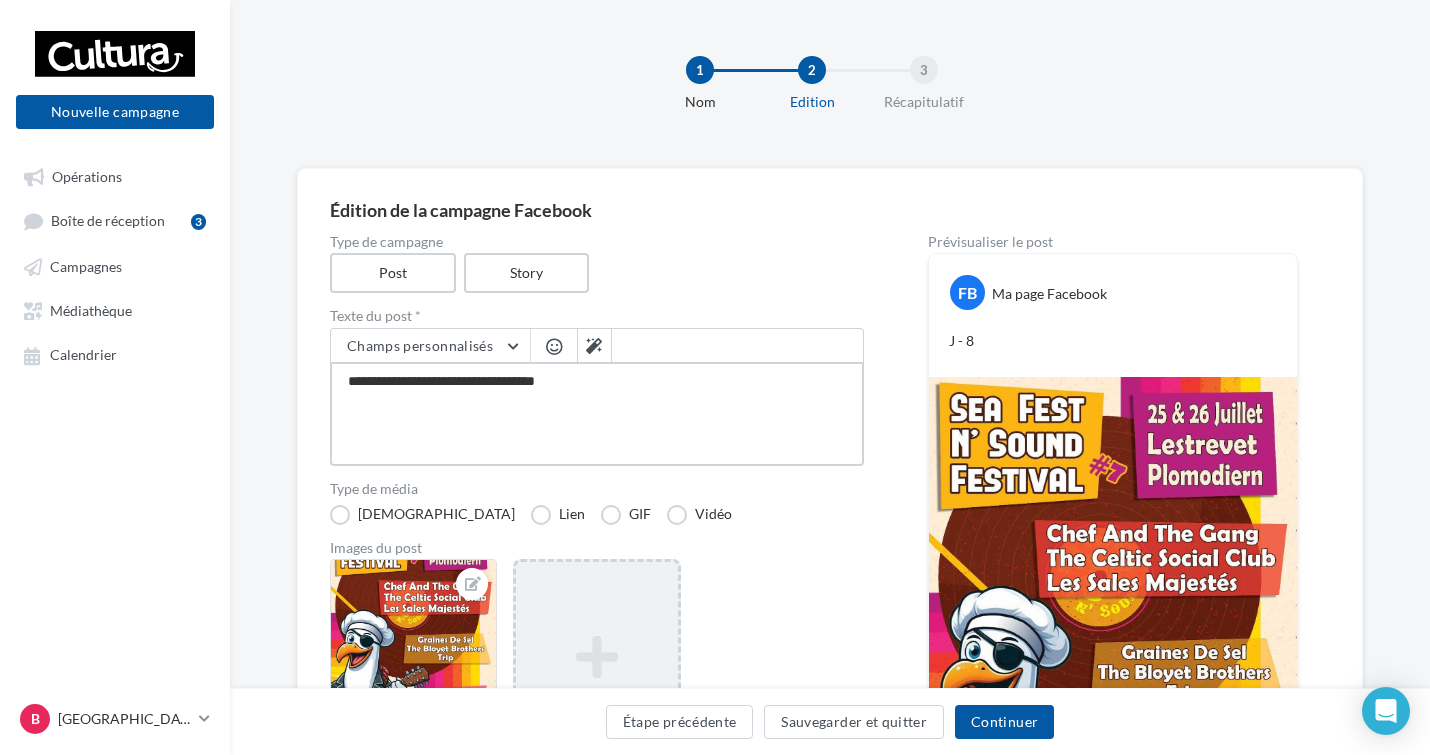 type on "**********" 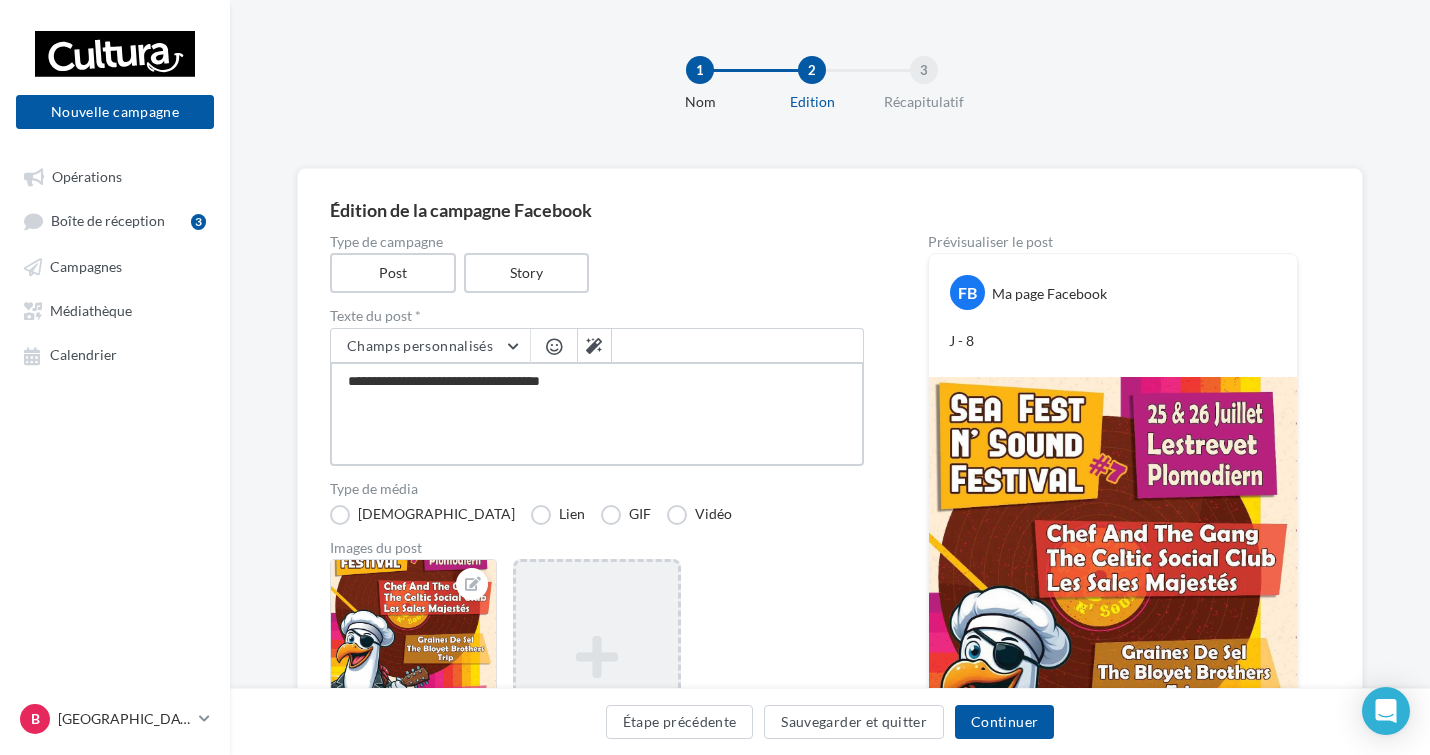 type on "**********" 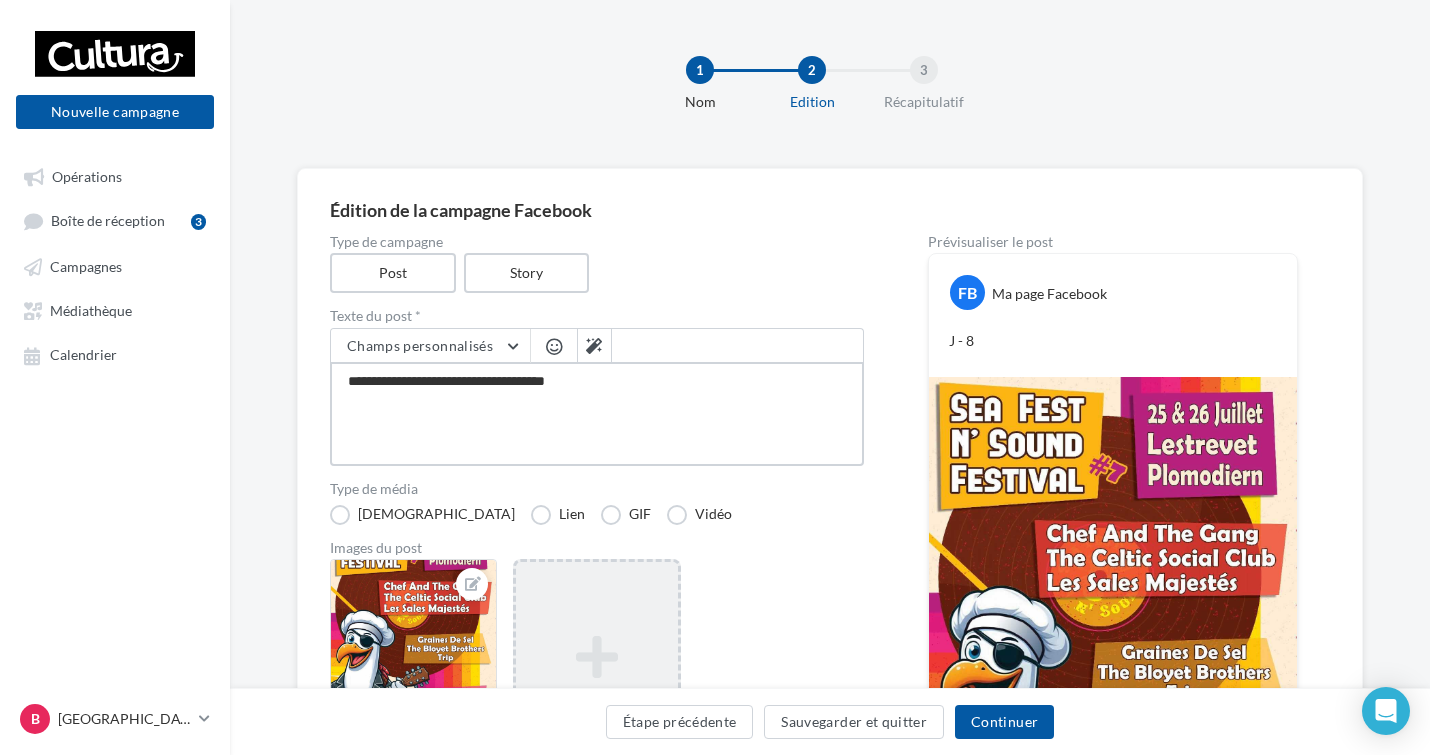 type on "**********" 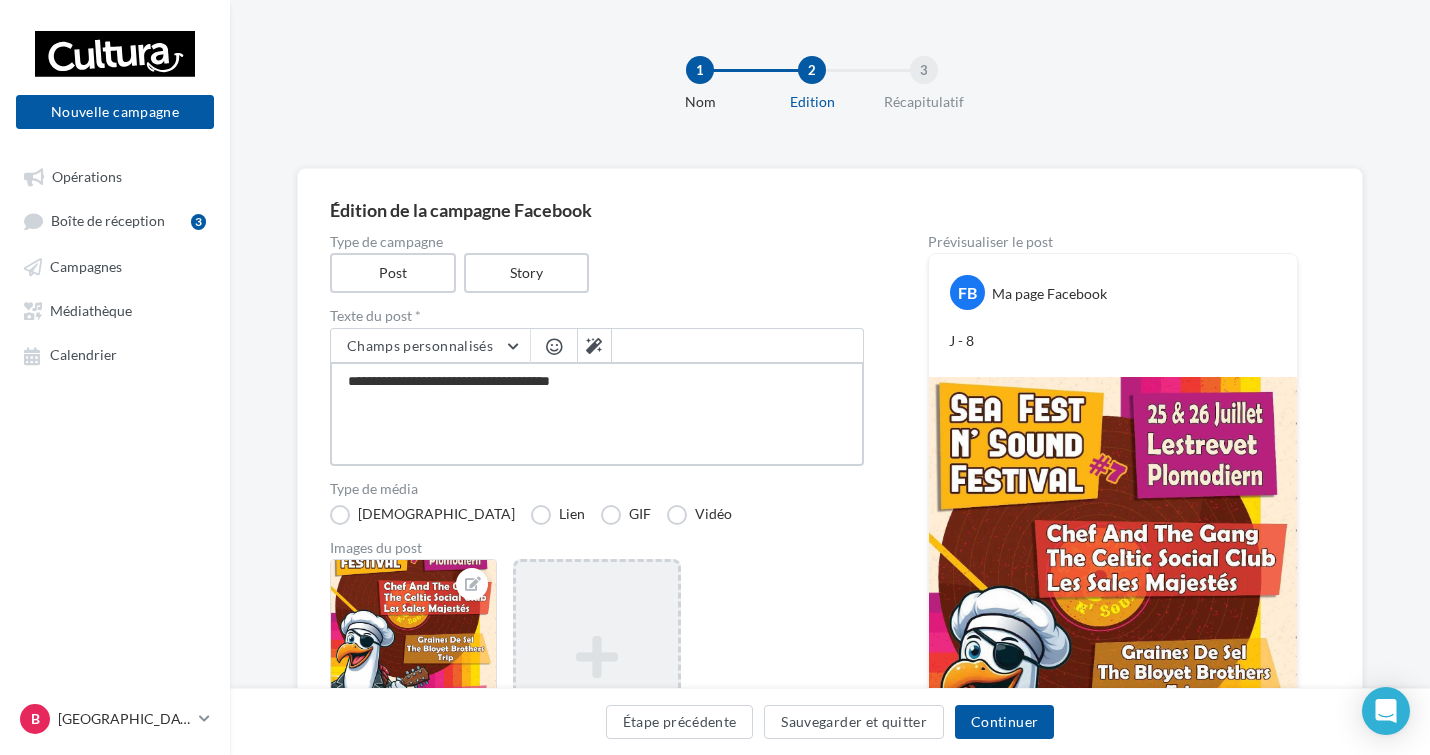 type on "**********" 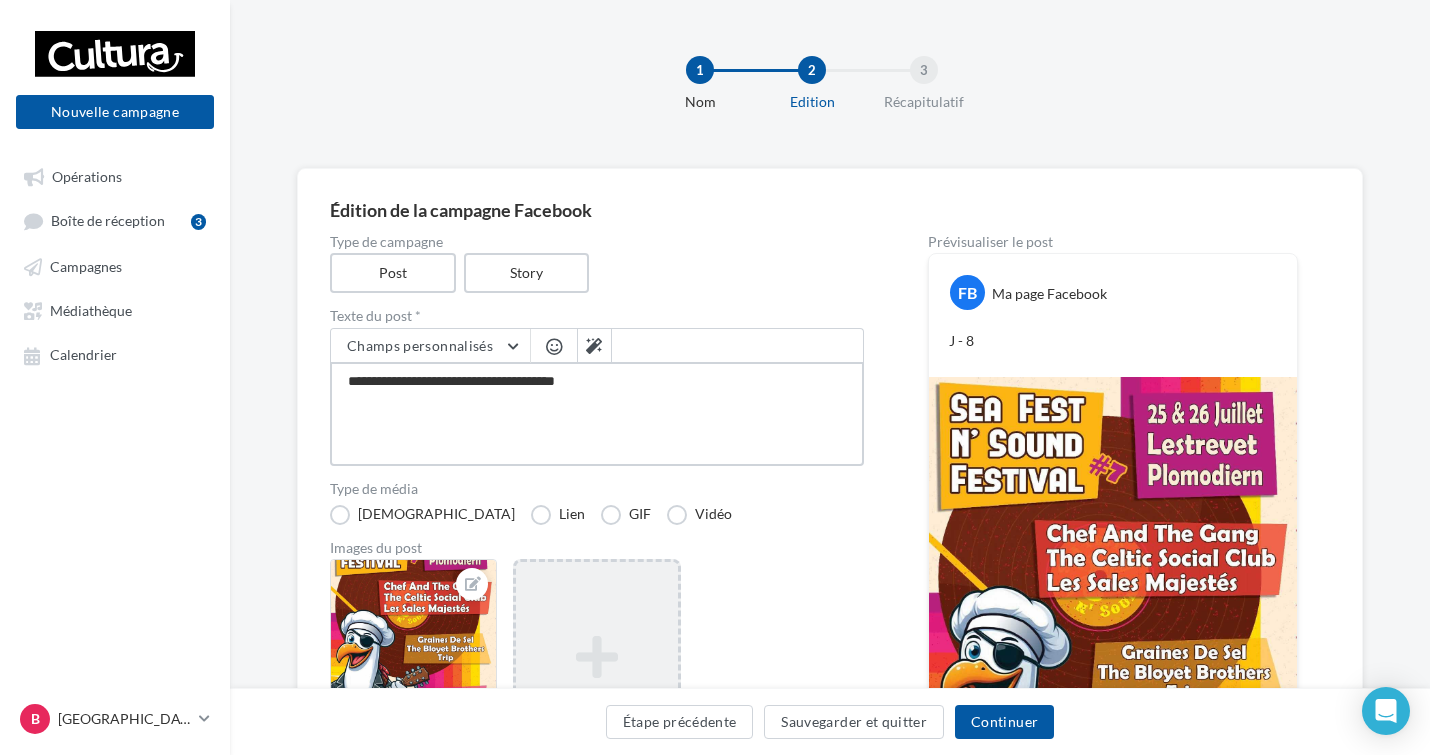 type on "**********" 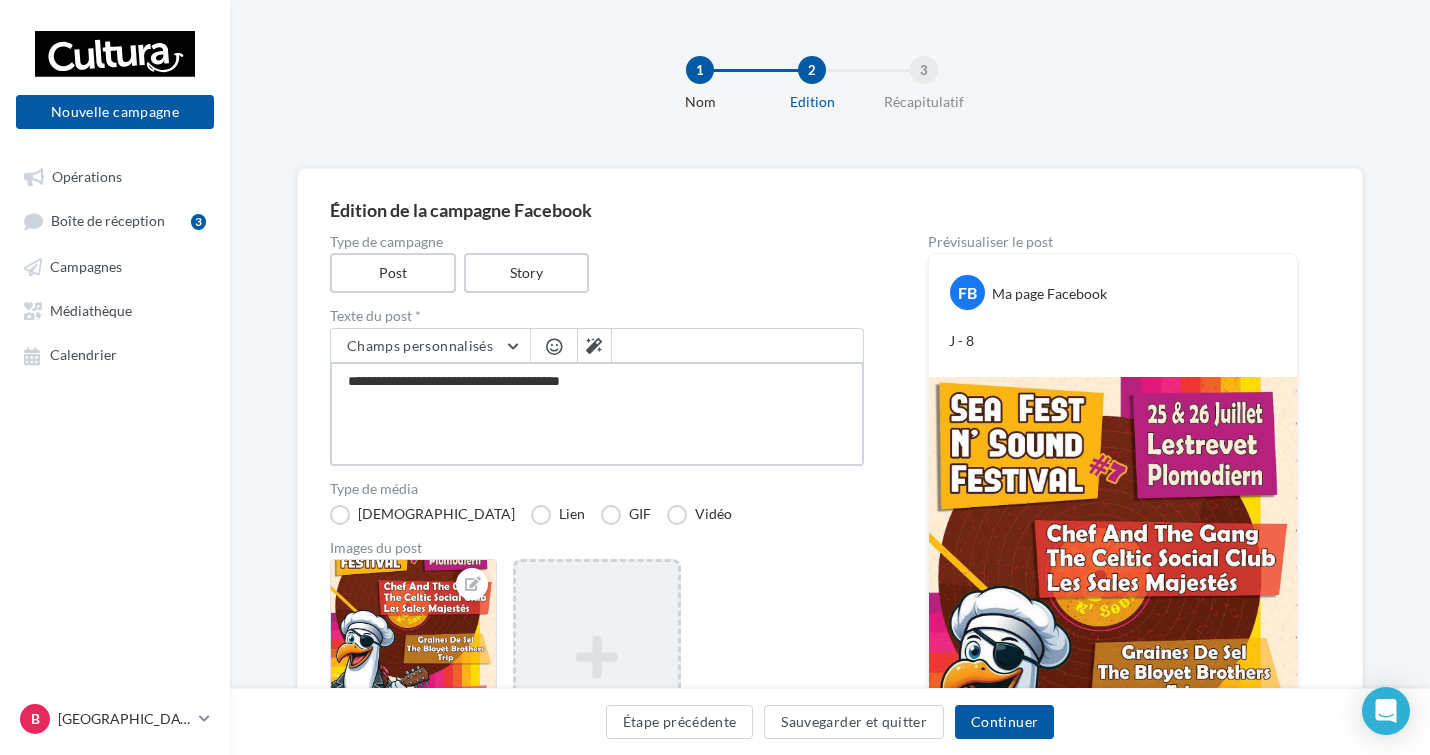 type on "**********" 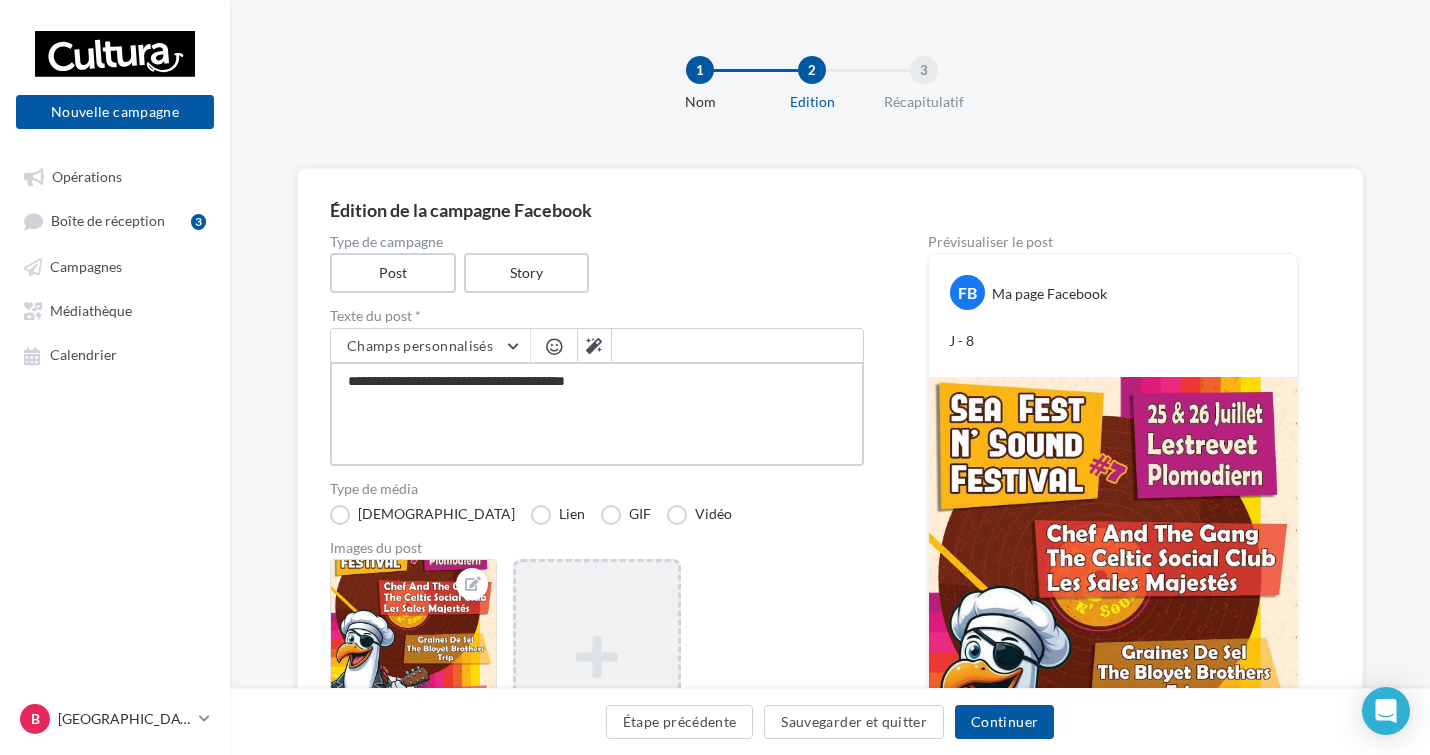 type on "**********" 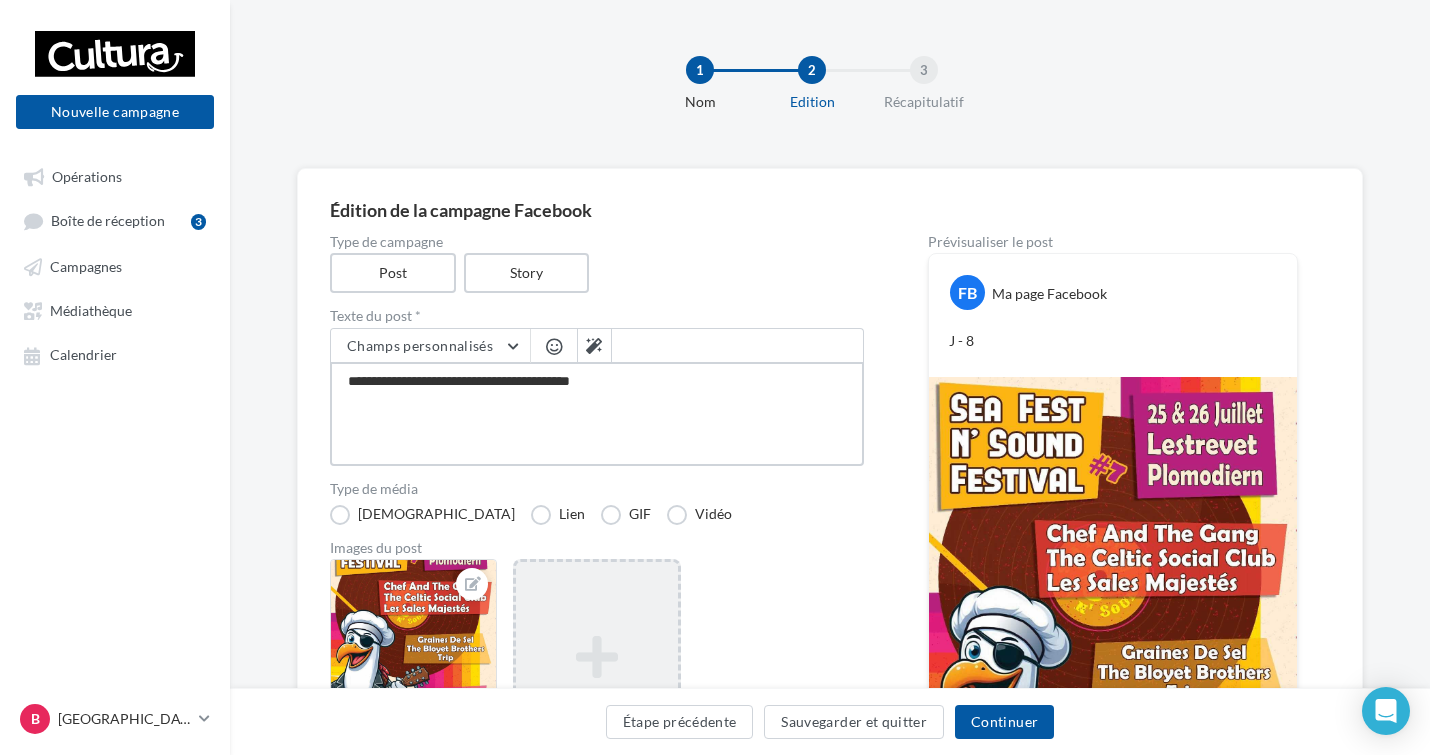type on "**********" 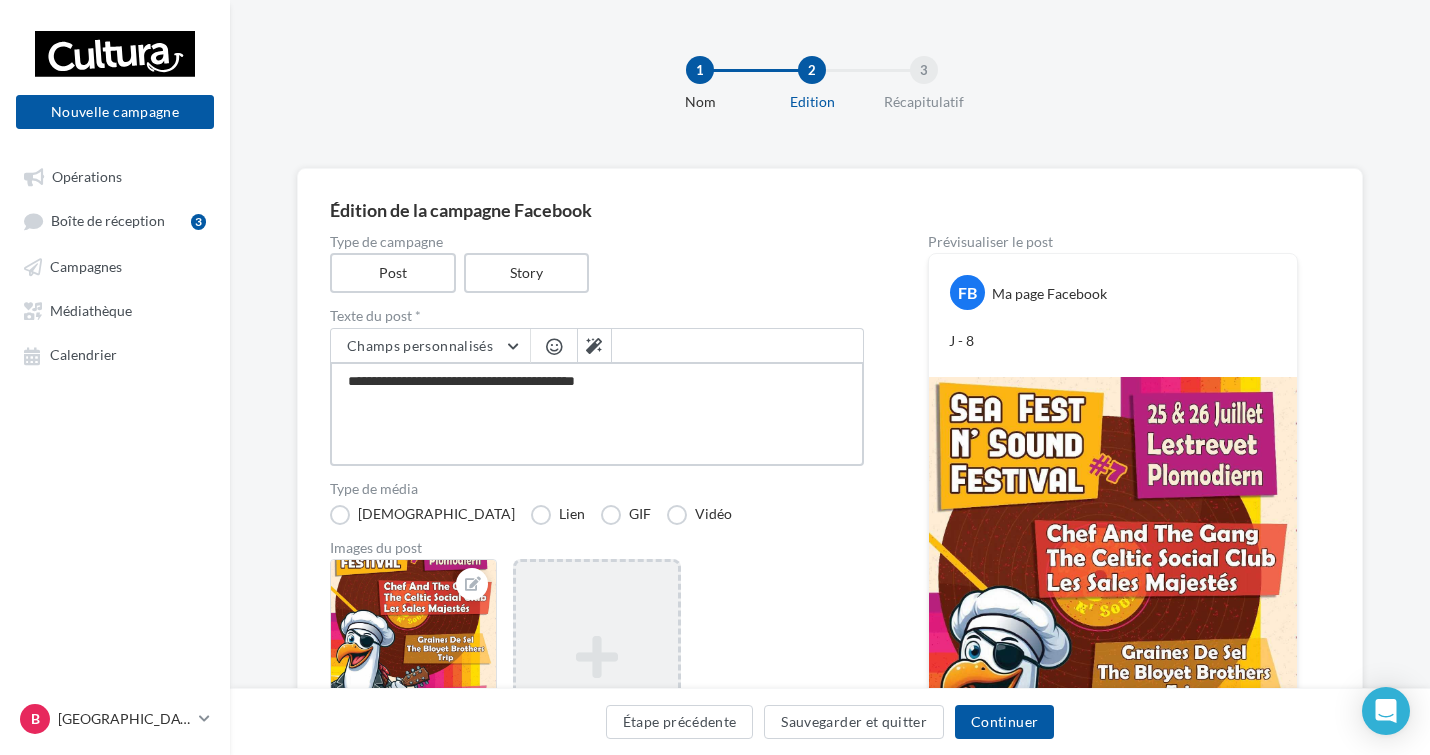 type on "**********" 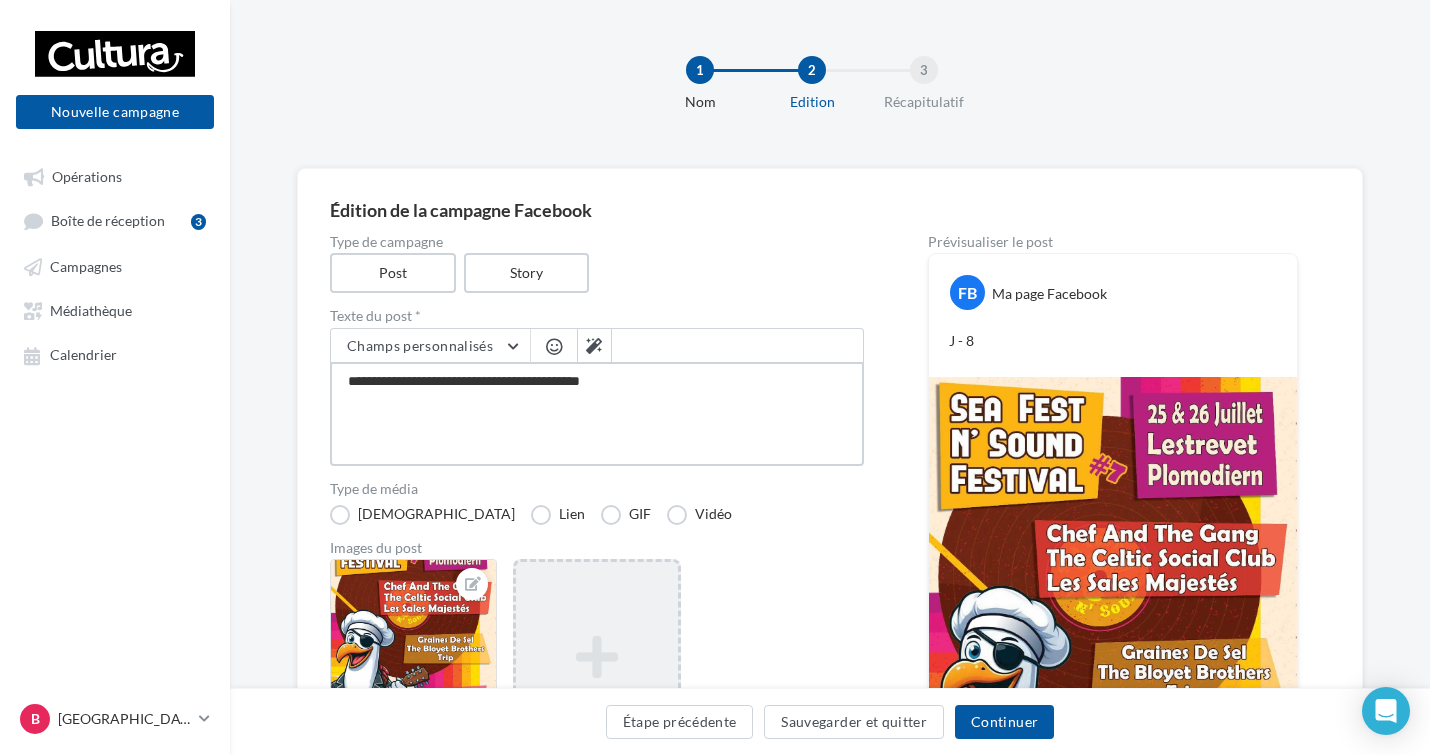 type on "**********" 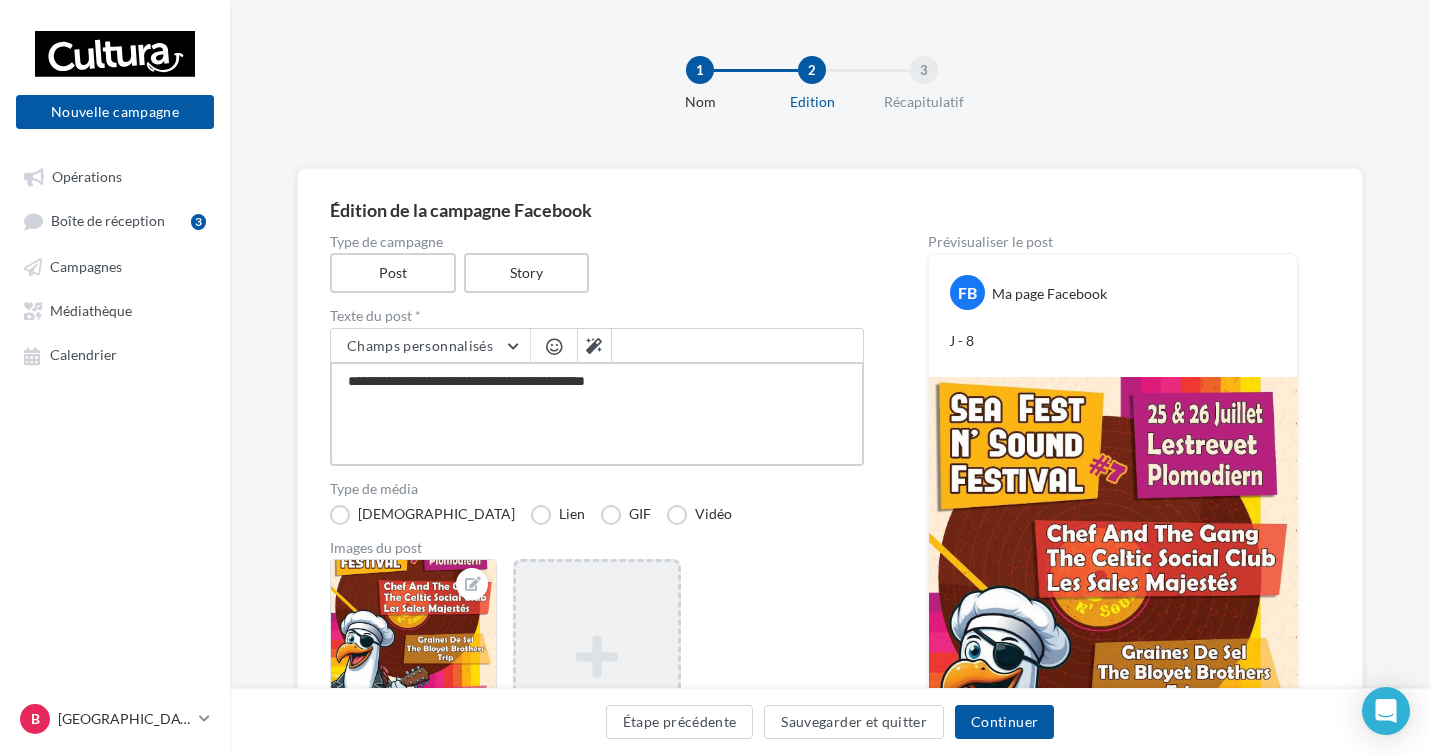 type on "**********" 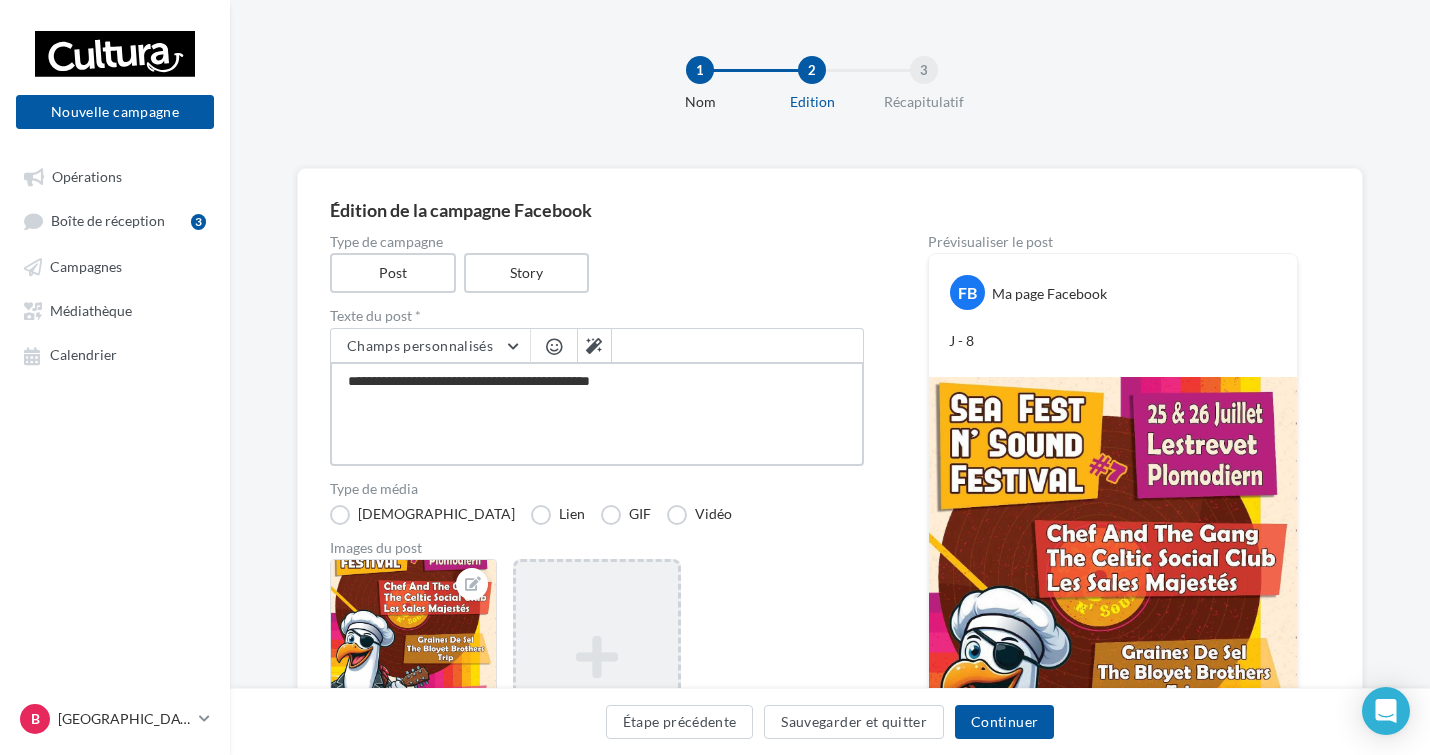 type on "**********" 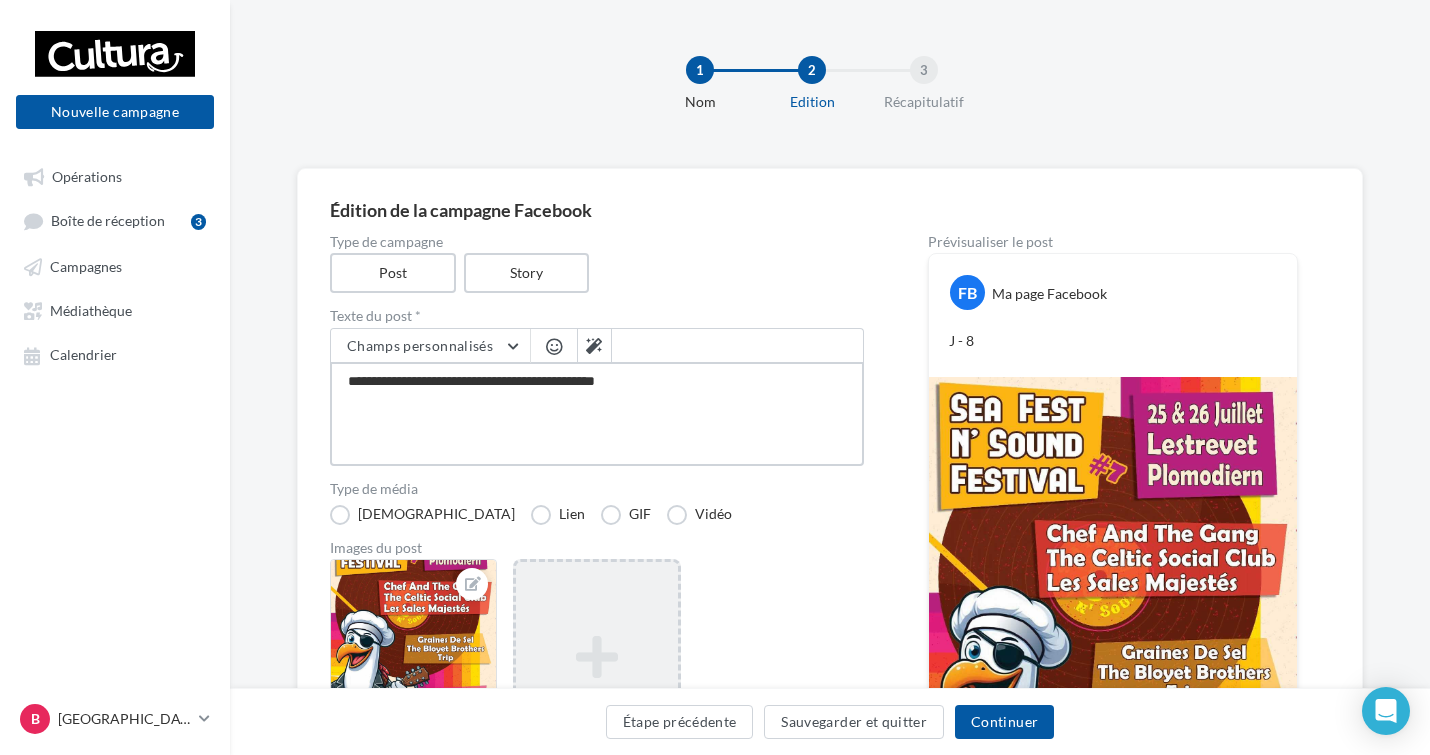 type on "**********" 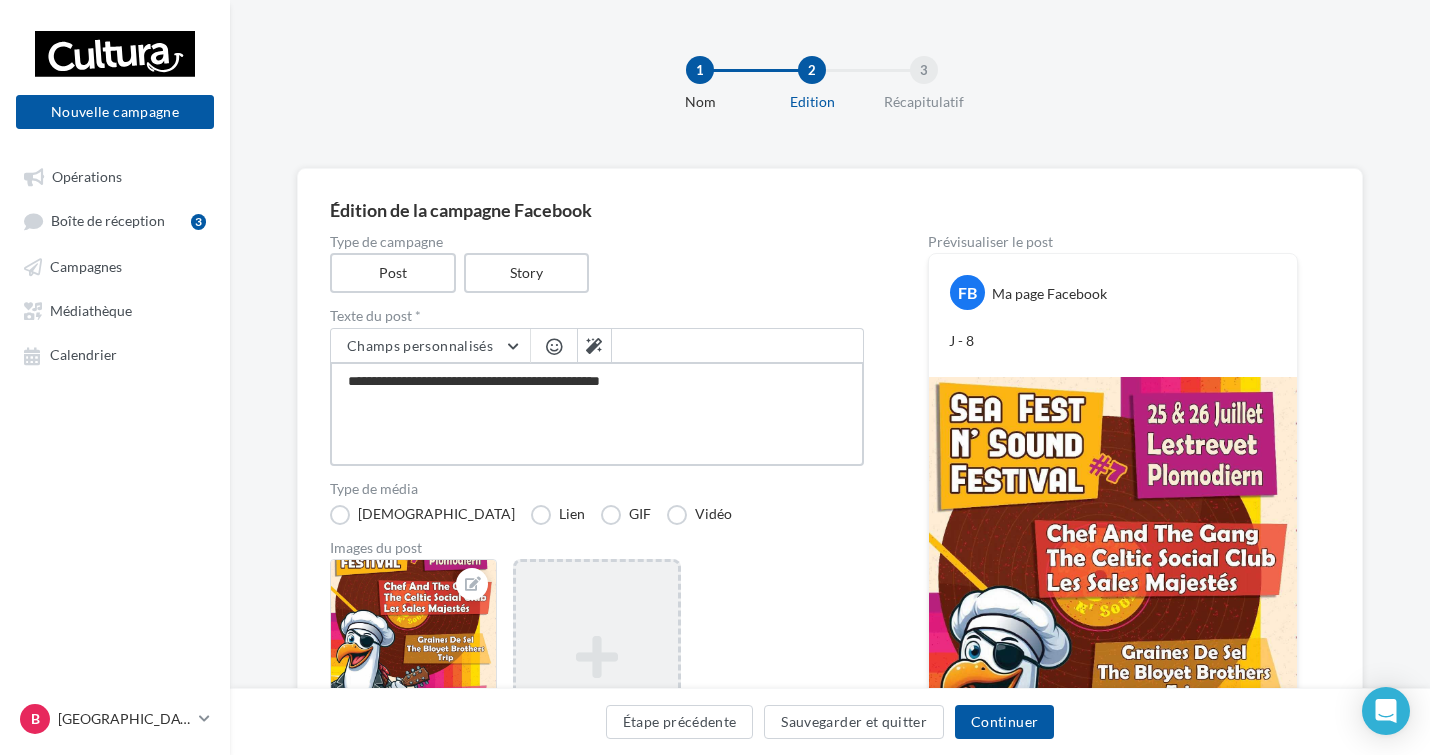 type on "**********" 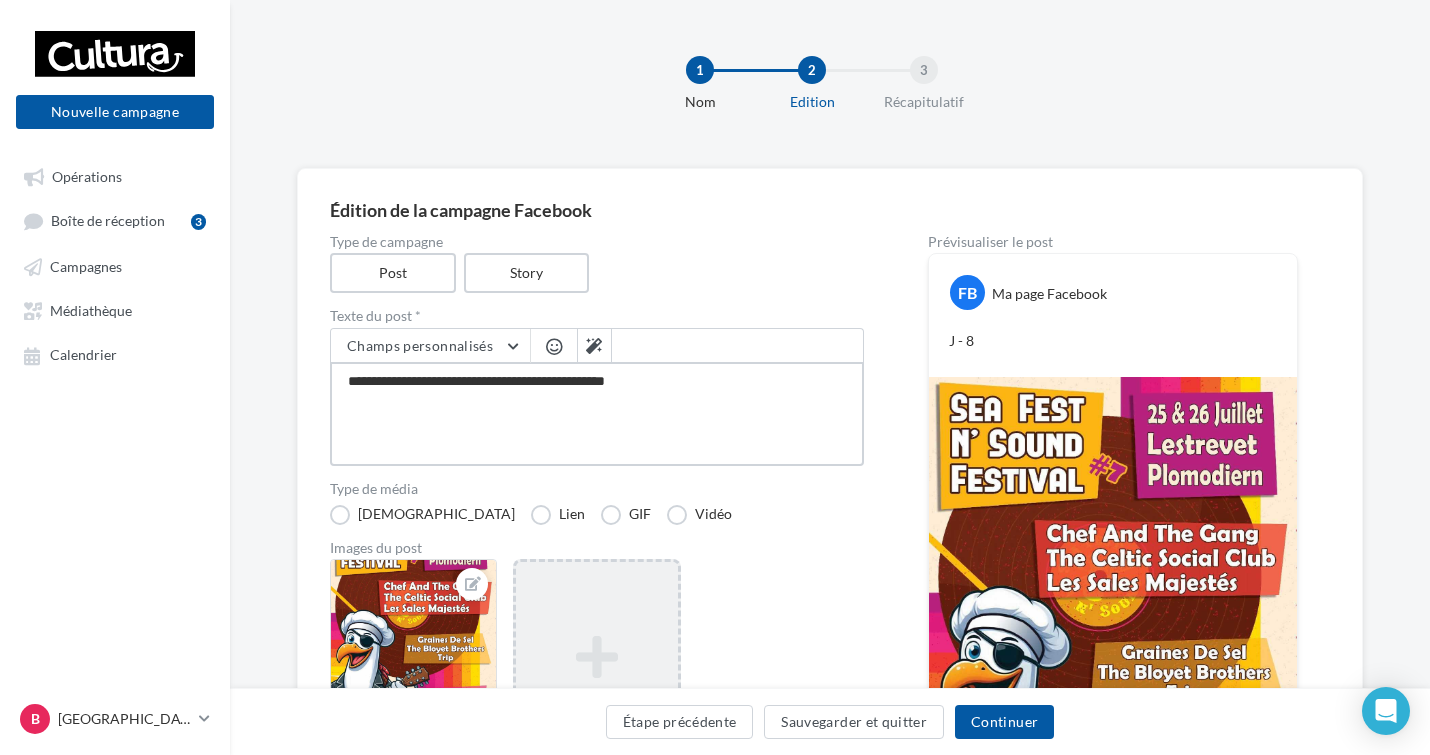 type on "**********" 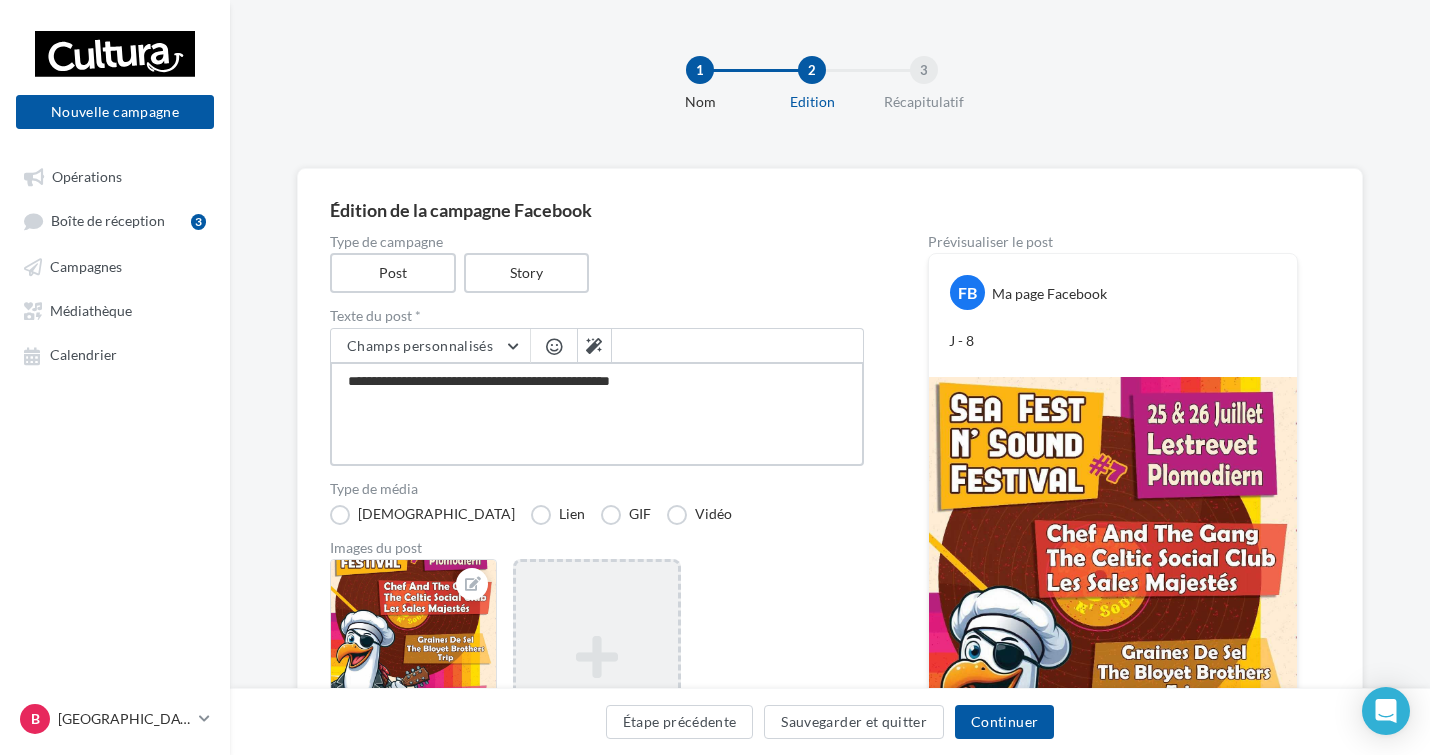 type on "**********" 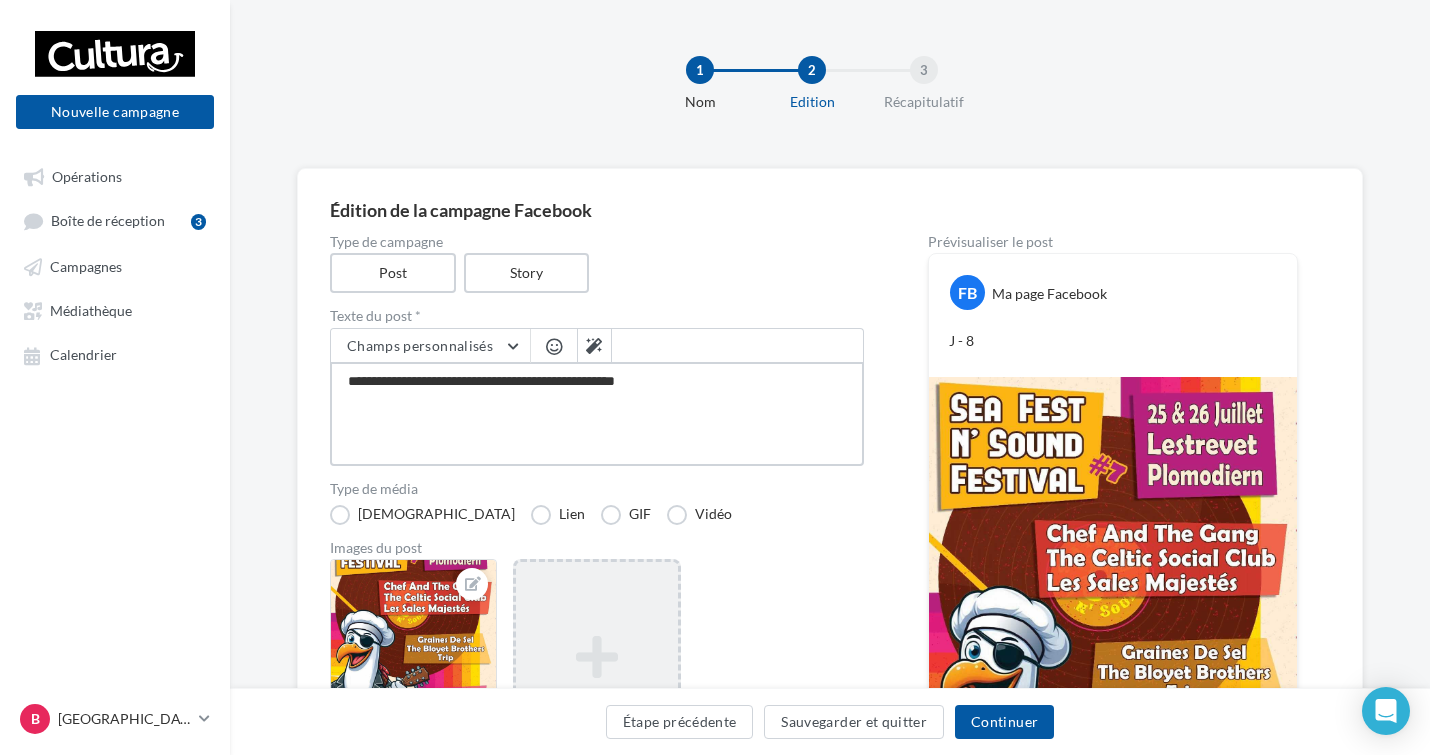 type on "**********" 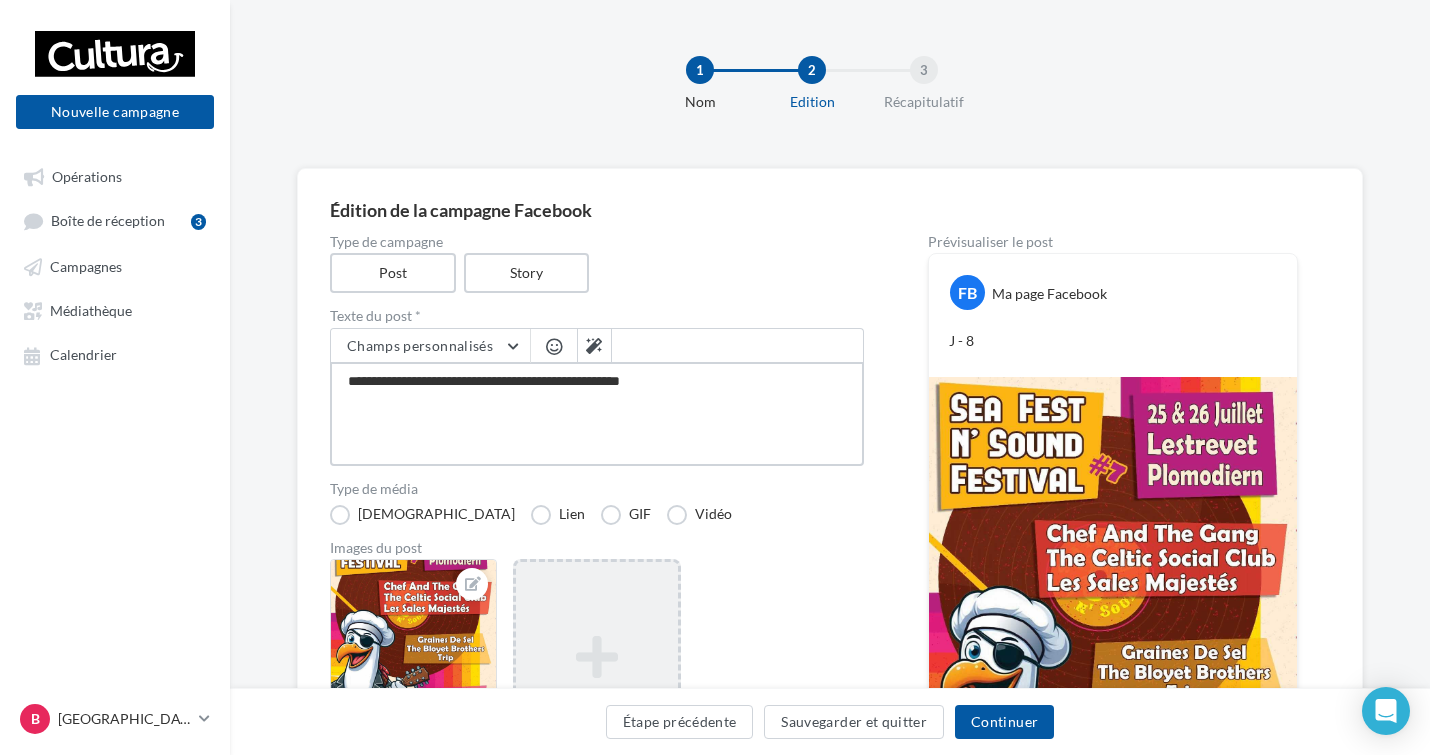 type on "**********" 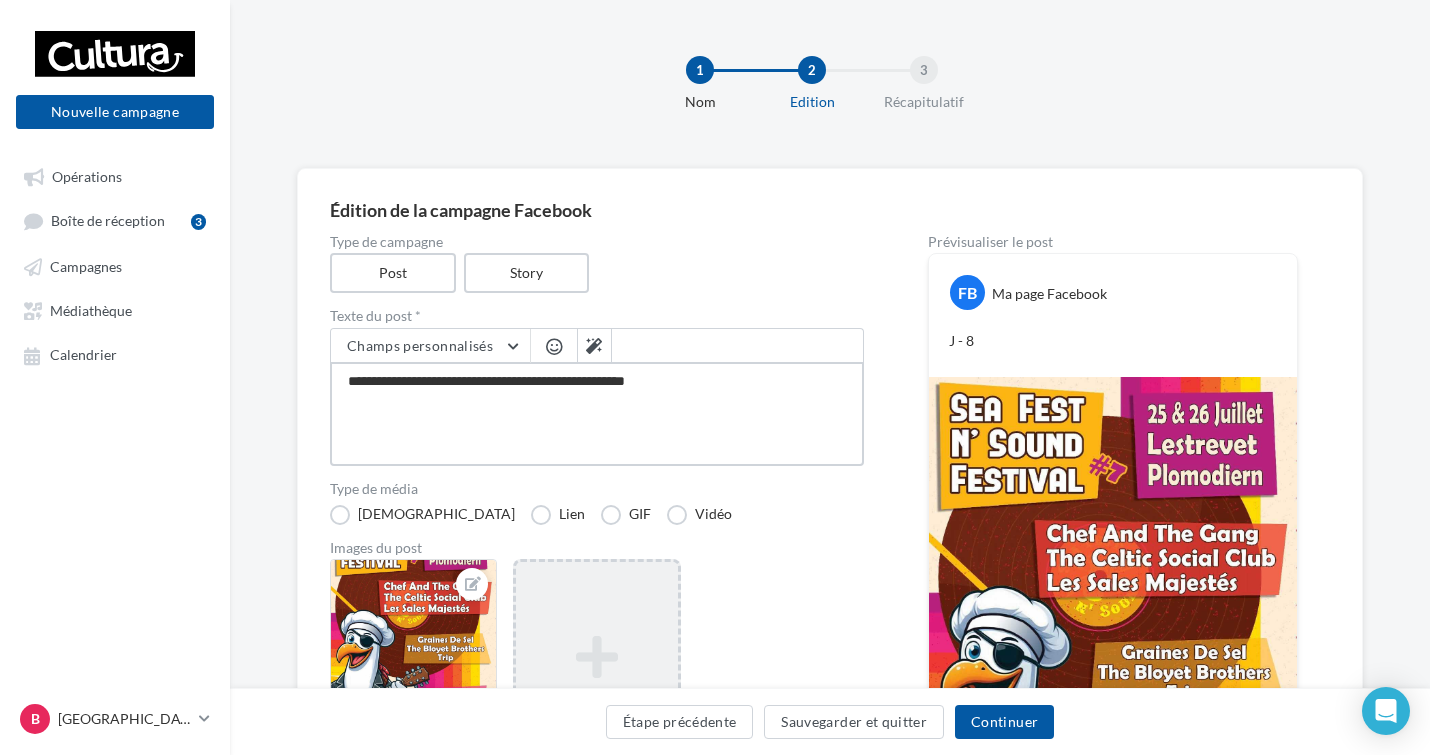 type on "**********" 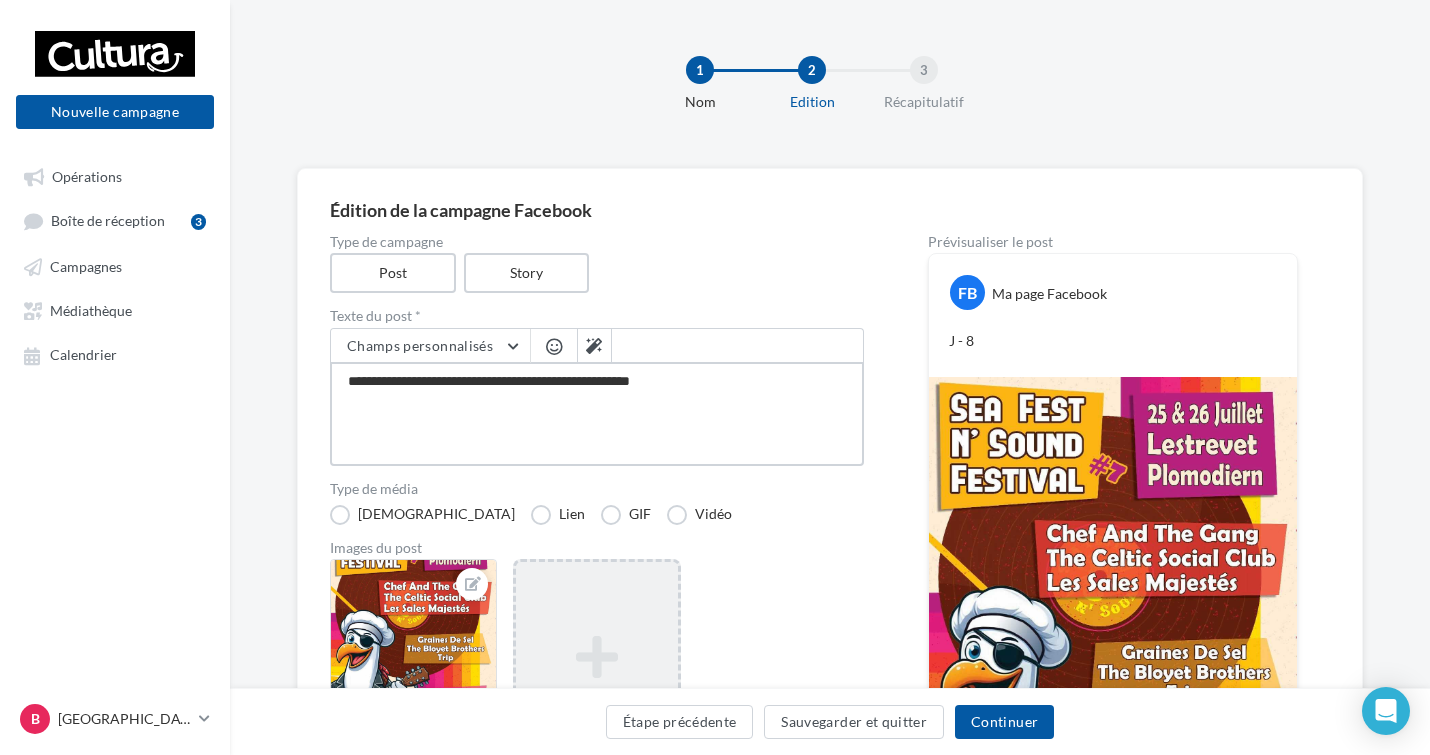 type on "**********" 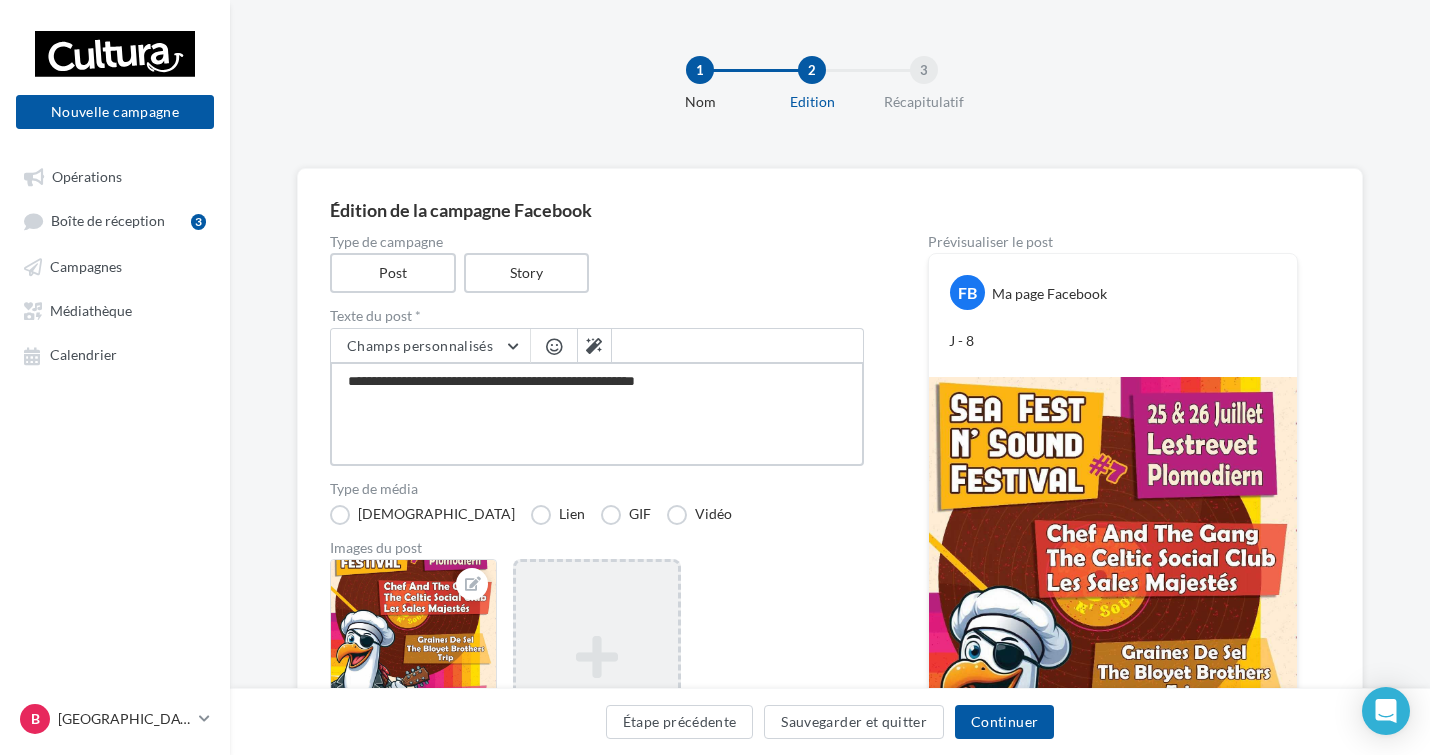 type on "**********" 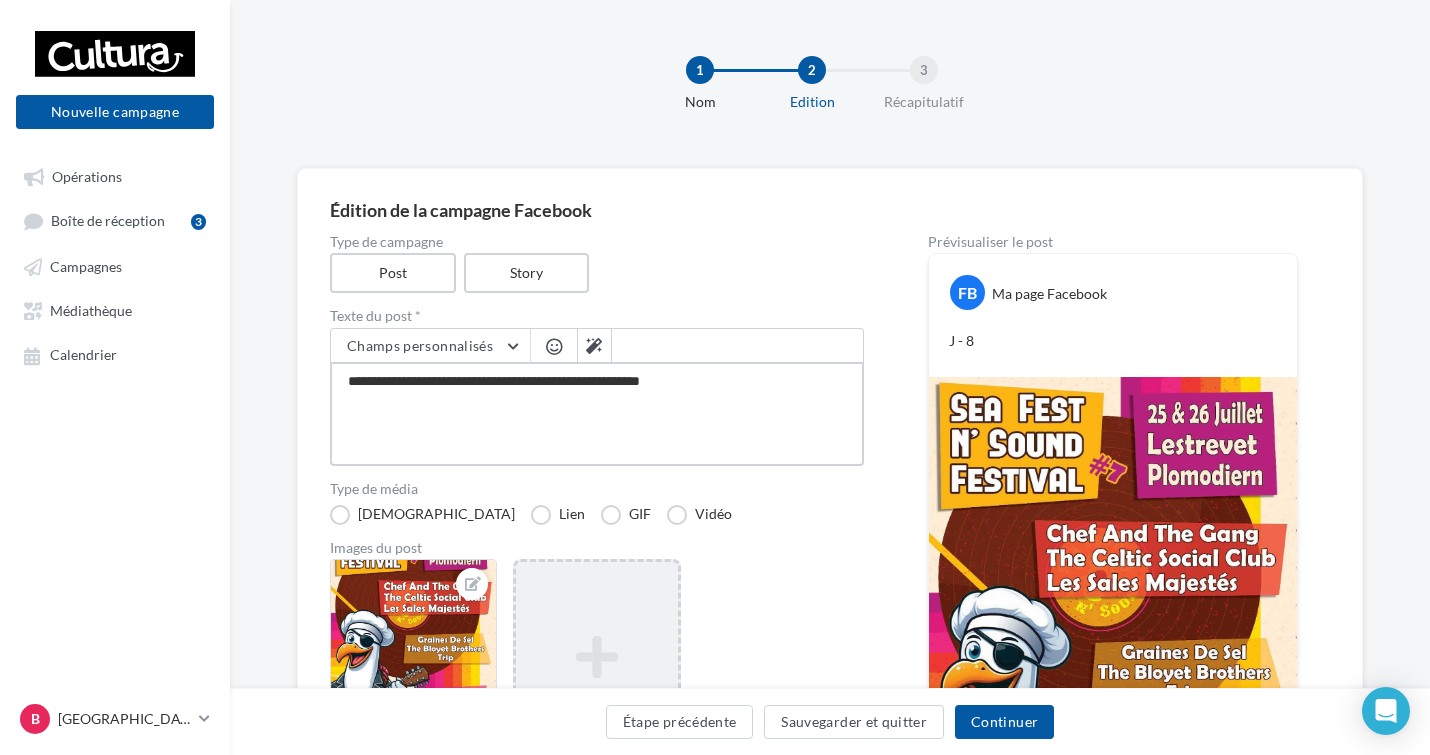 type on "**********" 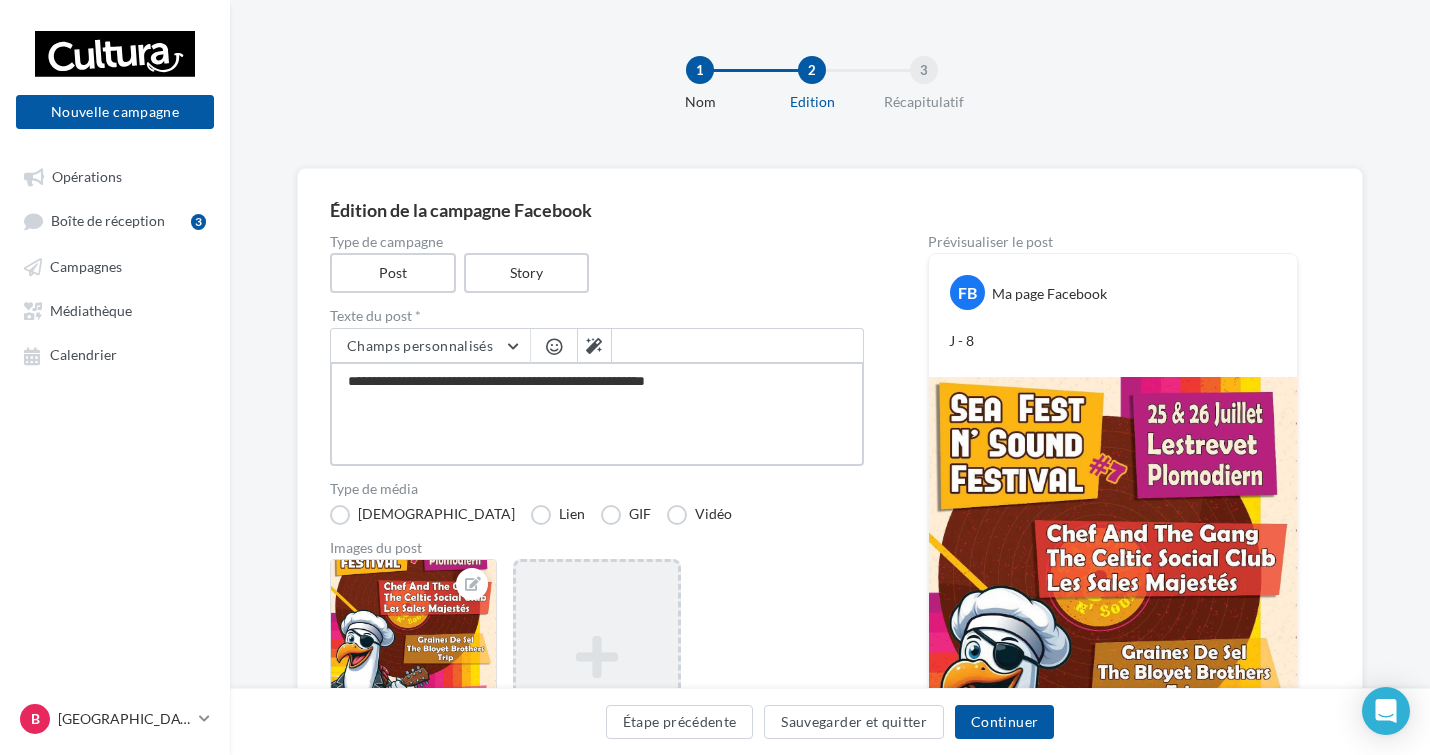 type on "**********" 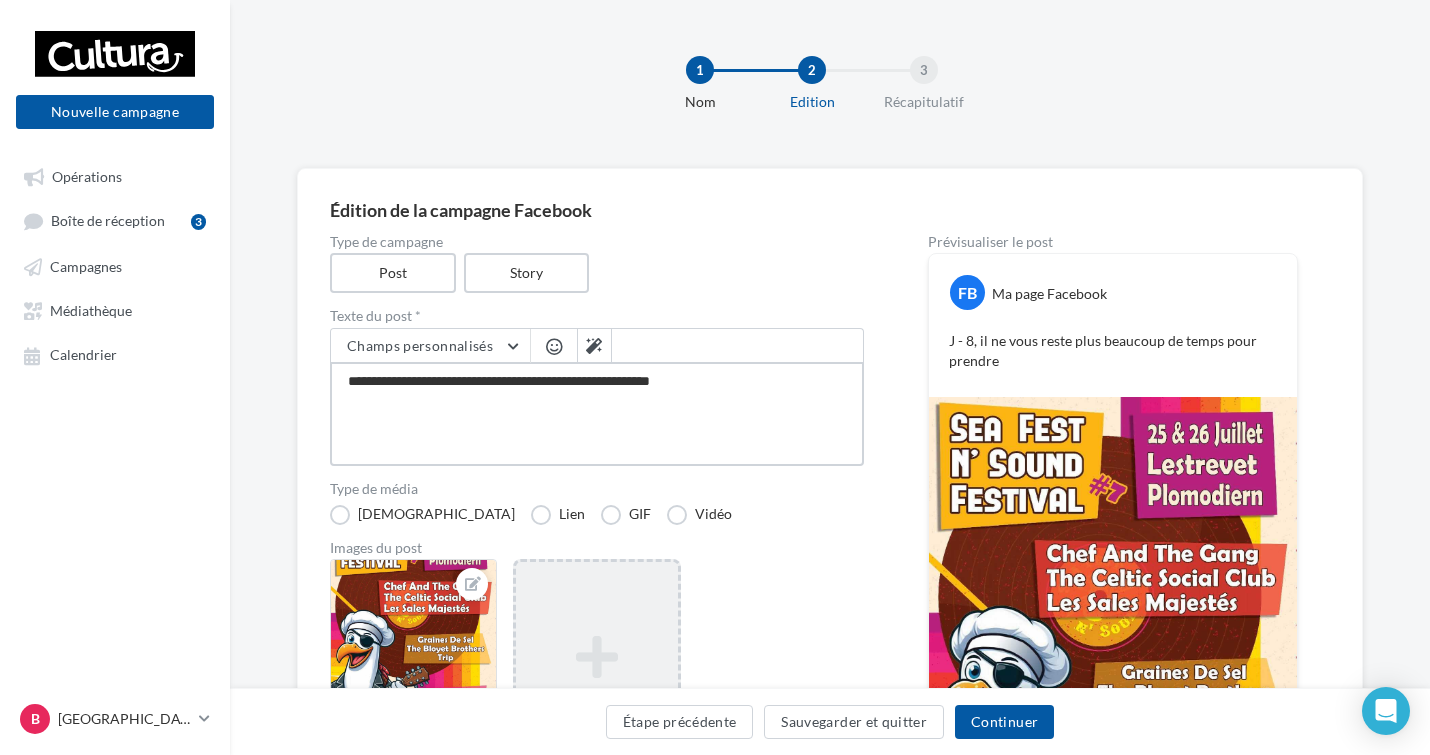 type on "**********" 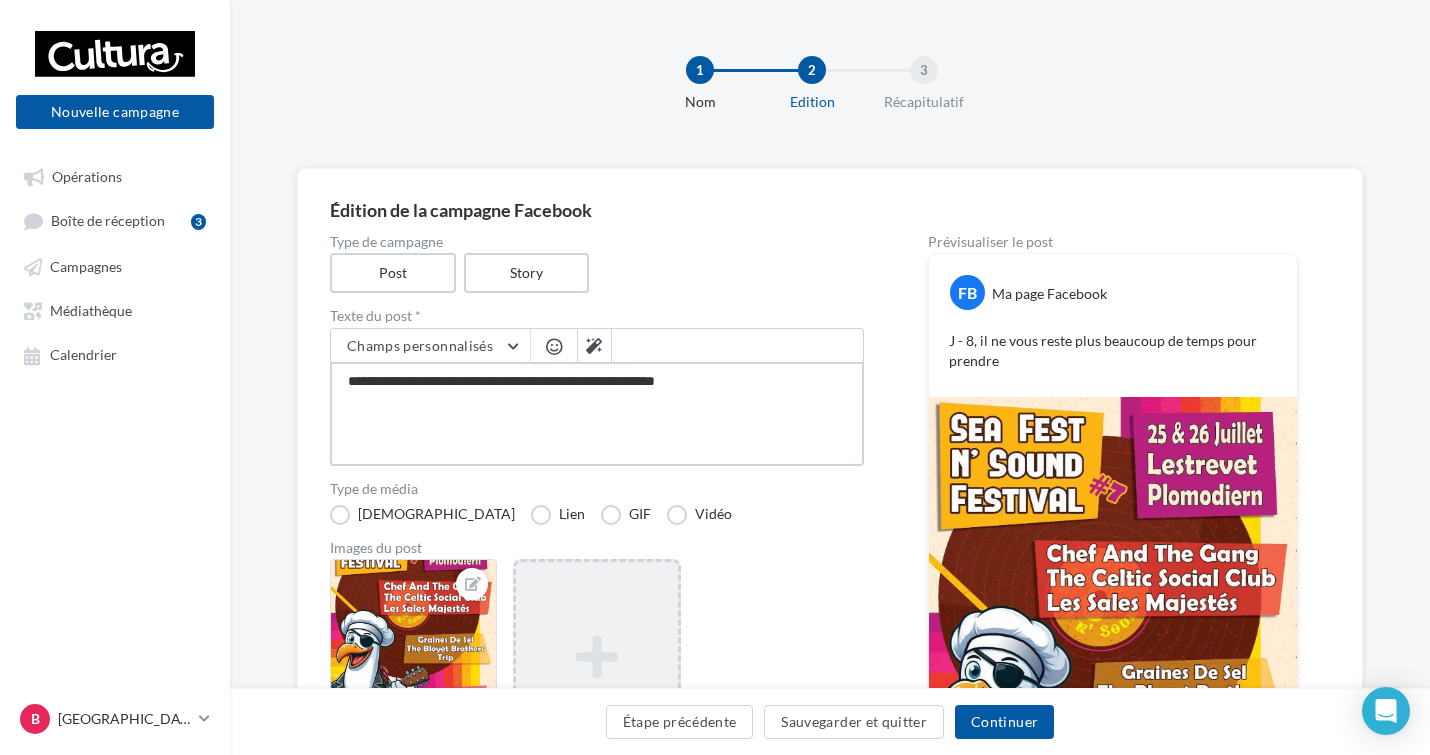 type on "**********" 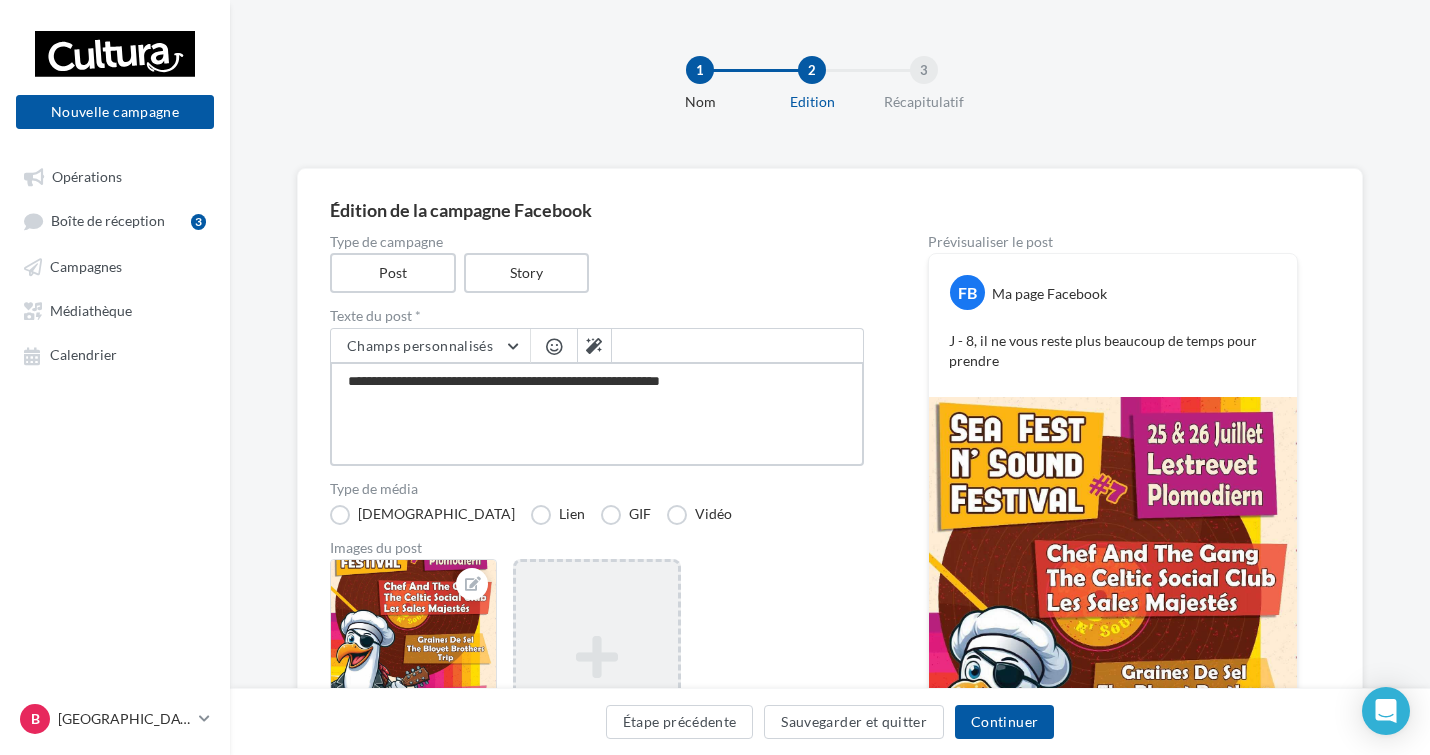 type on "**********" 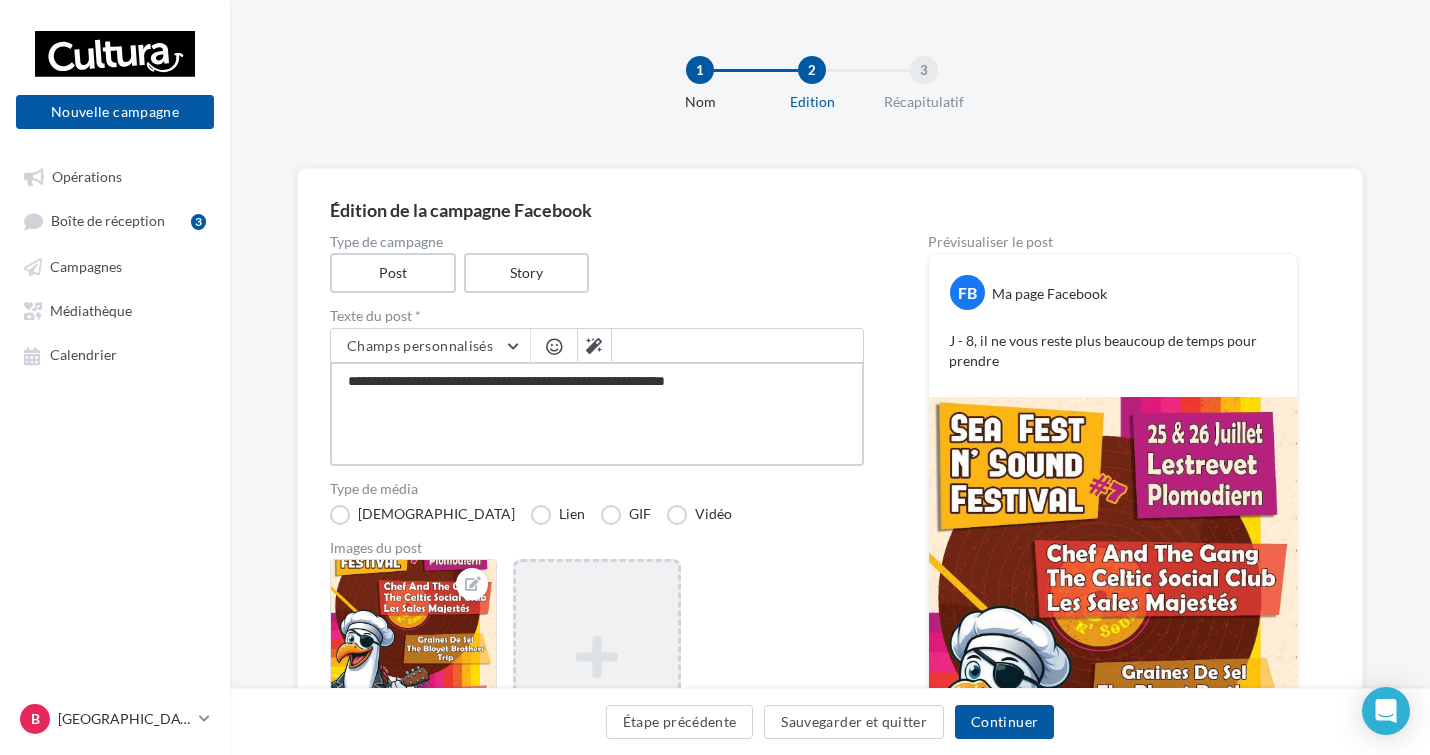 type on "**********" 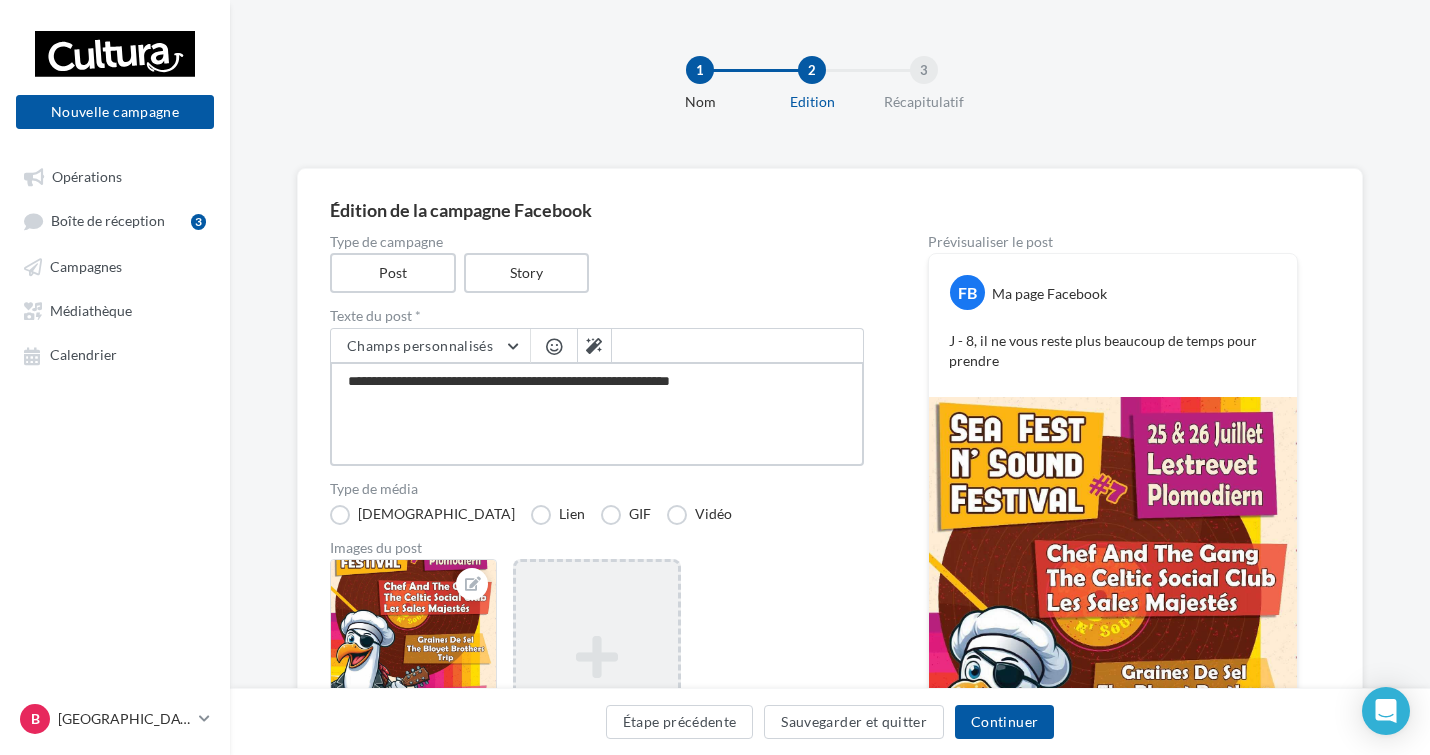 type on "**********" 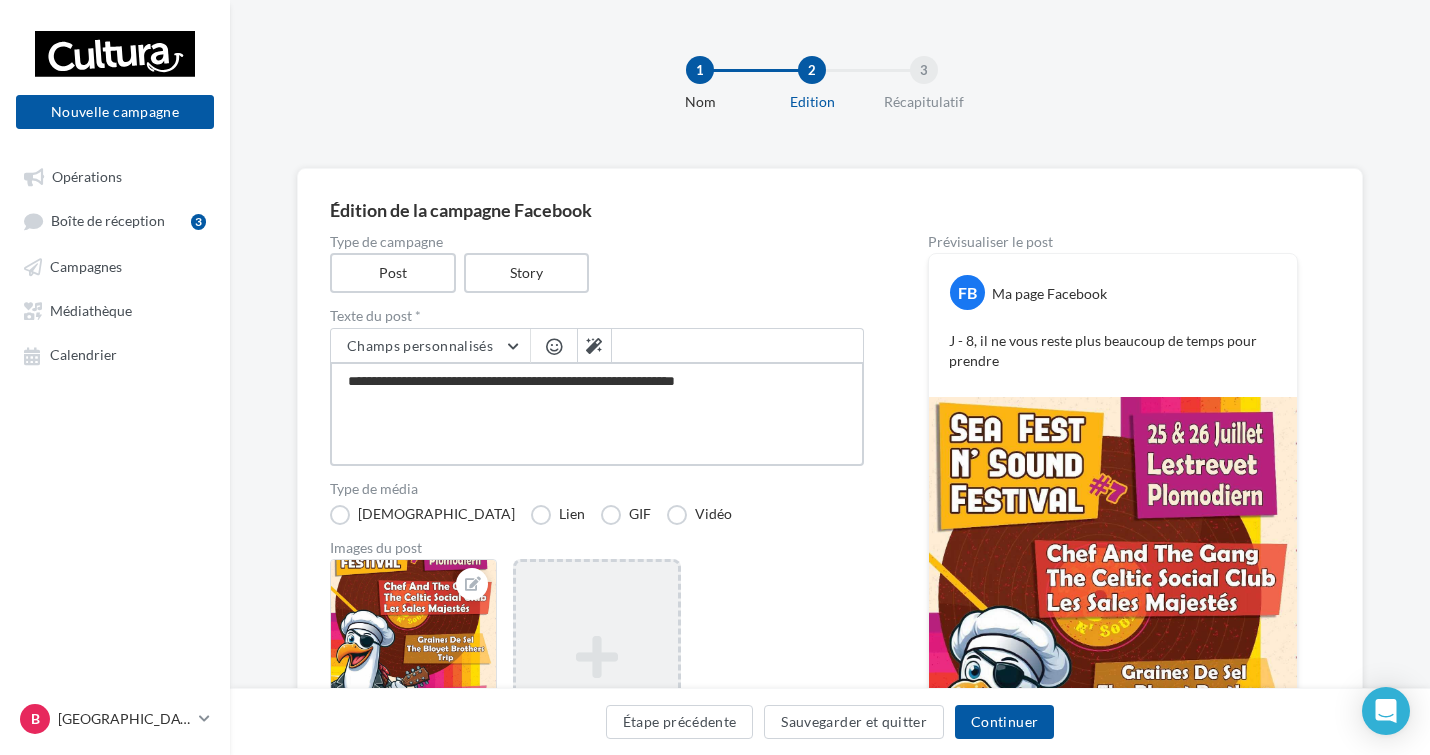 type on "**********" 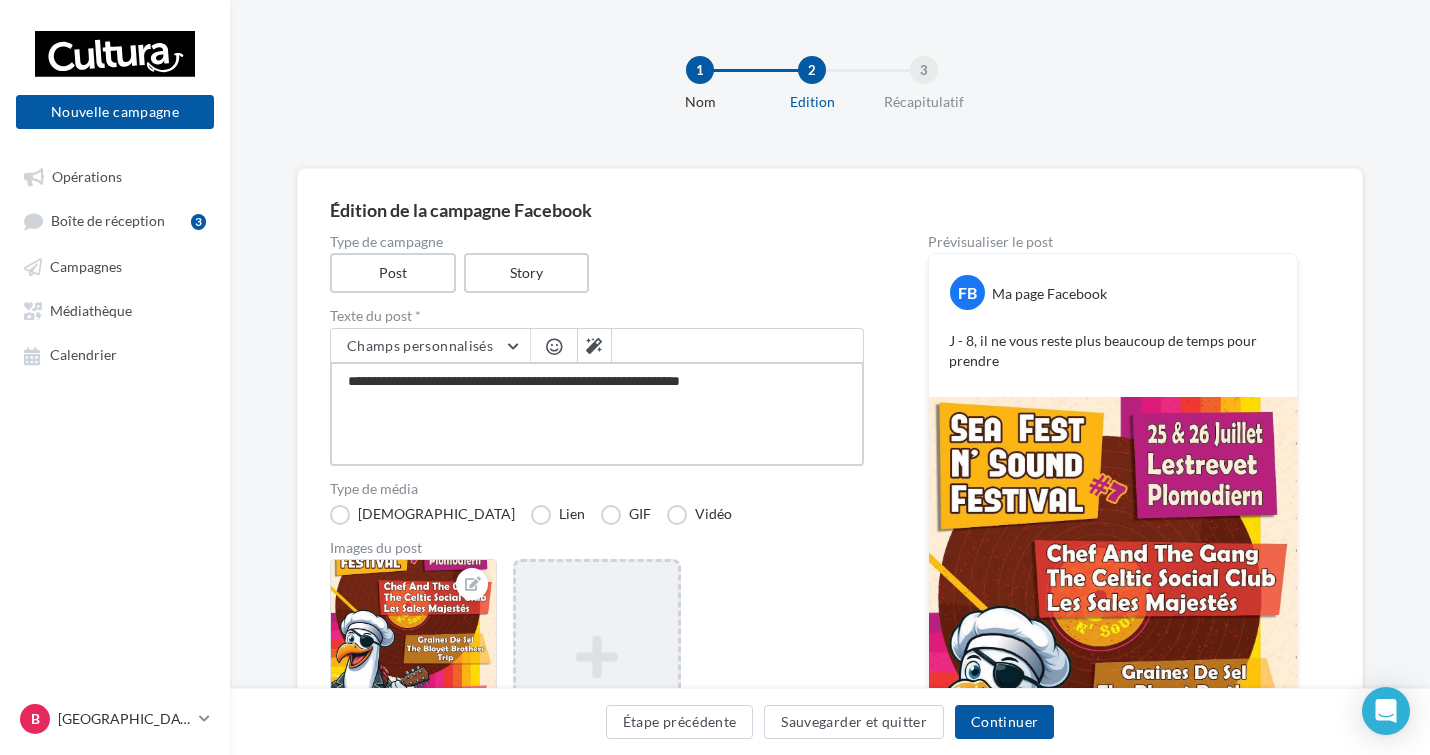 type on "**********" 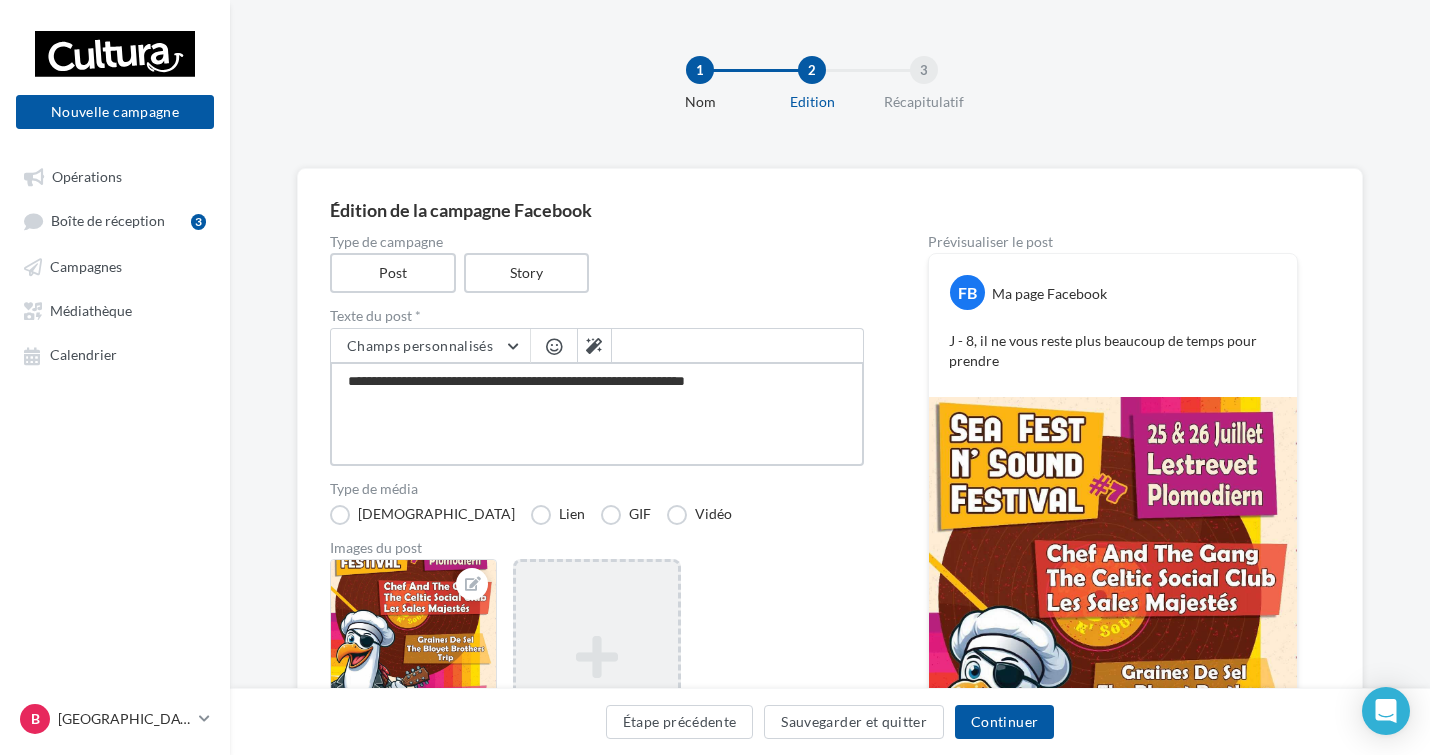 type on "**********" 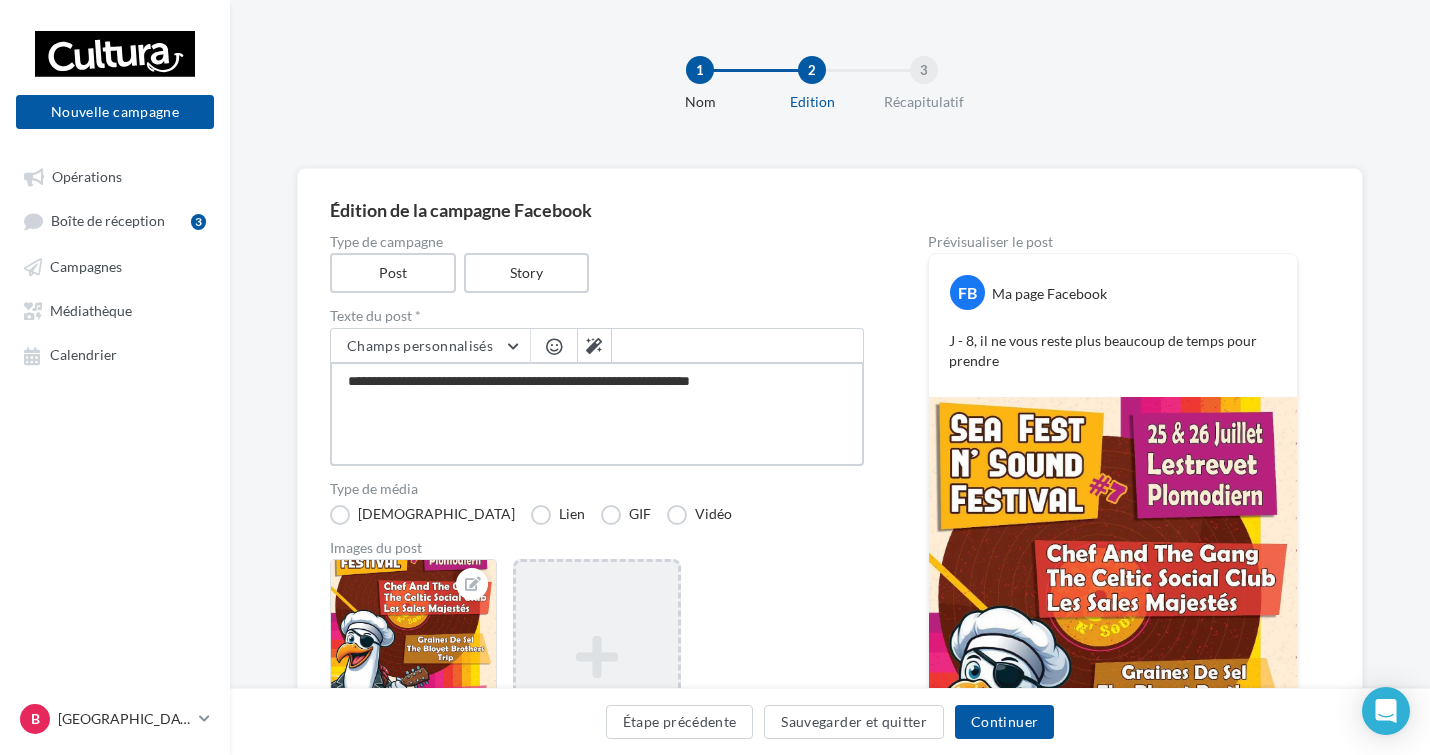 type on "**********" 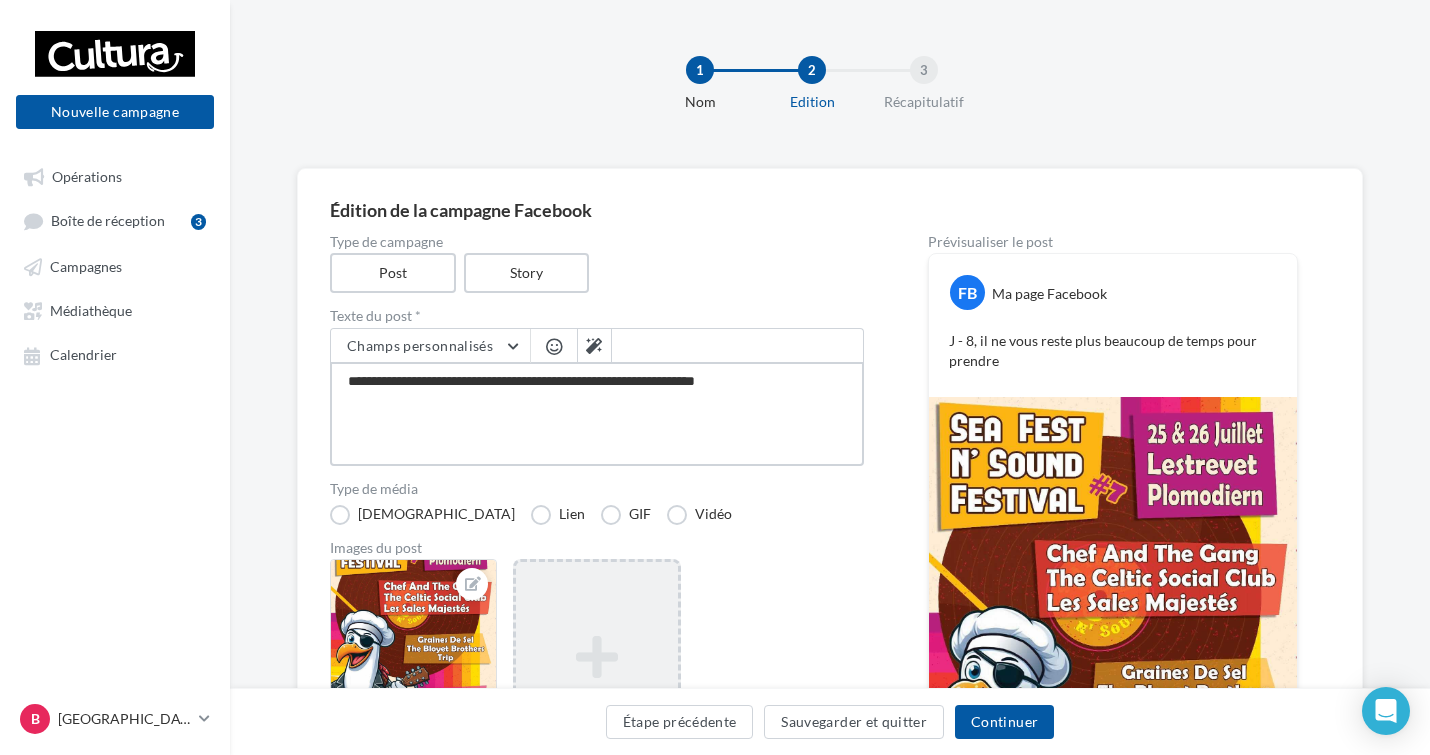 type on "**********" 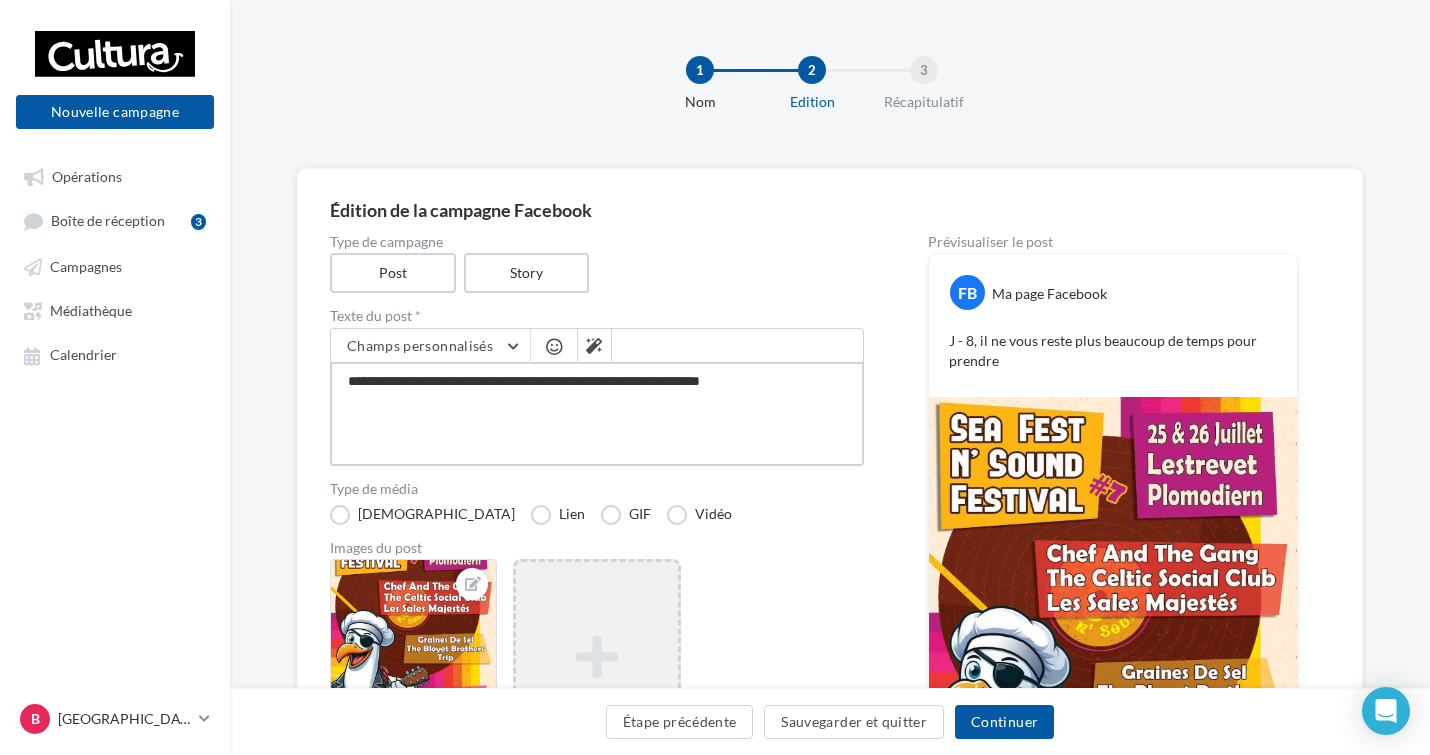 type on "**********" 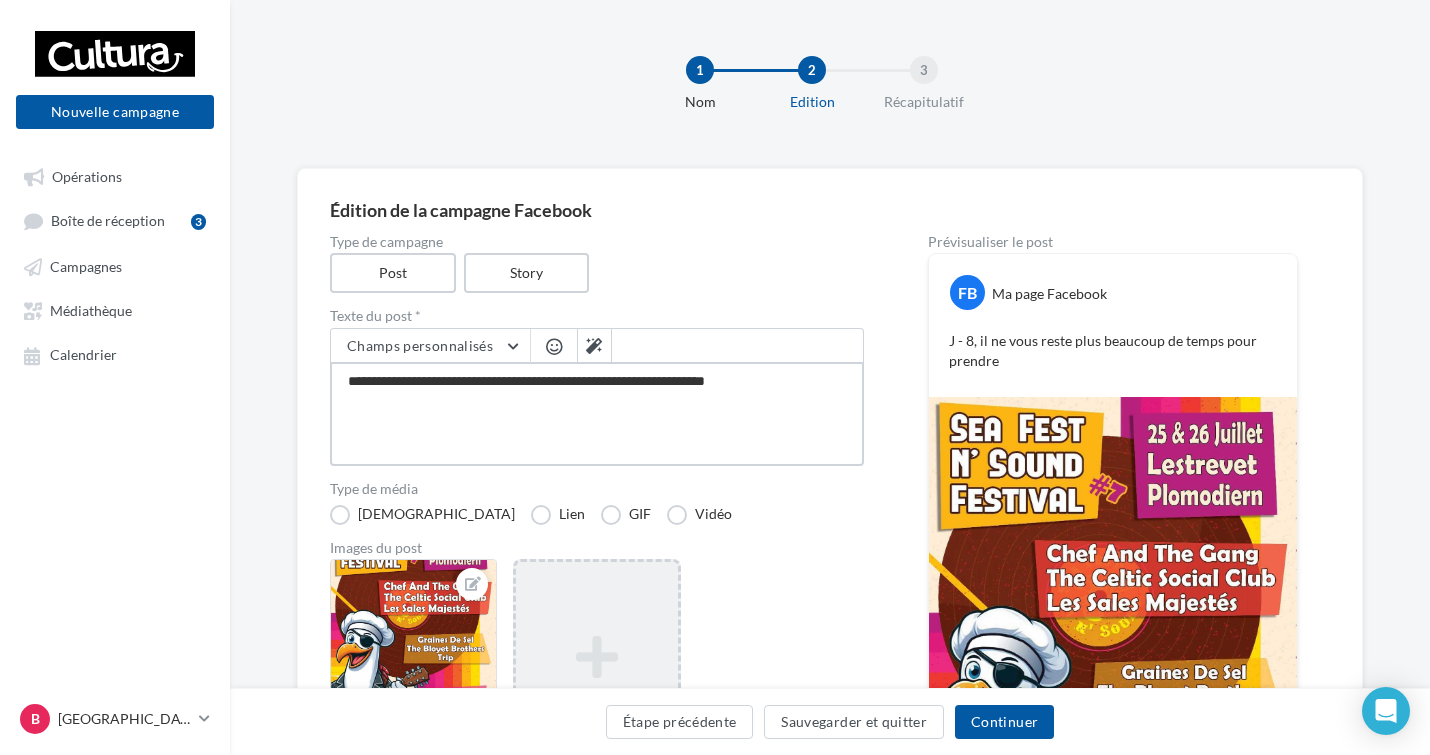 type on "**********" 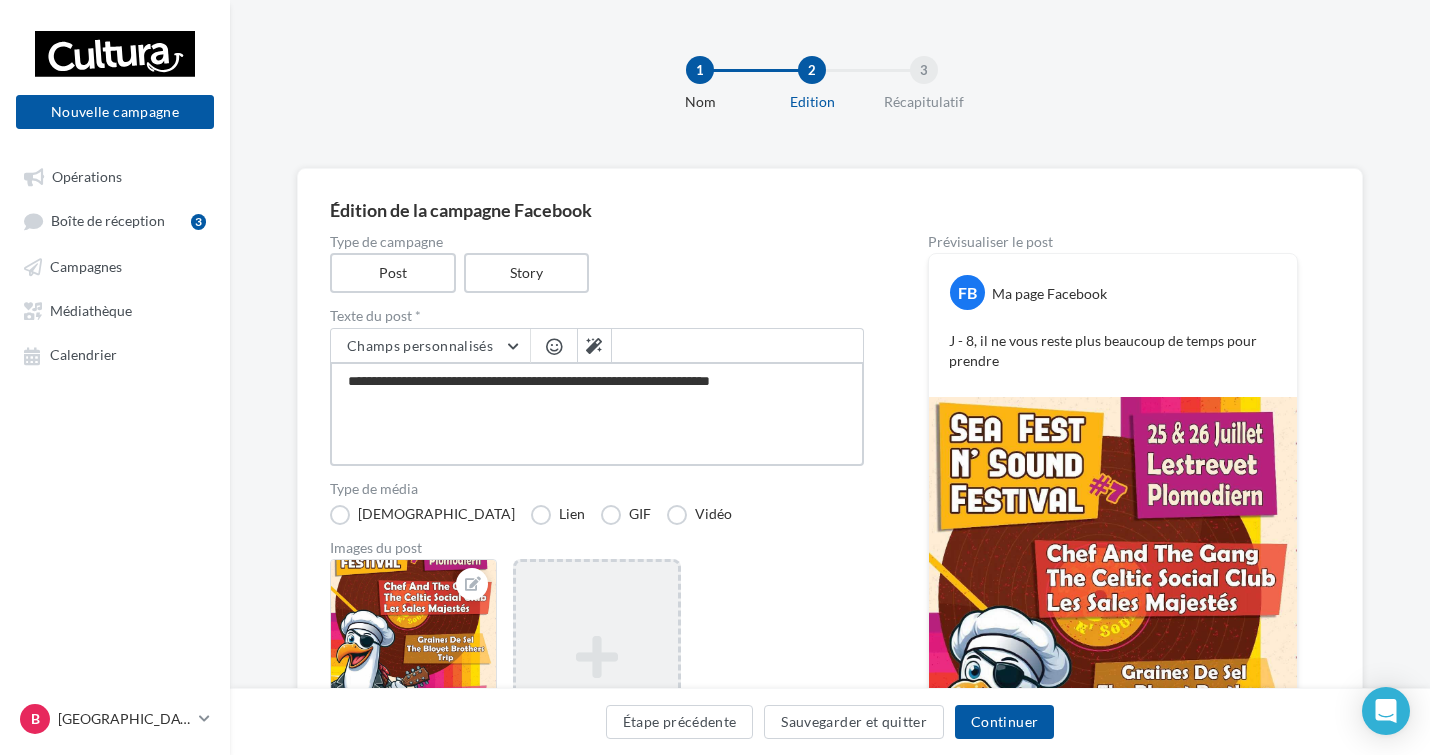 type on "**********" 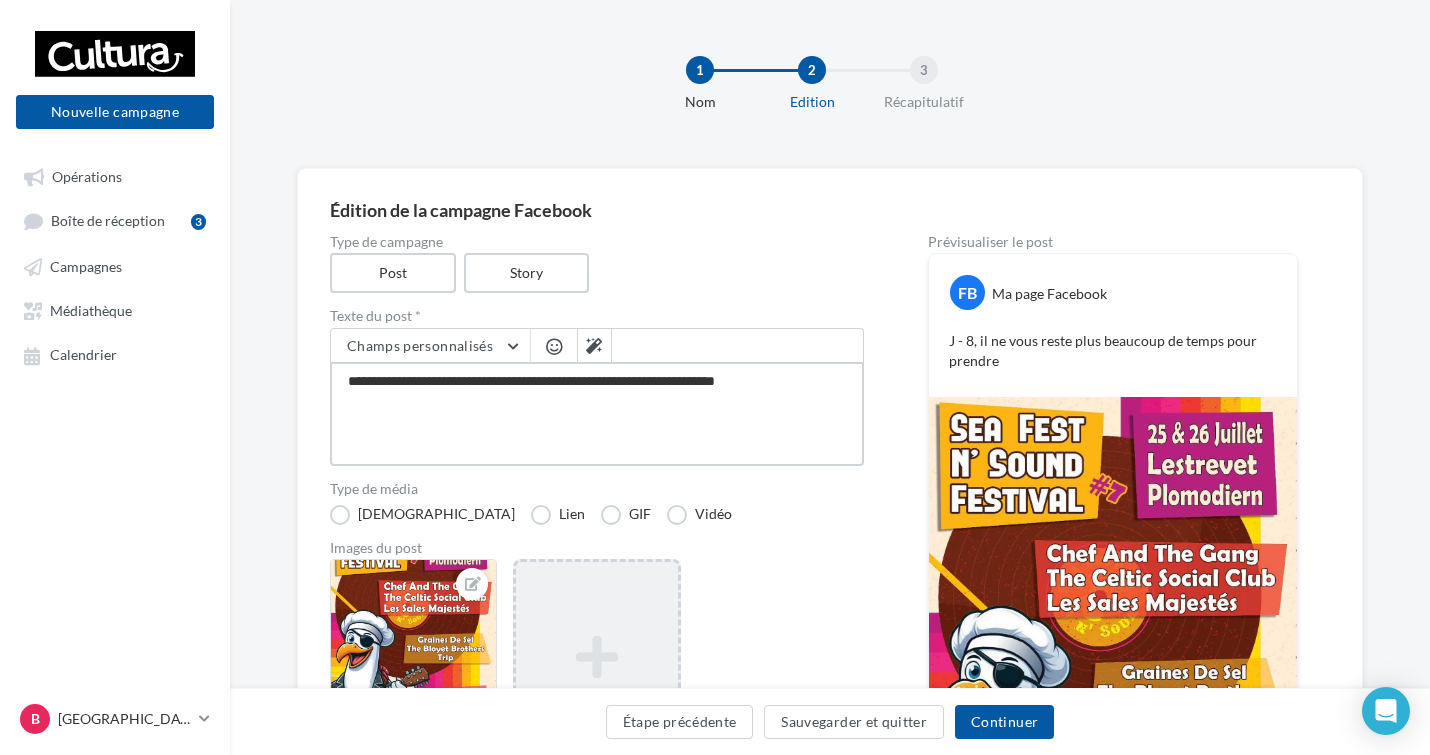 type on "**********" 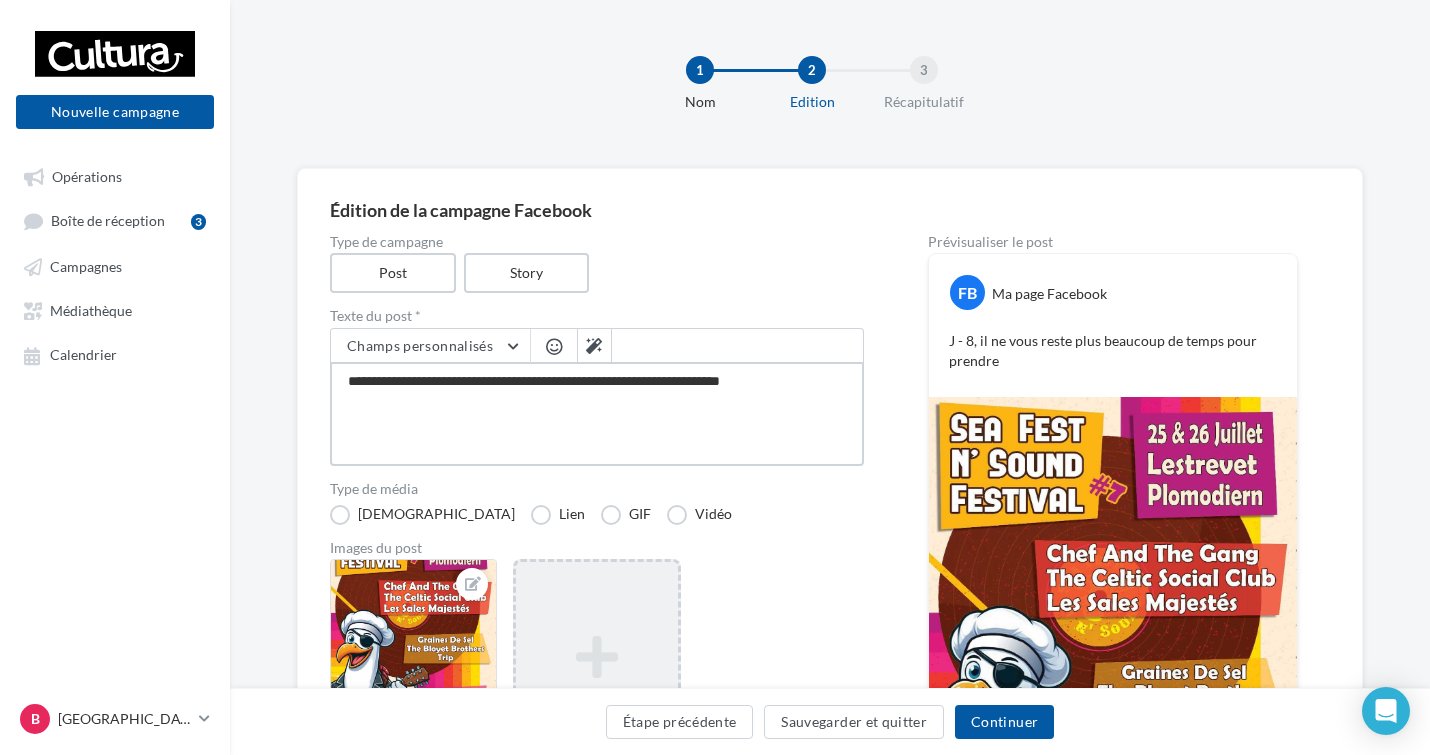 type on "**********" 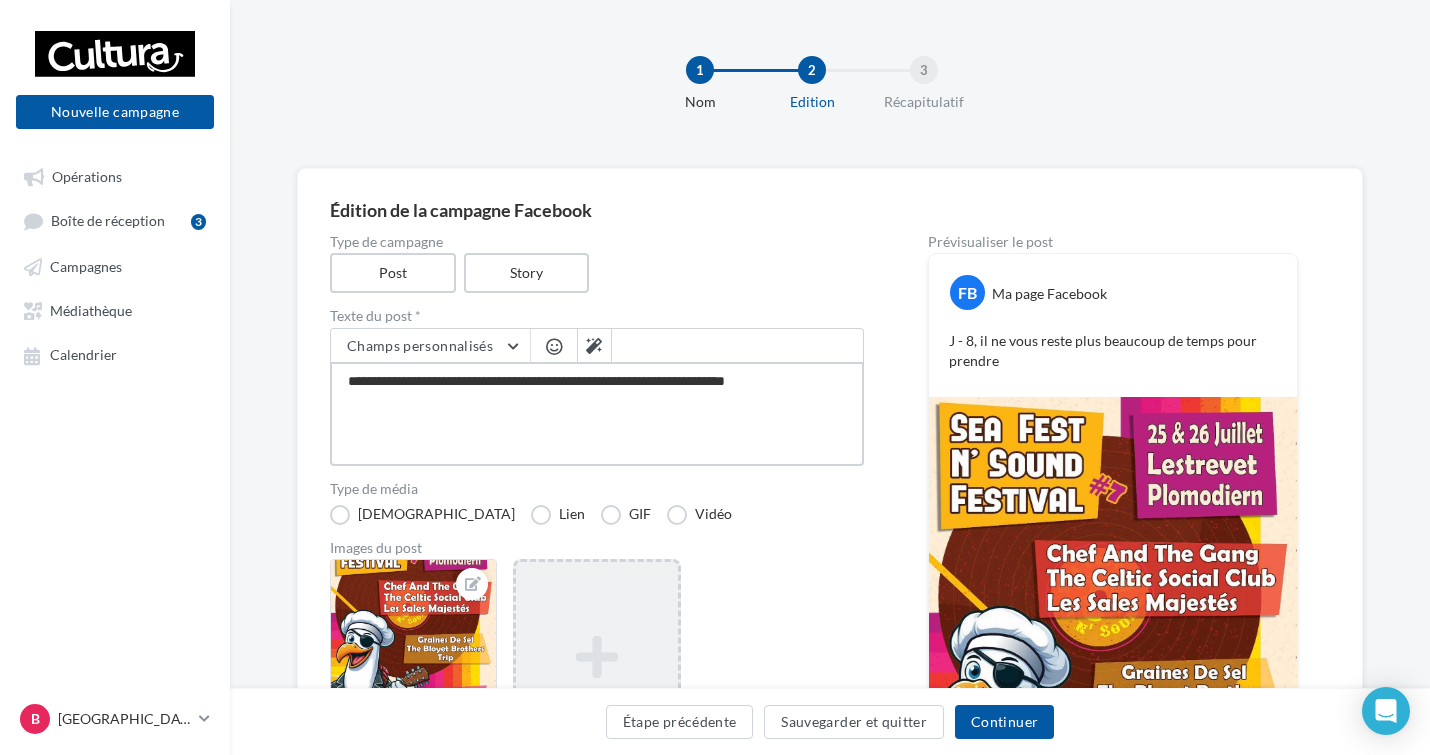 type on "**********" 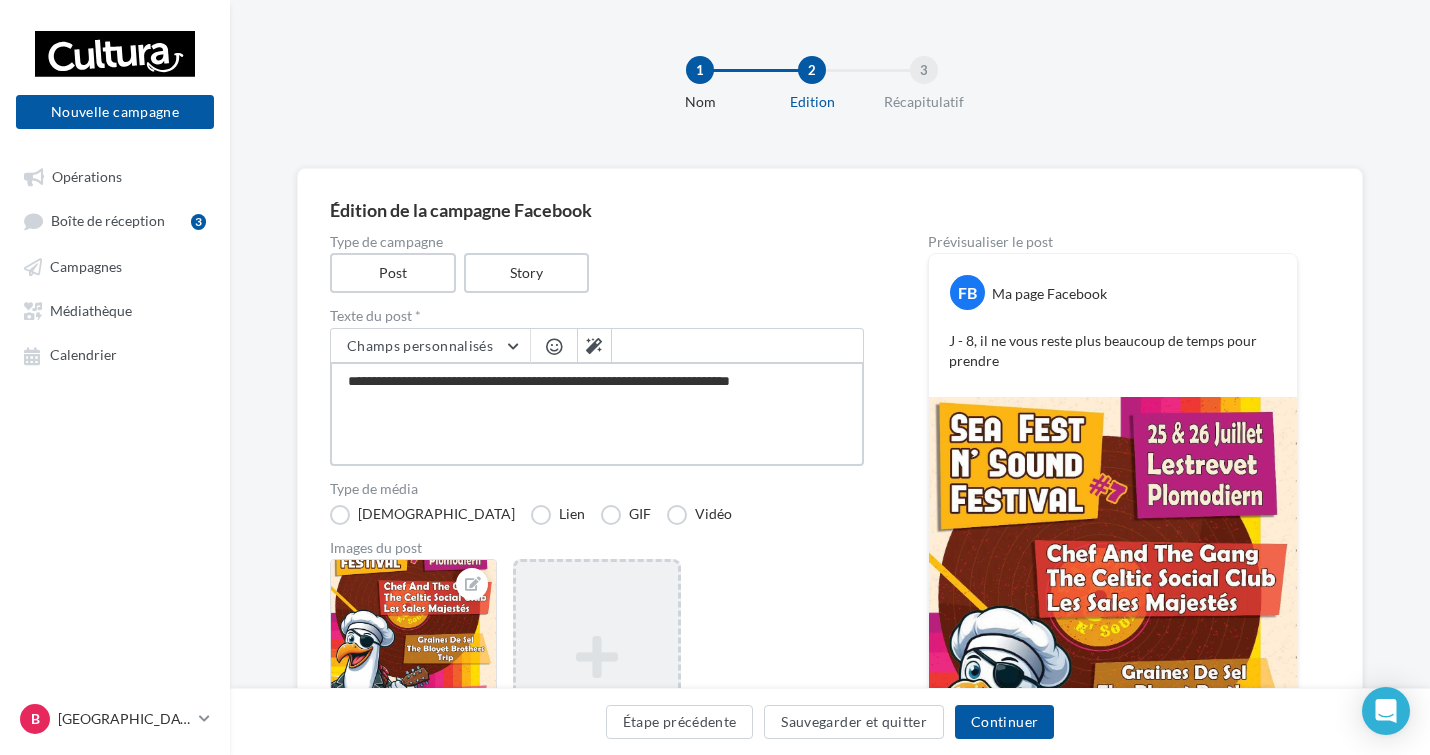 type on "**********" 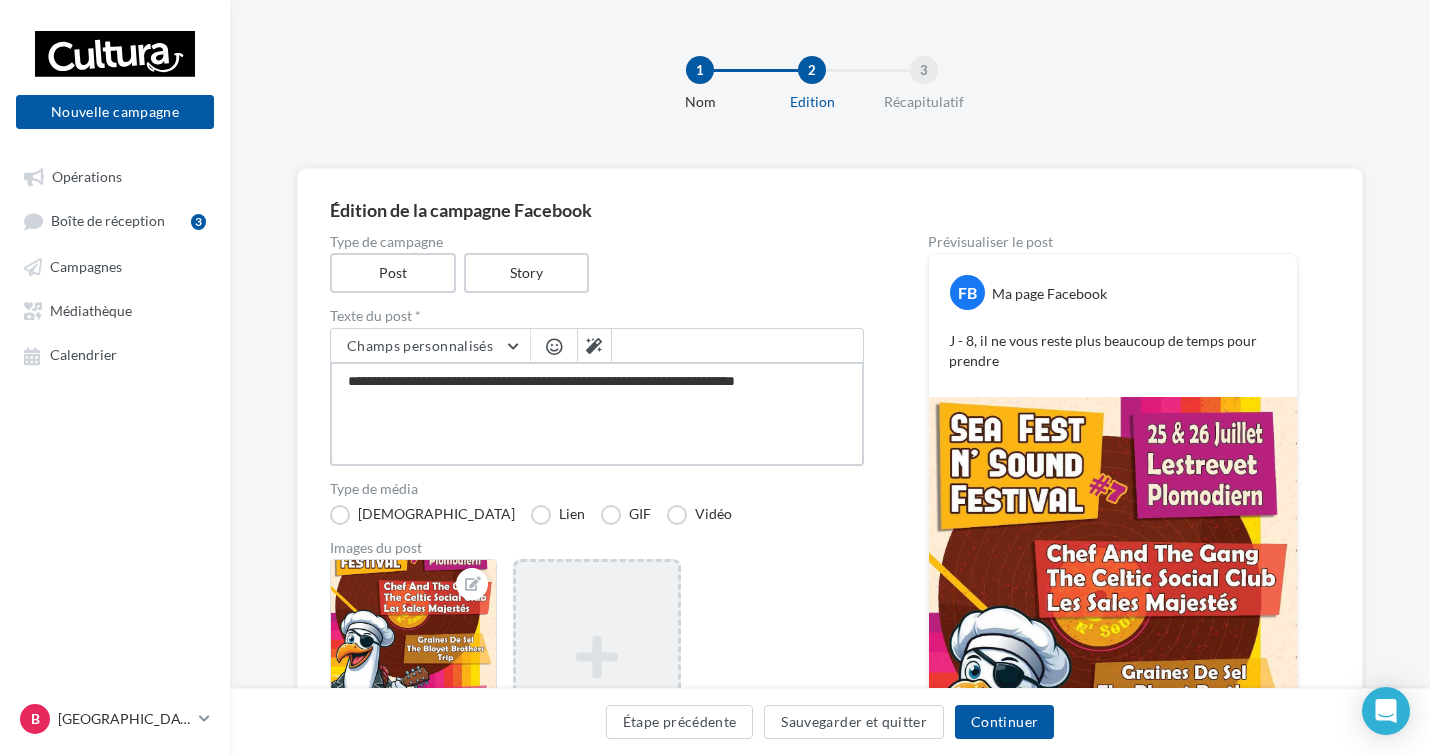 type on "**********" 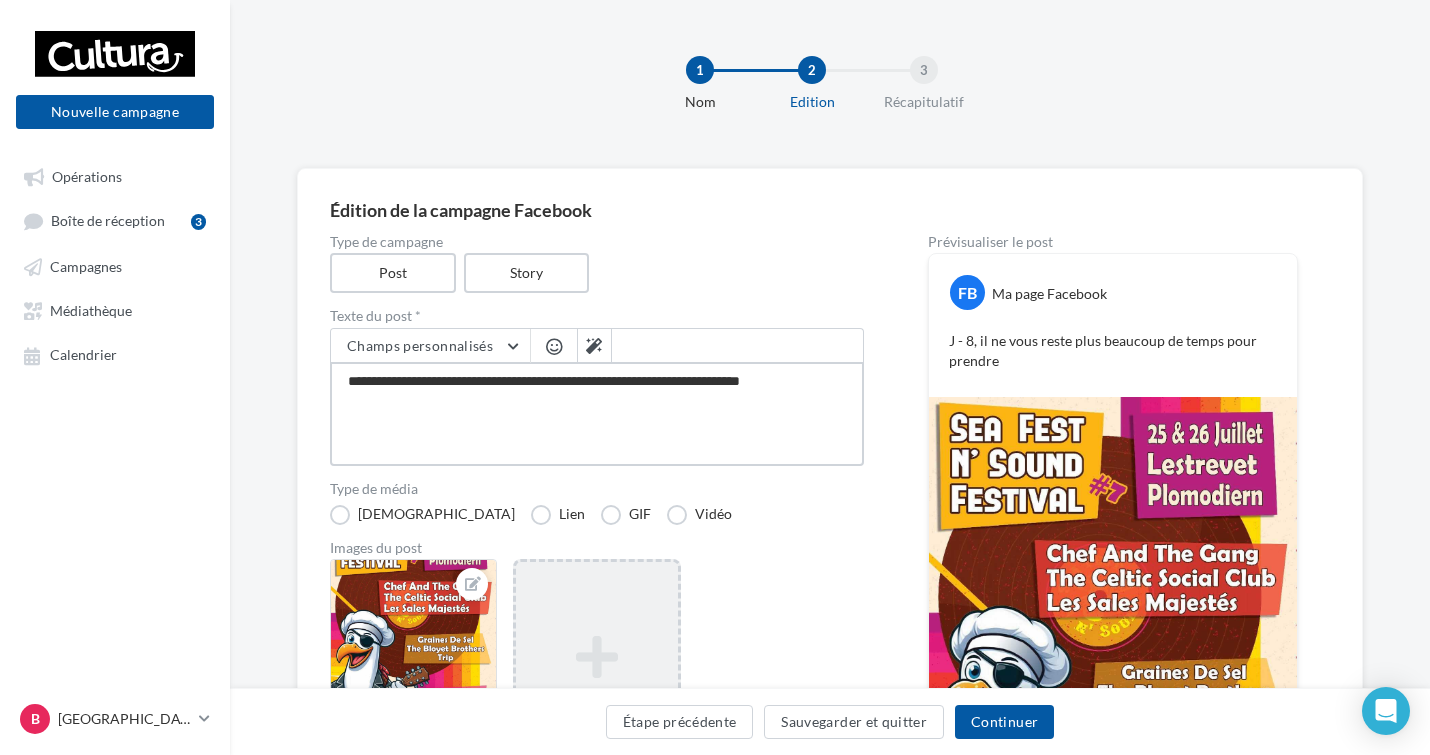 type on "**********" 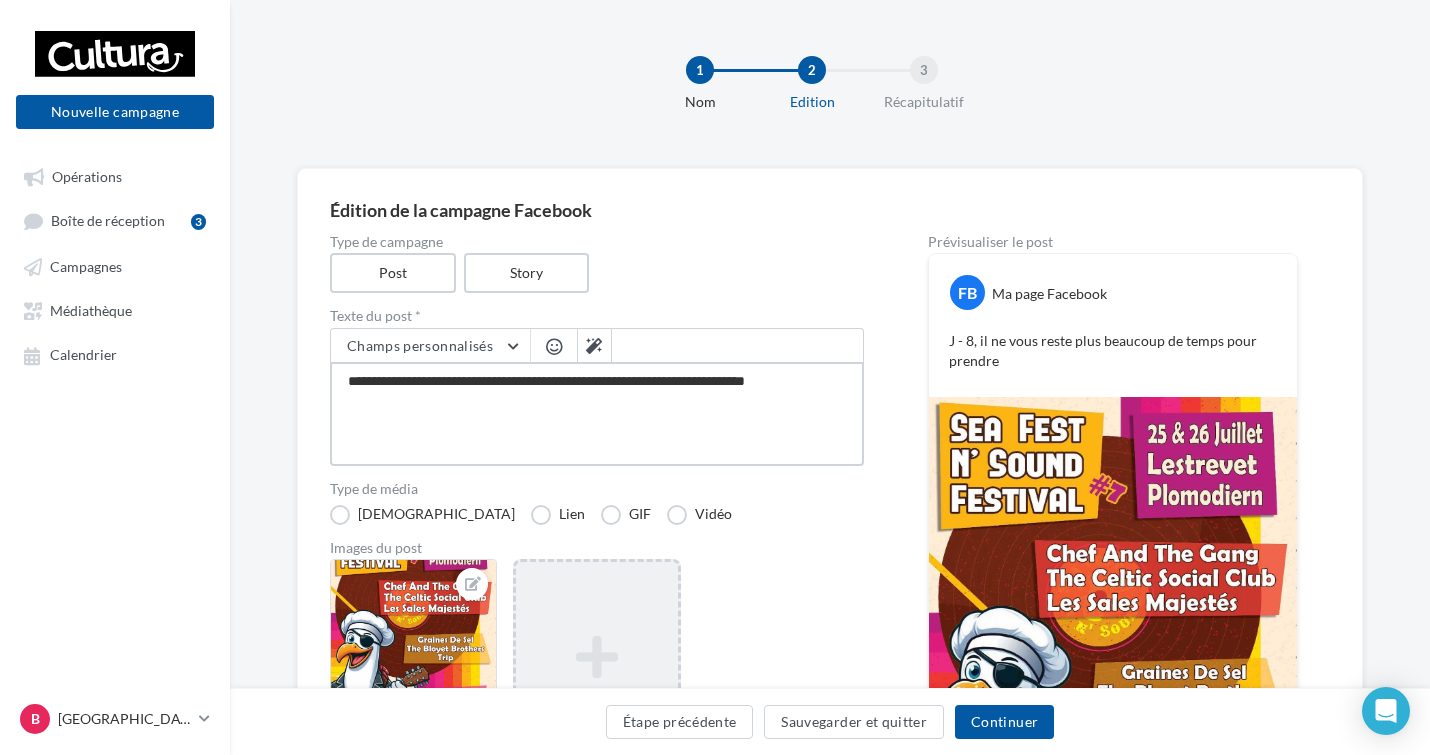 type on "**********" 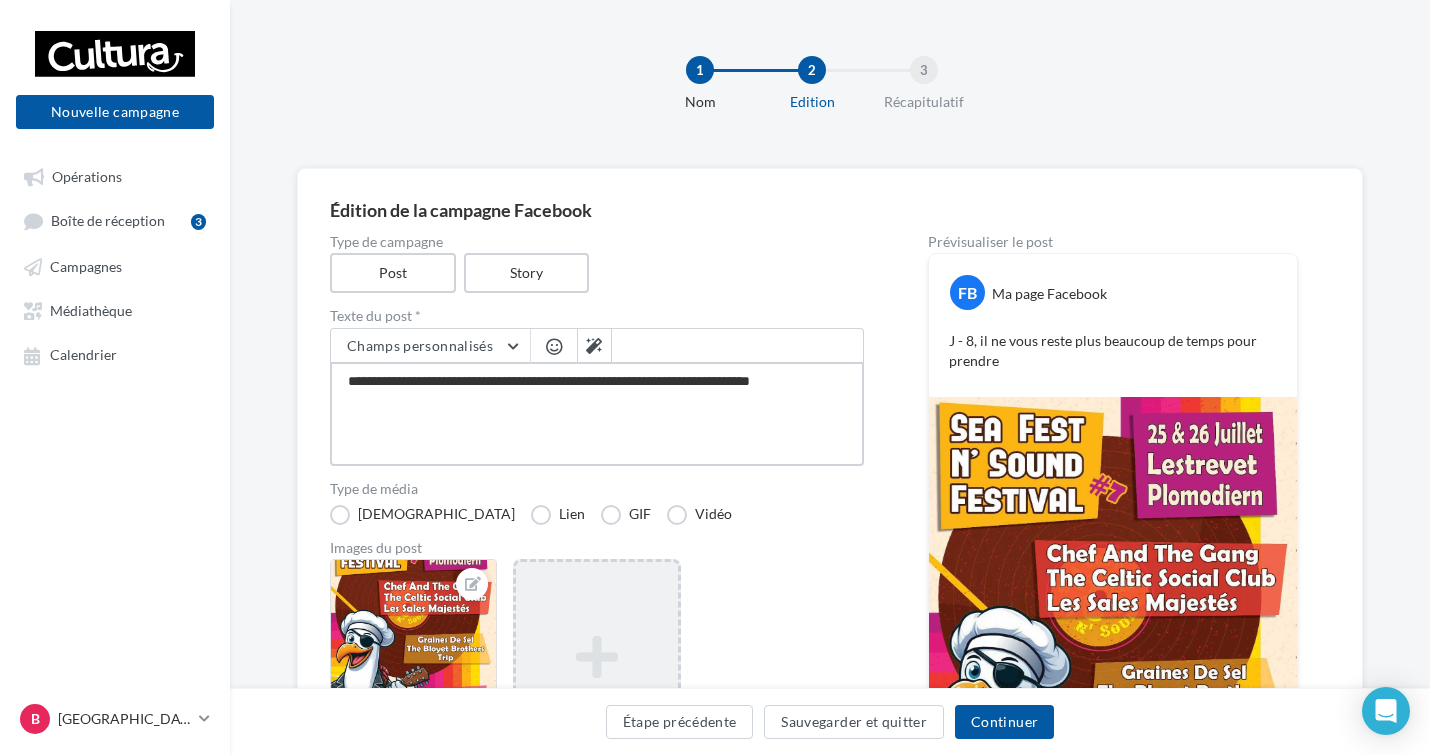 type on "**********" 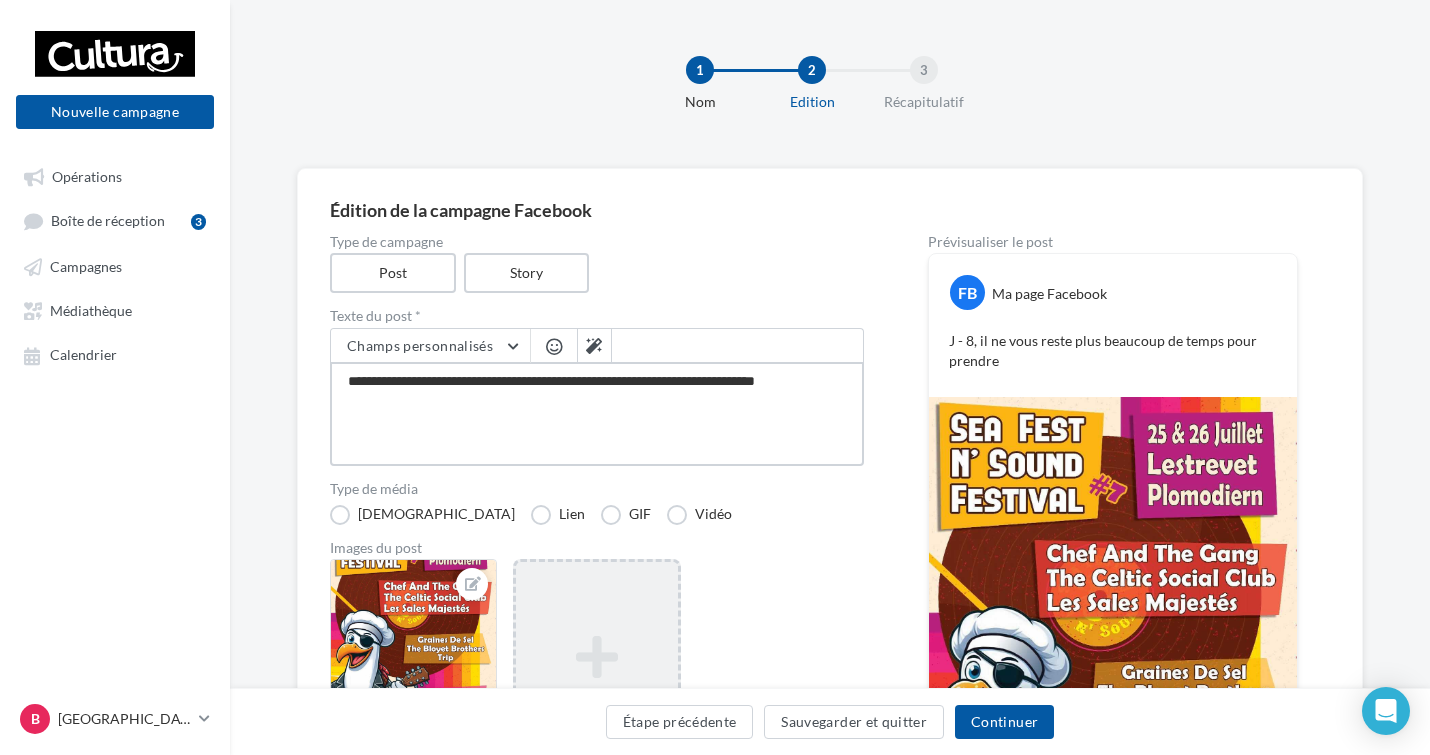 type on "**********" 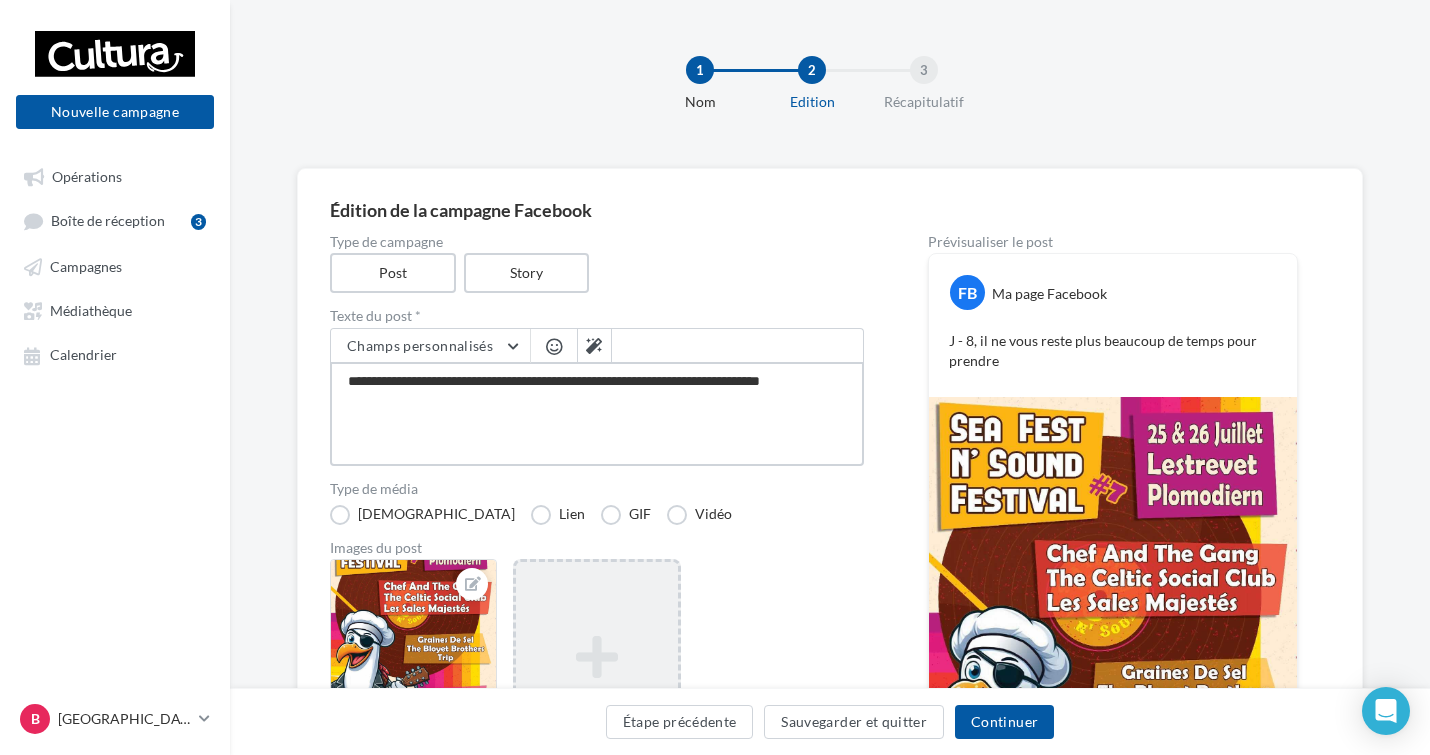 type on "**********" 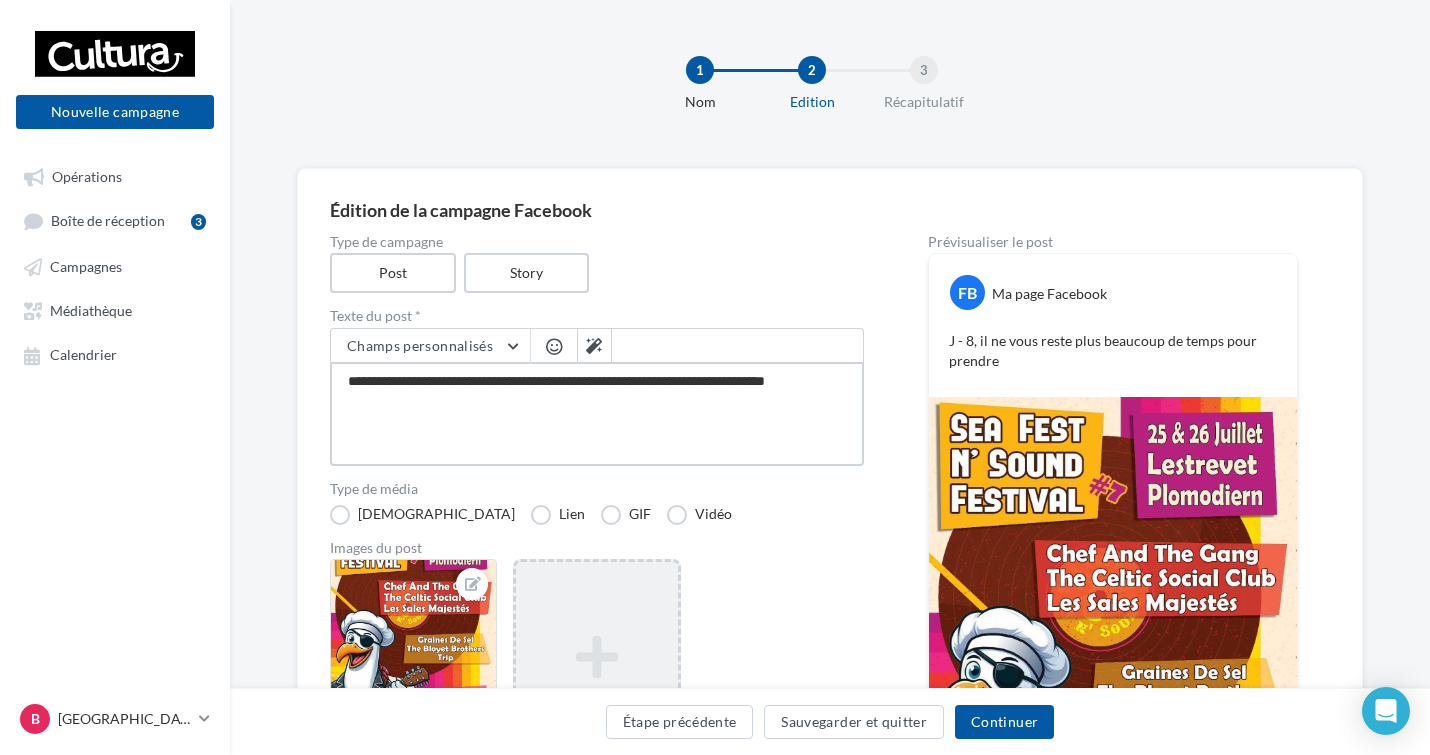 type on "**********" 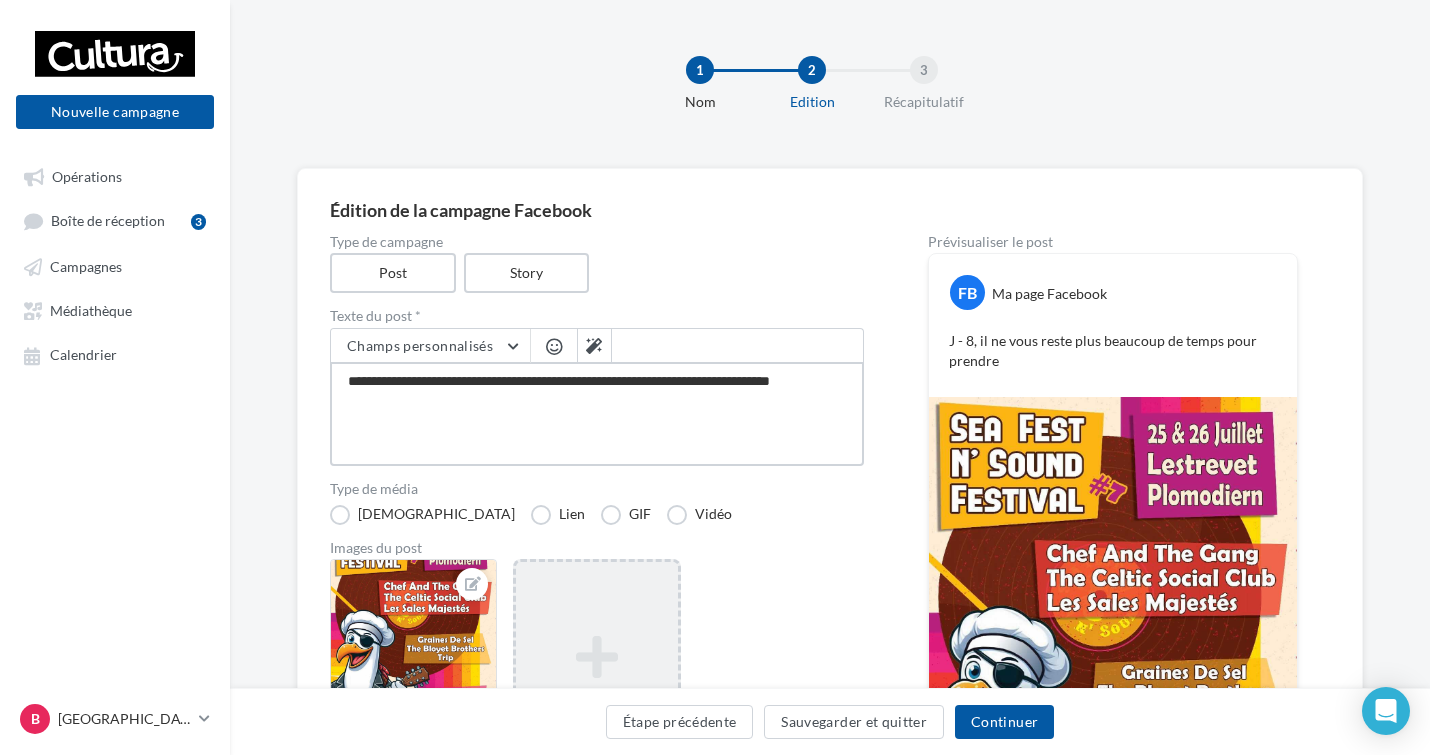 type on "**********" 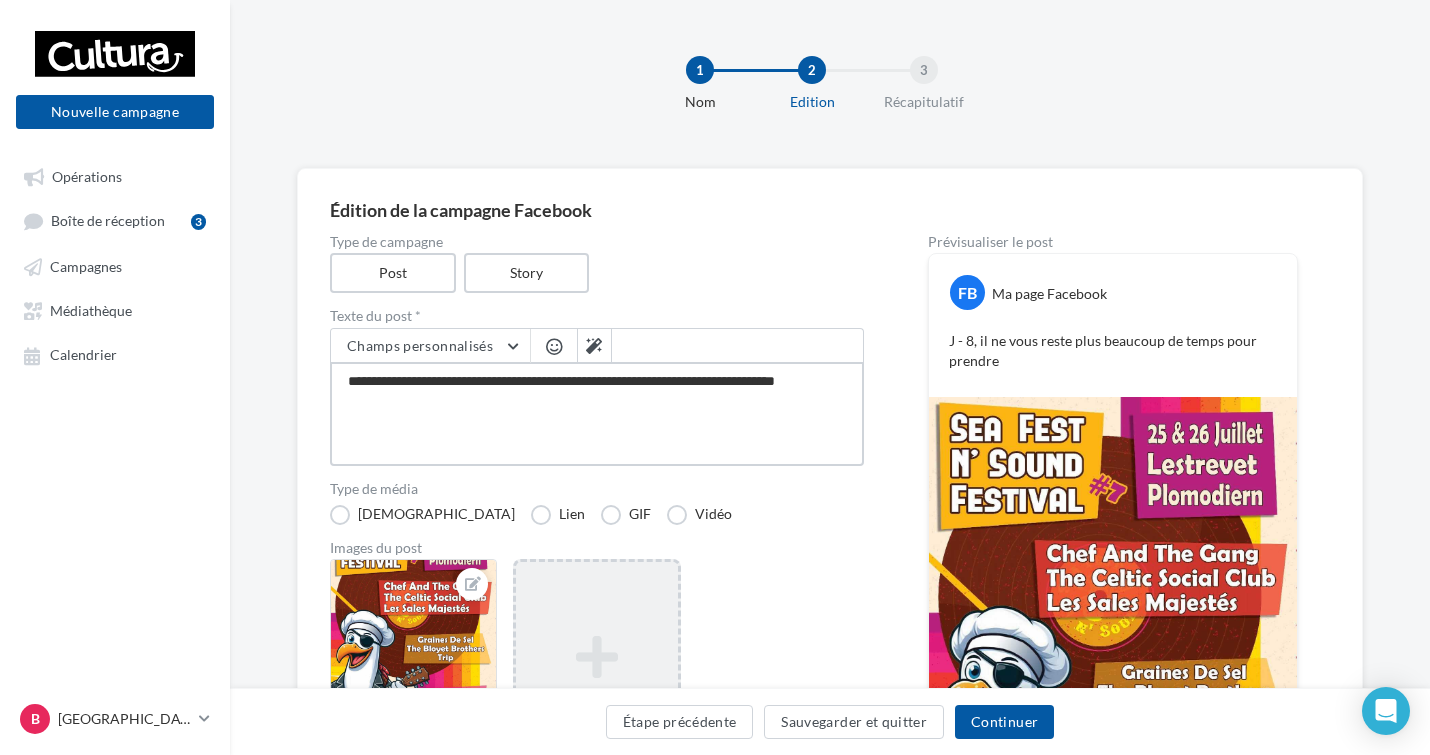 type on "**********" 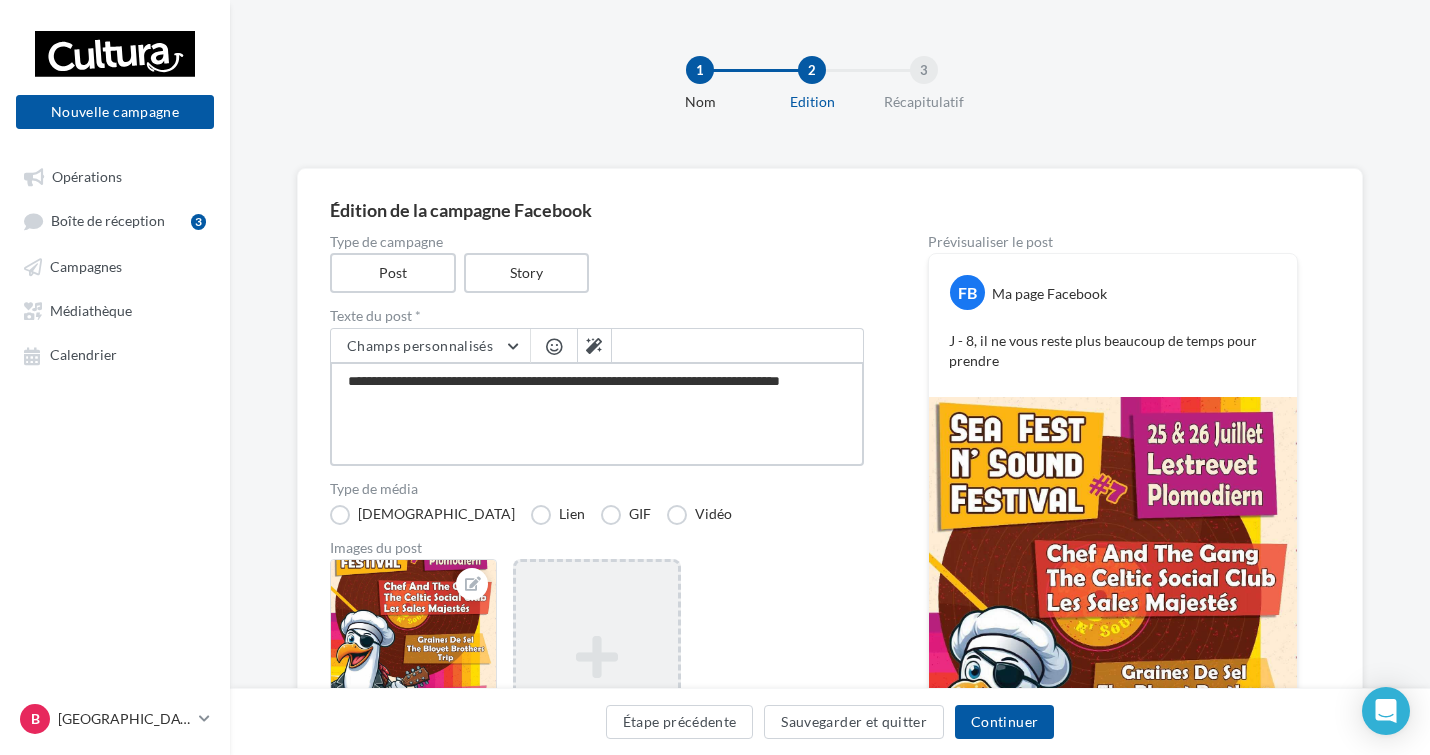 type on "**********" 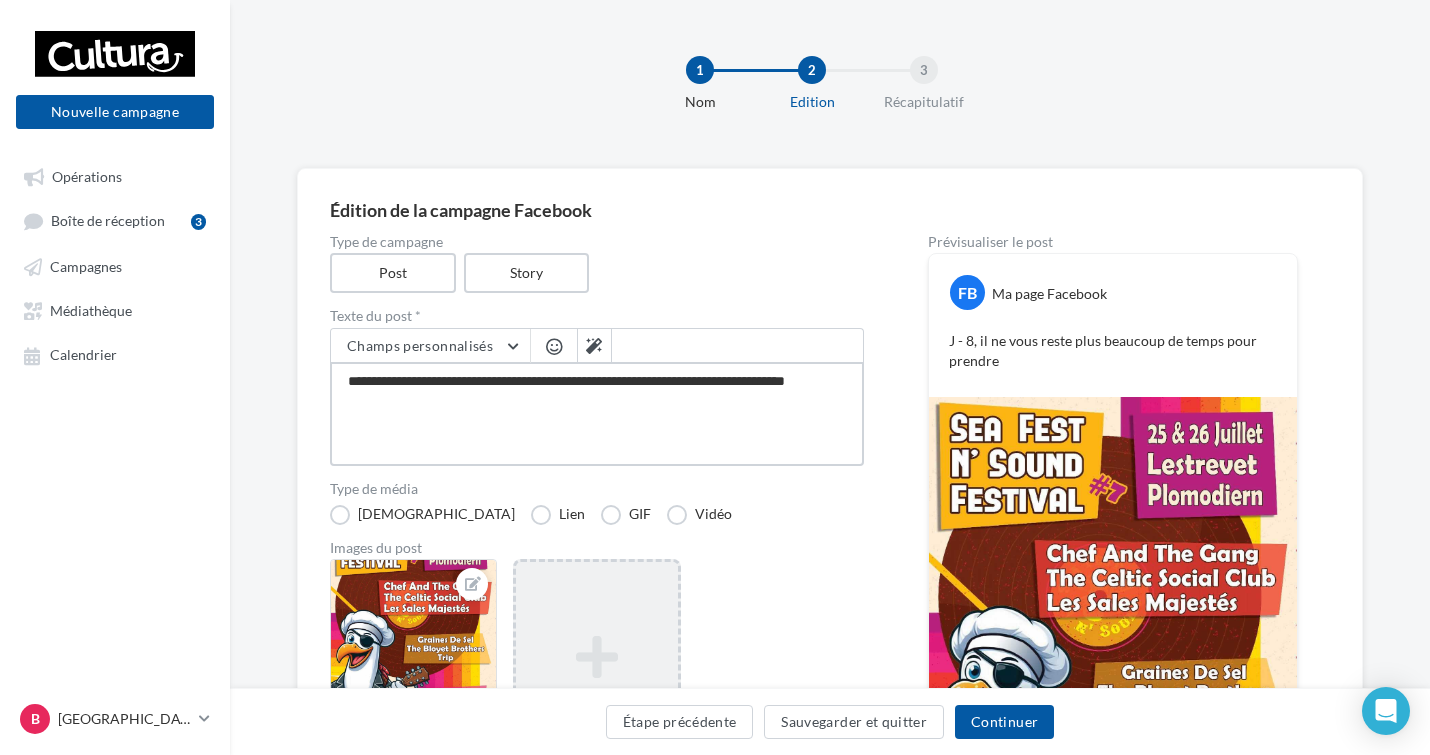 type on "**********" 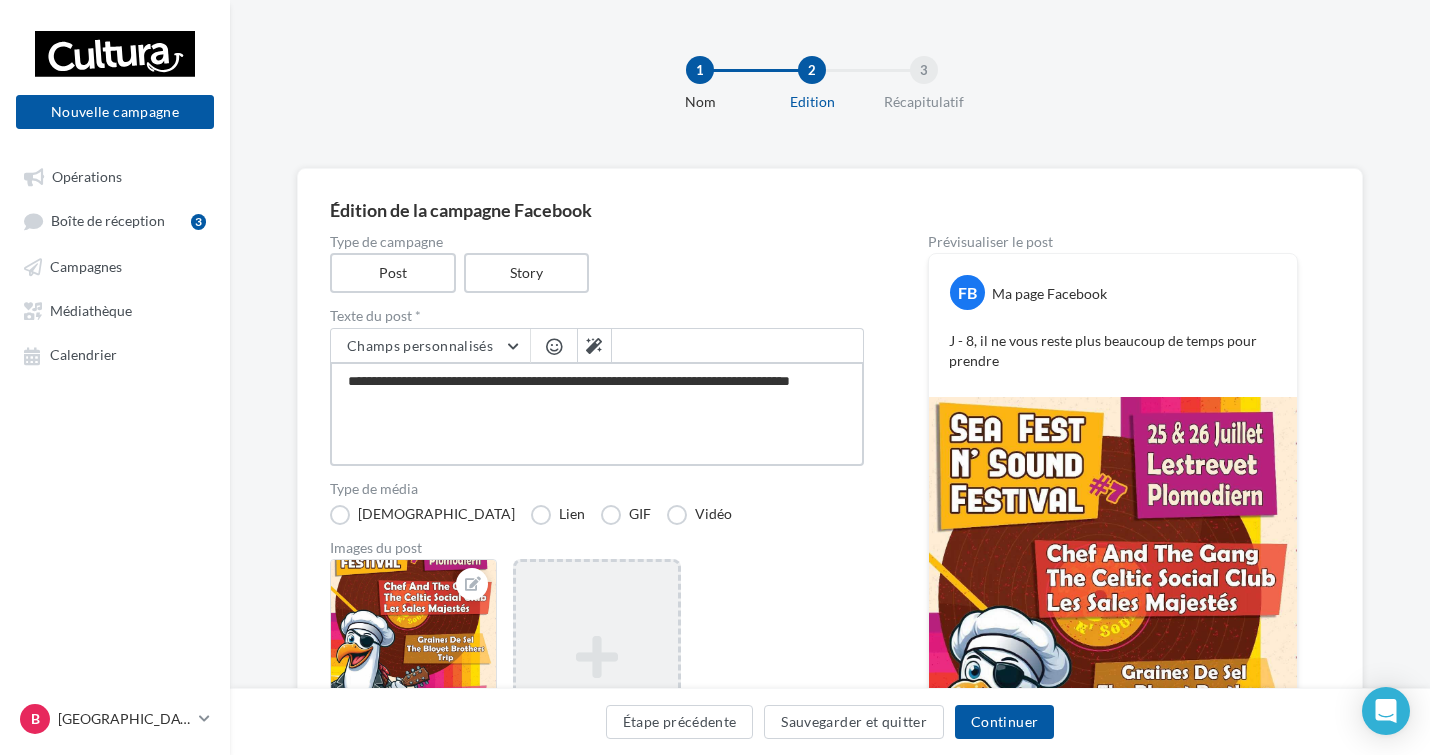 type on "**********" 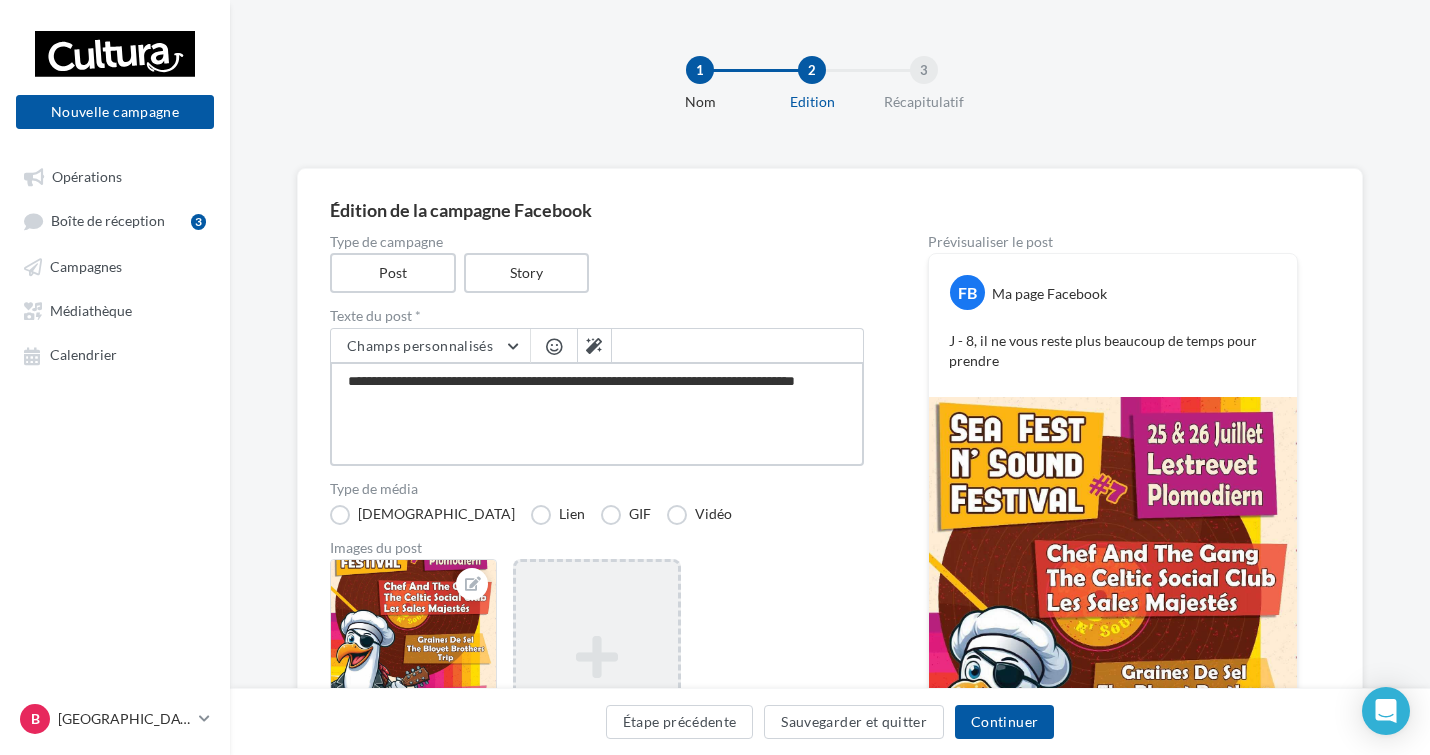 type on "**********" 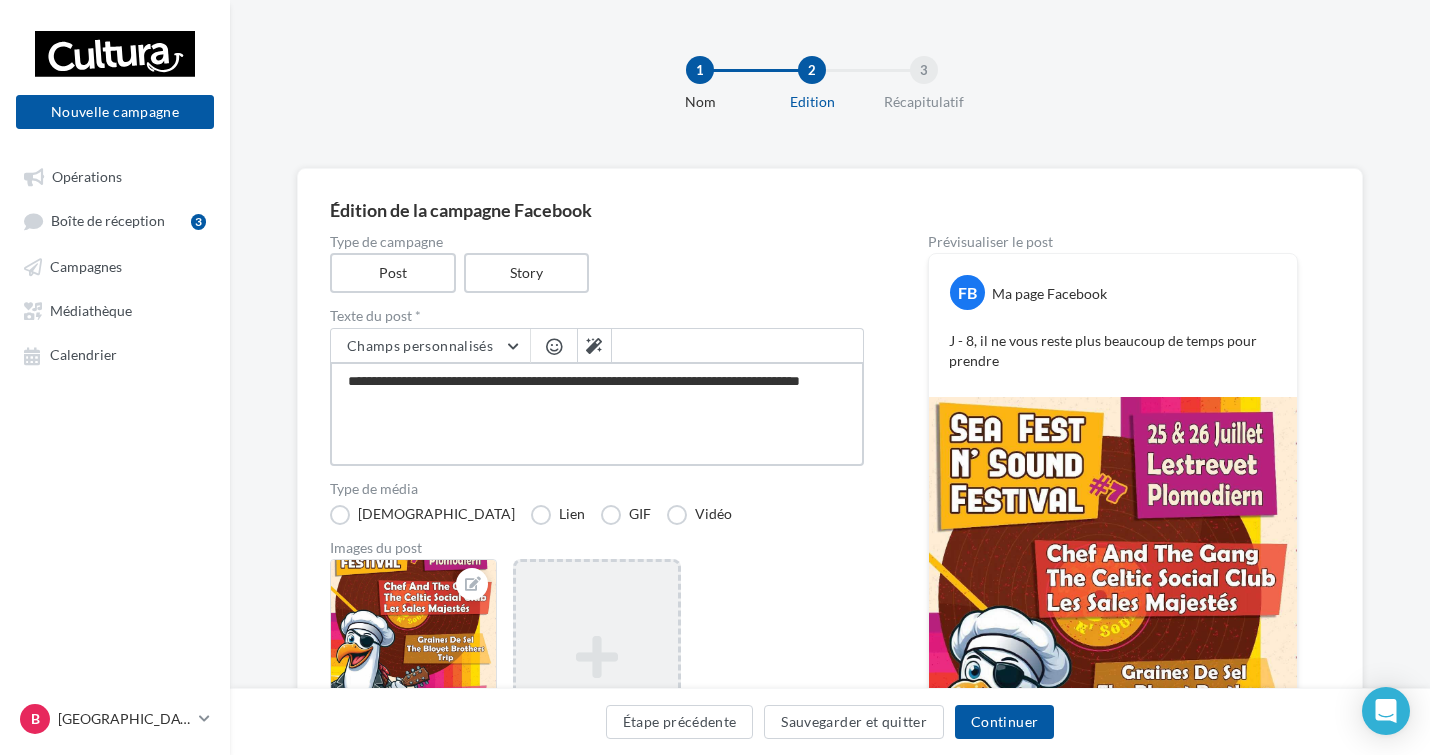 type on "**********" 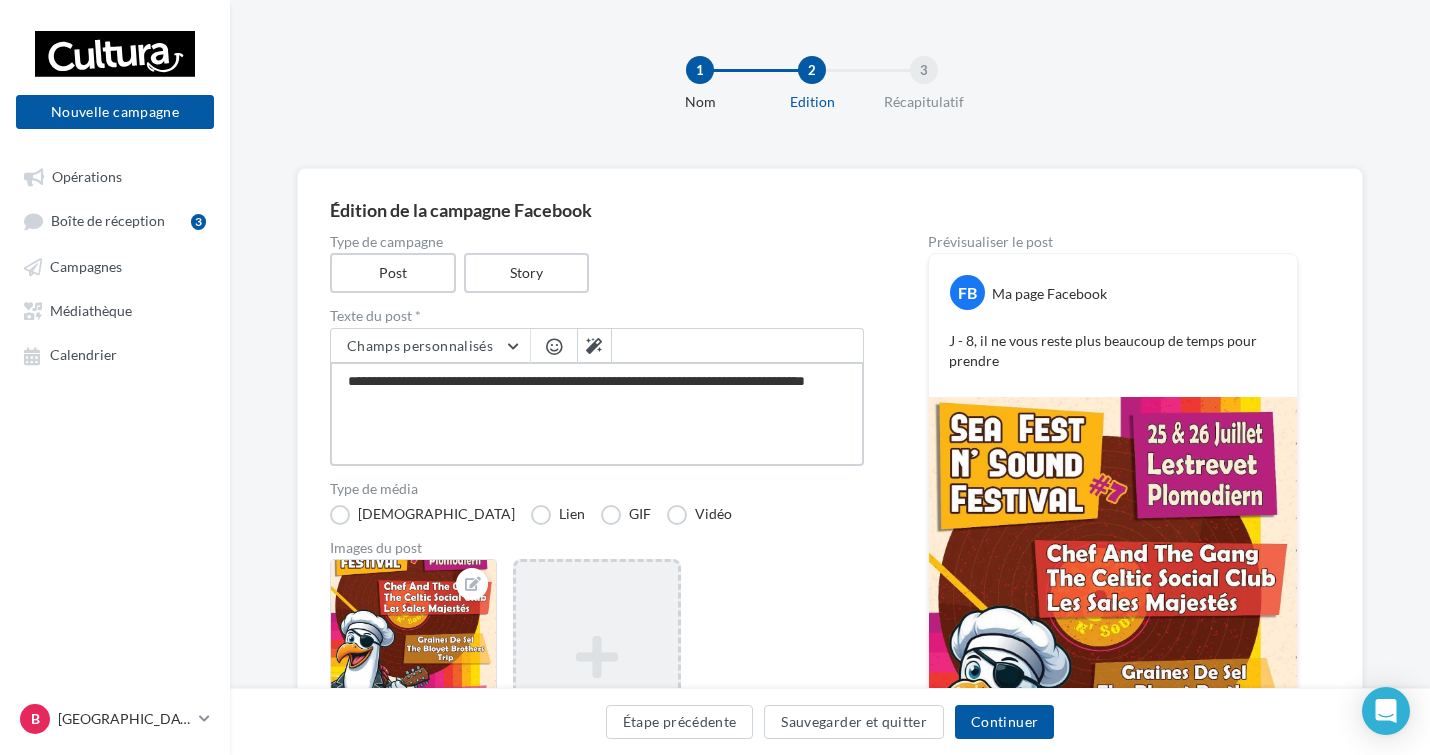 type on "**********" 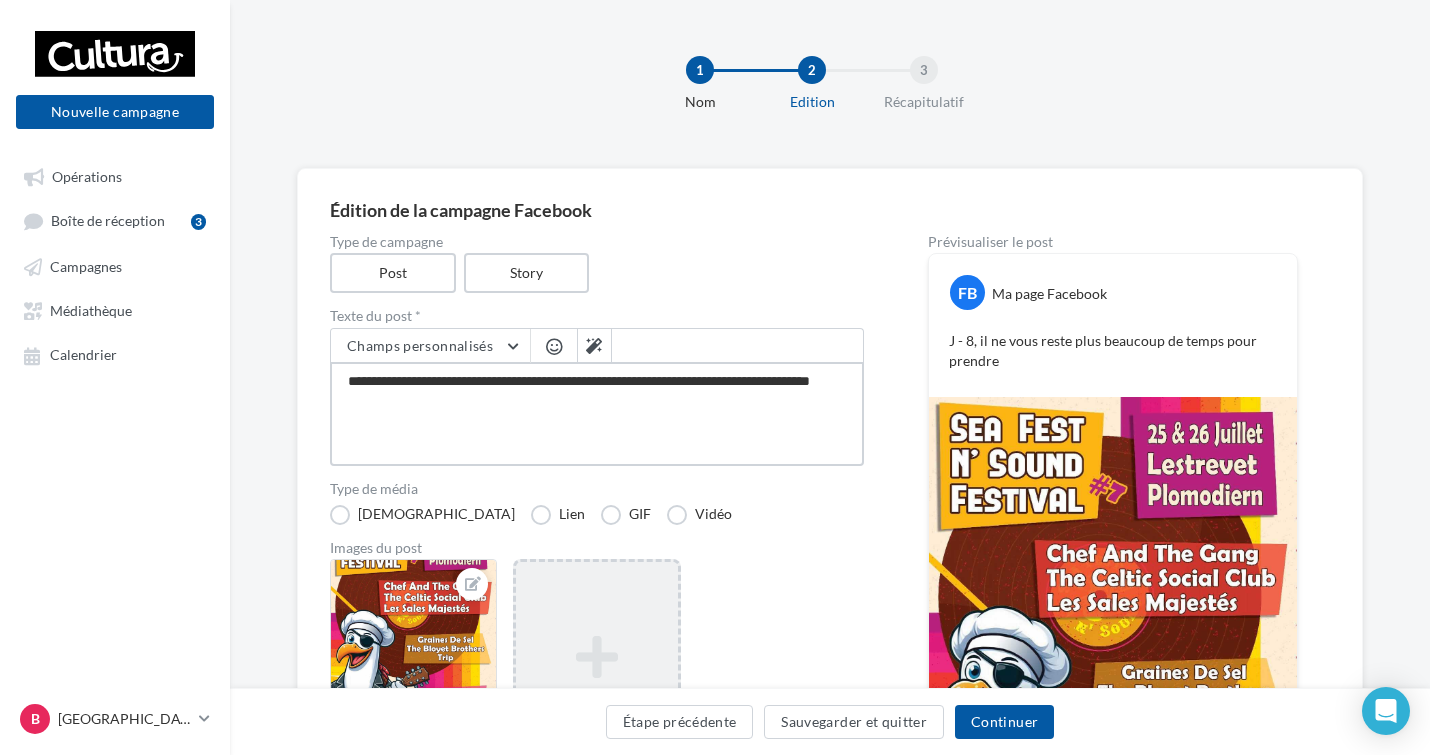 type on "**********" 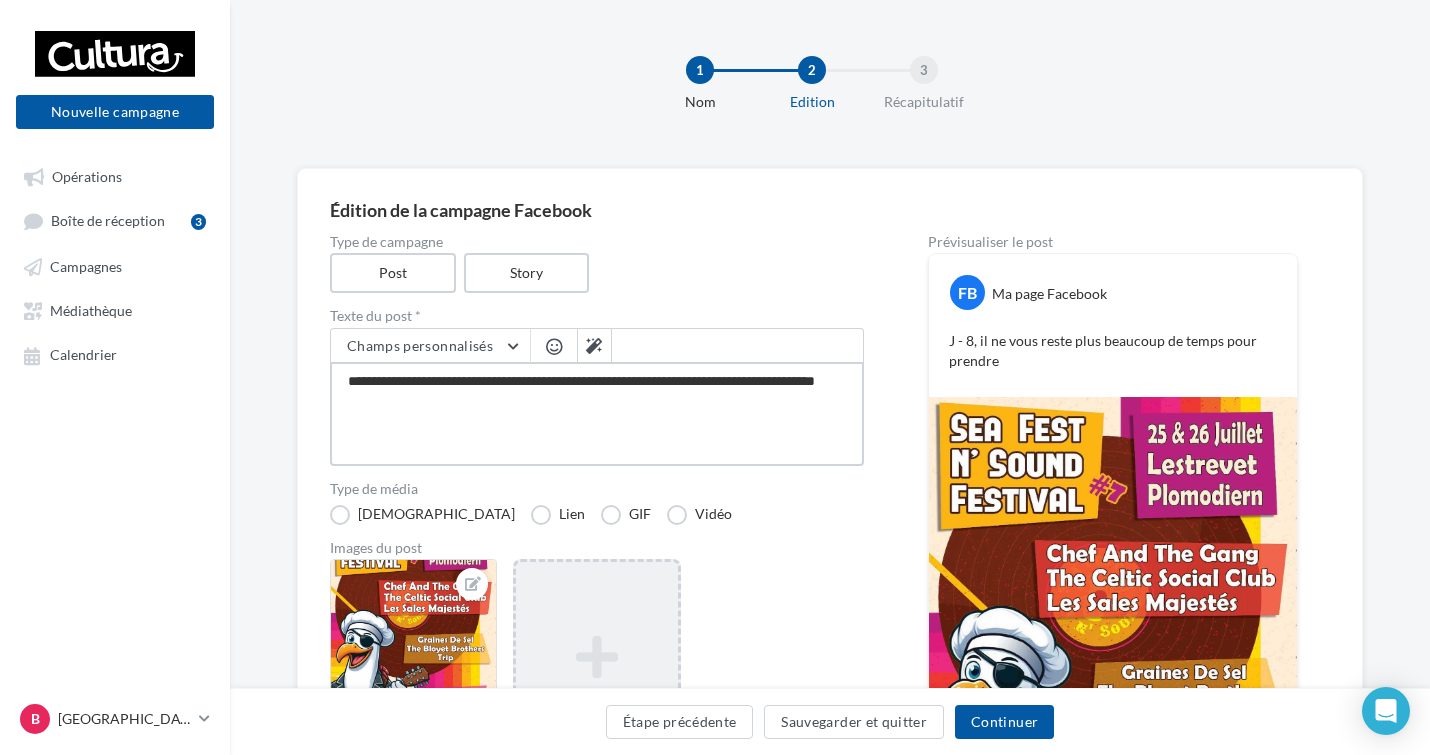 type on "**********" 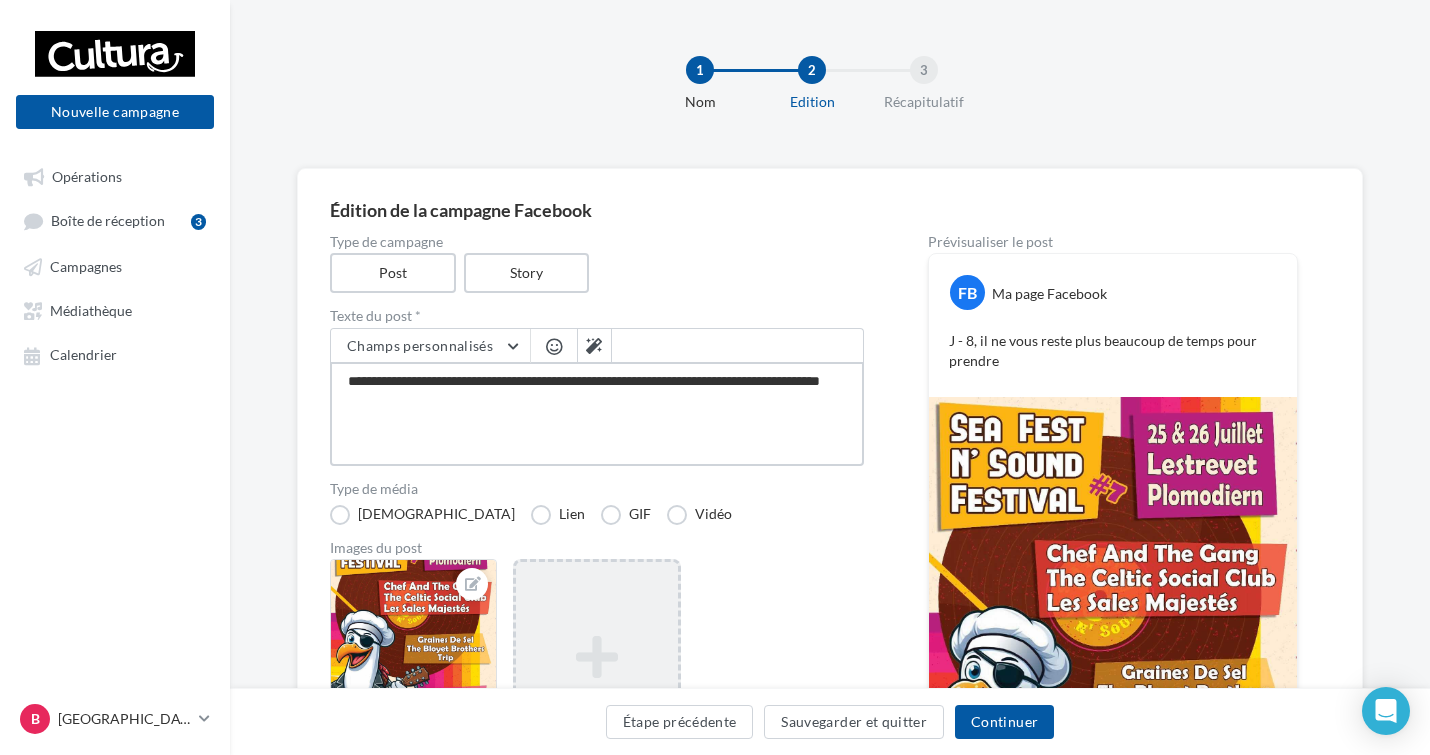 type on "**********" 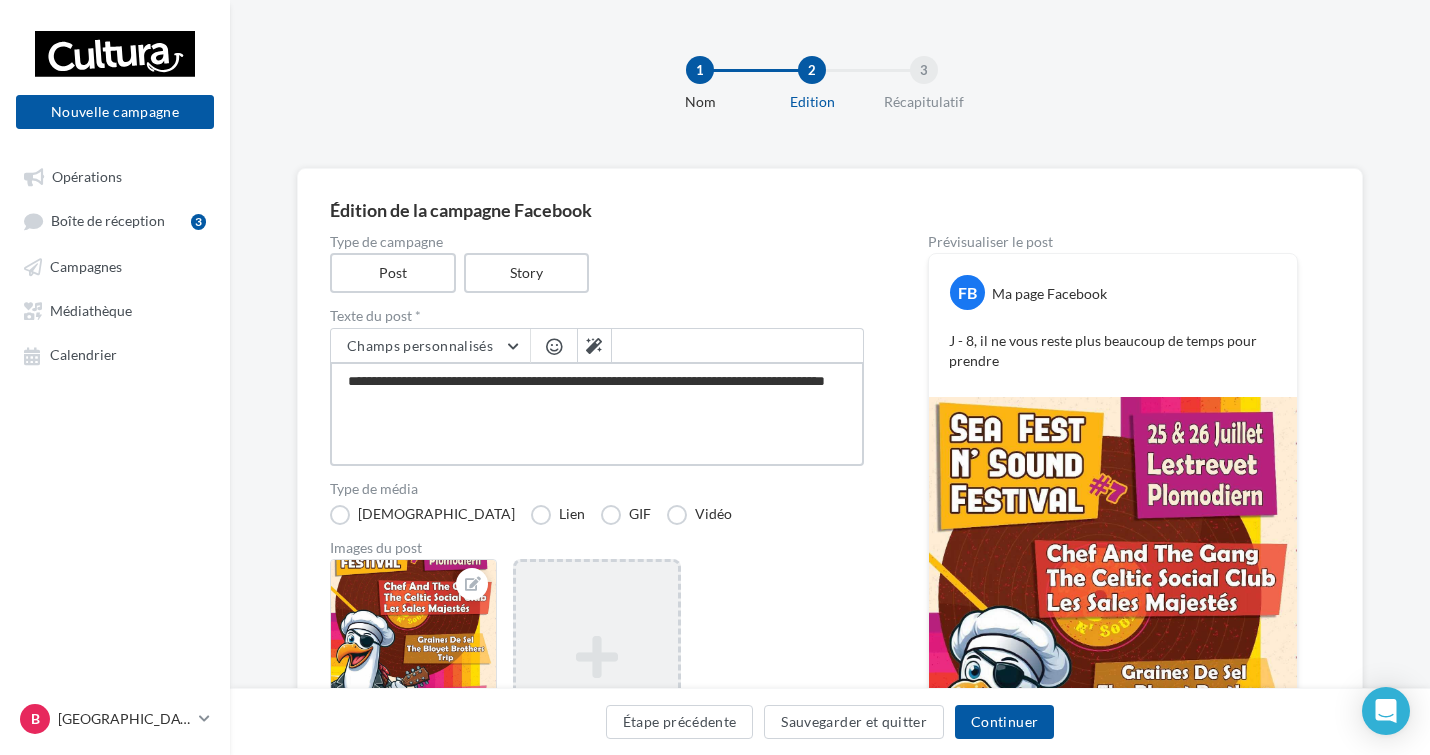 type on "**********" 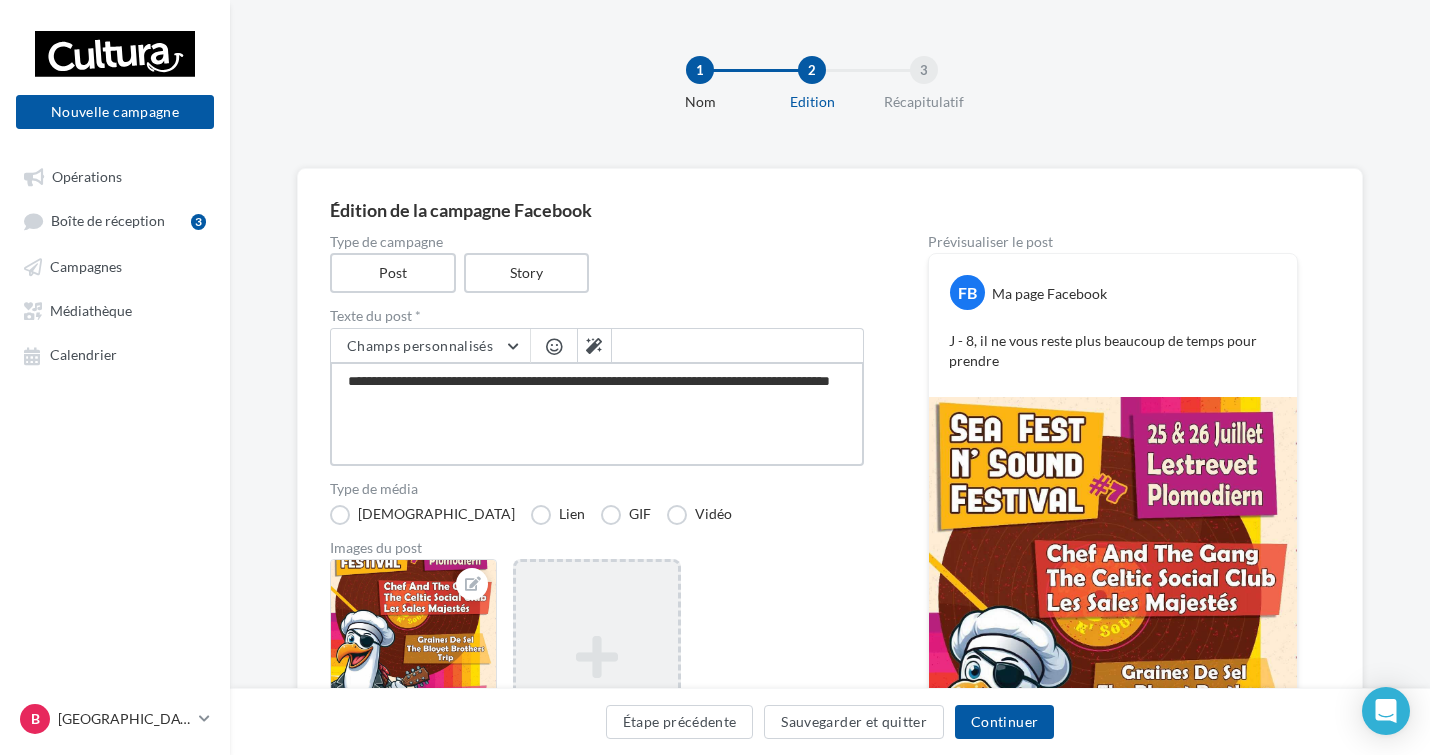type on "**********" 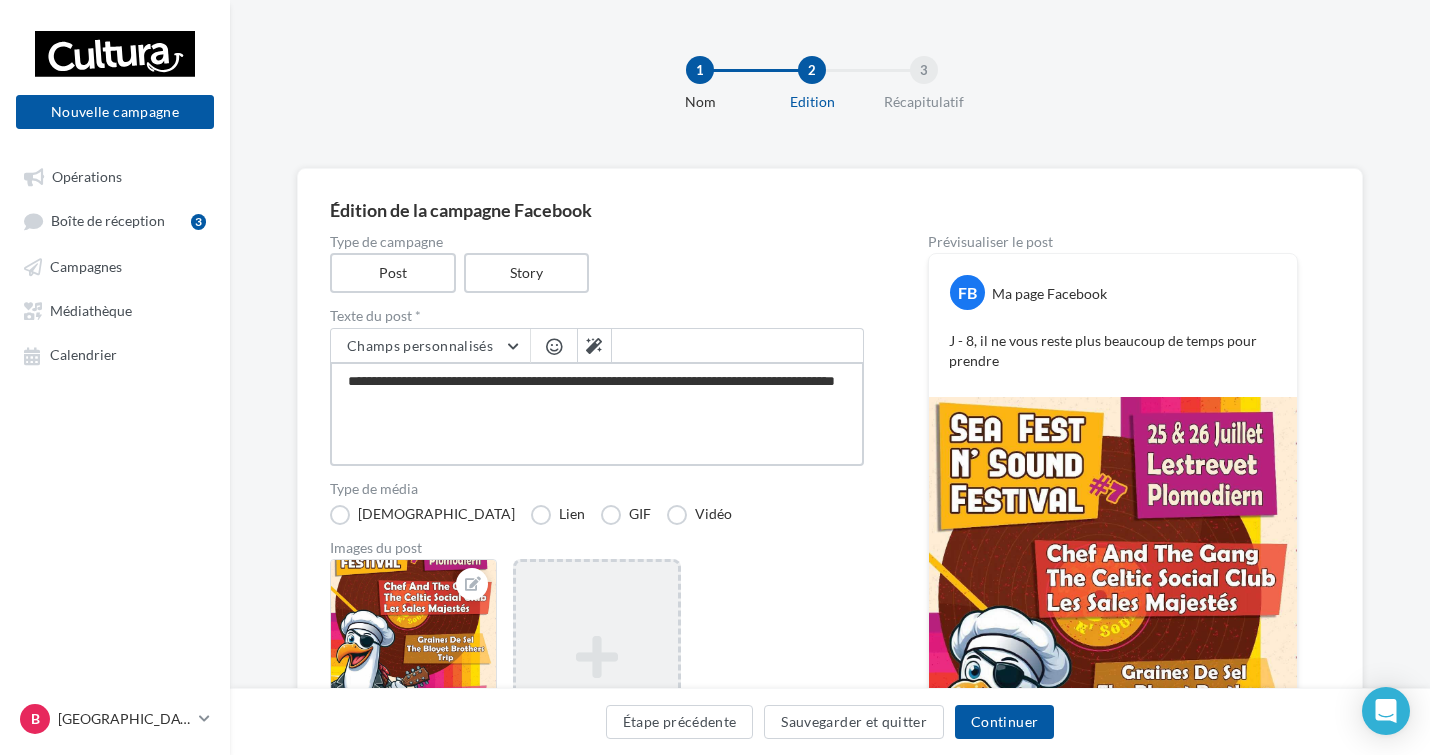 type on "**********" 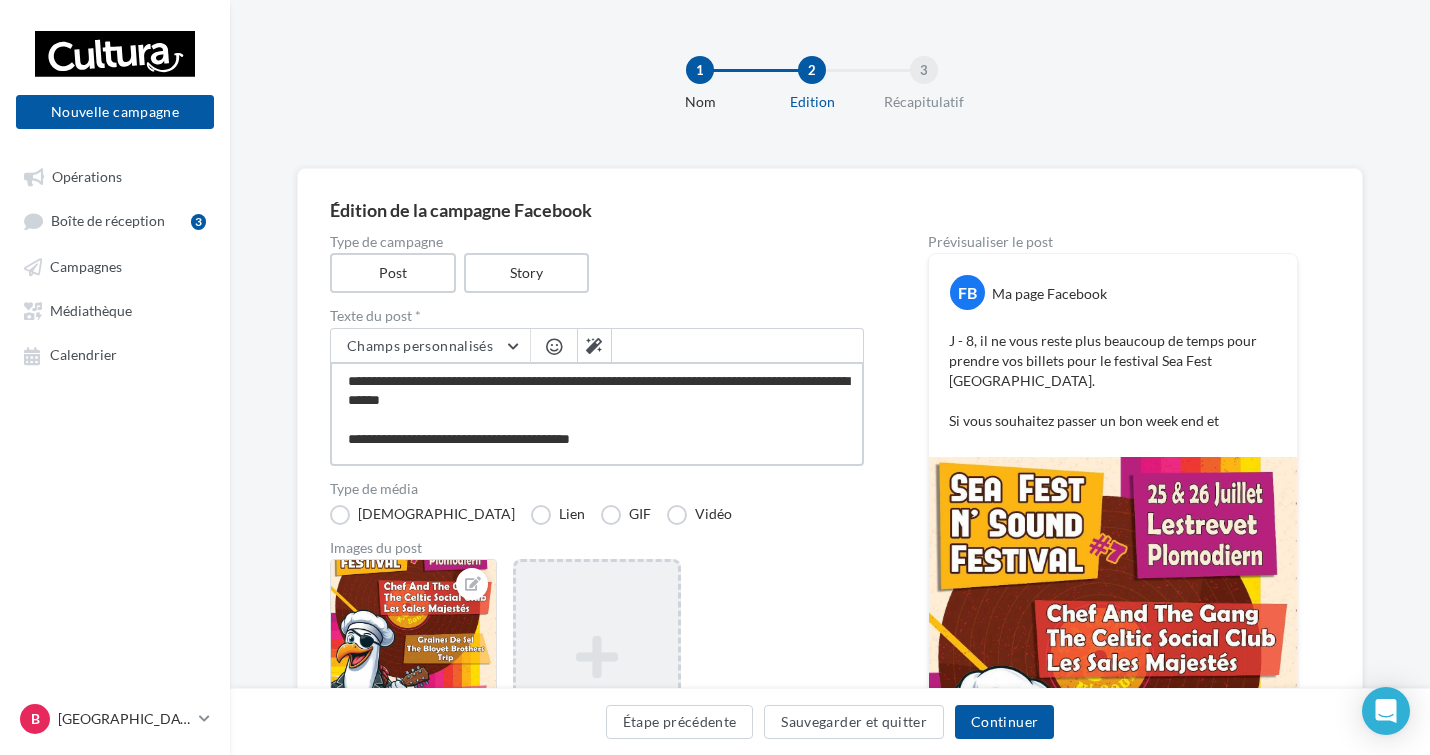 drag, startPoint x: 626, startPoint y: 439, endPoint x: 605, endPoint y: 443, distance: 21.377558 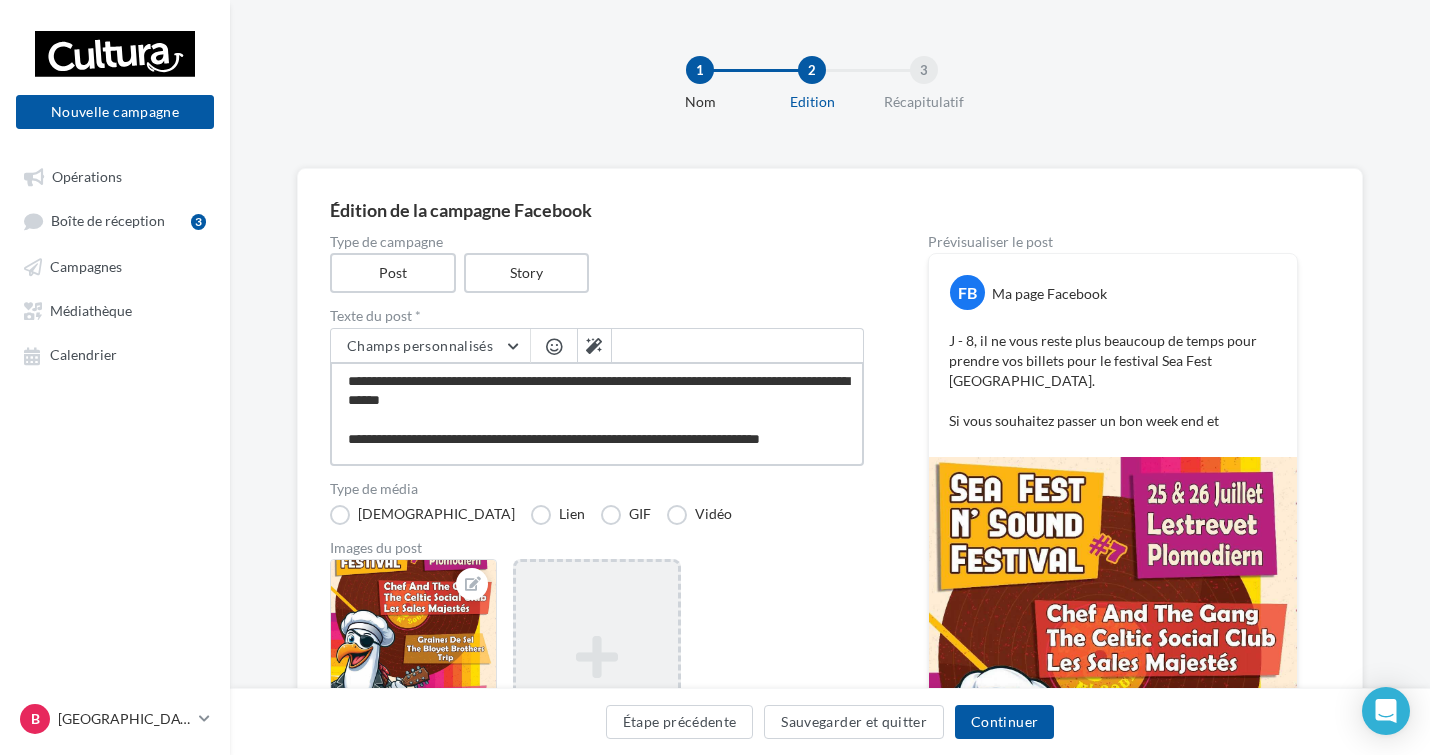 scroll, scrollTop: 1, scrollLeft: 0, axis: vertical 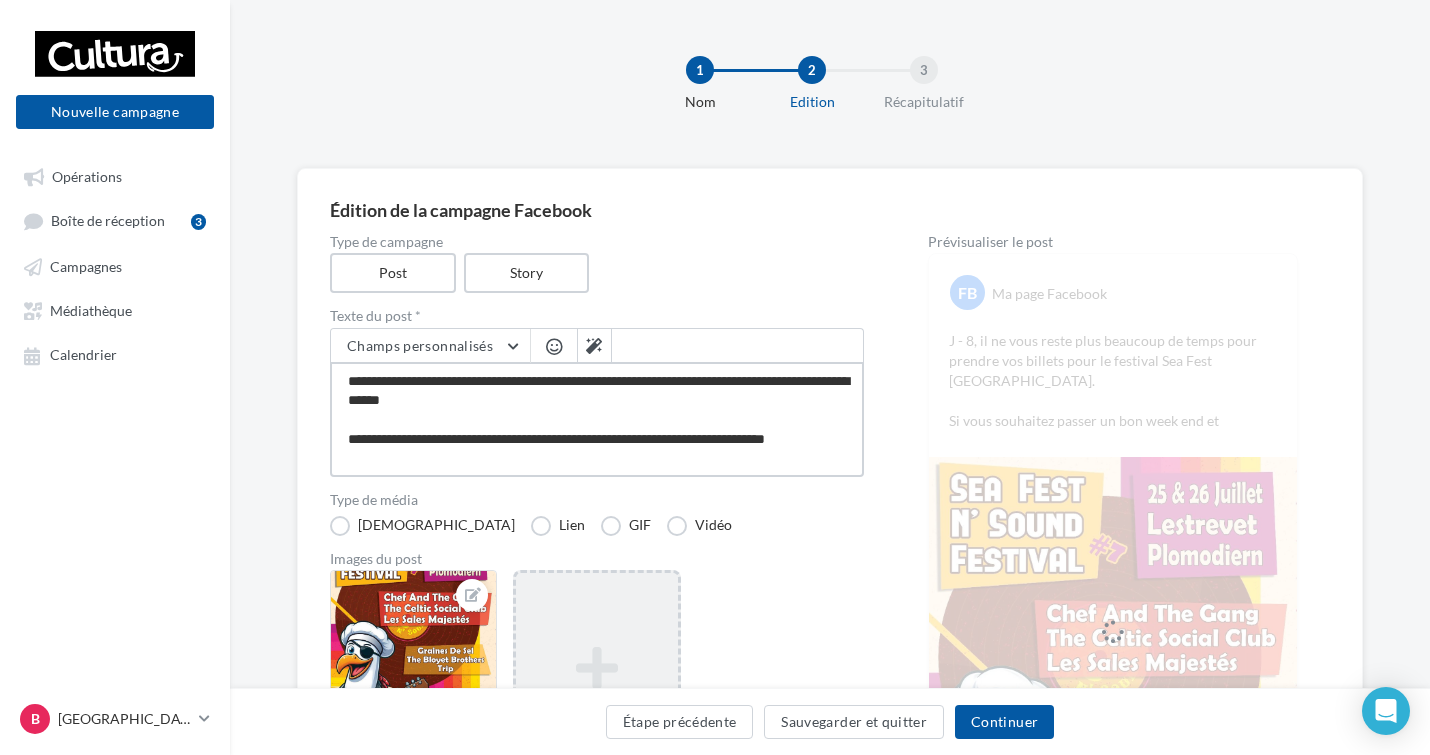 click on "**********" at bounding box center (597, 419) 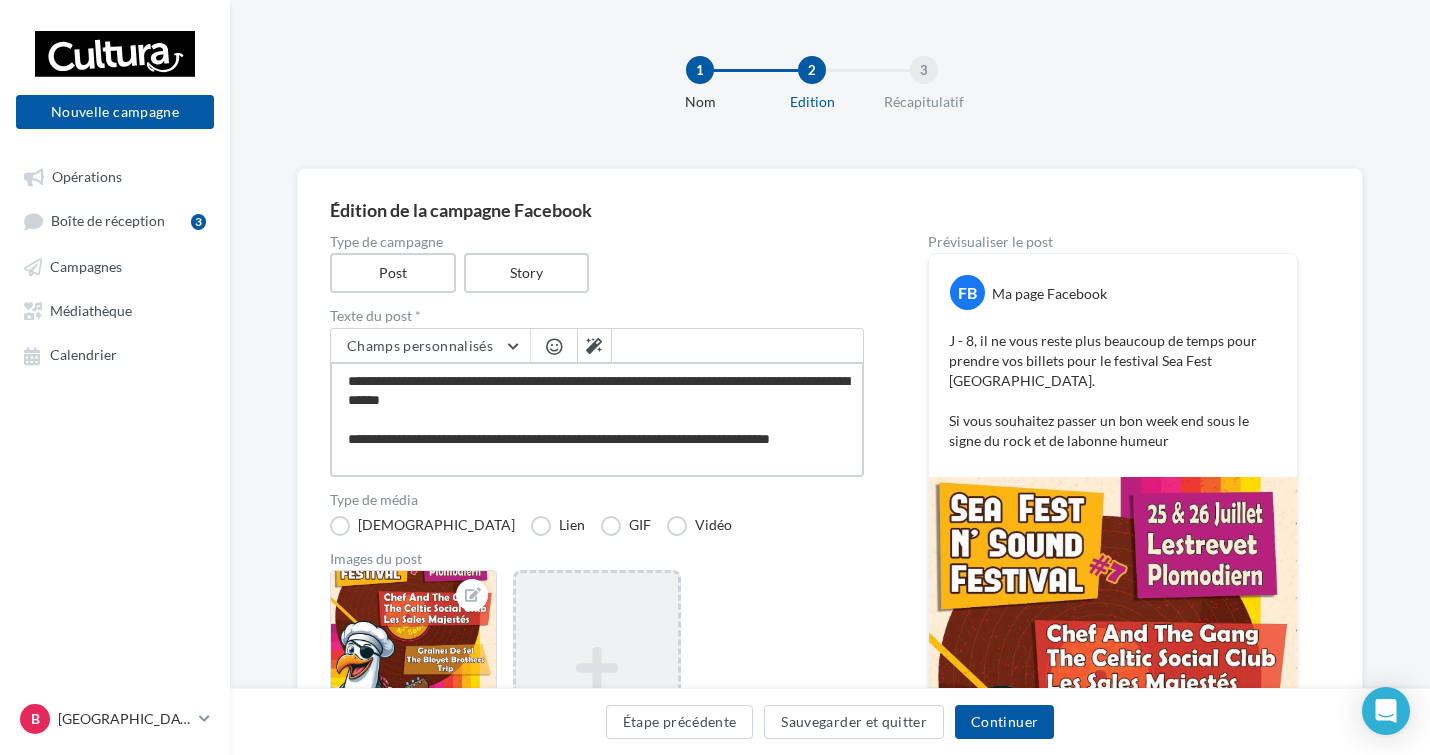 click on "**********" at bounding box center [597, 419] 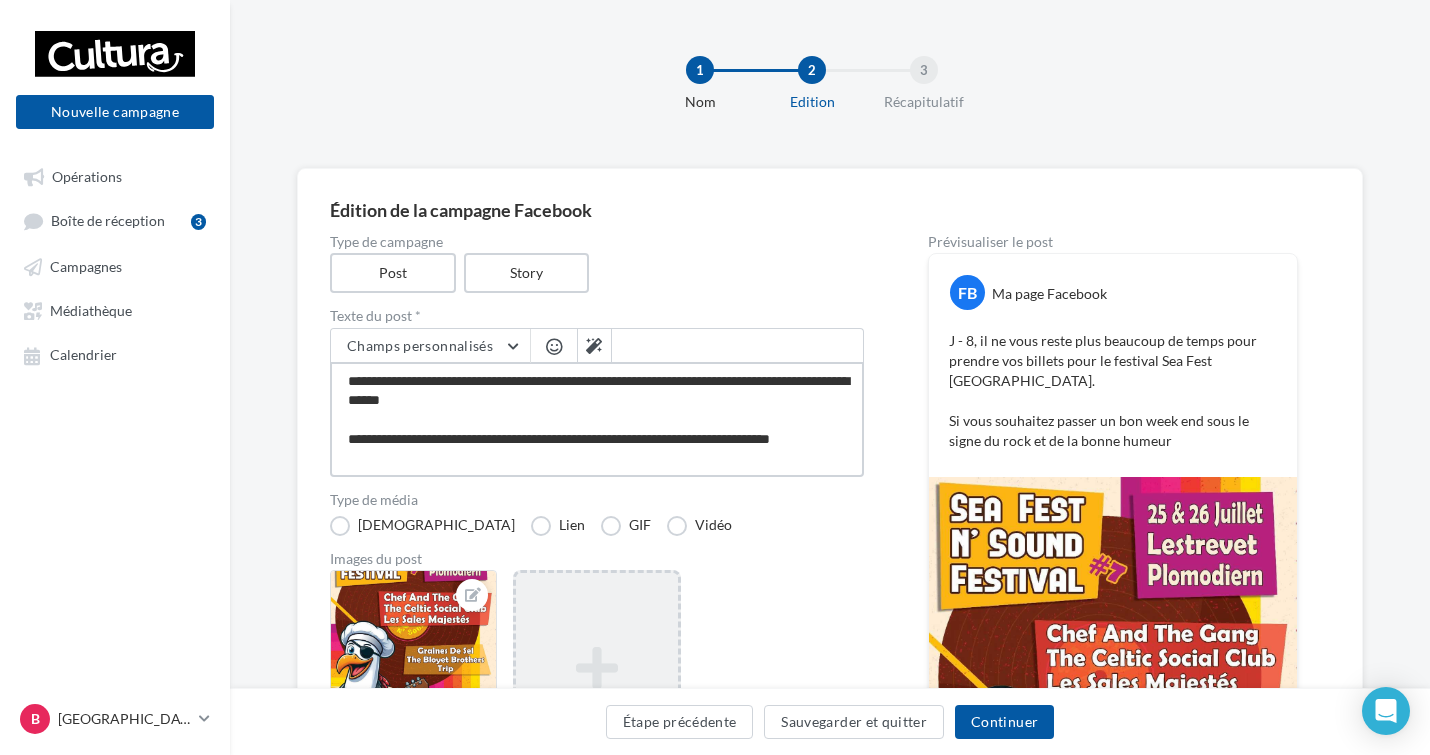 click on "**********" at bounding box center (597, 419) 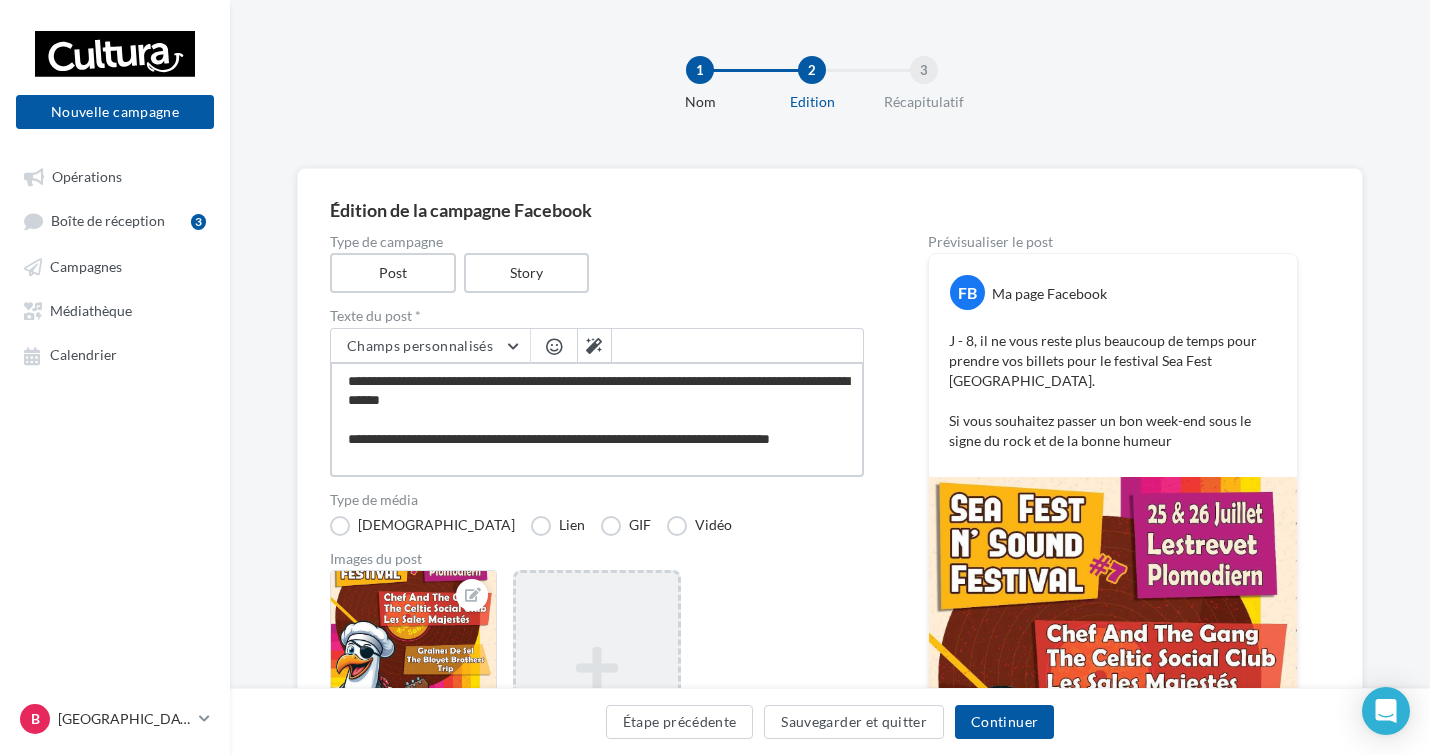 click on "**********" at bounding box center [597, 419] 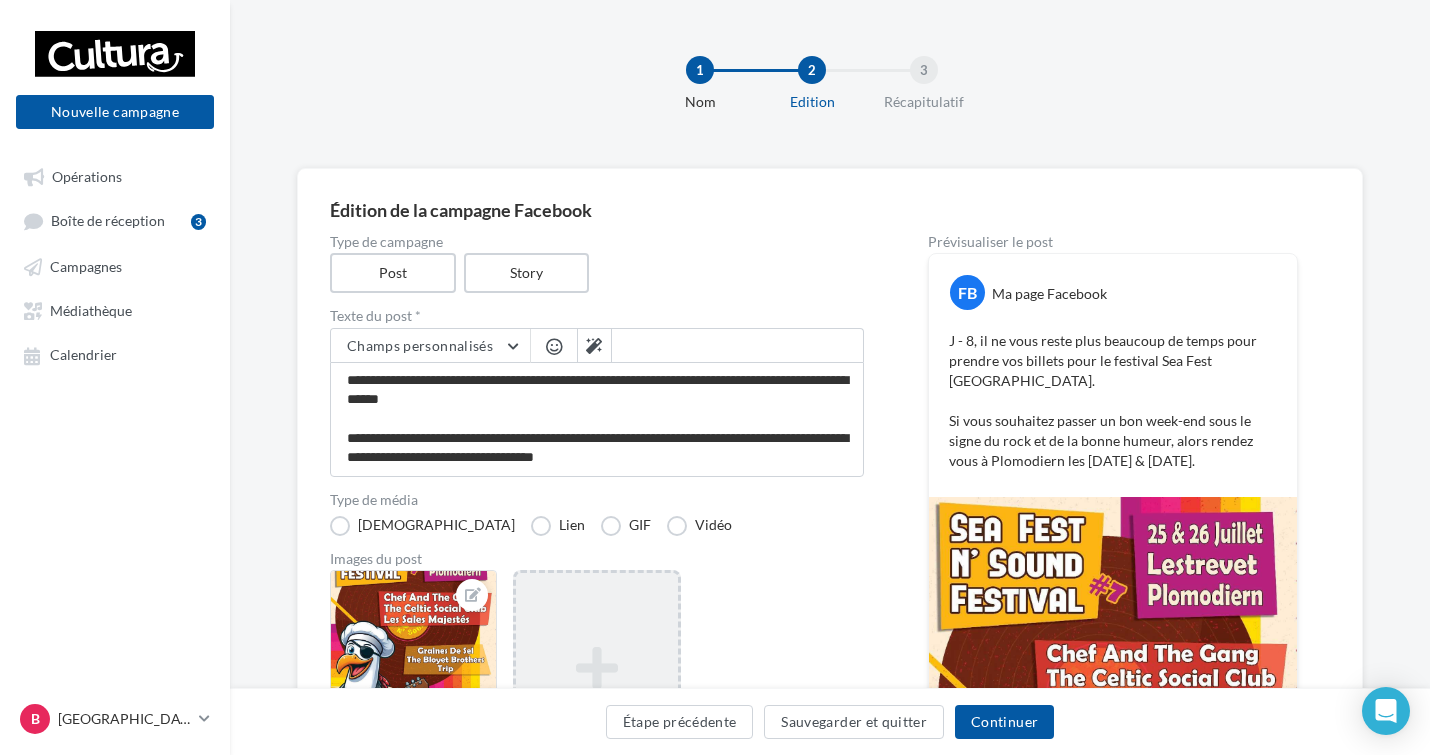 scroll, scrollTop: 0, scrollLeft: 0, axis: both 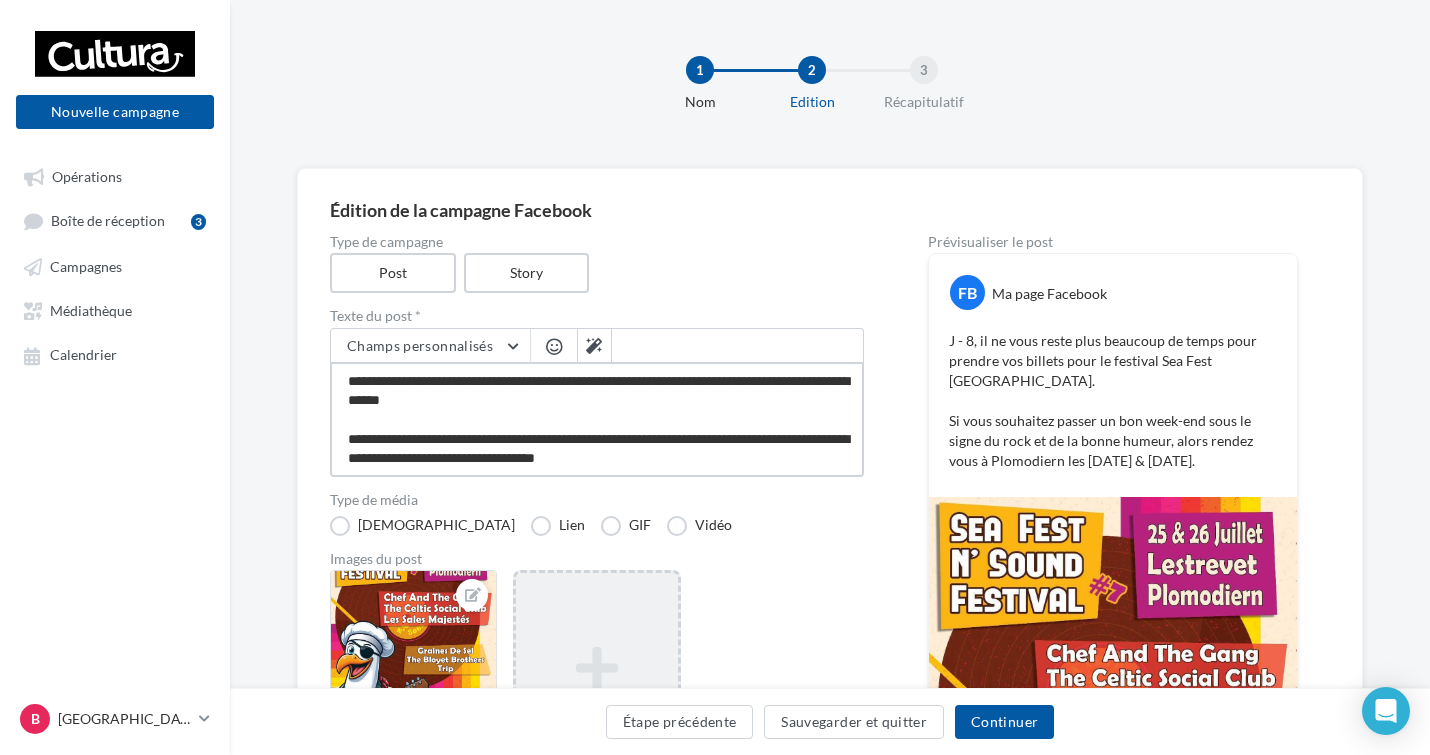 click on "**********" at bounding box center (597, 419) 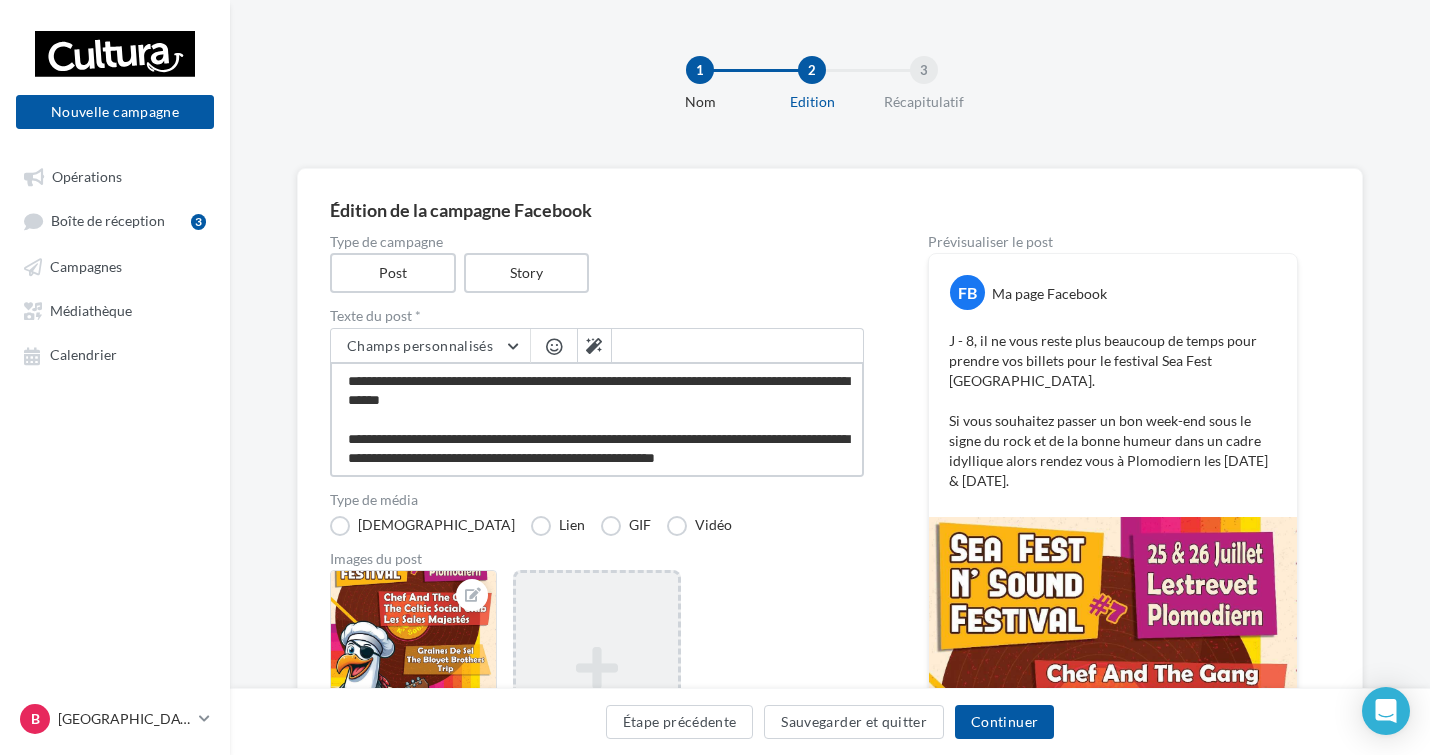 click on "**********" at bounding box center (597, 419) 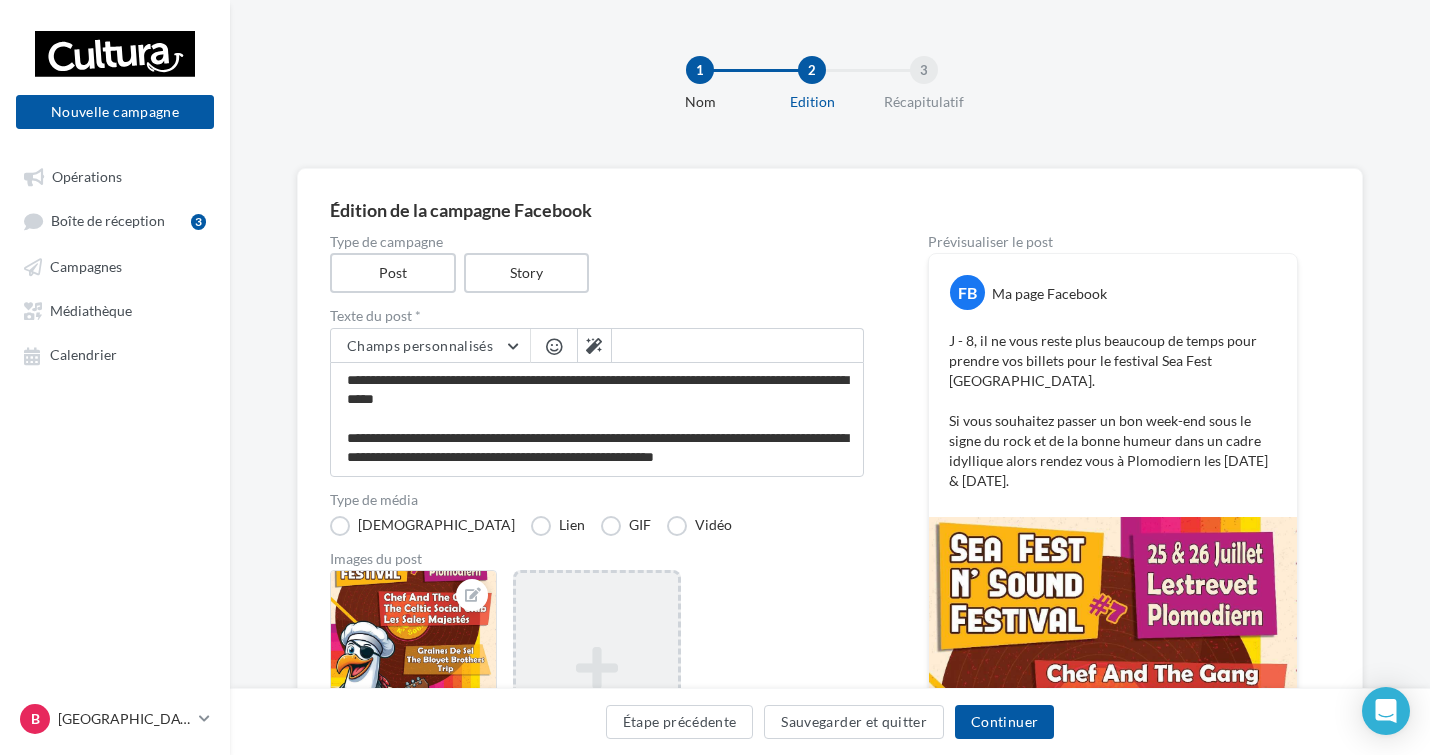 click at bounding box center (554, 346) 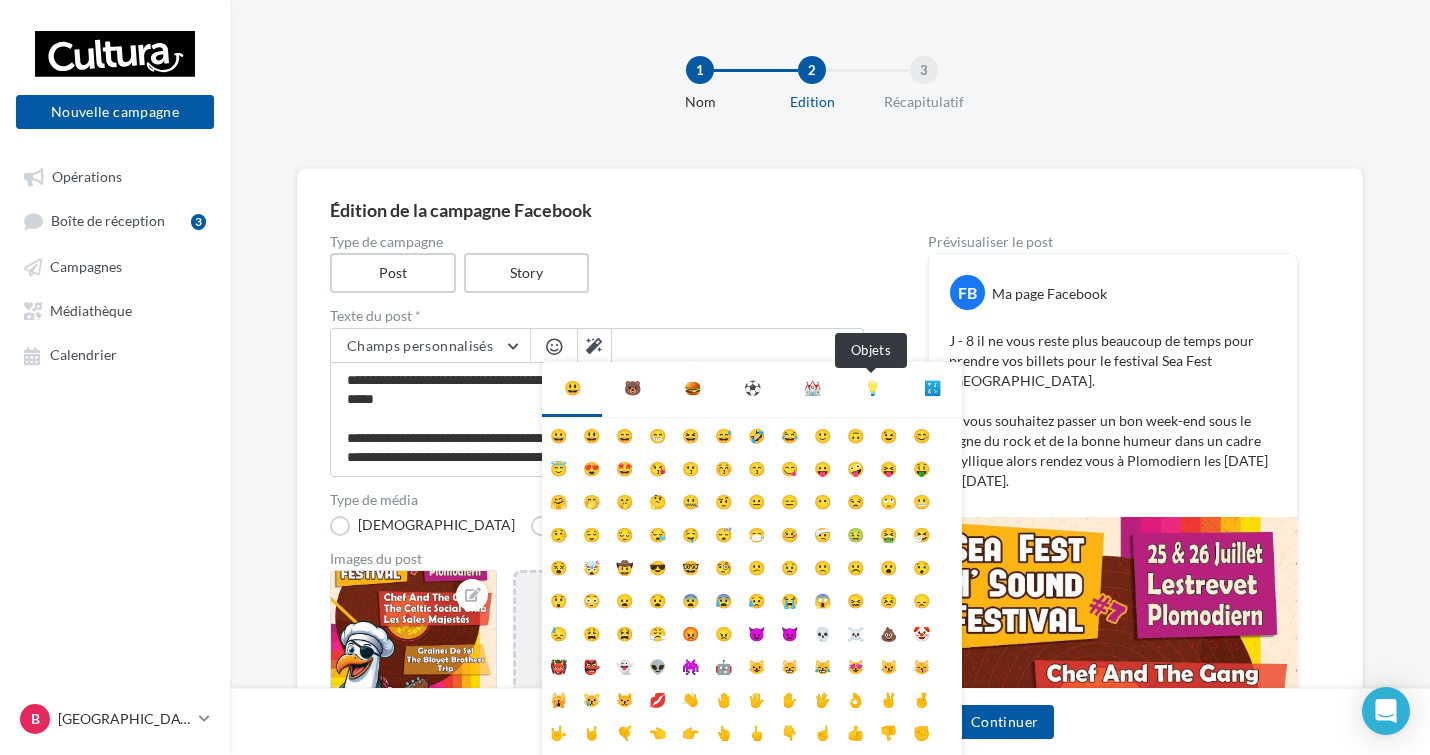 click on "💡" at bounding box center (872, 388) 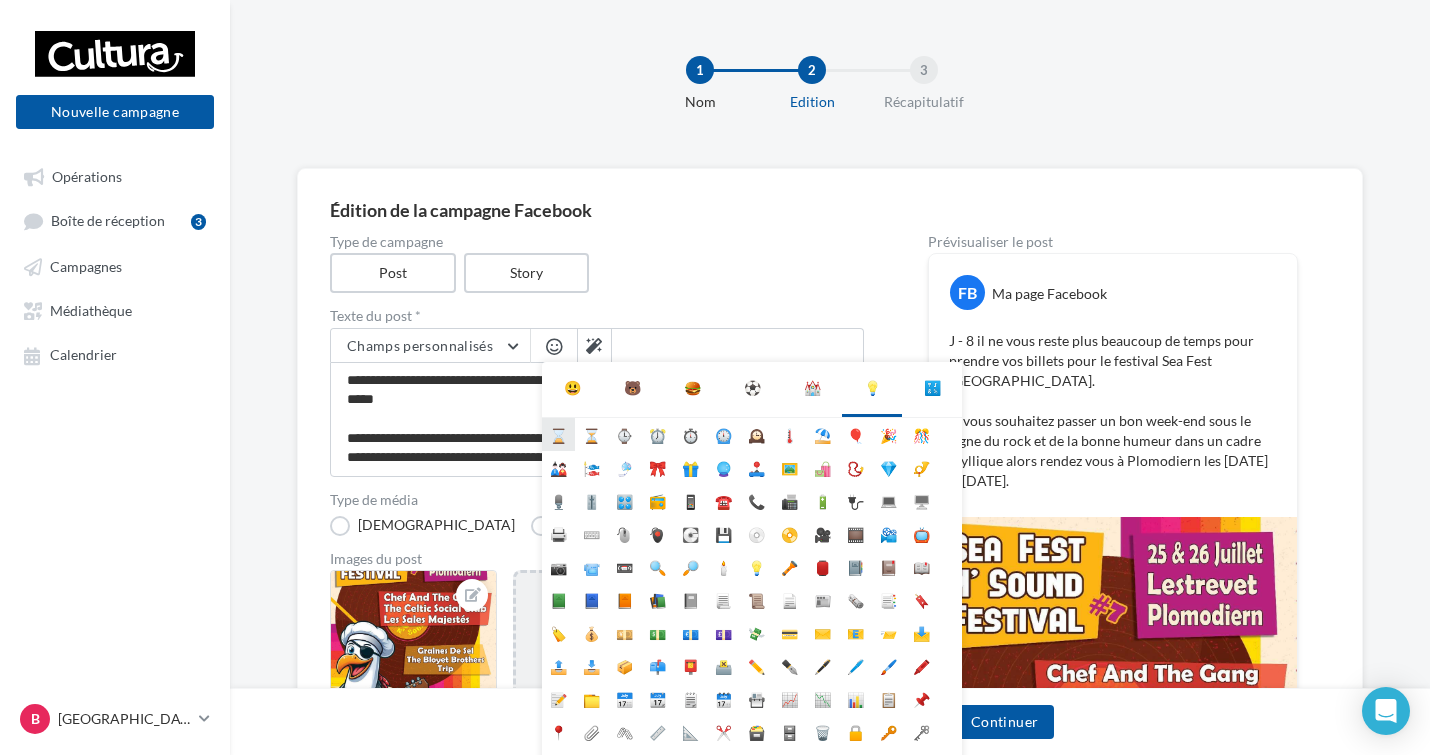 click on "⌛" at bounding box center (558, 434) 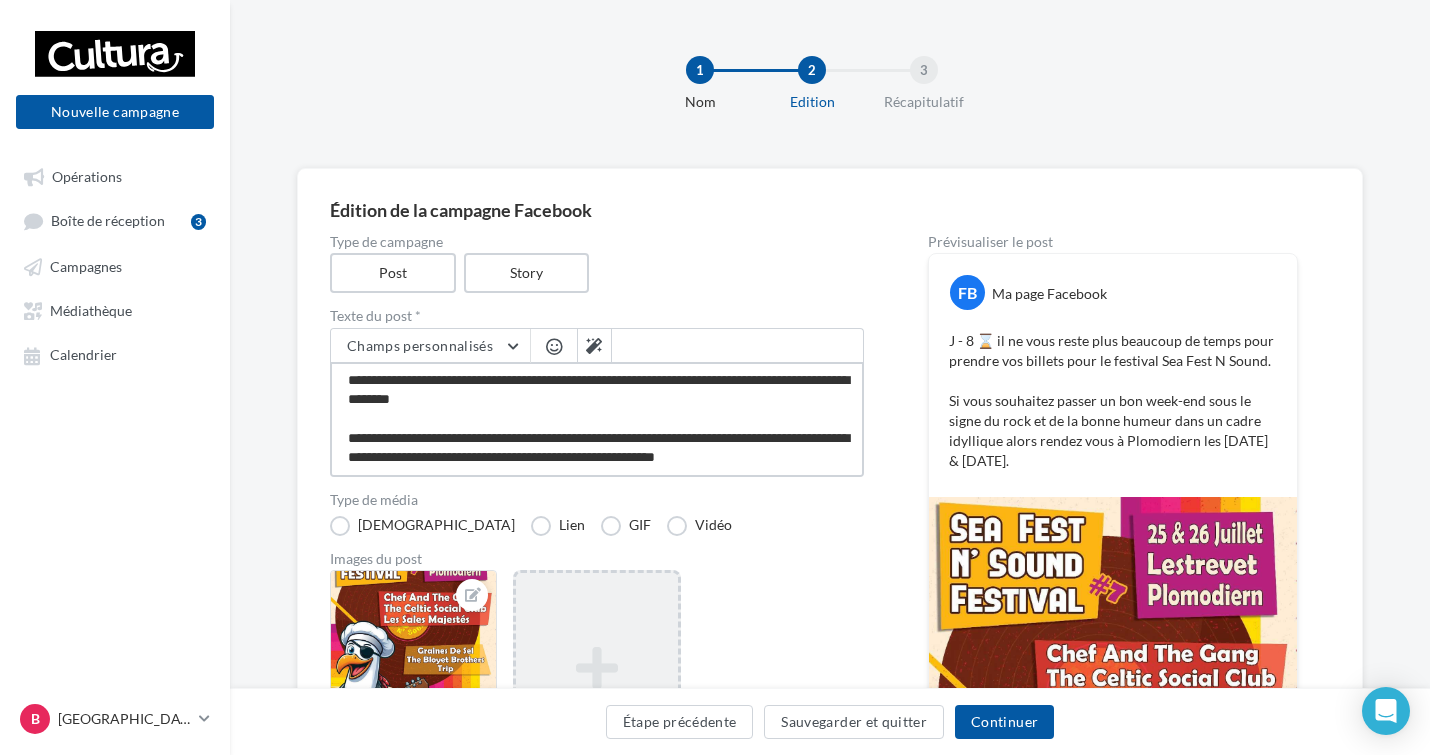 scroll, scrollTop: 21, scrollLeft: 0, axis: vertical 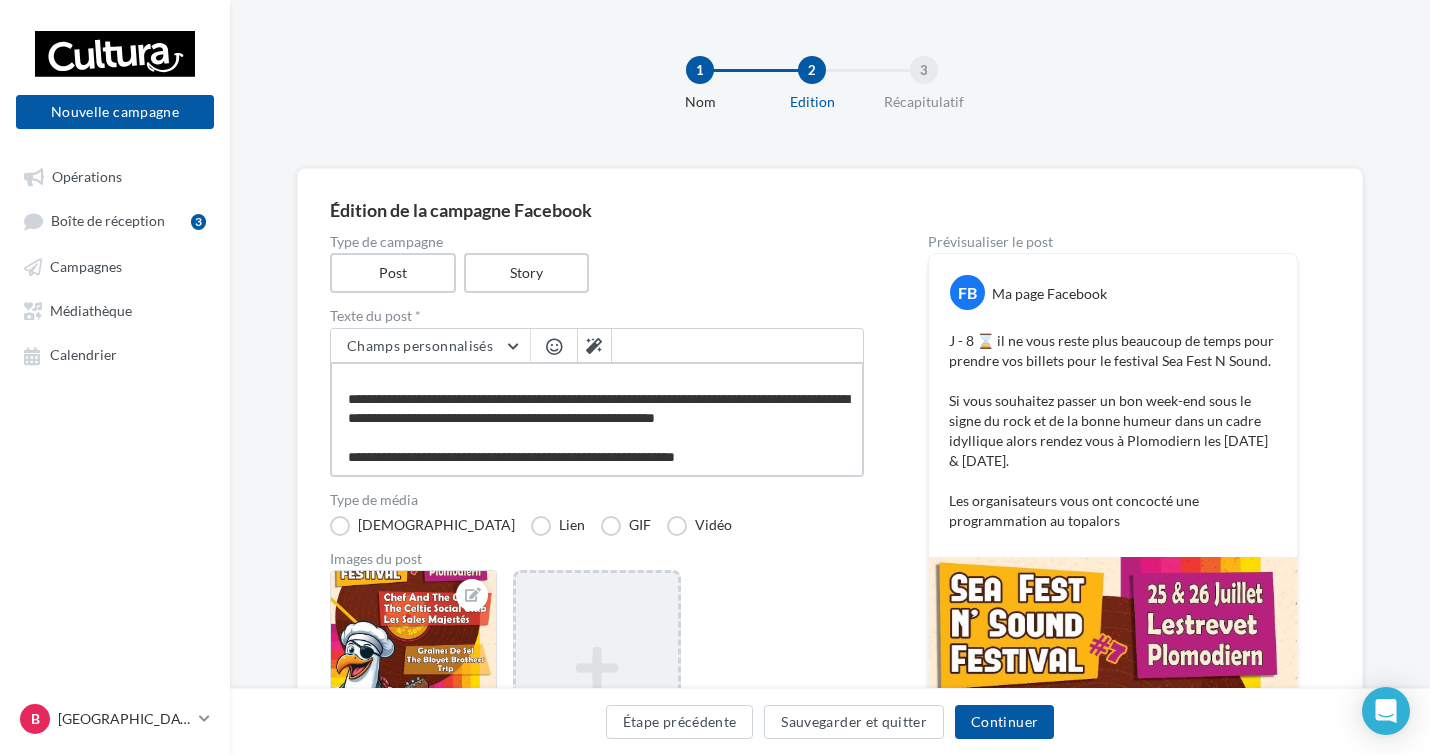 click on "**********" at bounding box center (597, 419) 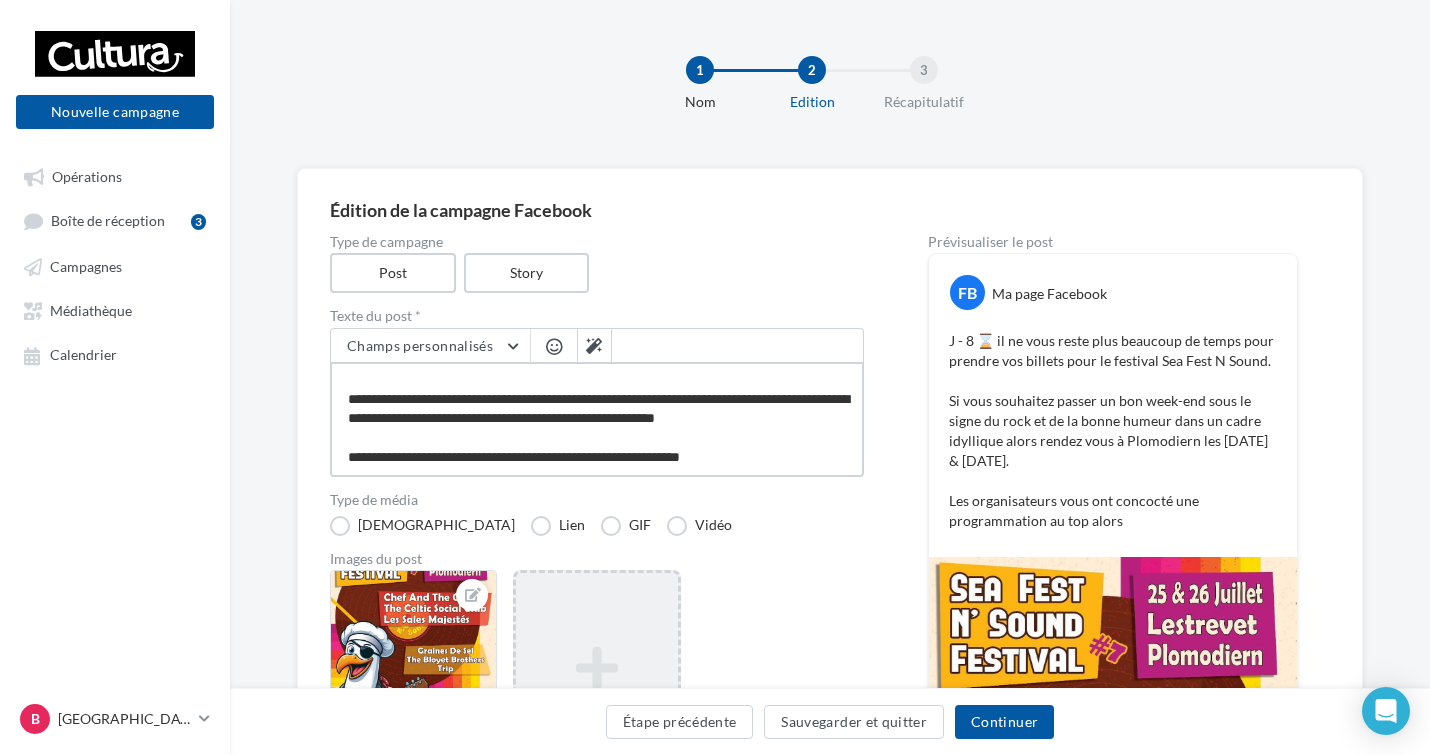 click on "**********" at bounding box center (597, 419) 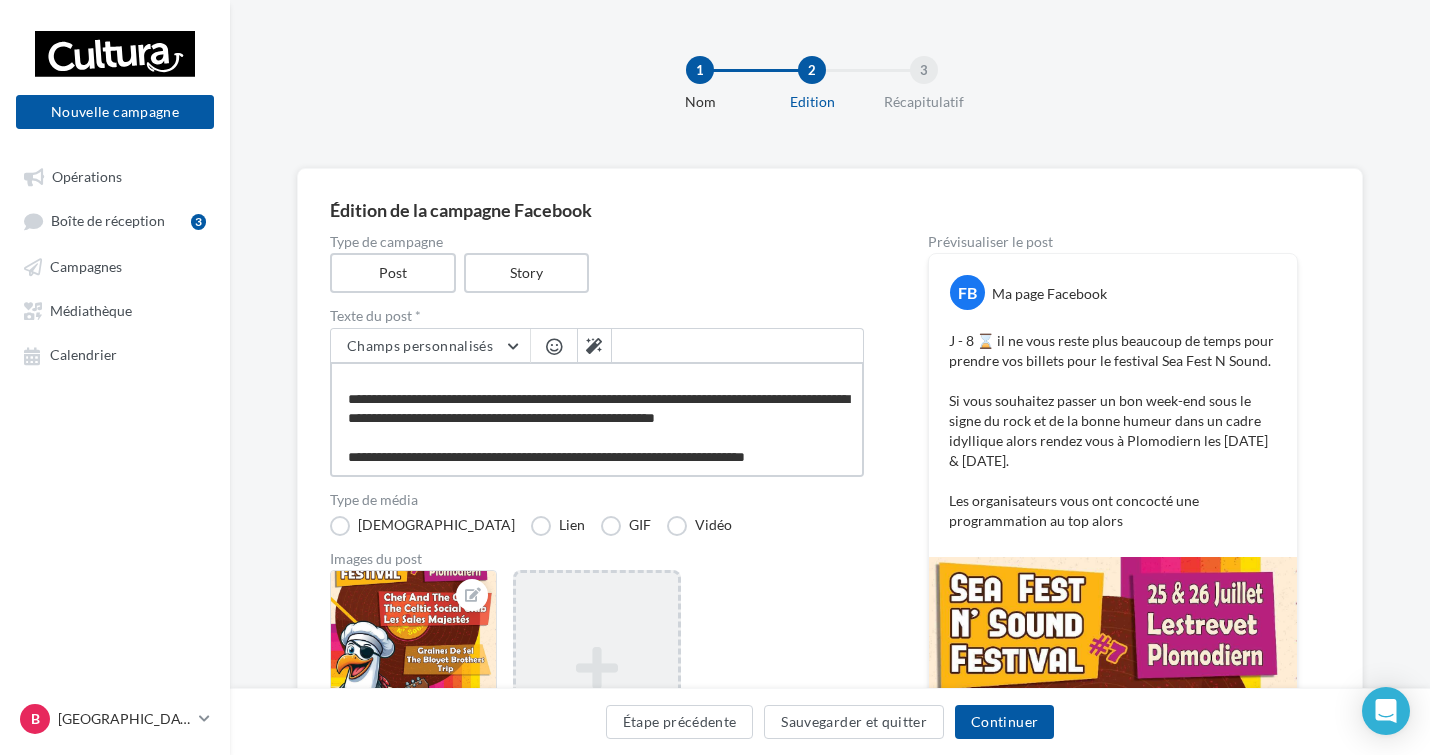 scroll, scrollTop: 69, scrollLeft: 0, axis: vertical 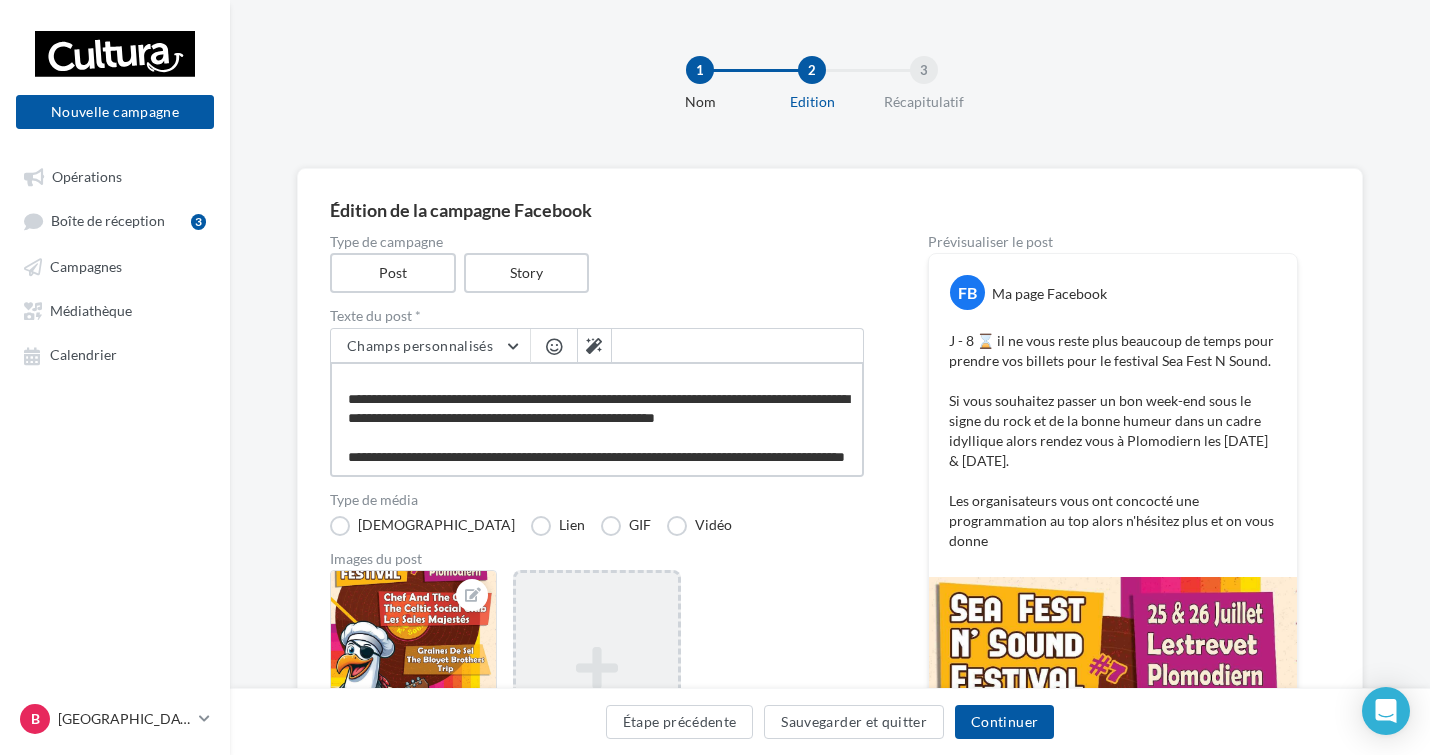 click on "**********" at bounding box center [597, 419] 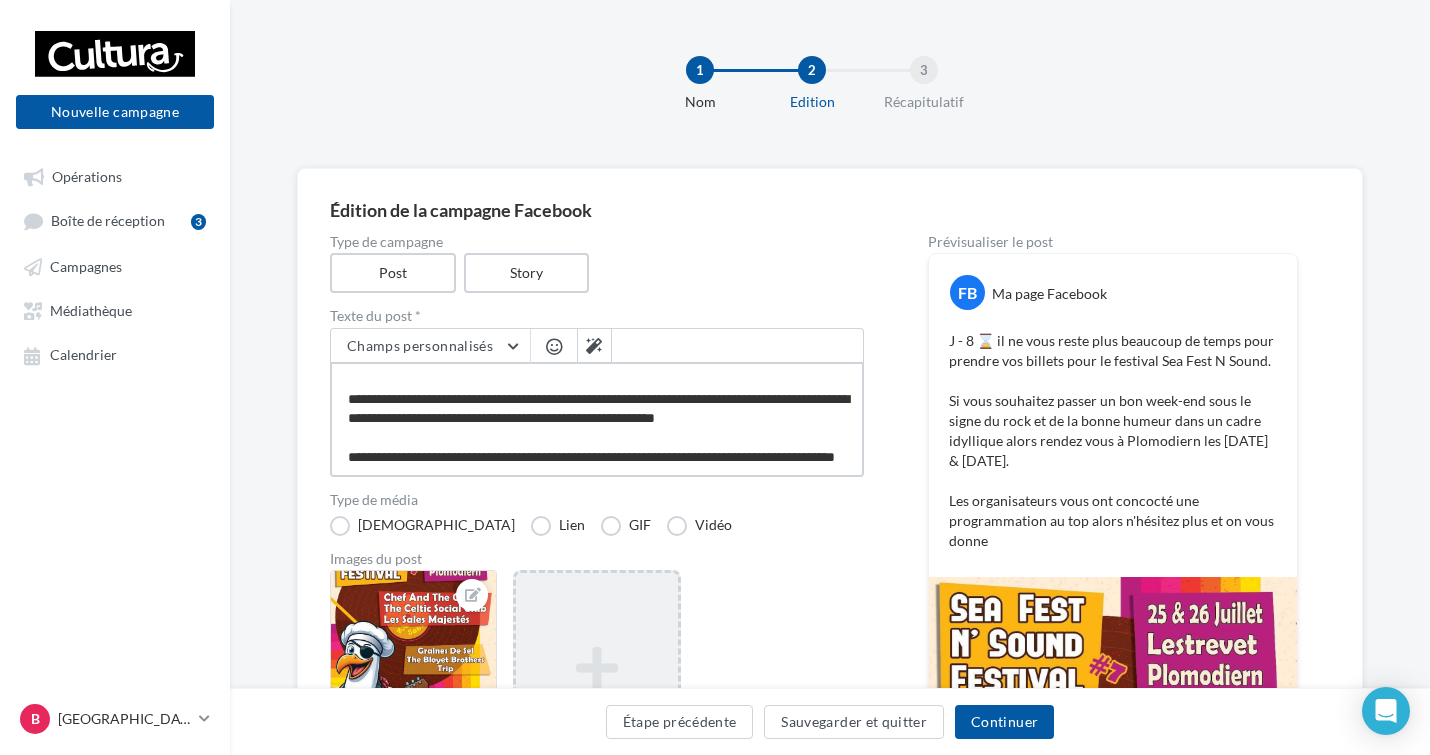 click on "**********" at bounding box center (597, 419) 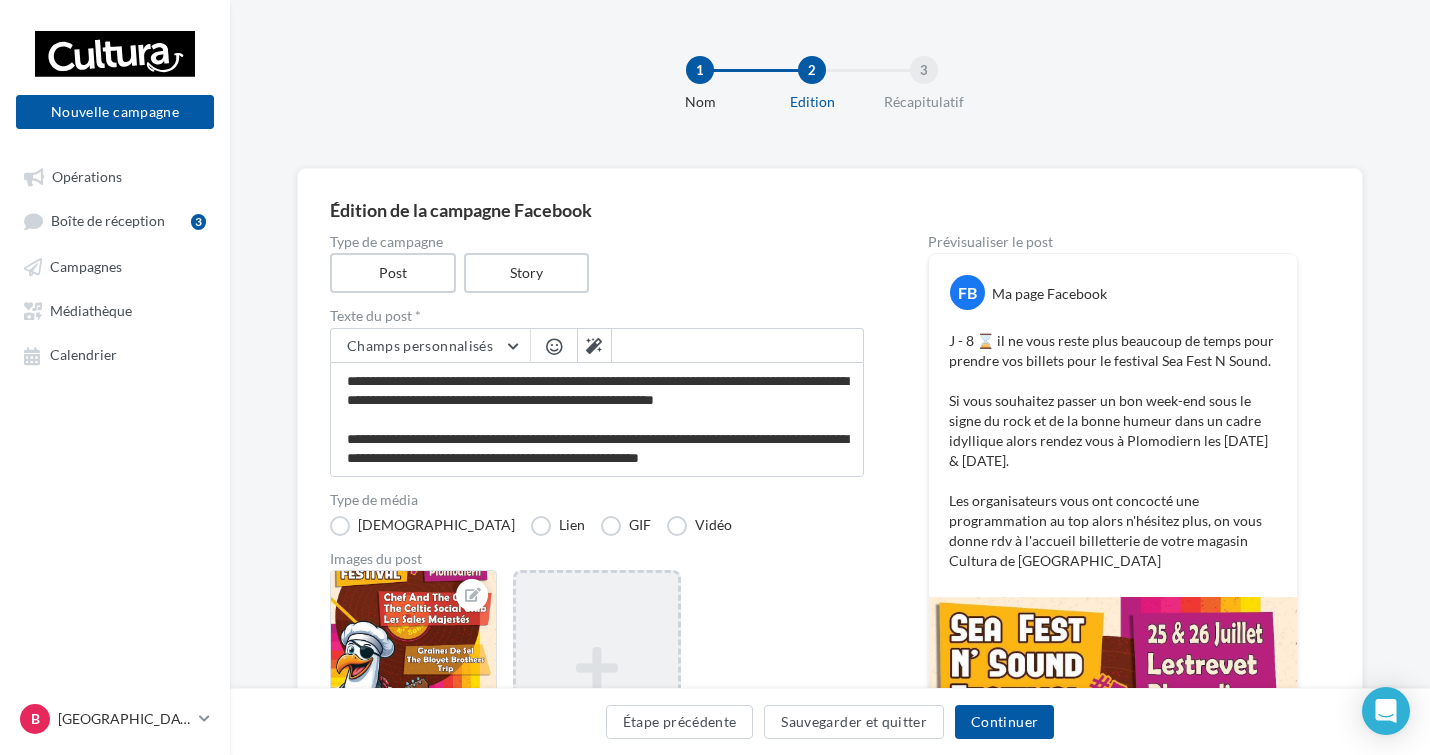 scroll, scrollTop: 68, scrollLeft: 0, axis: vertical 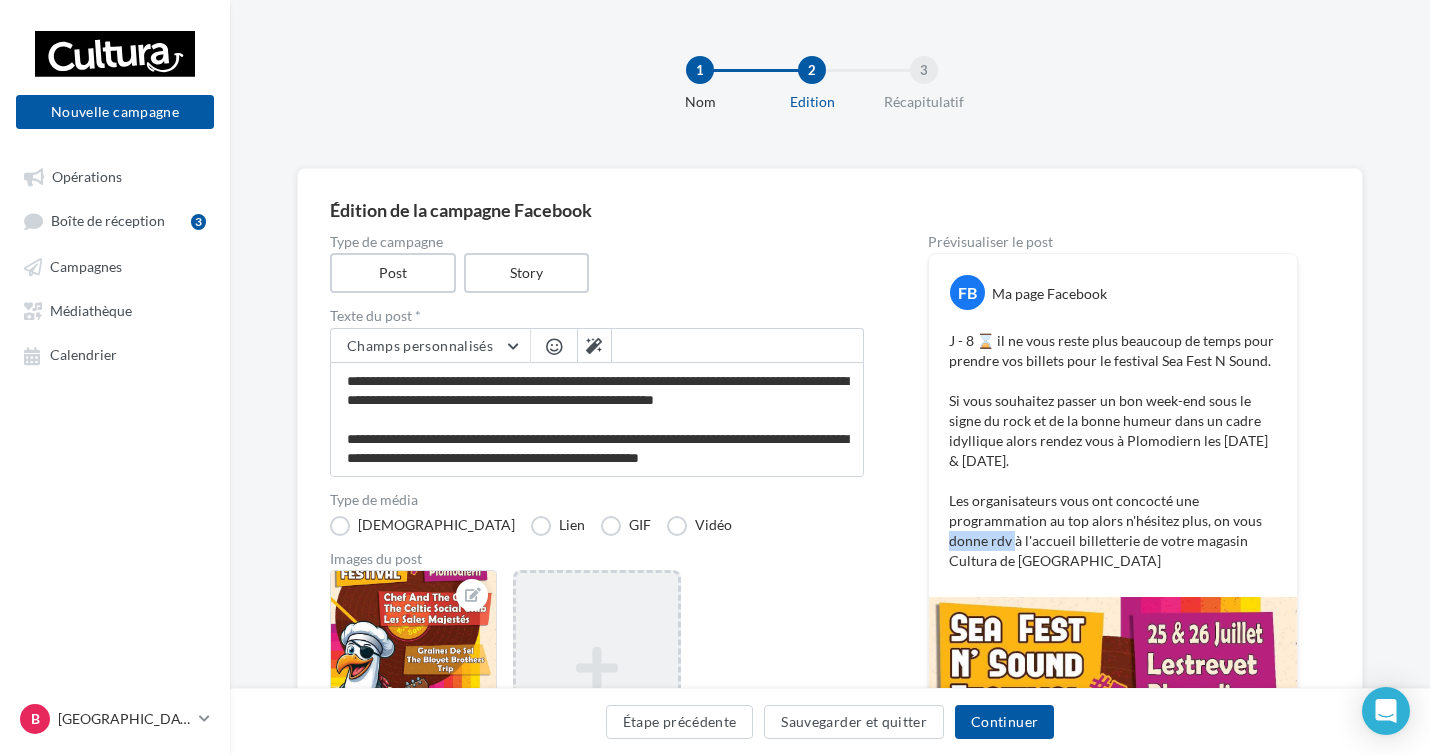 drag, startPoint x: 1013, startPoint y: 543, endPoint x: 948, endPoint y: 547, distance: 65.12296 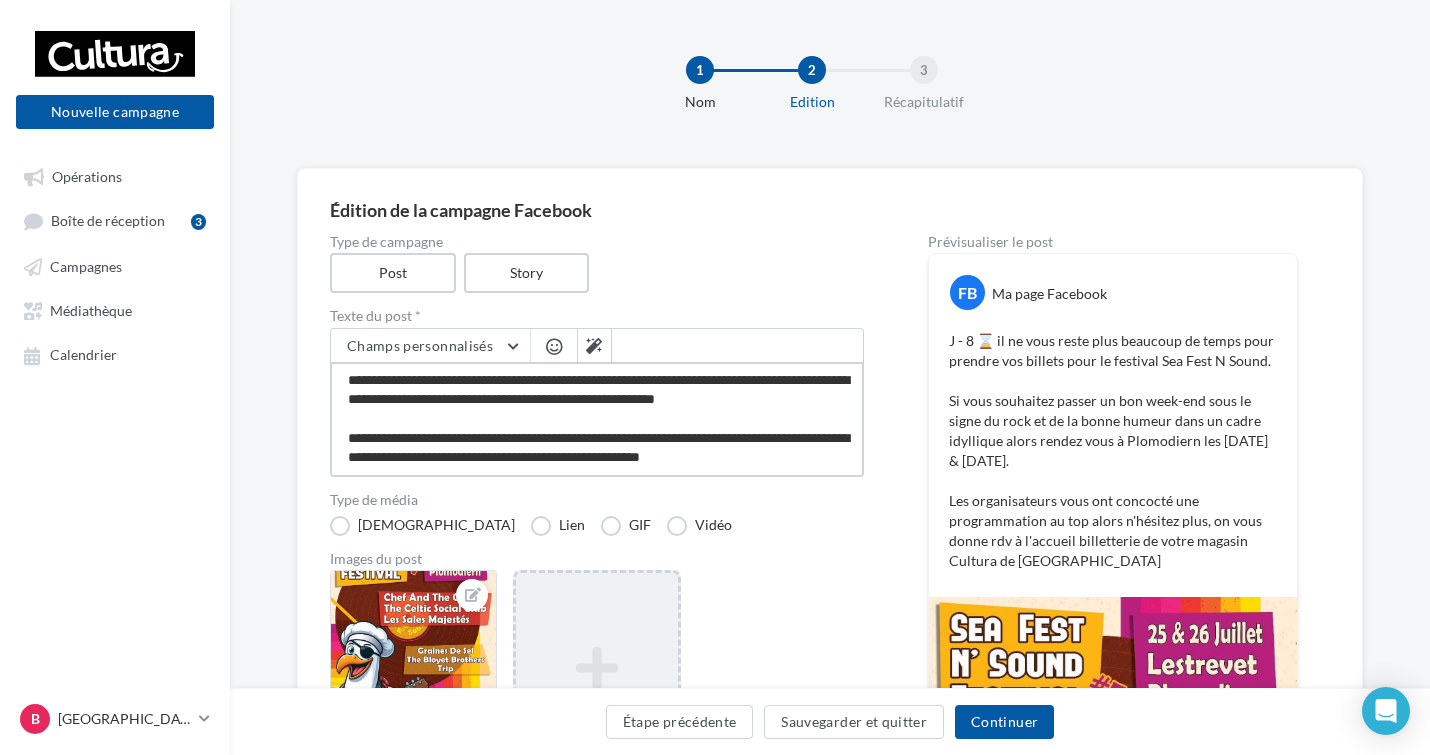 scroll, scrollTop: 78, scrollLeft: 0, axis: vertical 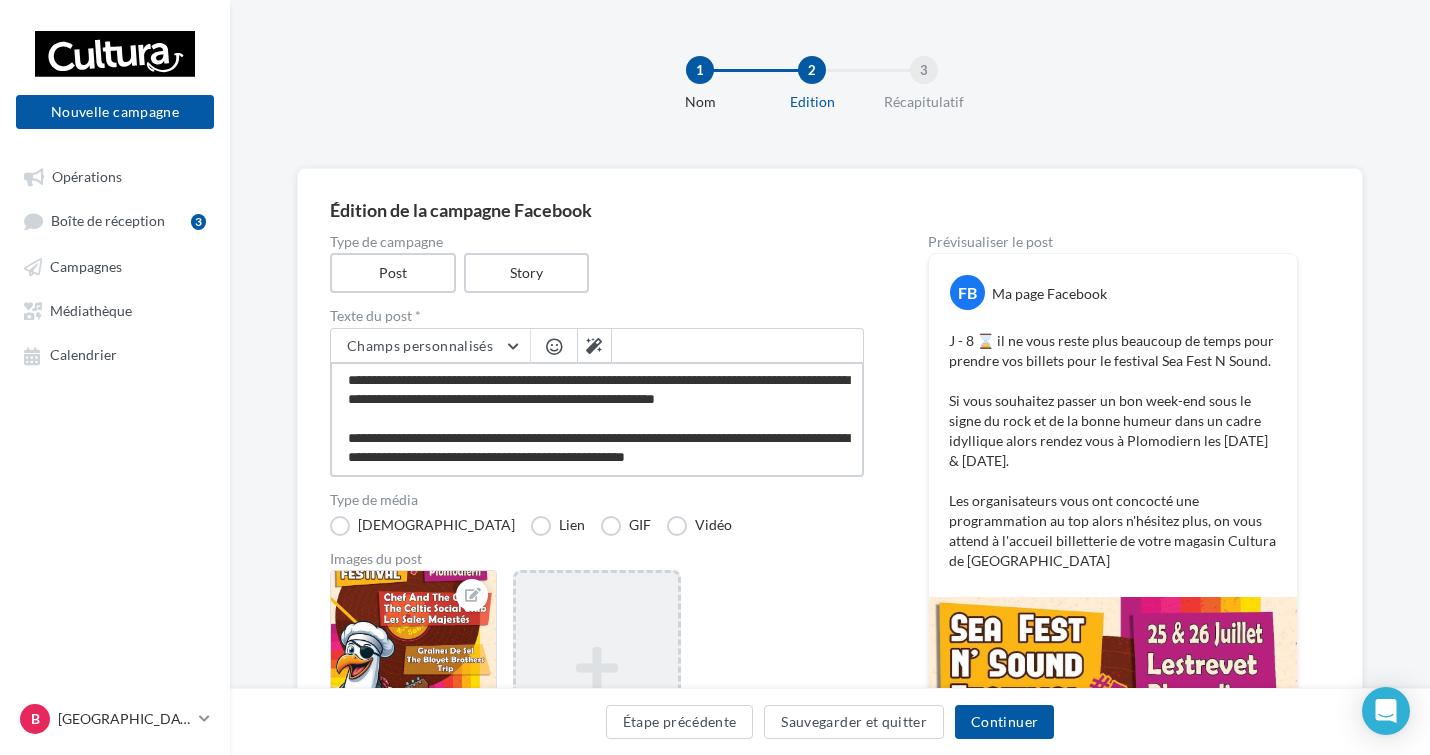 click on "**********" at bounding box center [597, 419] 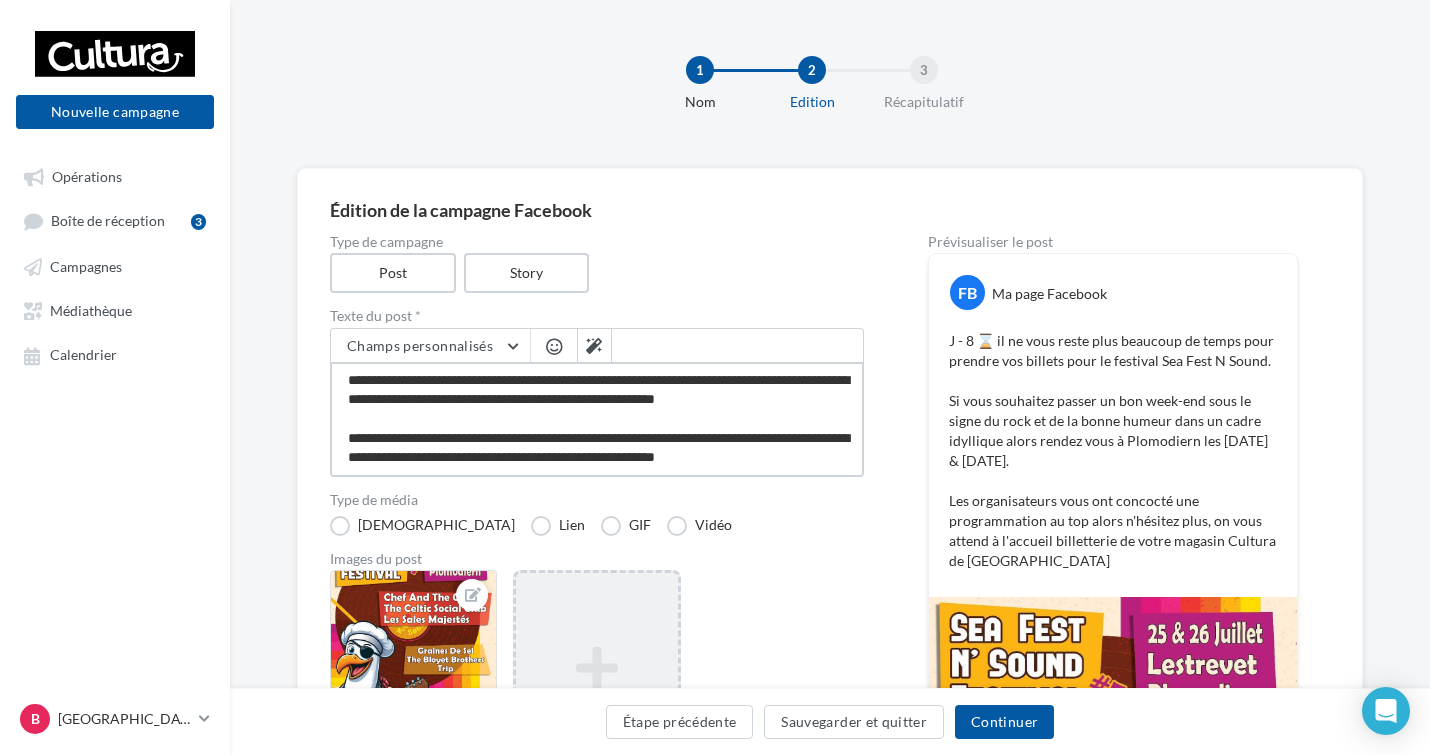 scroll, scrollTop: 78, scrollLeft: 0, axis: vertical 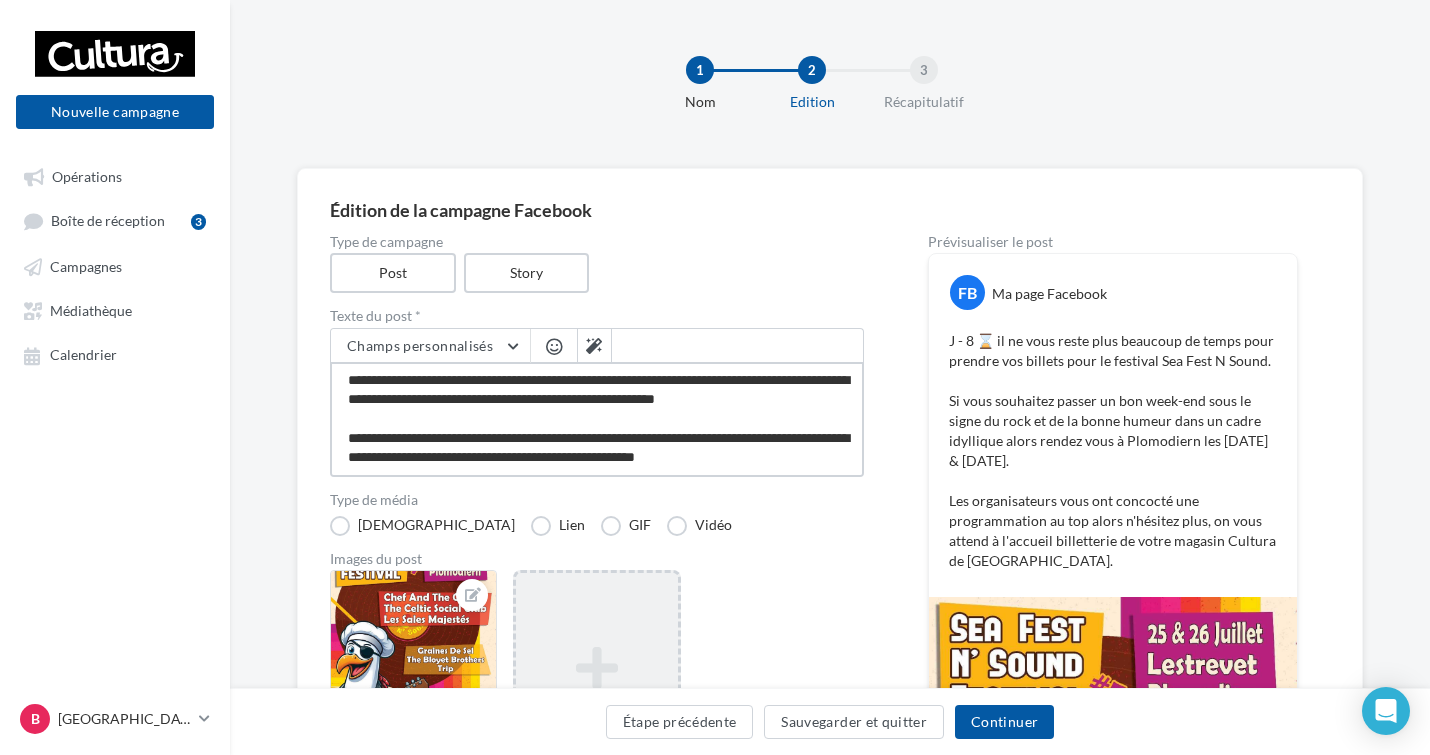 click on "**********" at bounding box center (597, 419) 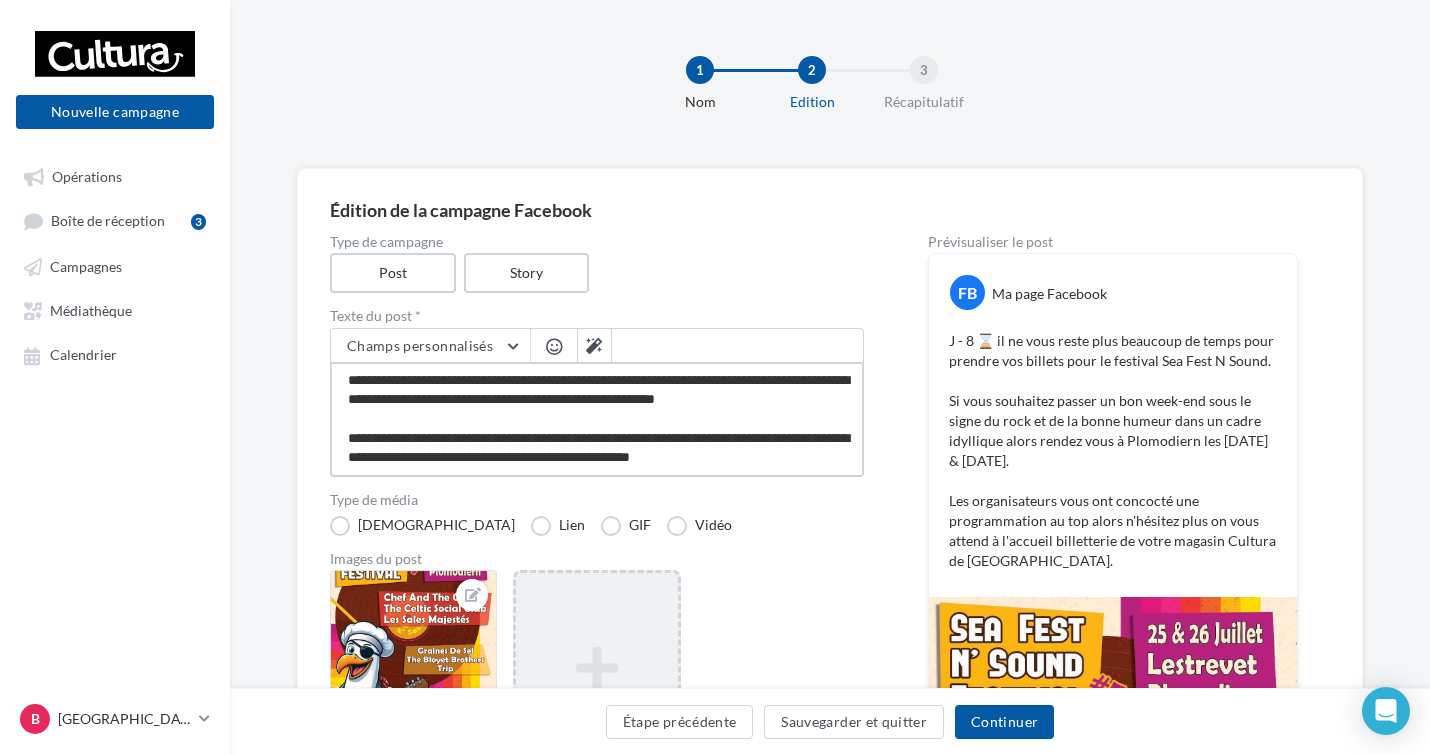 click on "**********" at bounding box center (597, 419) 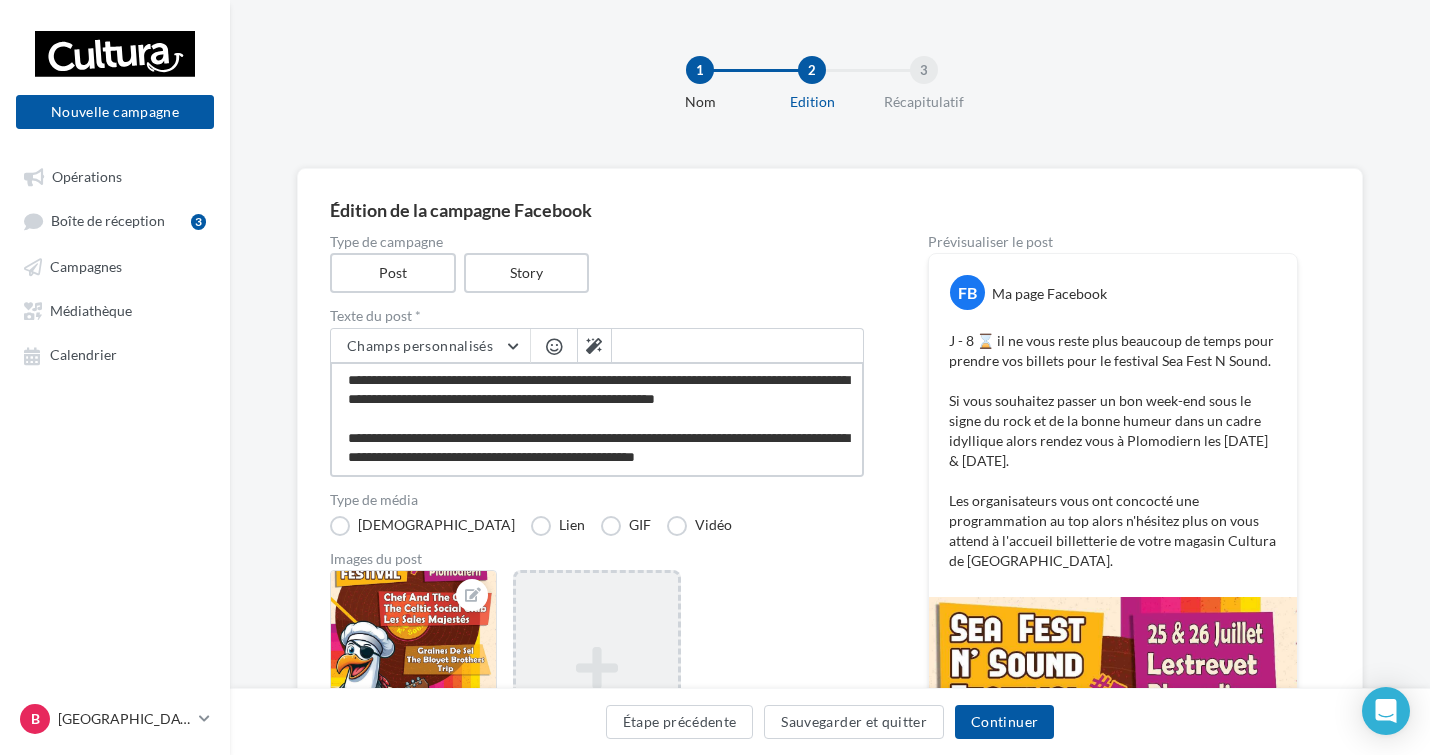 scroll, scrollTop: 89, scrollLeft: 0, axis: vertical 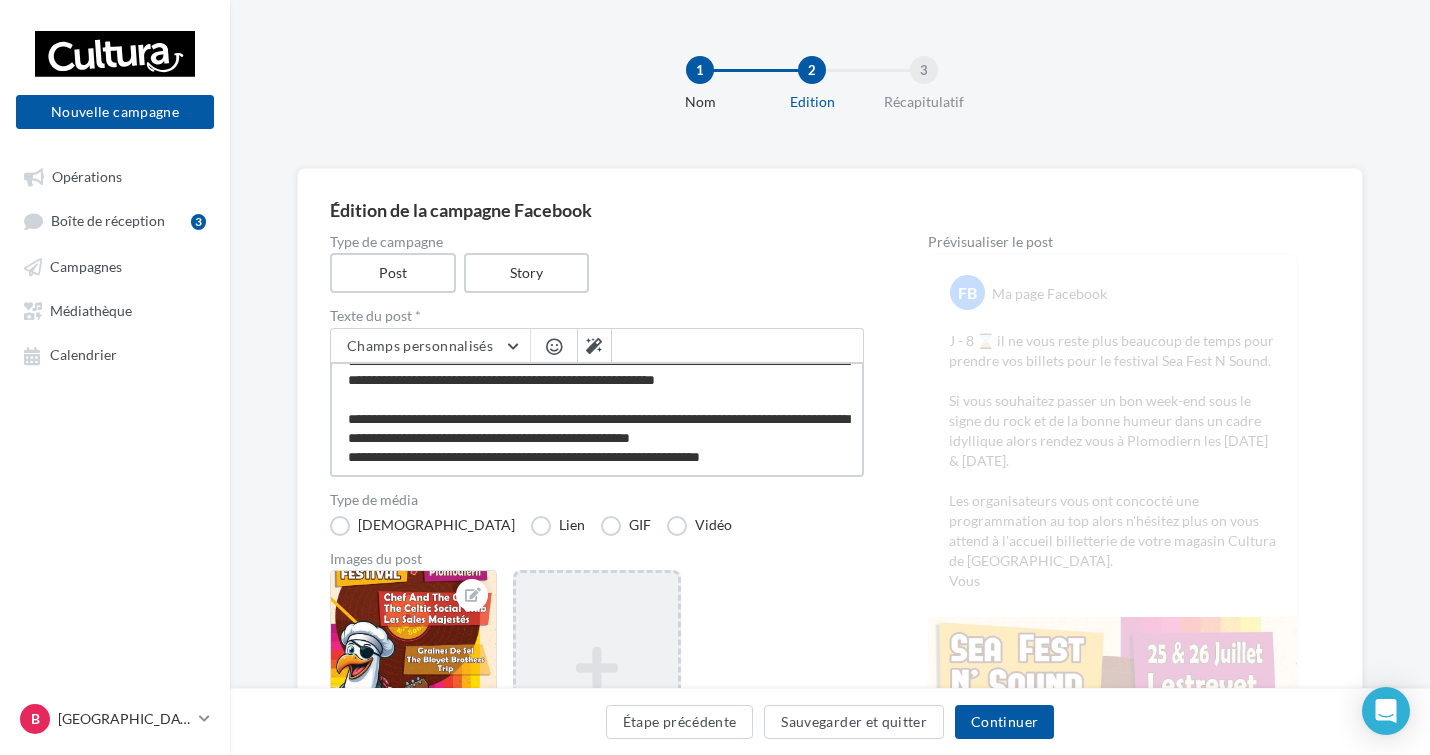 click on "**********" at bounding box center (597, 419) 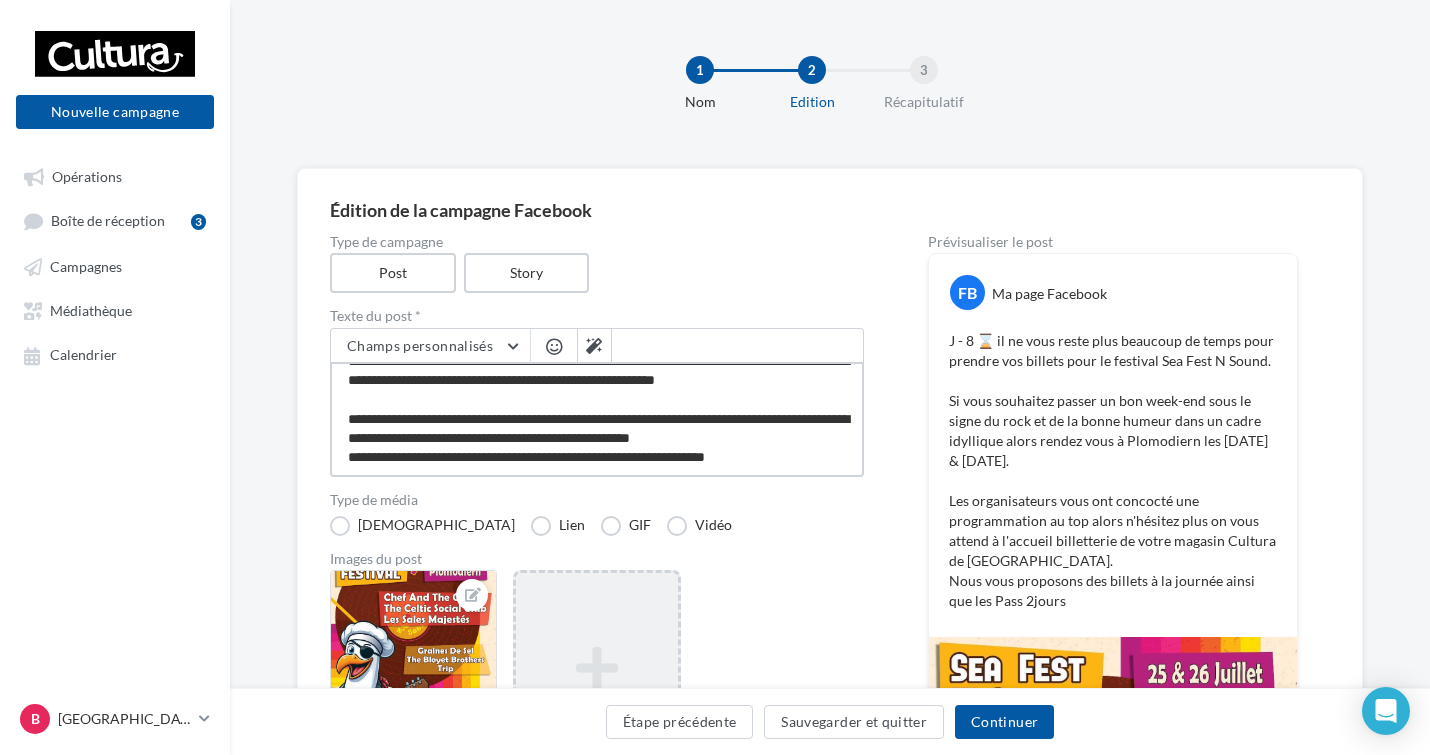 click on "**********" at bounding box center (597, 419) 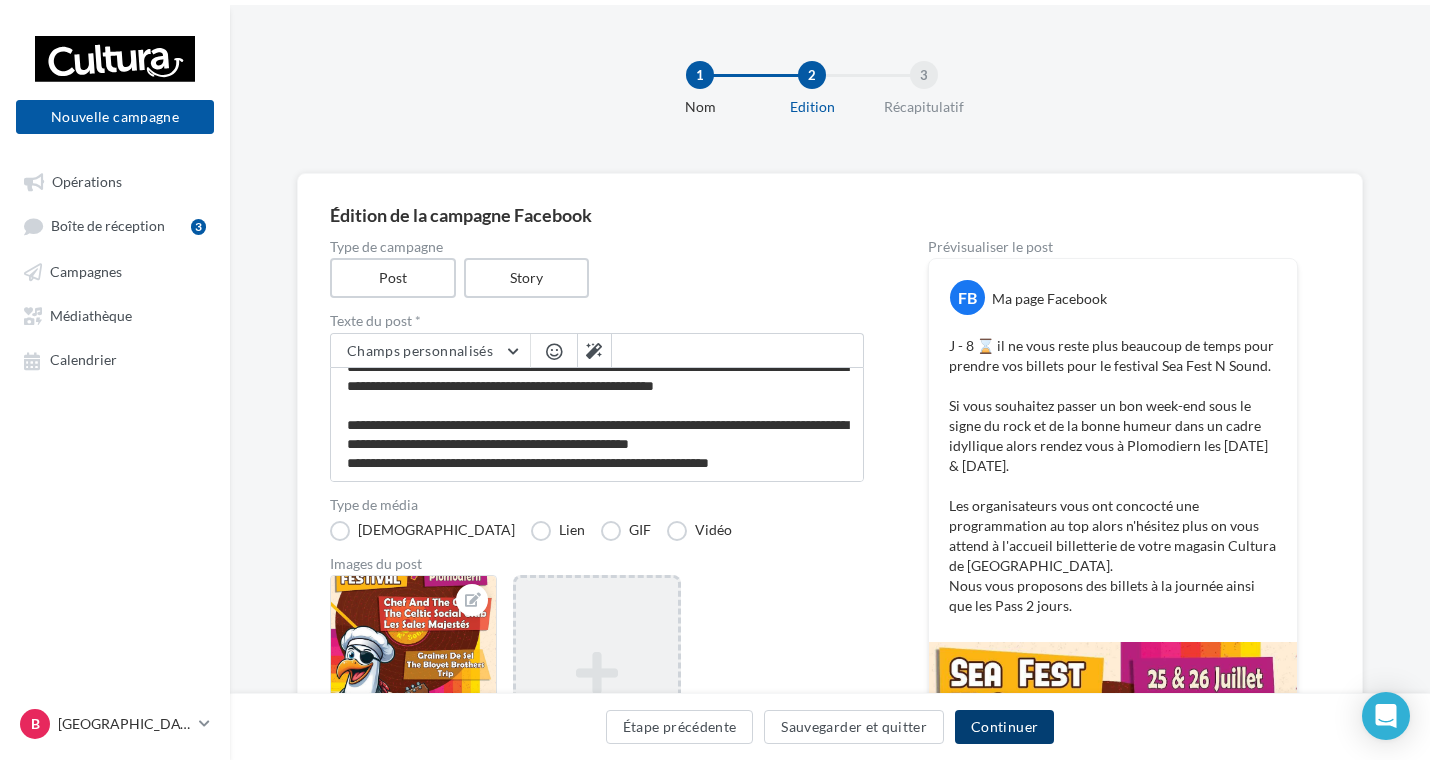 scroll, scrollTop: 88, scrollLeft: 0, axis: vertical 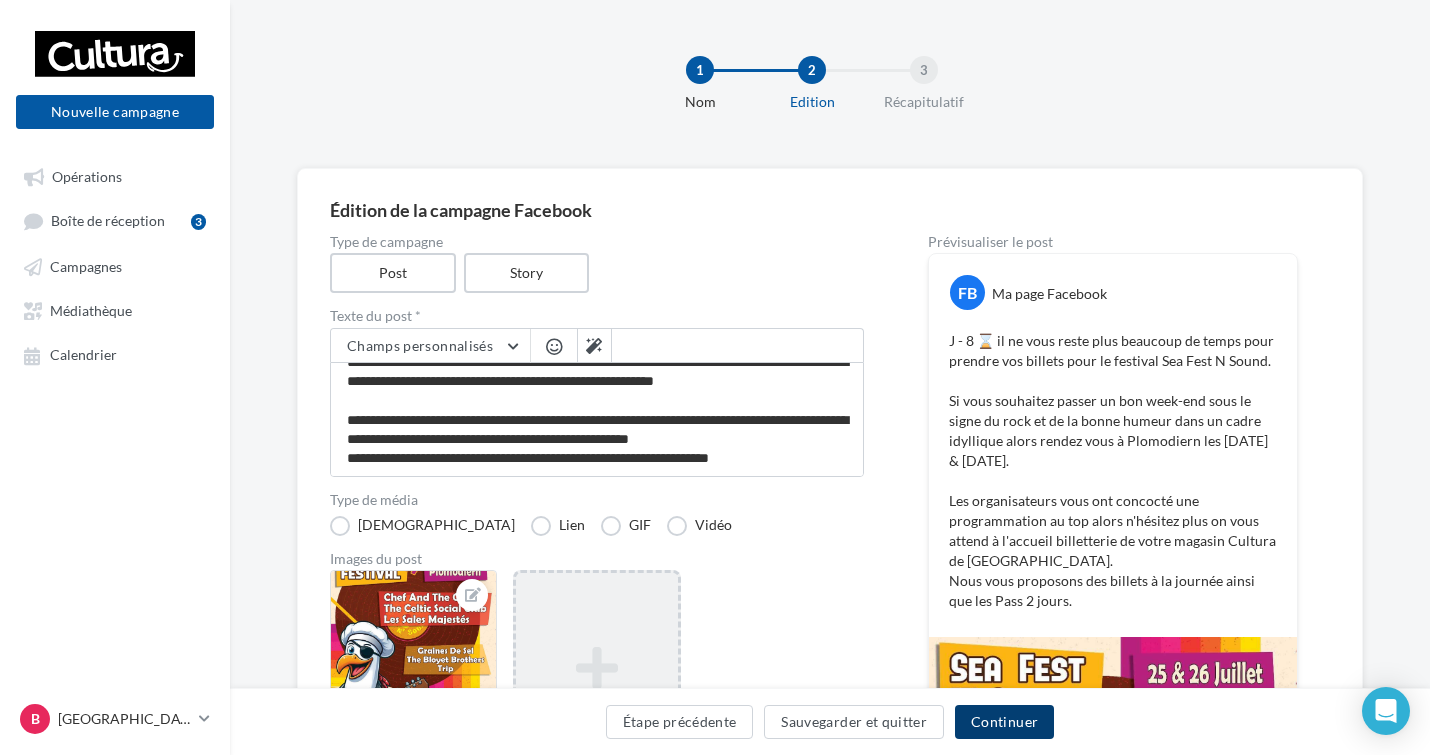 click on "Continuer" at bounding box center (1004, 722) 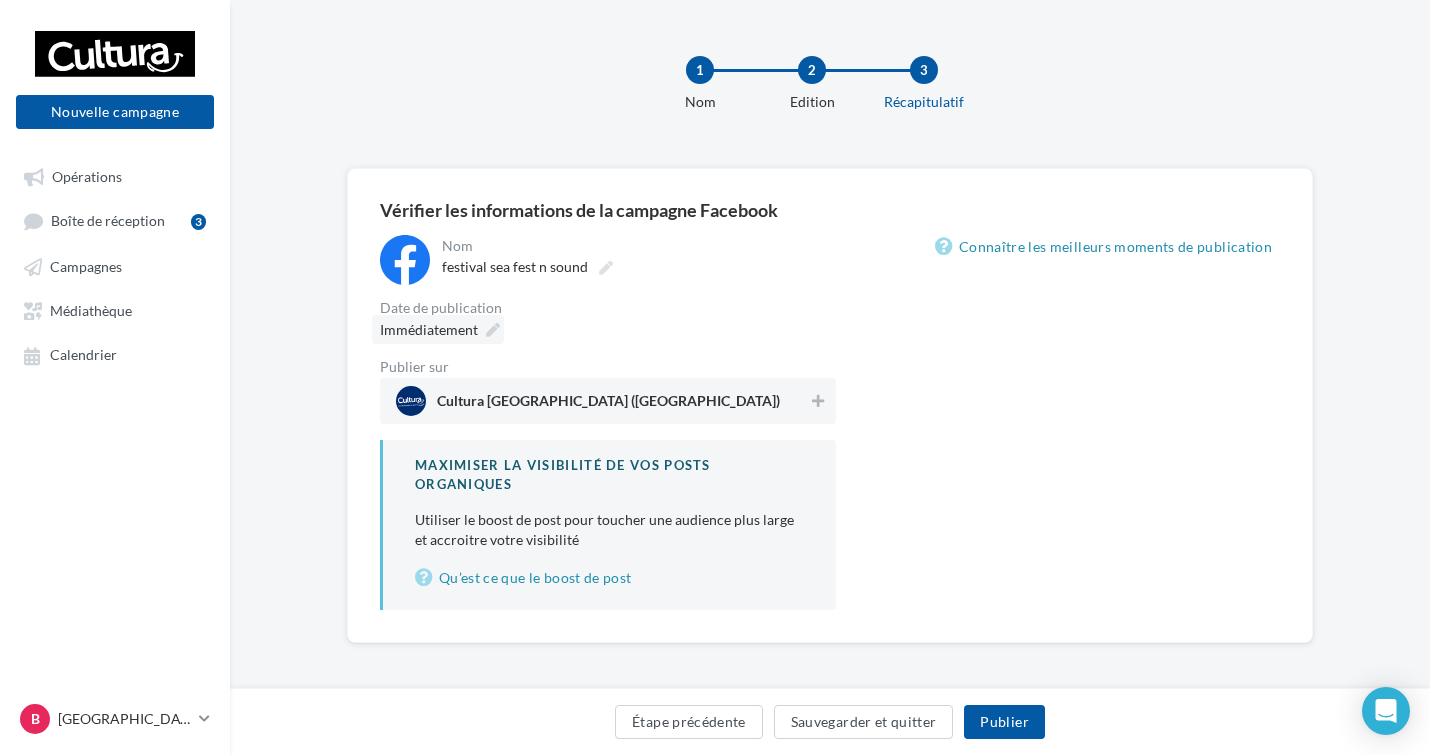 click at bounding box center [493, 330] 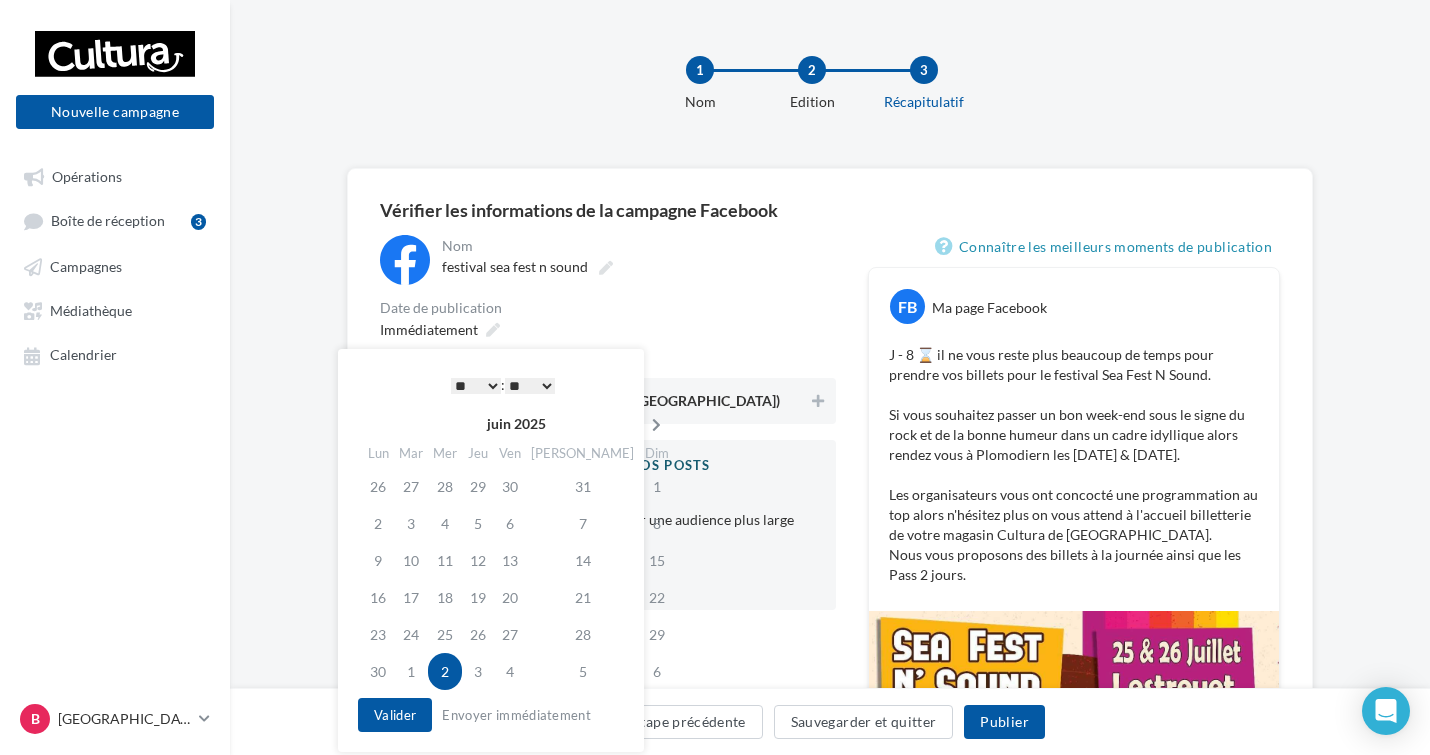 click at bounding box center [656, 425] 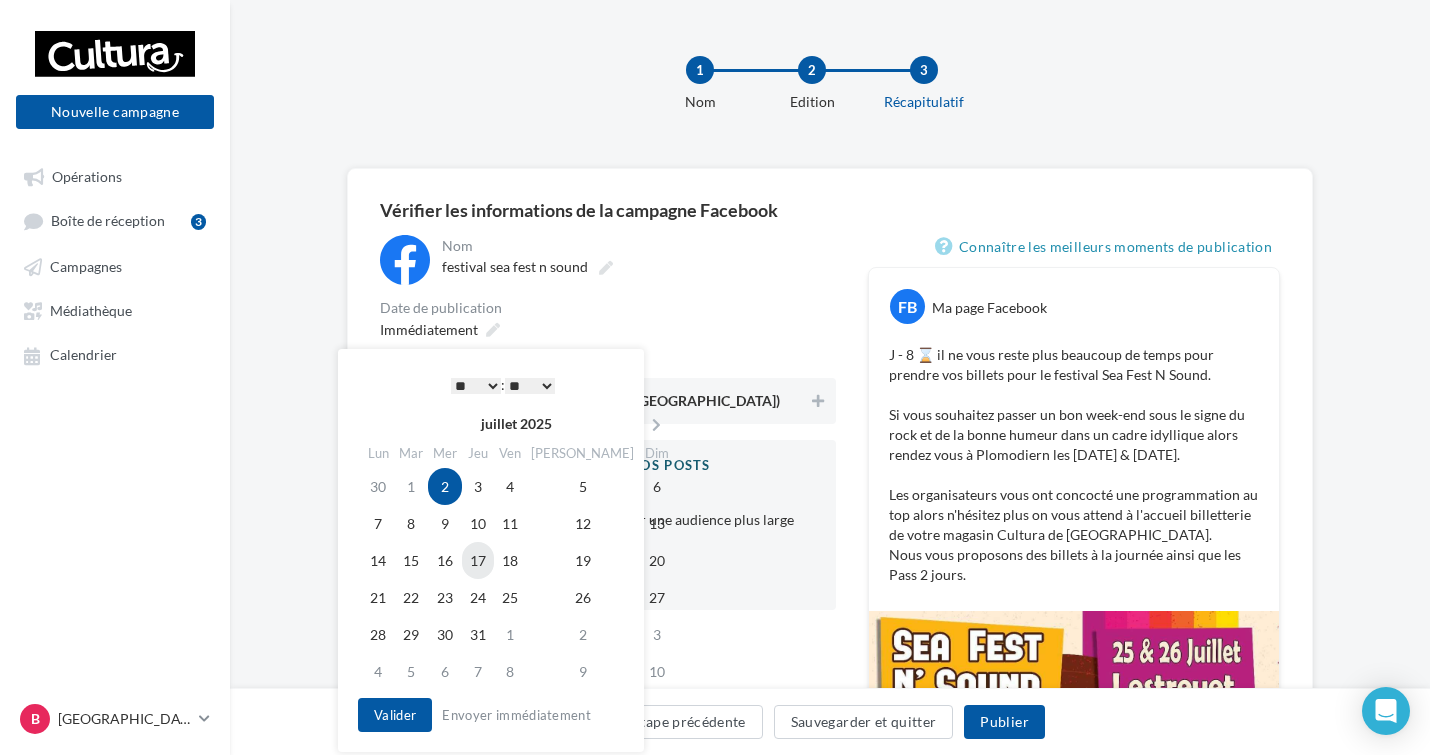 click on "17" at bounding box center [478, 560] 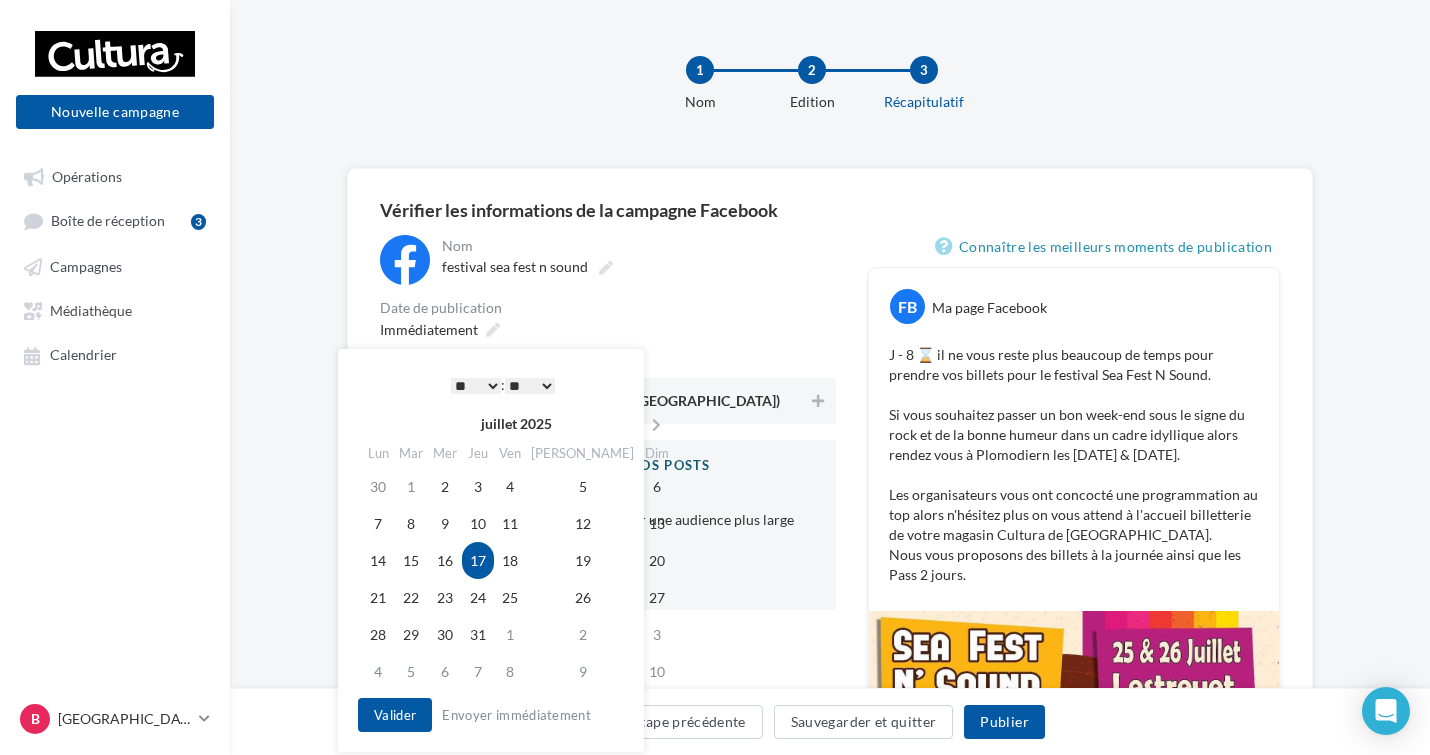 click on "* * * * * * * * * * ** ** ** ** ** ** ** ** ** ** ** ** ** **" at bounding box center [476, 386] 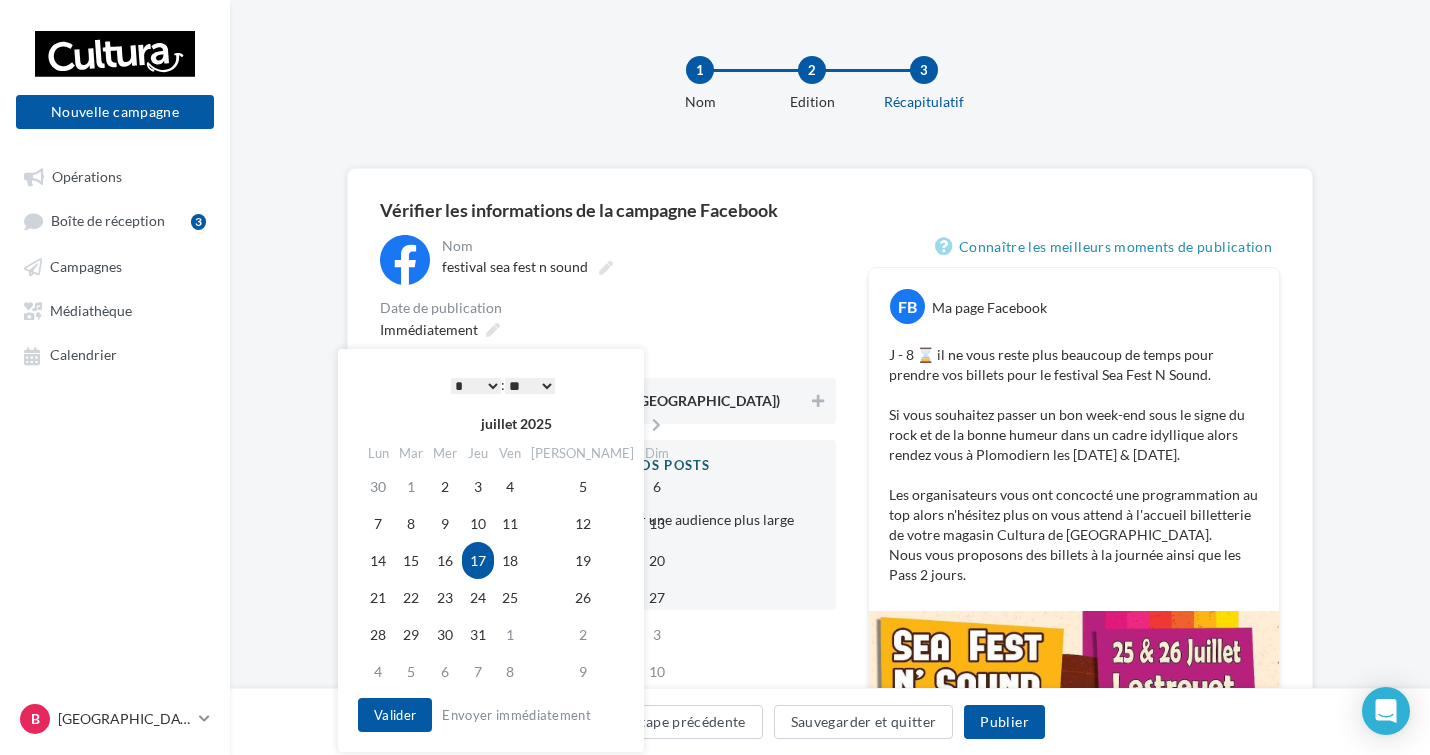 click on "** ** ** ** ** **" at bounding box center (530, 386) 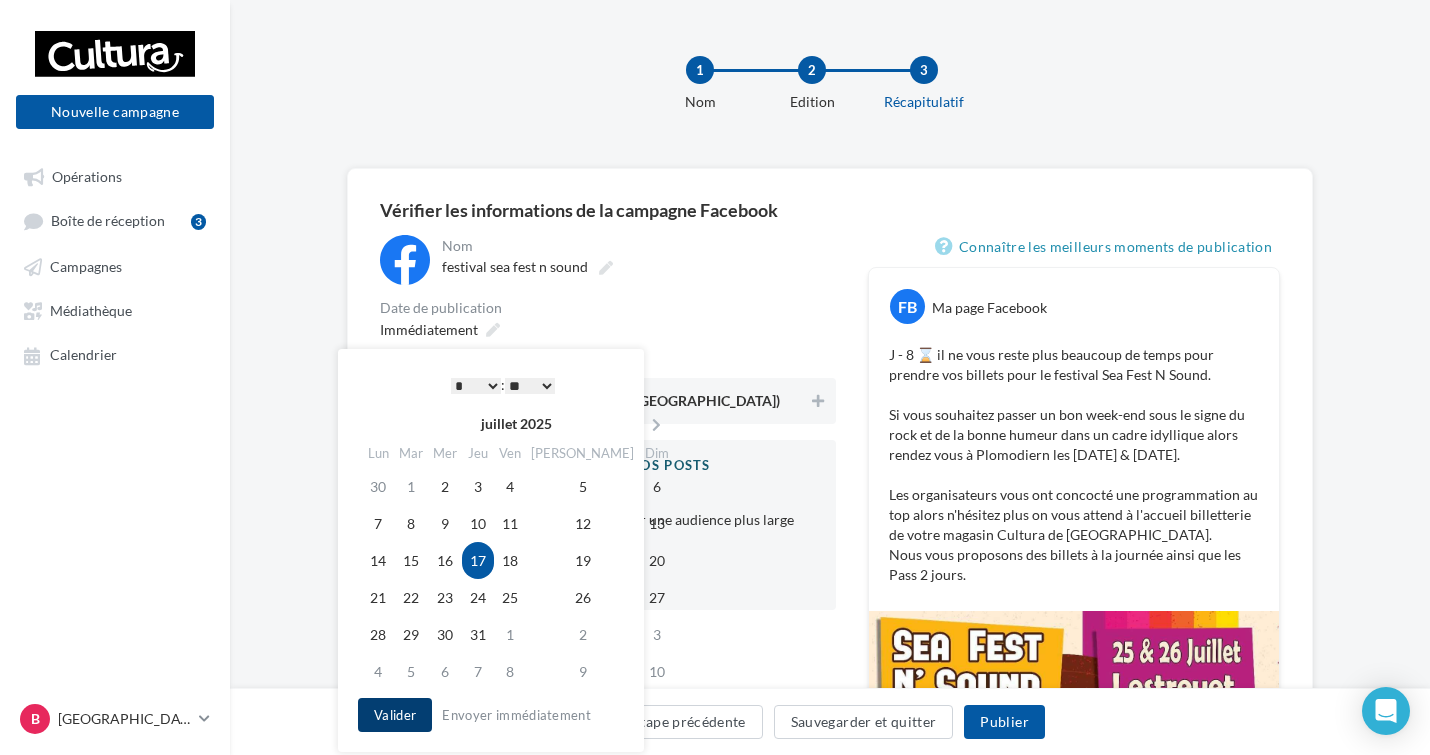 click on "Valider" at bounding box center (395, 715) 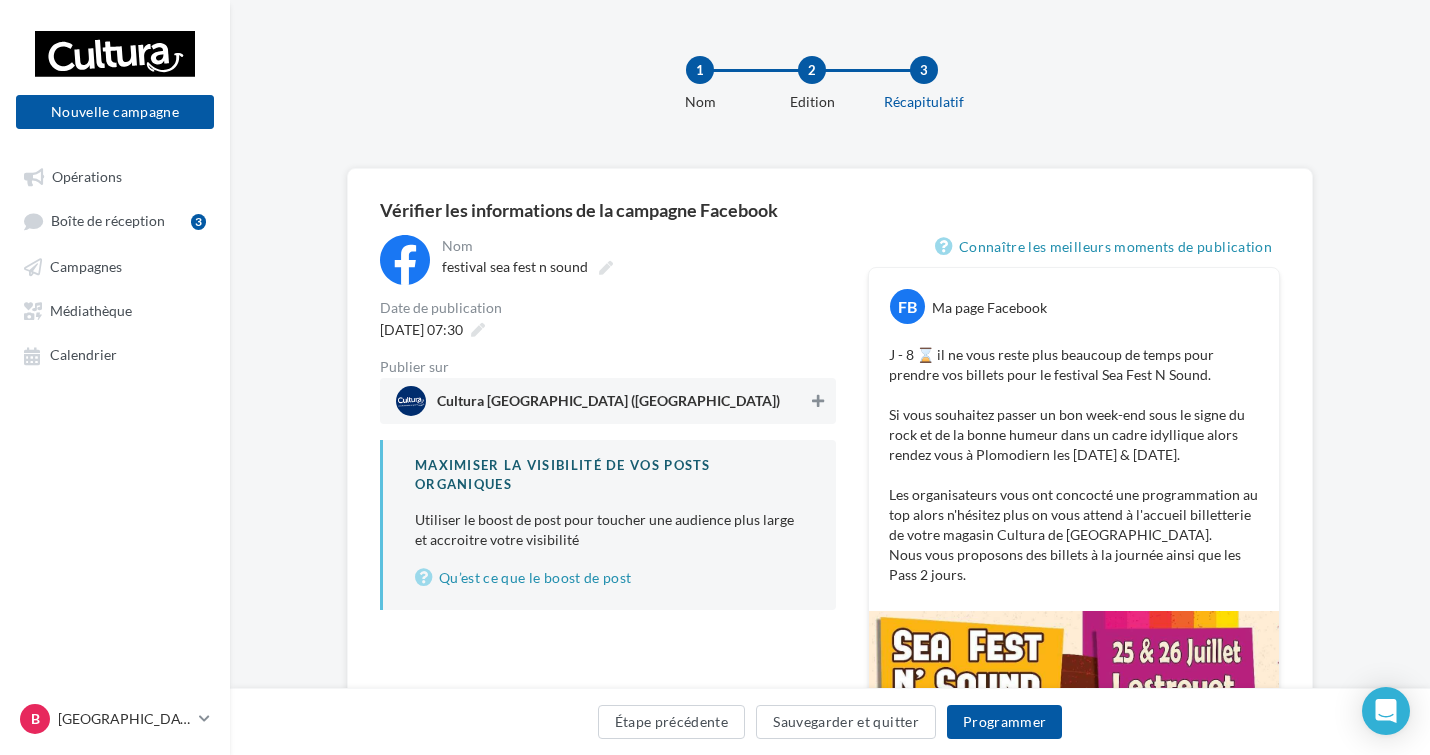 click at bounding box center (818, 401) 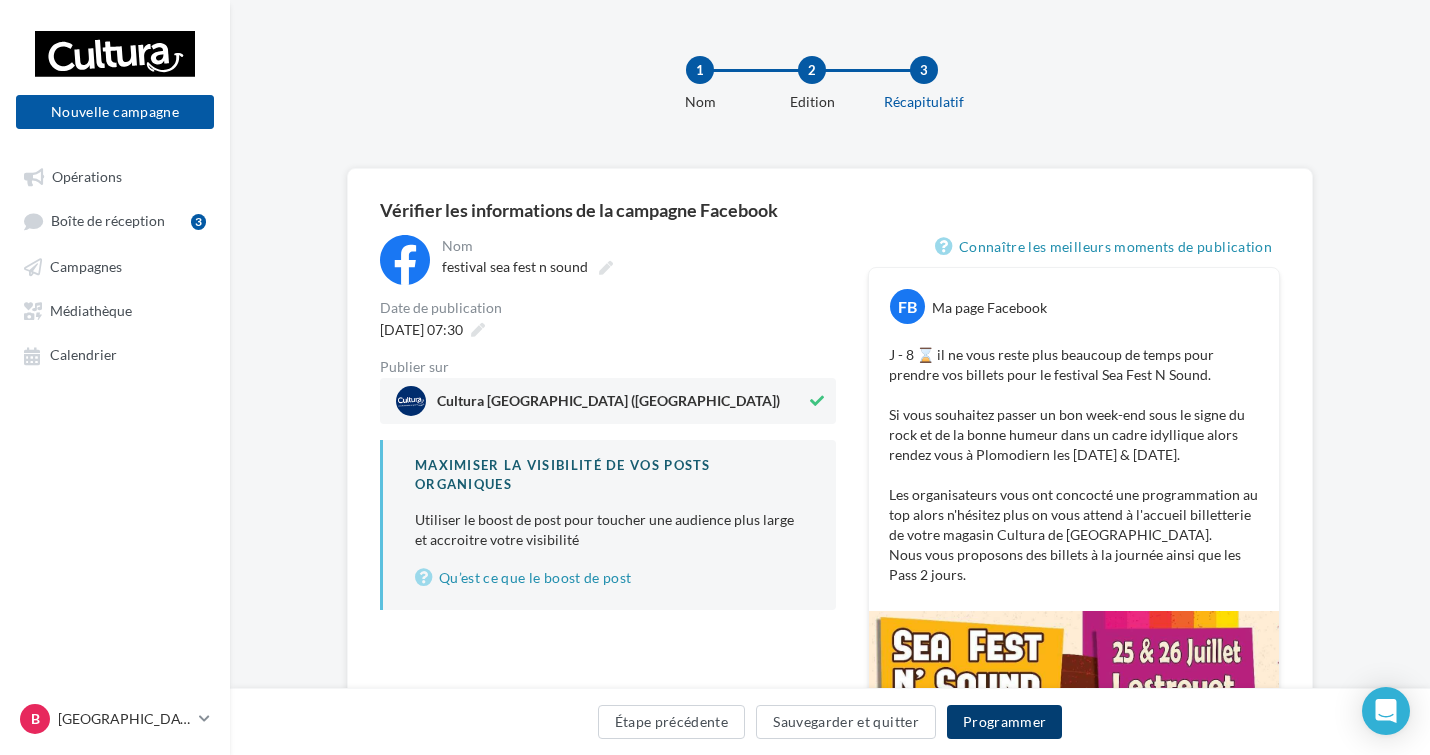 click on "Programmer" at bounding box center [1005, 722] 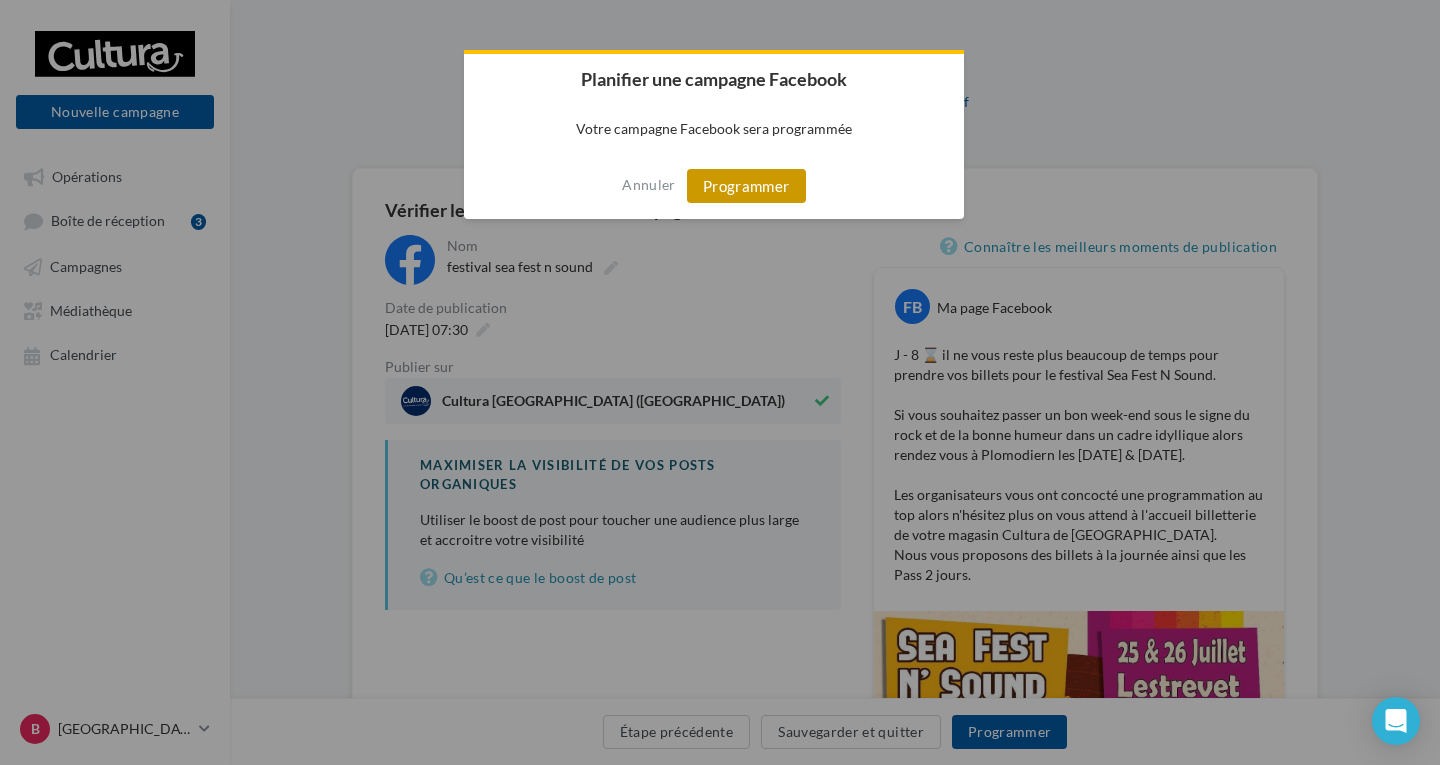 click on "Programmer" at bounding box center (746, 186) 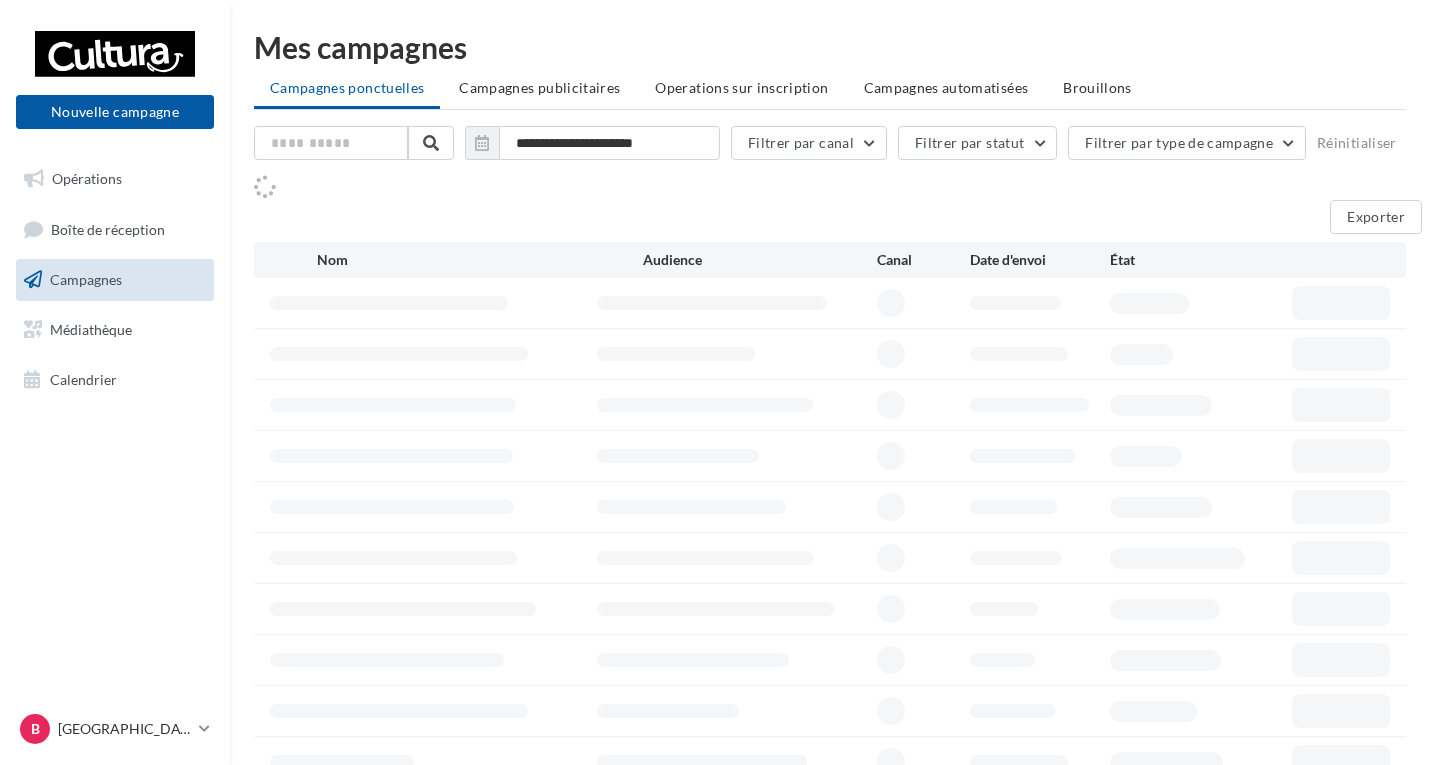 scroll, scrollTop: 0, scrollLeft: 0, axis: both 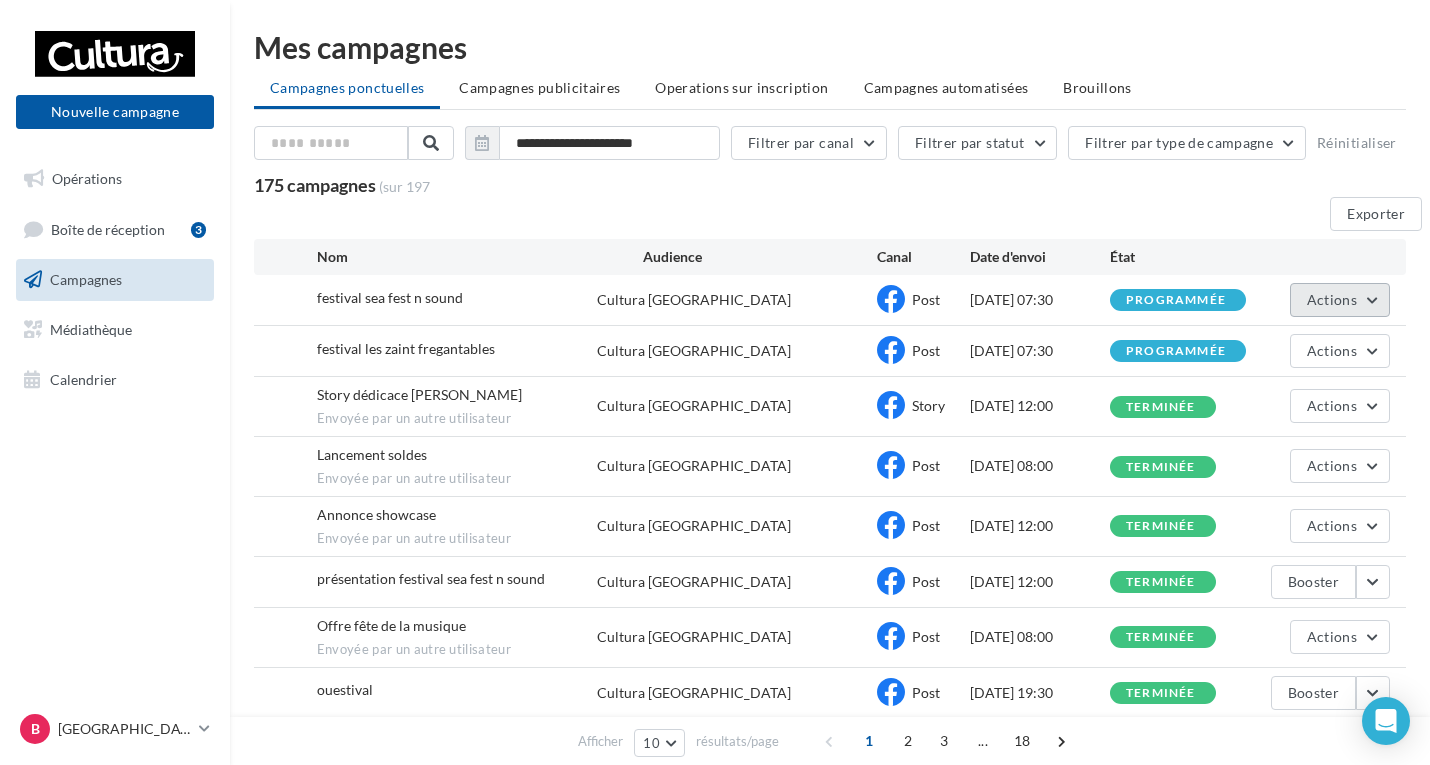click on "Actions" at bounding box center [1340, 300] 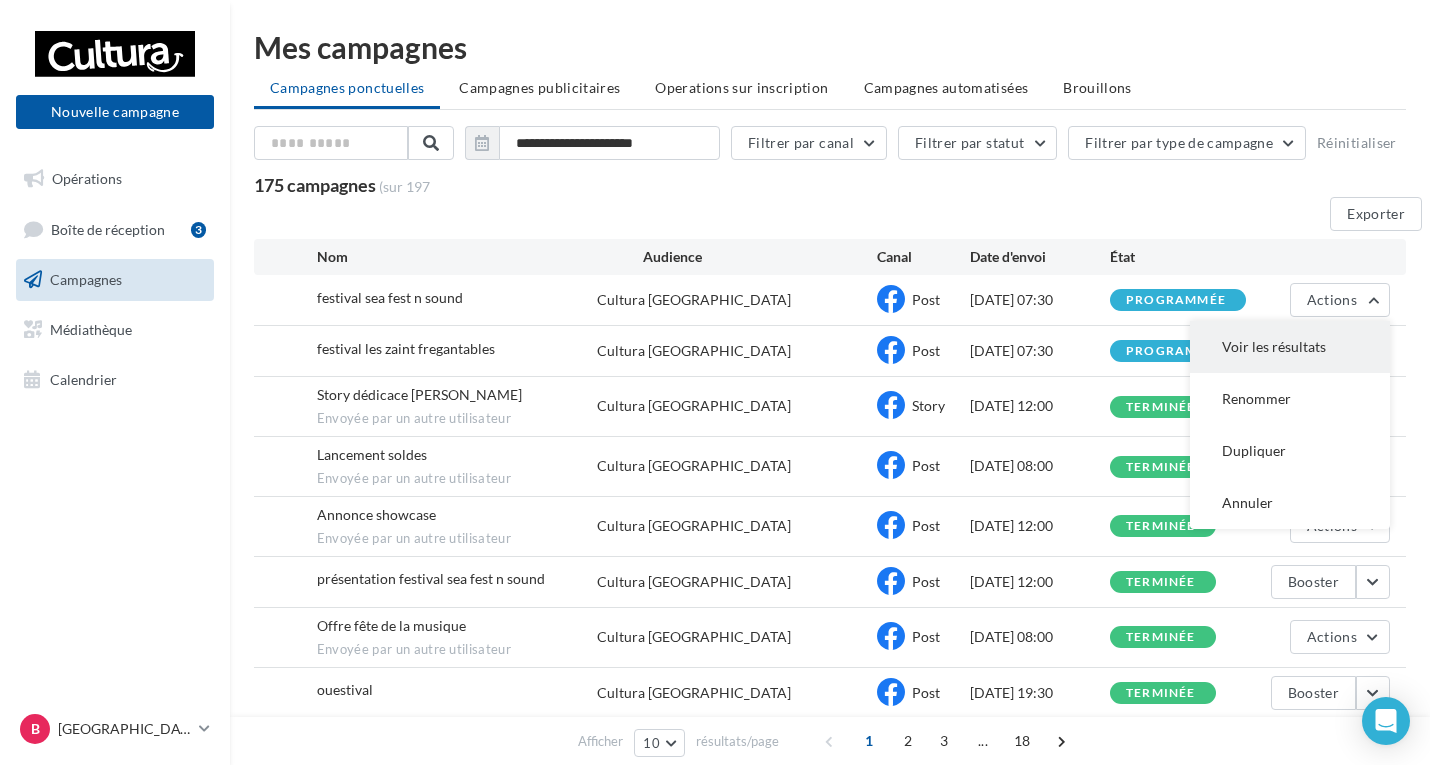 click on "Voir les résultats" at bounding box center (1290, 347) 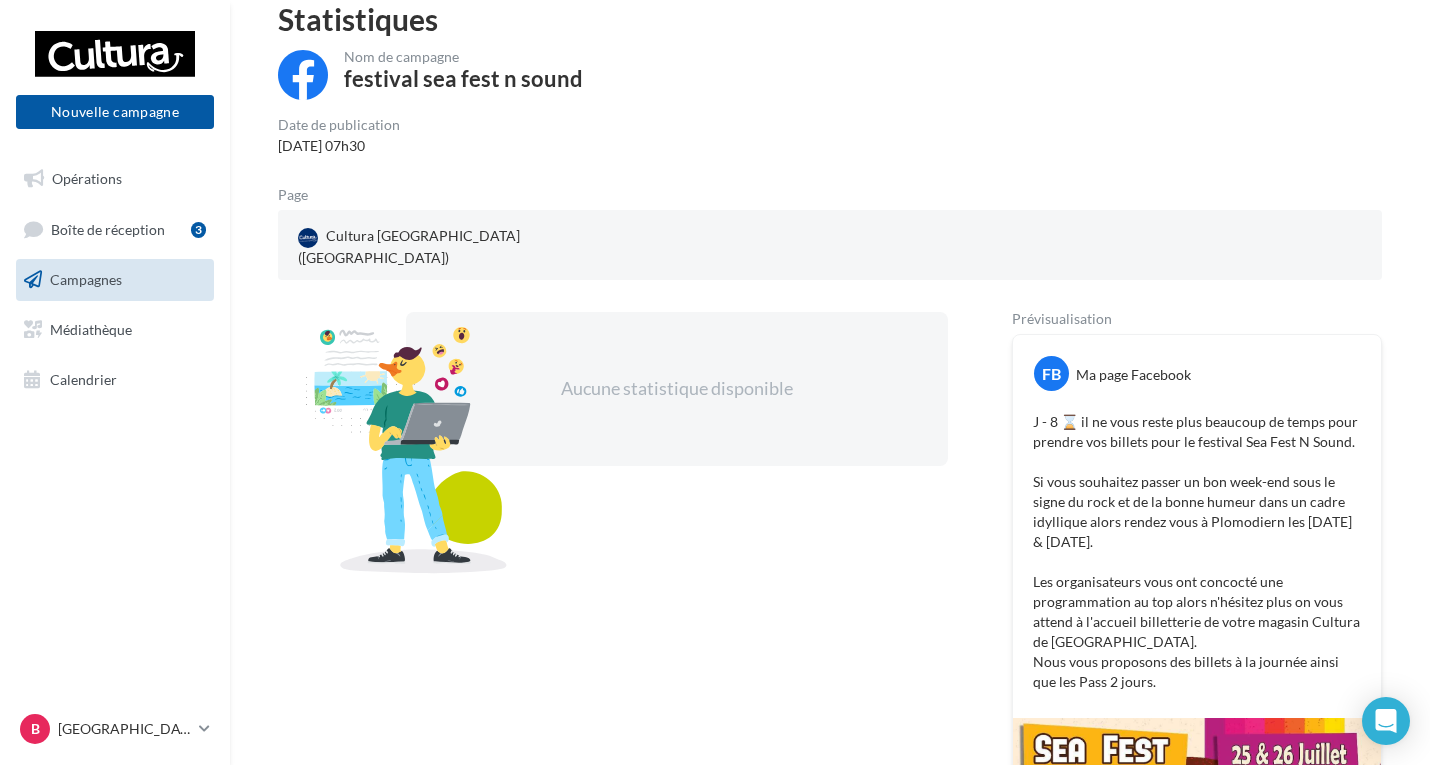 scroll, scrollTop: 89, scrollLeft: 0, axis: vertical 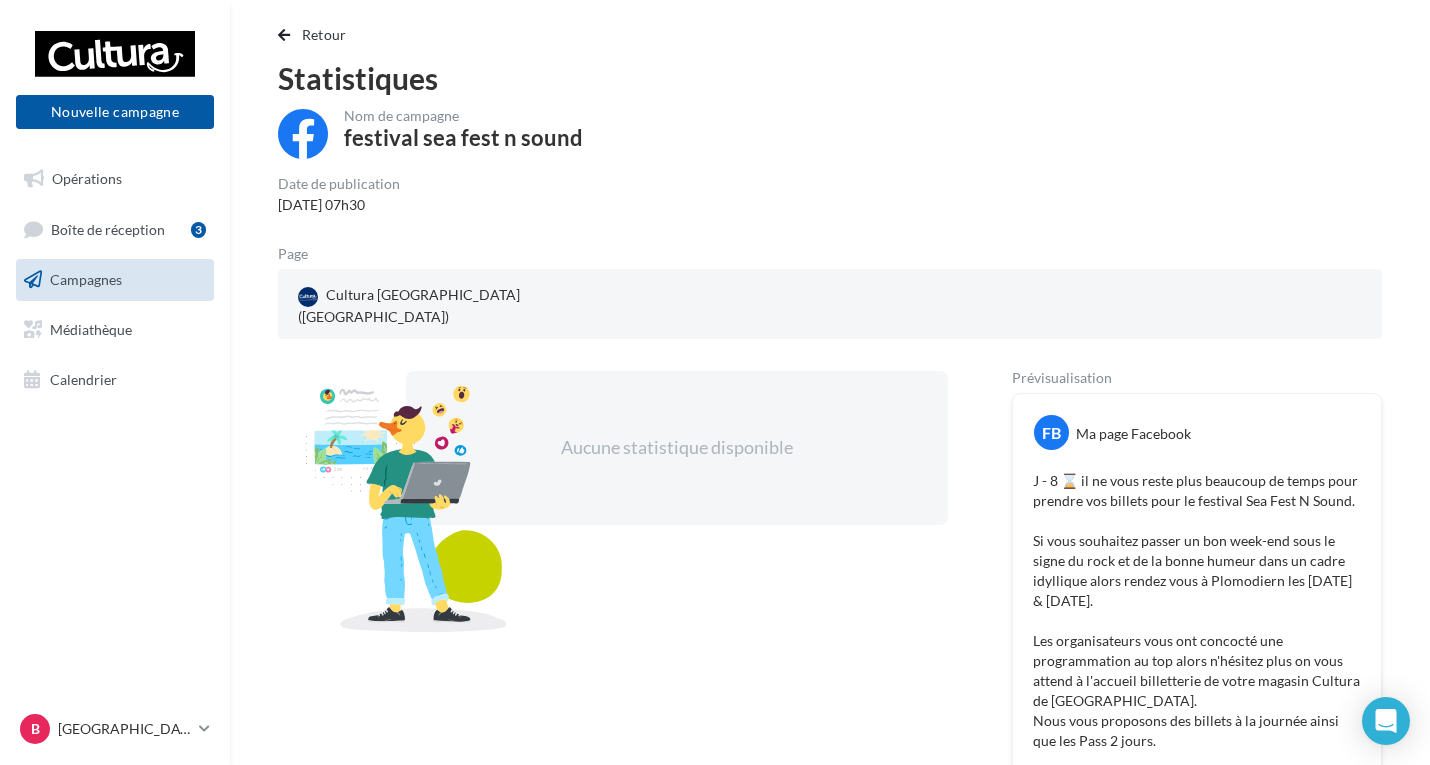 click on "Campagnes" at bounding box center (115, 280) 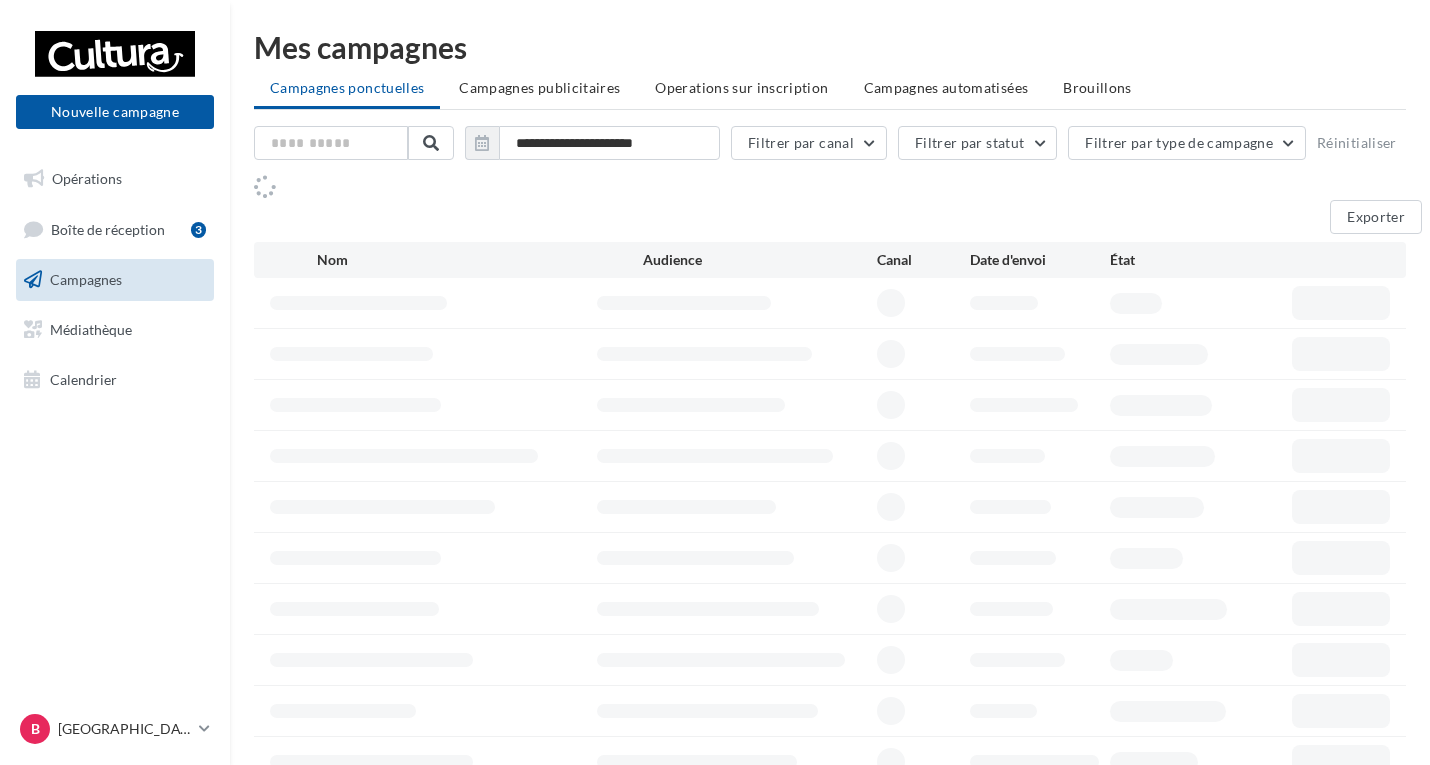 scroll, scrollTop: 0, scrollLeft: 0, axis: both 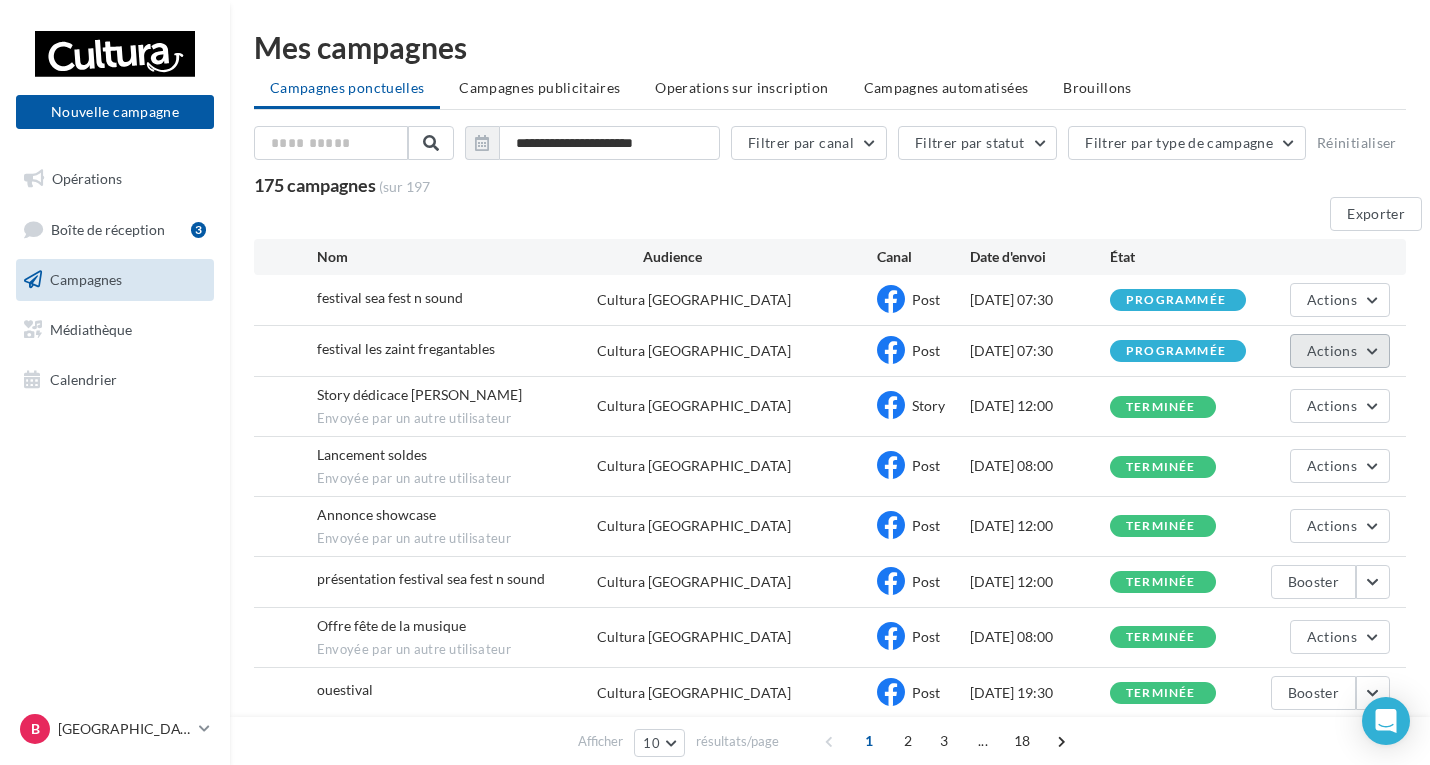 click on "Actions" at bounding box center (1332, 350) 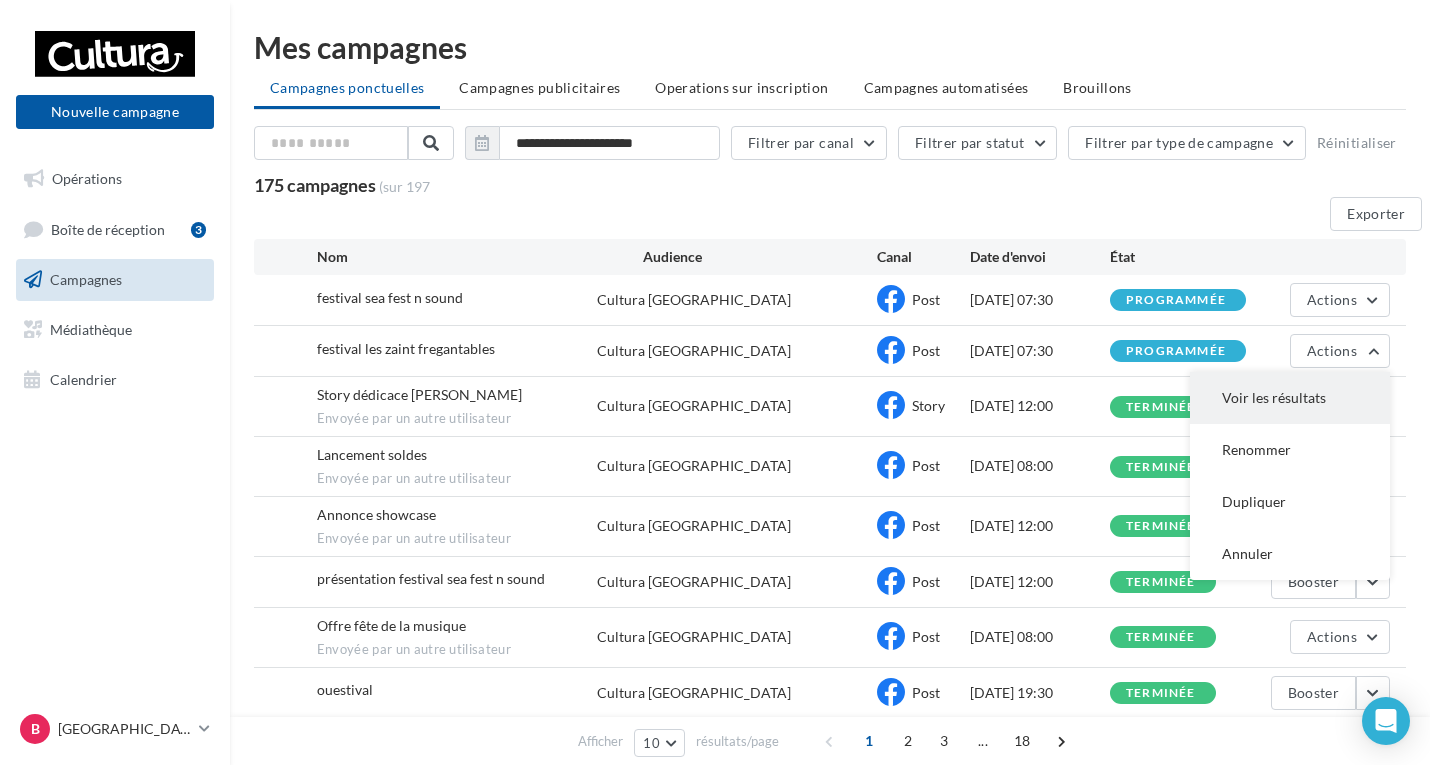 click on "Voir les résultats" at bounding box center (1290, 398) 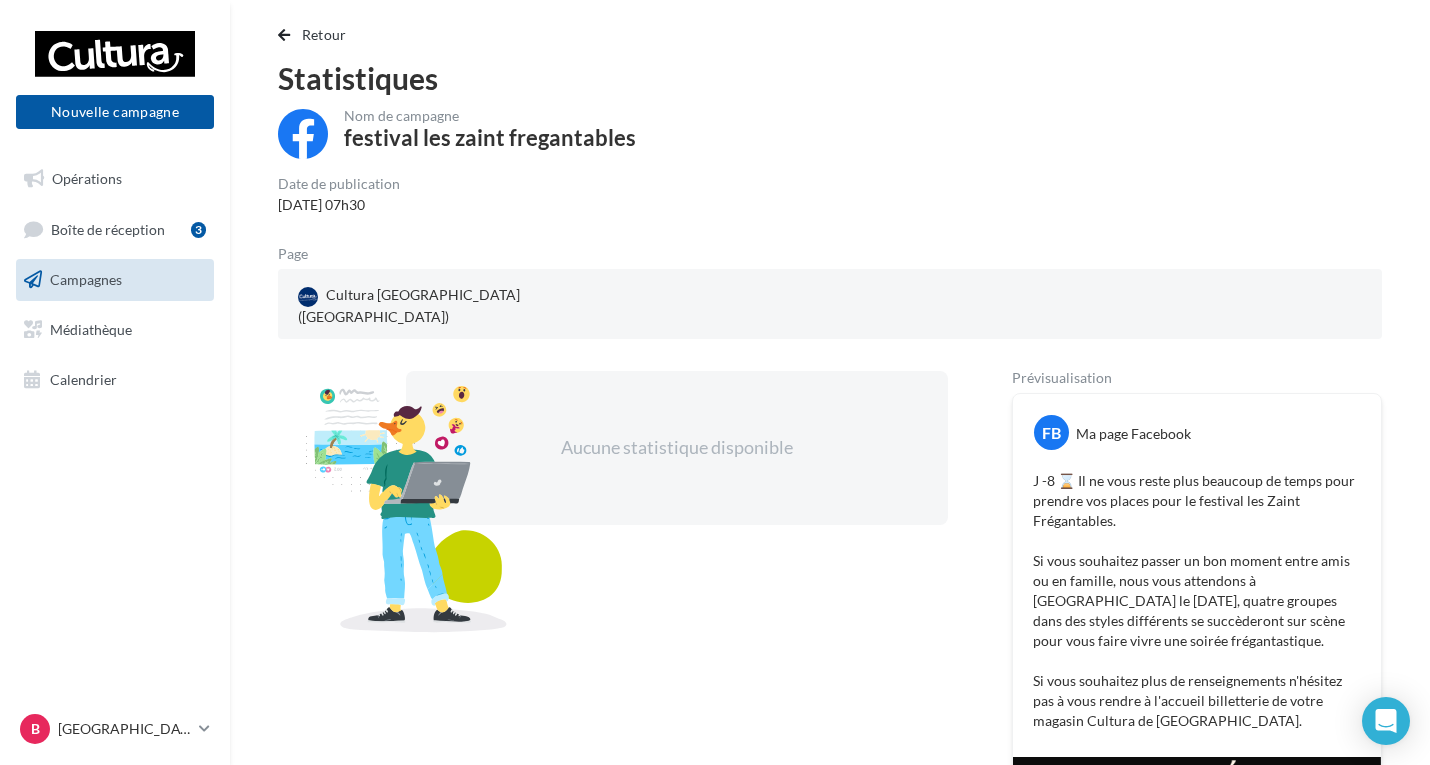 scroll, scrollTop: 27, scrollLeft: 0, axis: vertical 